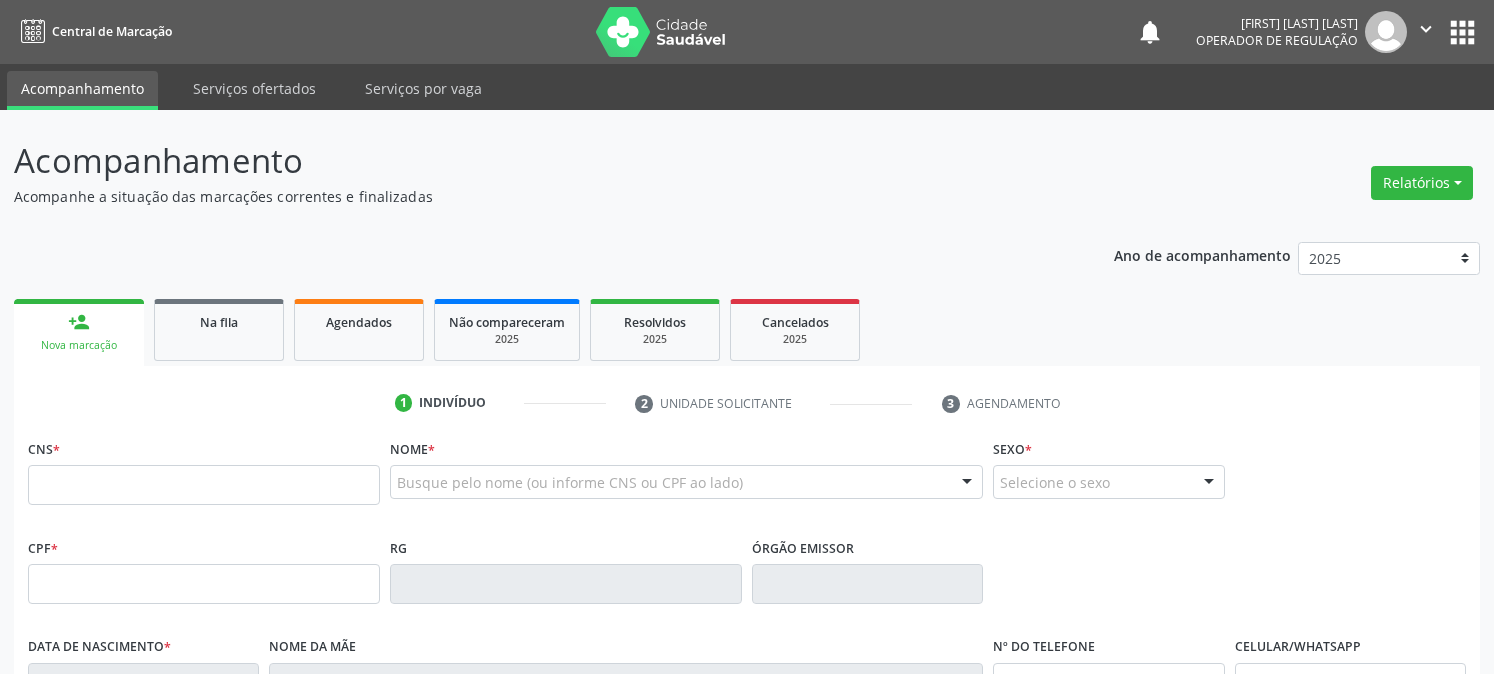 scroll, scrollTop: 0, scrollLeft: 0, axis: both 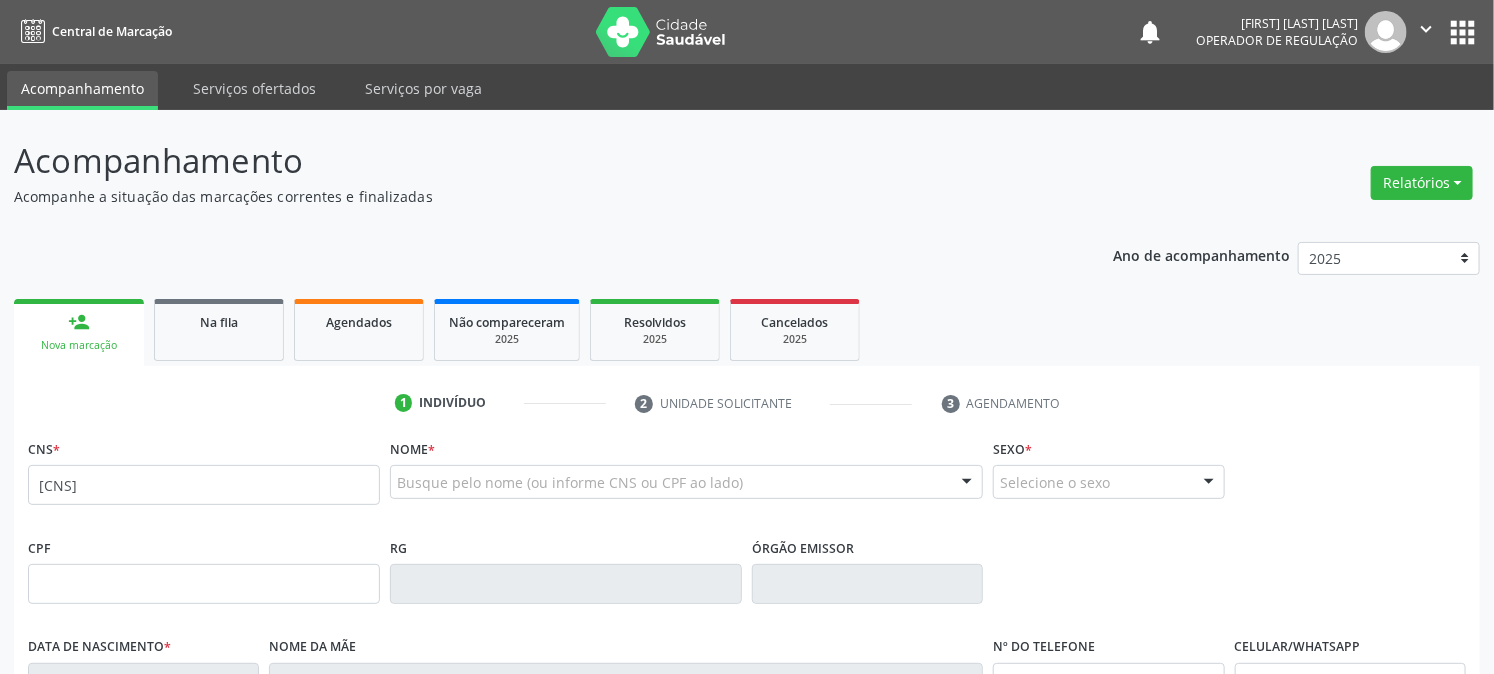 type on "[CNS]" 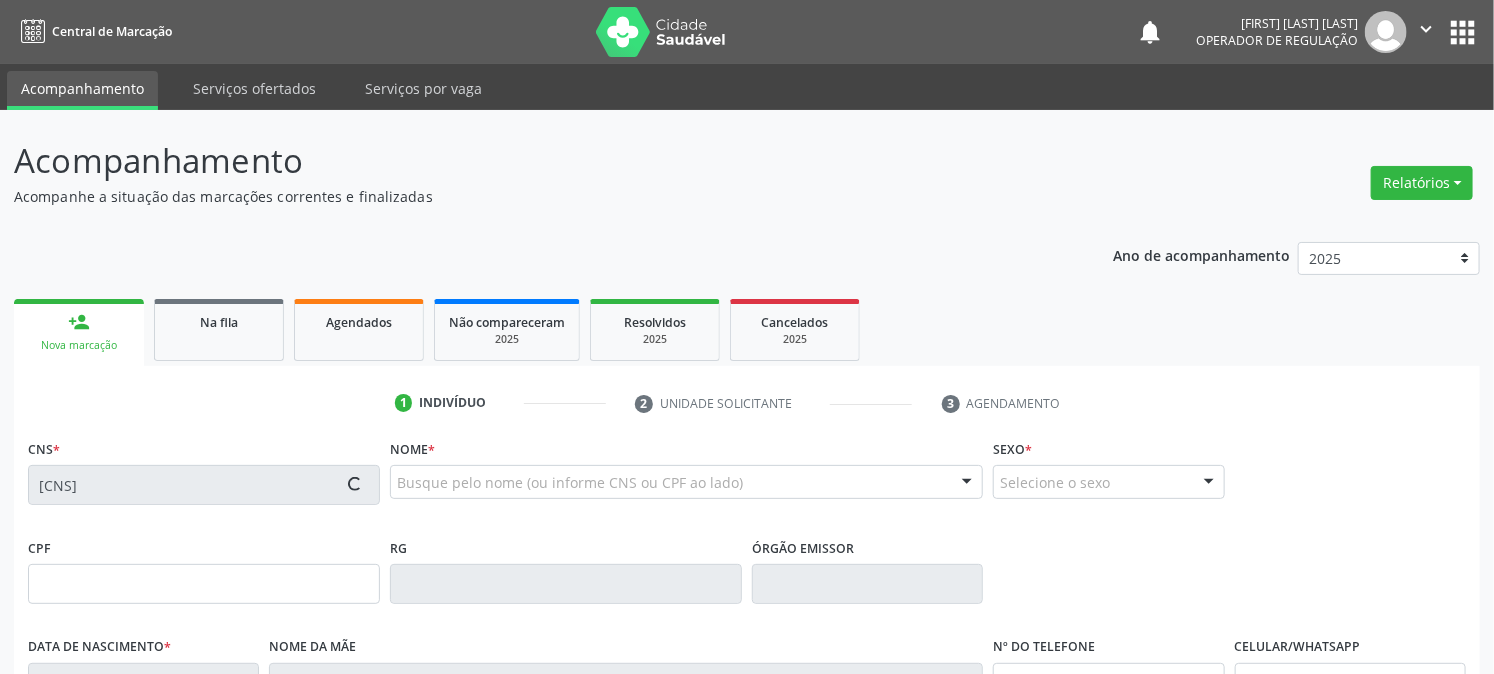 type on "[CPF]" 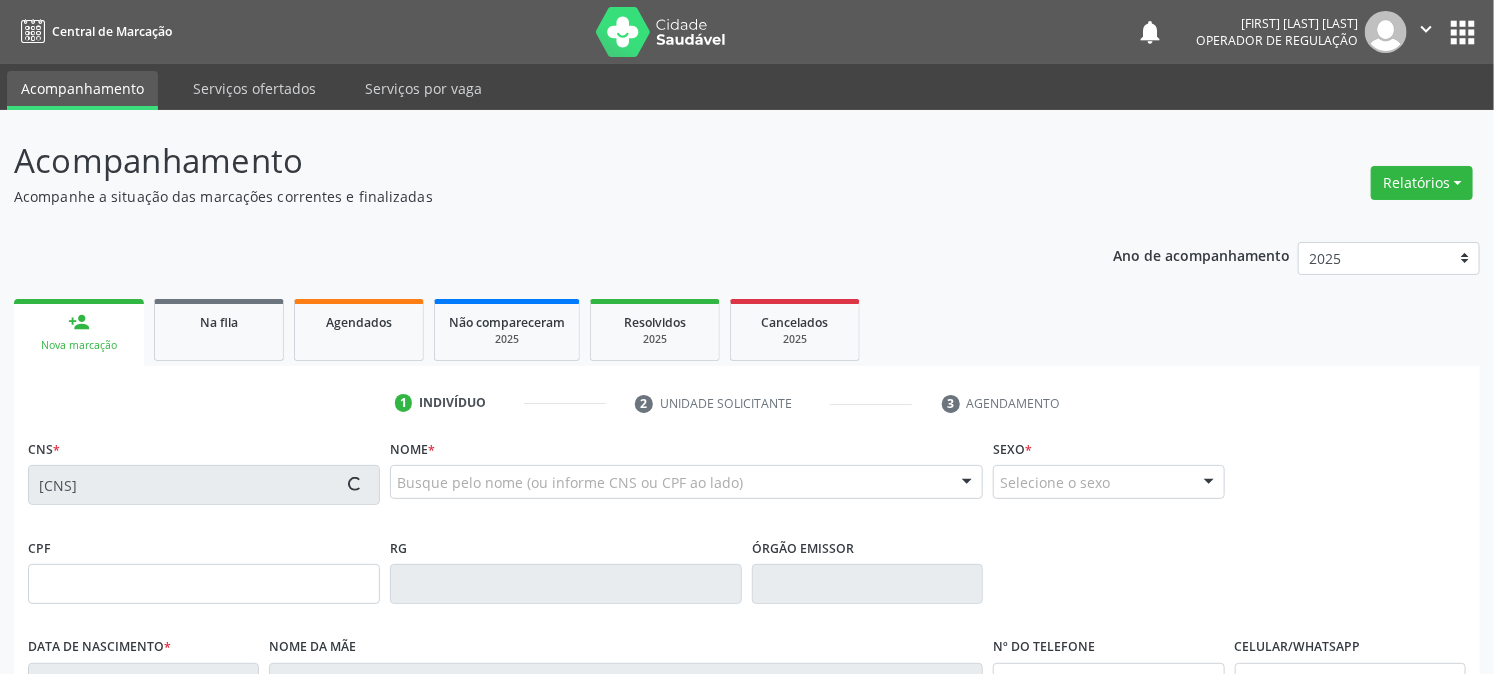 type on "04/11/2007" 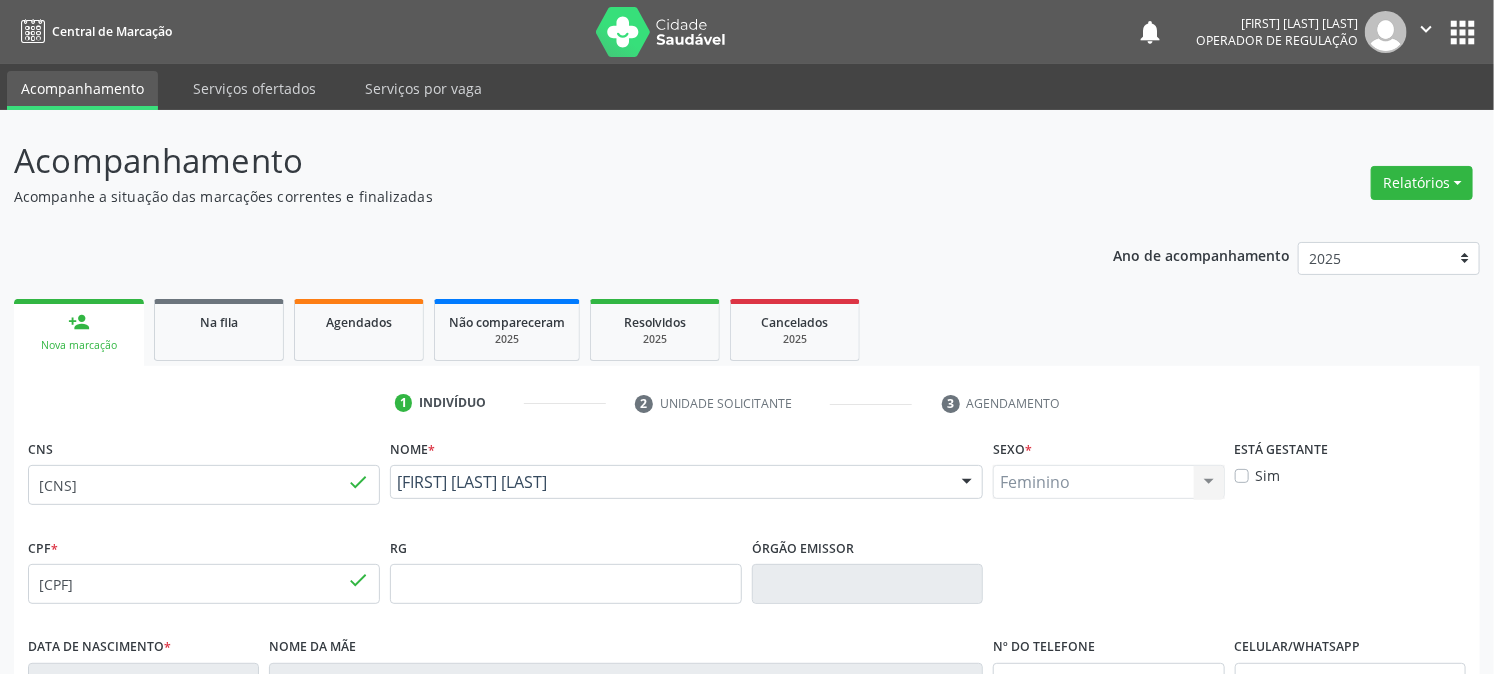 click on "Ano de acompanhamento
2025 2024 2023 2022 2021
person_add
Nova marcação
Na fila   Agendados   Não compareceram
2025
Resolvidos
2025
Cancelados
2025
1
Indivíduo
2
Unidade solicitante
3
Agendamento
CNS
700 0057 0591 6803       done
Nome
*
Helen Kerolainy Ferreira do Nascimento
Helen Kerolainy Ferreira do Nascimento
CNS:
700 0057 0591 6803
CPF:
158.018.774-95
Nascimento:
04/11/2007
Nenhum resultado encontrado para: "   "
Digite o nome
Sexo
*
Feminino         Masculino   Feminino
Nenhum resultado encontrado para: "   "
Não há nenhuma opção para ser exibida.
Está gestante
Sim
CPF
*" at bounding box center (747, 649) 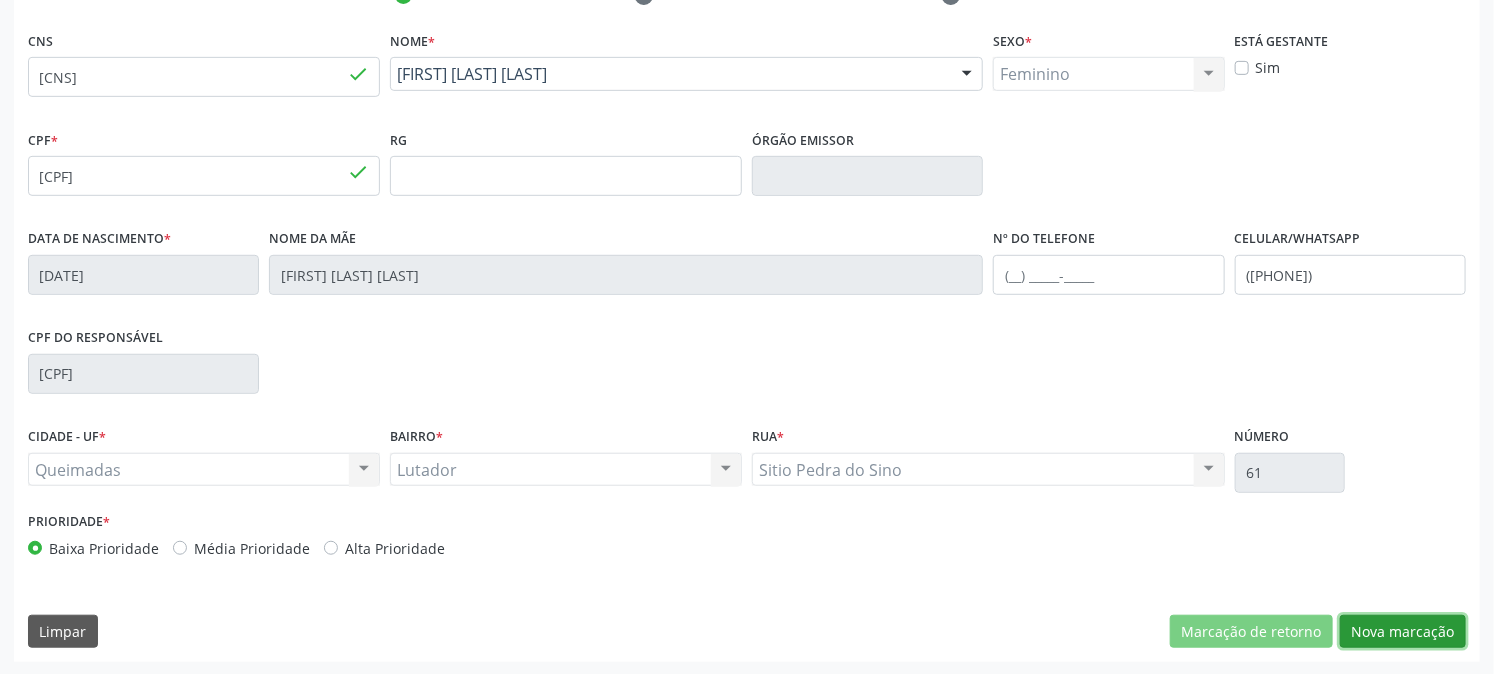 click on "Nova marcação" at bounding box center [1403, 632] 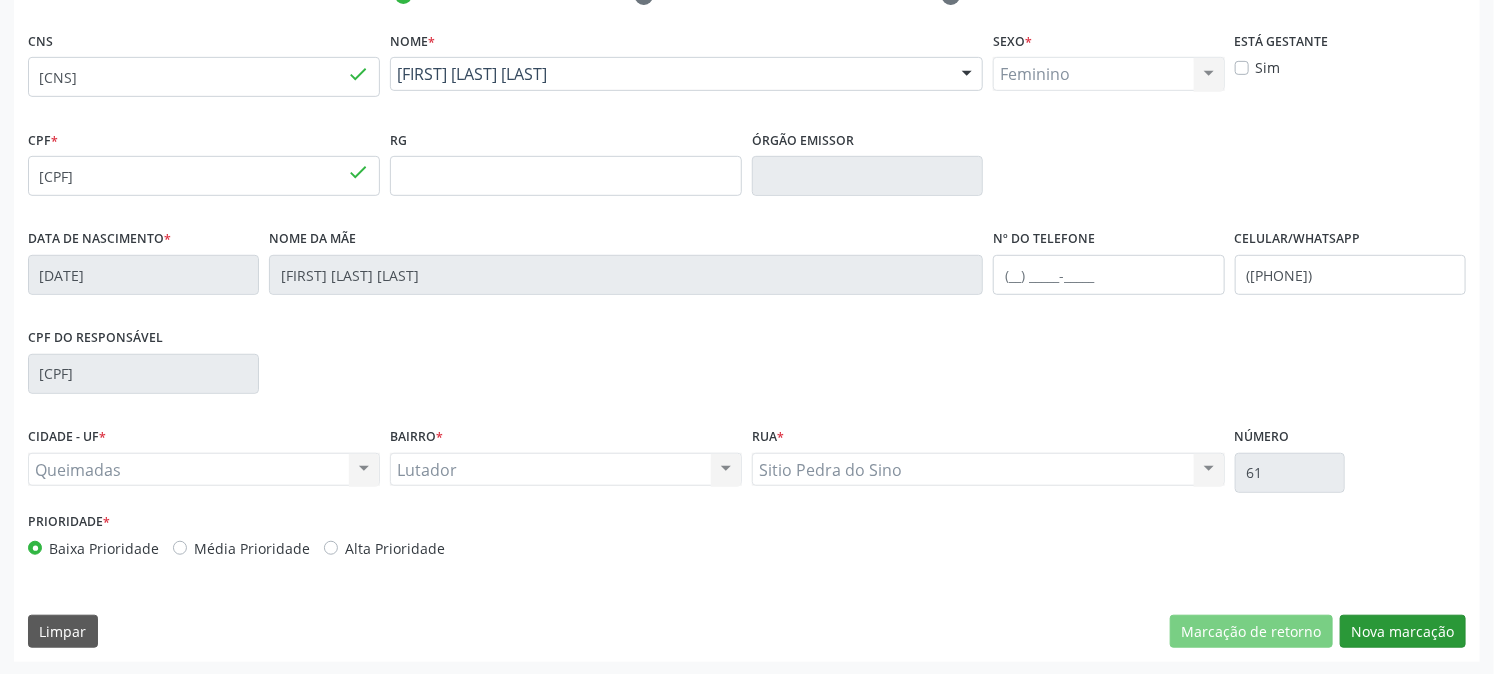scroll, scrollTop: 231, scrollLeft: 0, axis: vertical 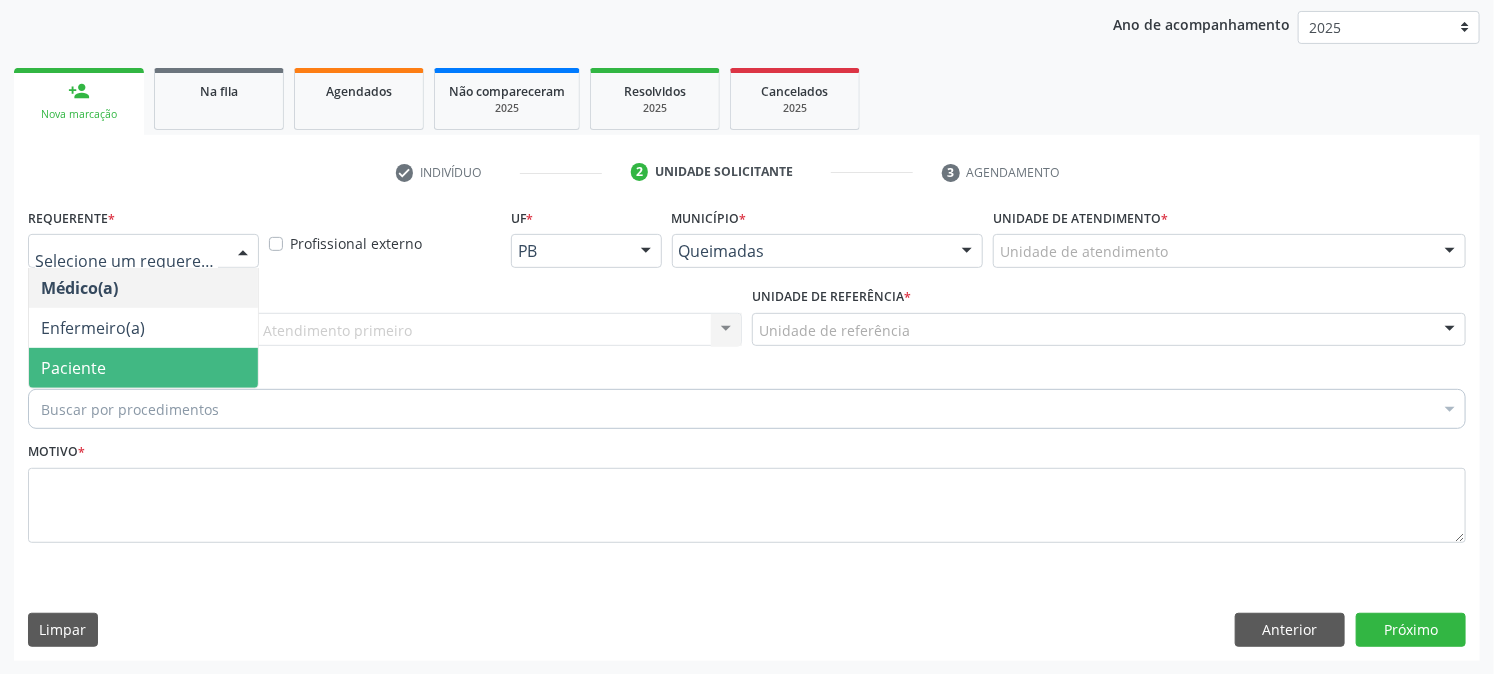 click on "Paciente" at bounding box center (73, 368) 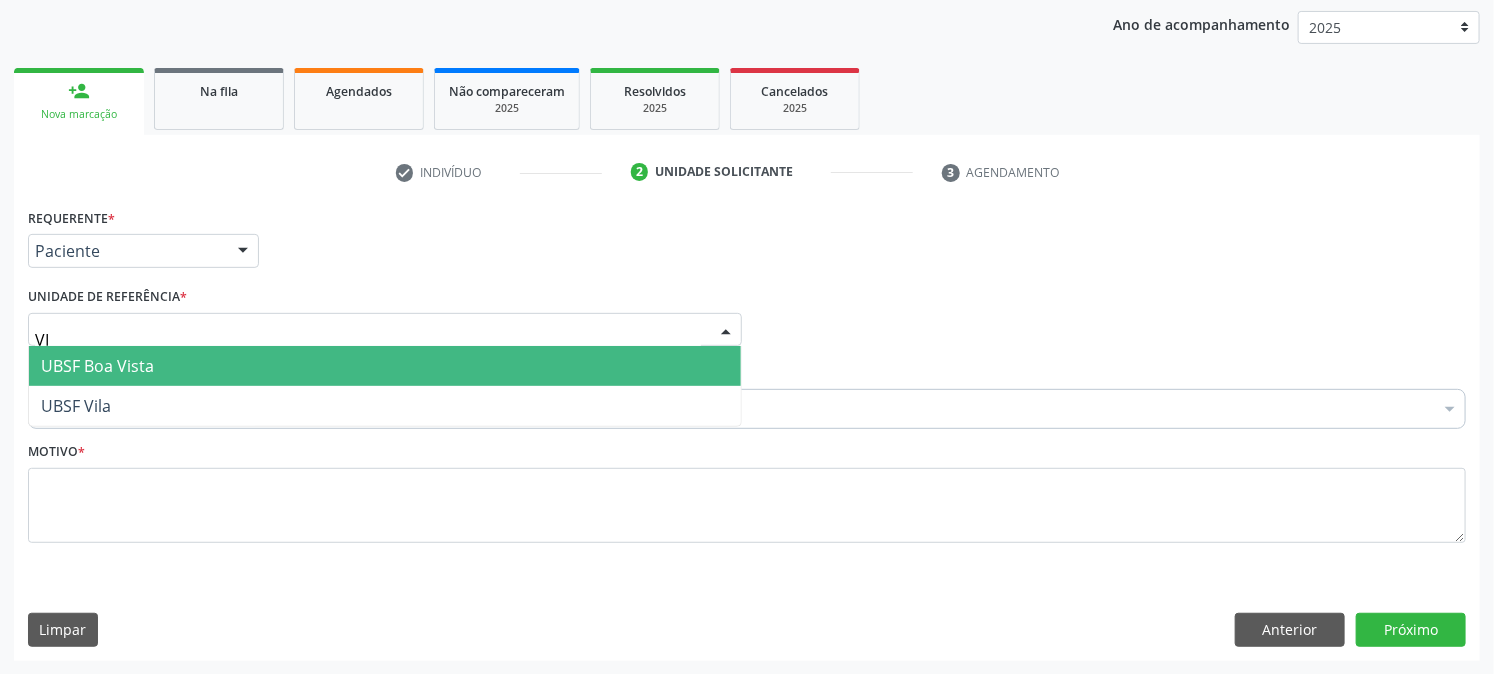 type on "VIL" 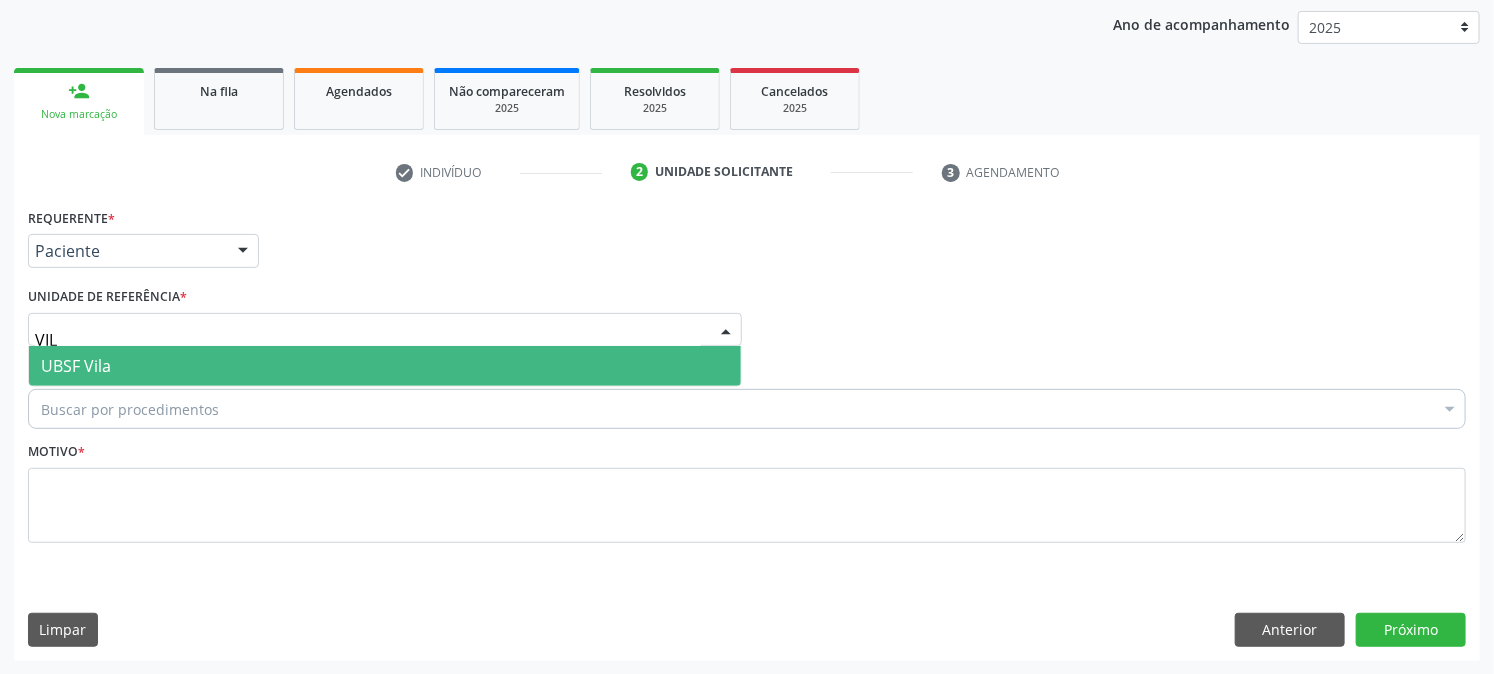 click on "UBSF Vila" at bounding box center (76, 366) 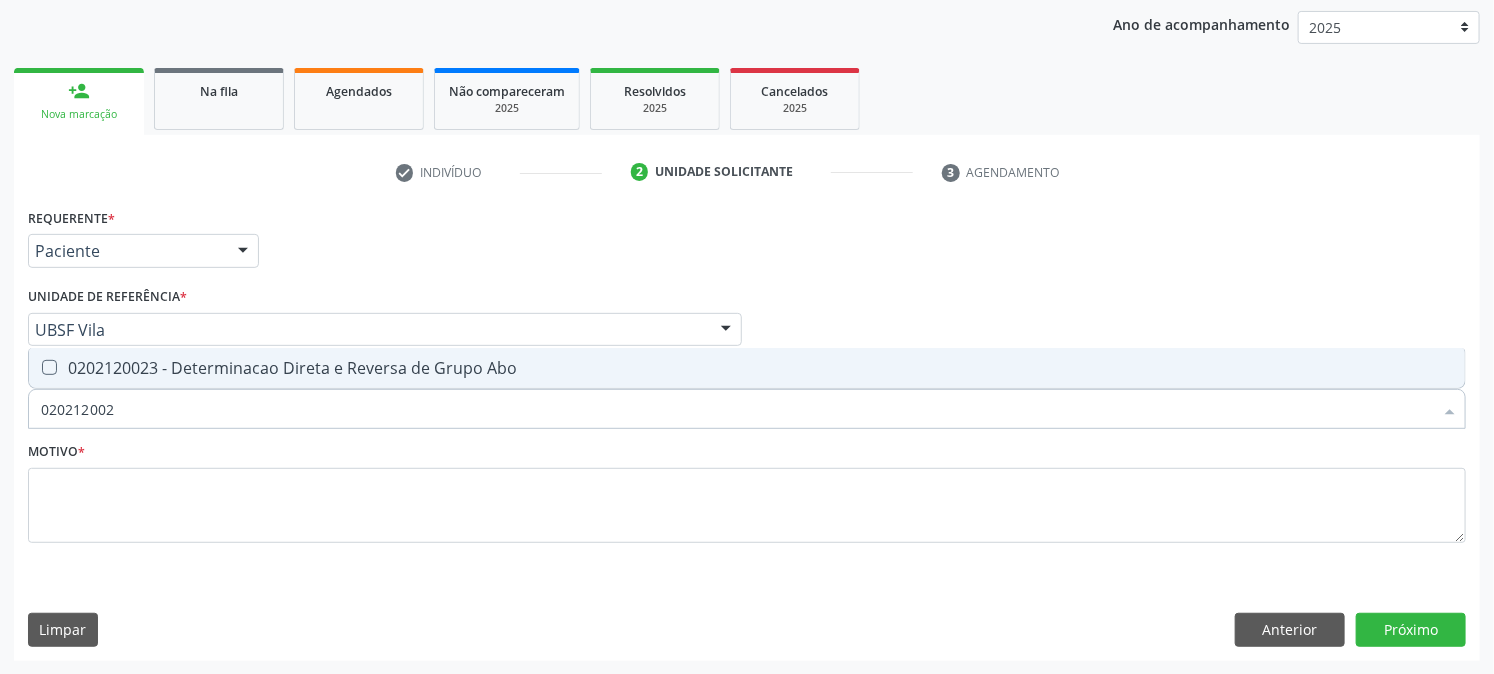 type on "0202120023" 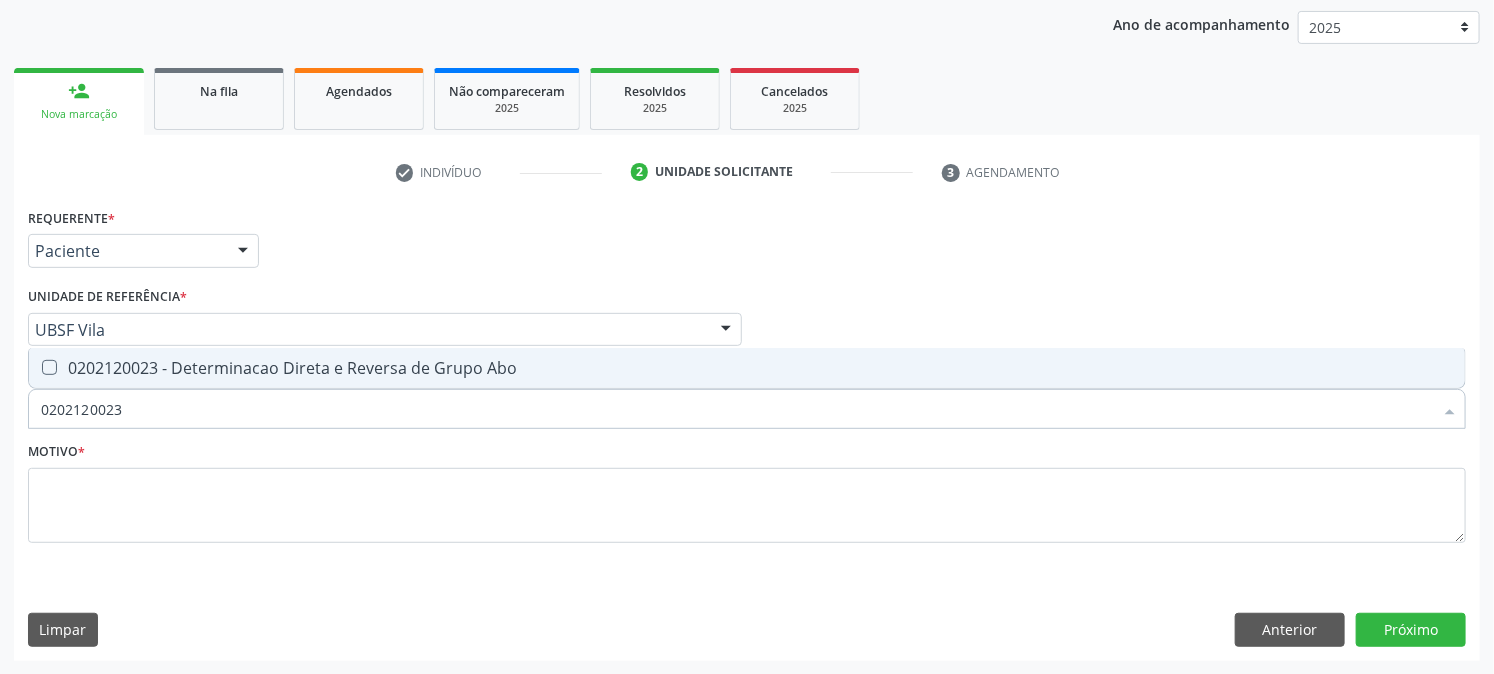 click on "0202120023 - Determinacao Direta e Reversa de Grupo Abo" at bounding box center (747, 368) 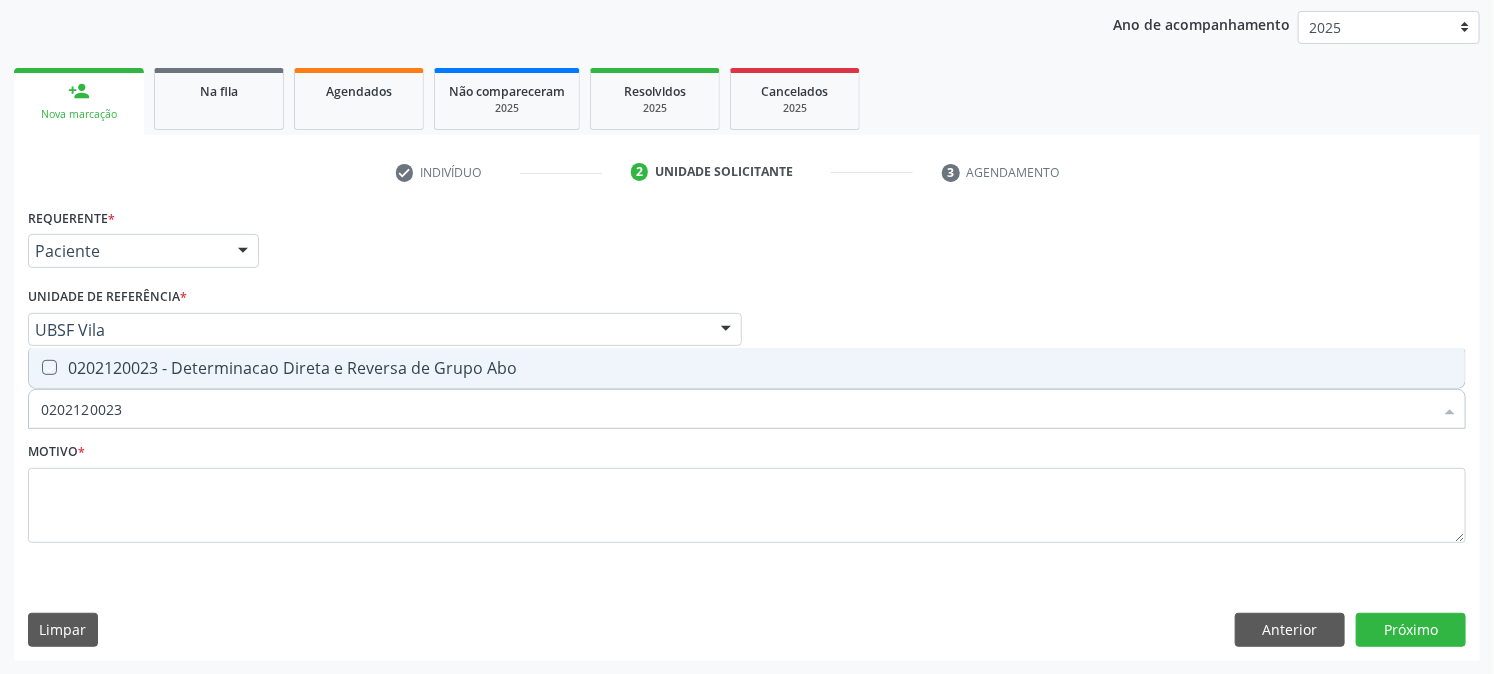 checkbox on "true" 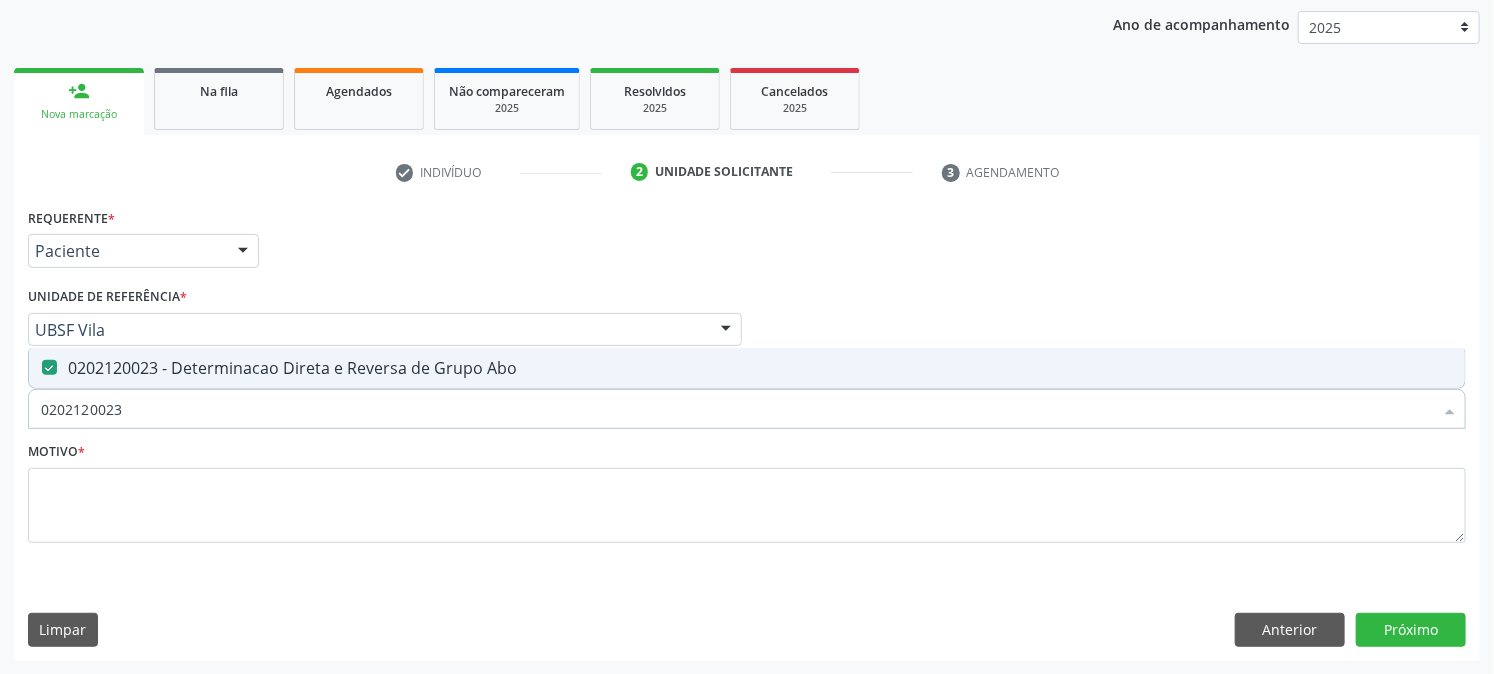 drag, startPoint x: 170, startPoint y: 405, endPoint x: 0, endPoint y: 432, distance: 172.13077 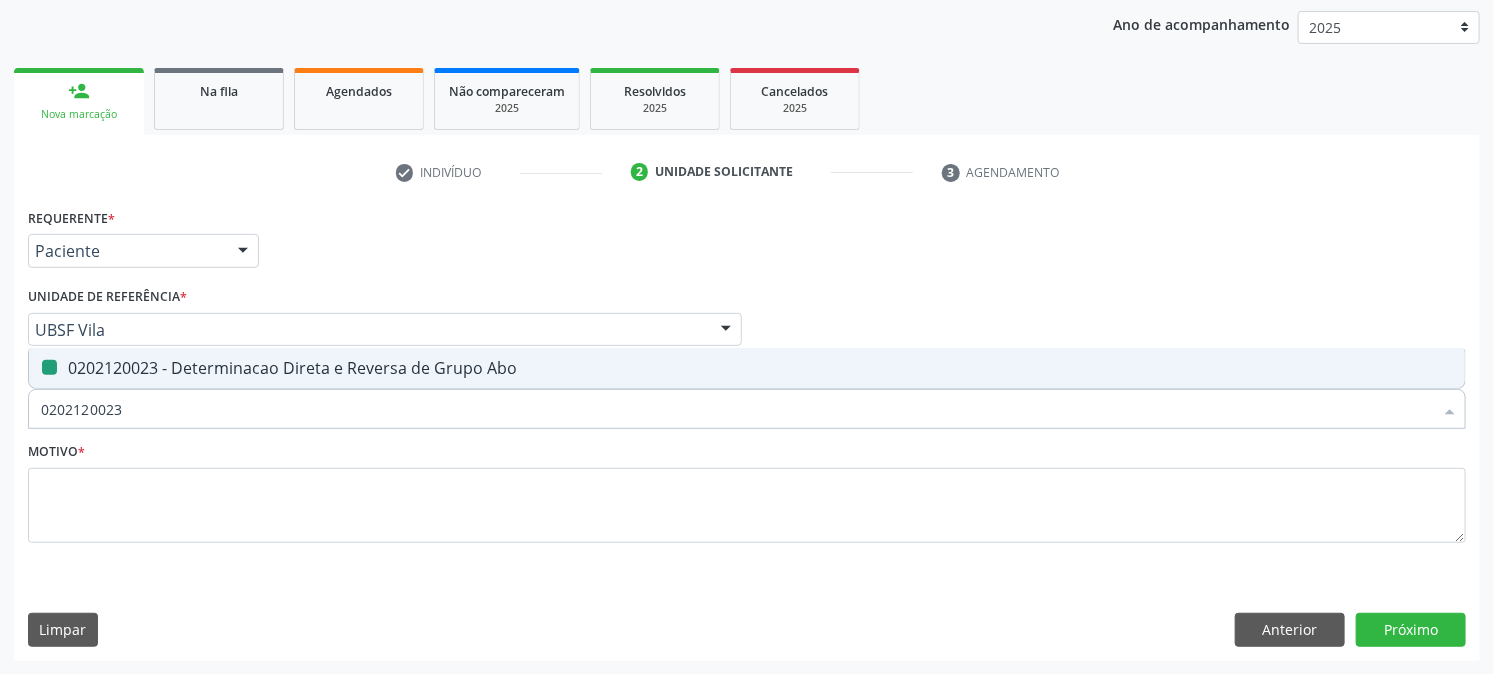 type 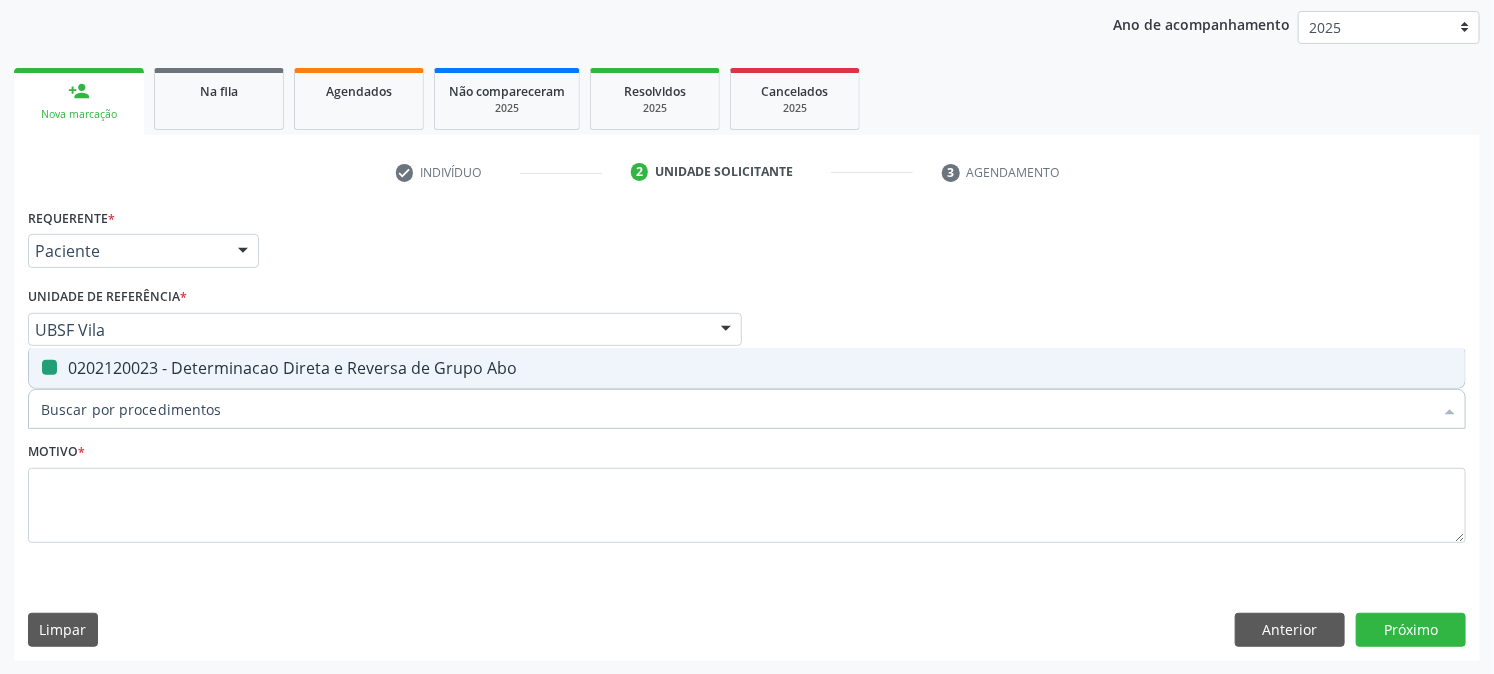 checkbox on "false" 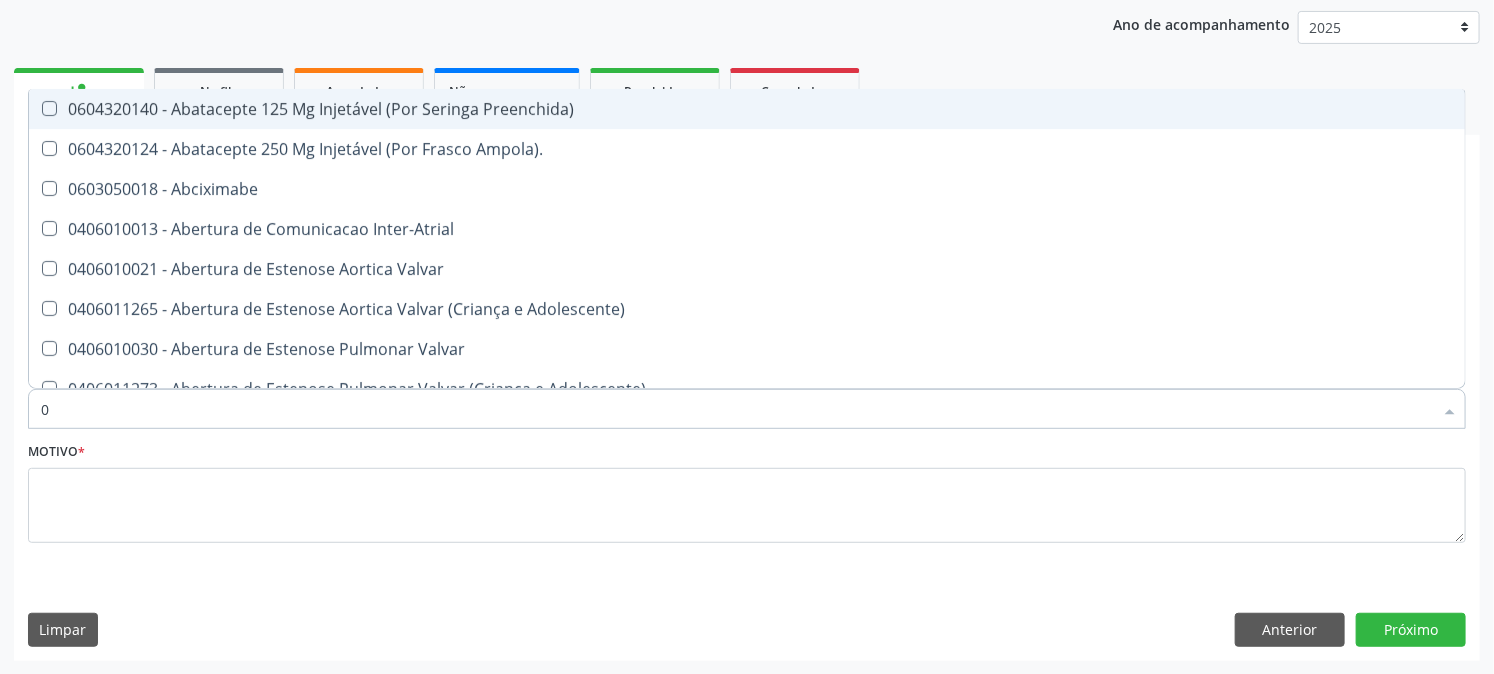type on "02" 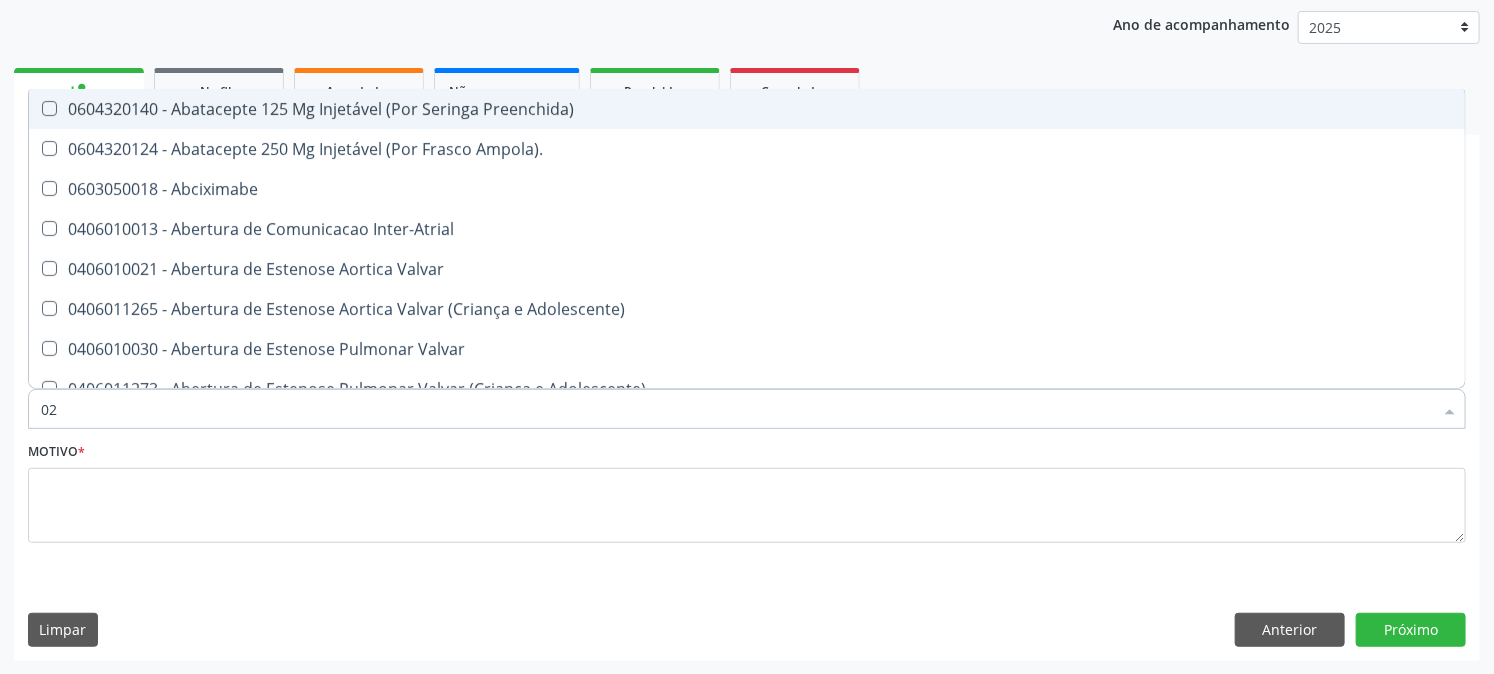 checkbox on "true" 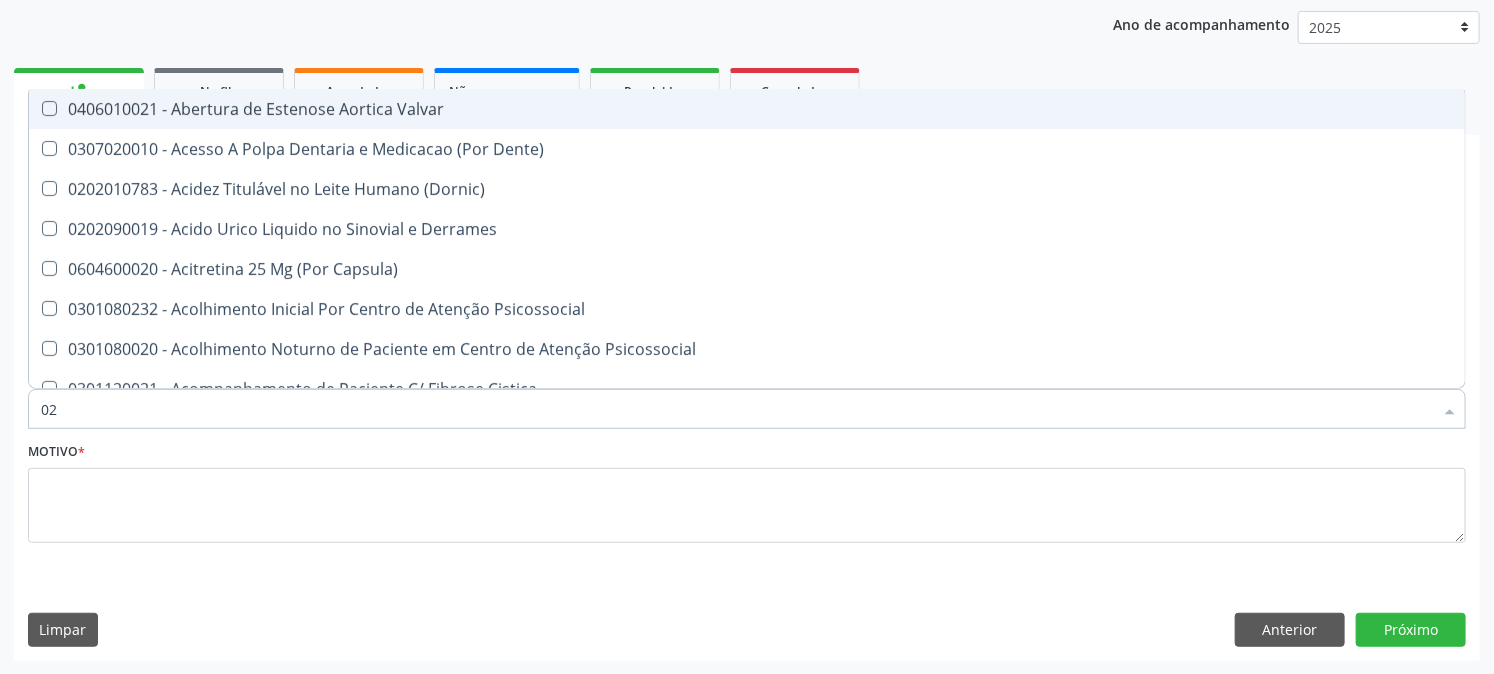 type on "020" 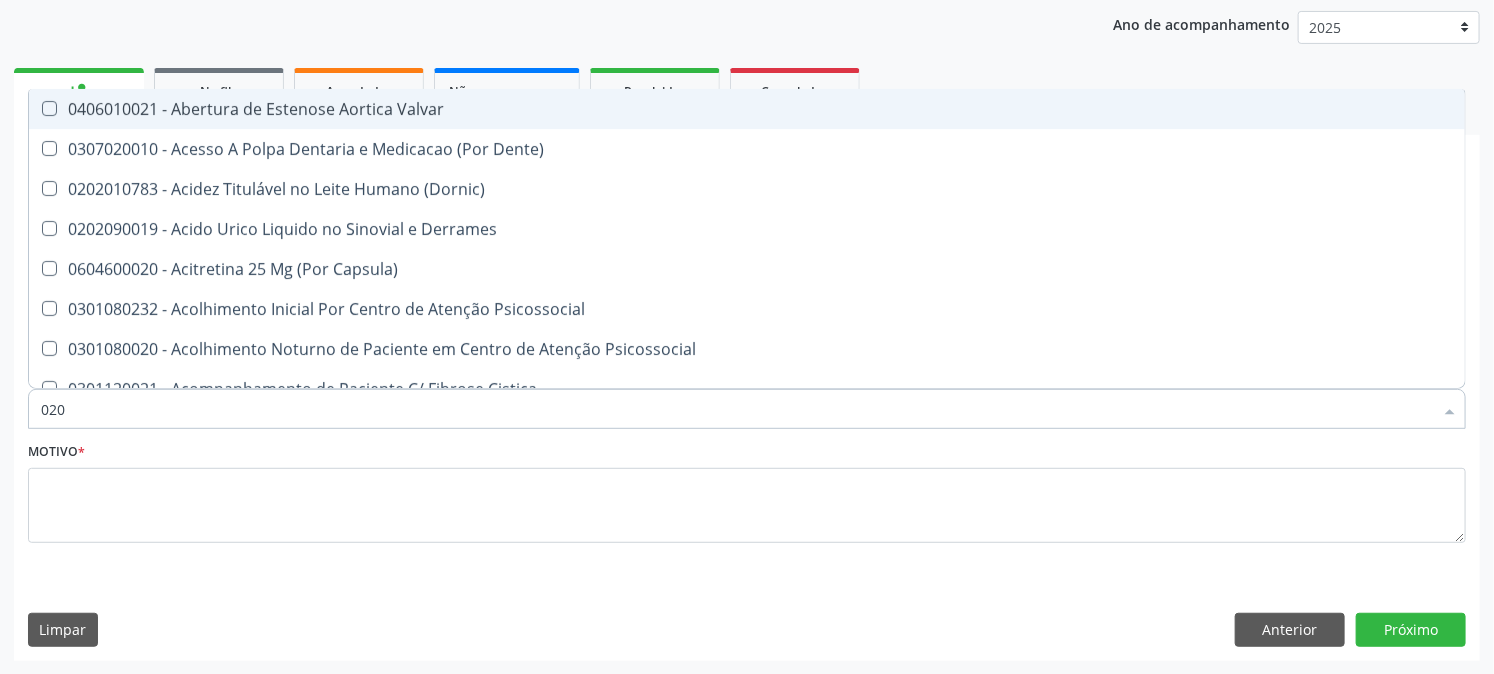 checkbox on "true" 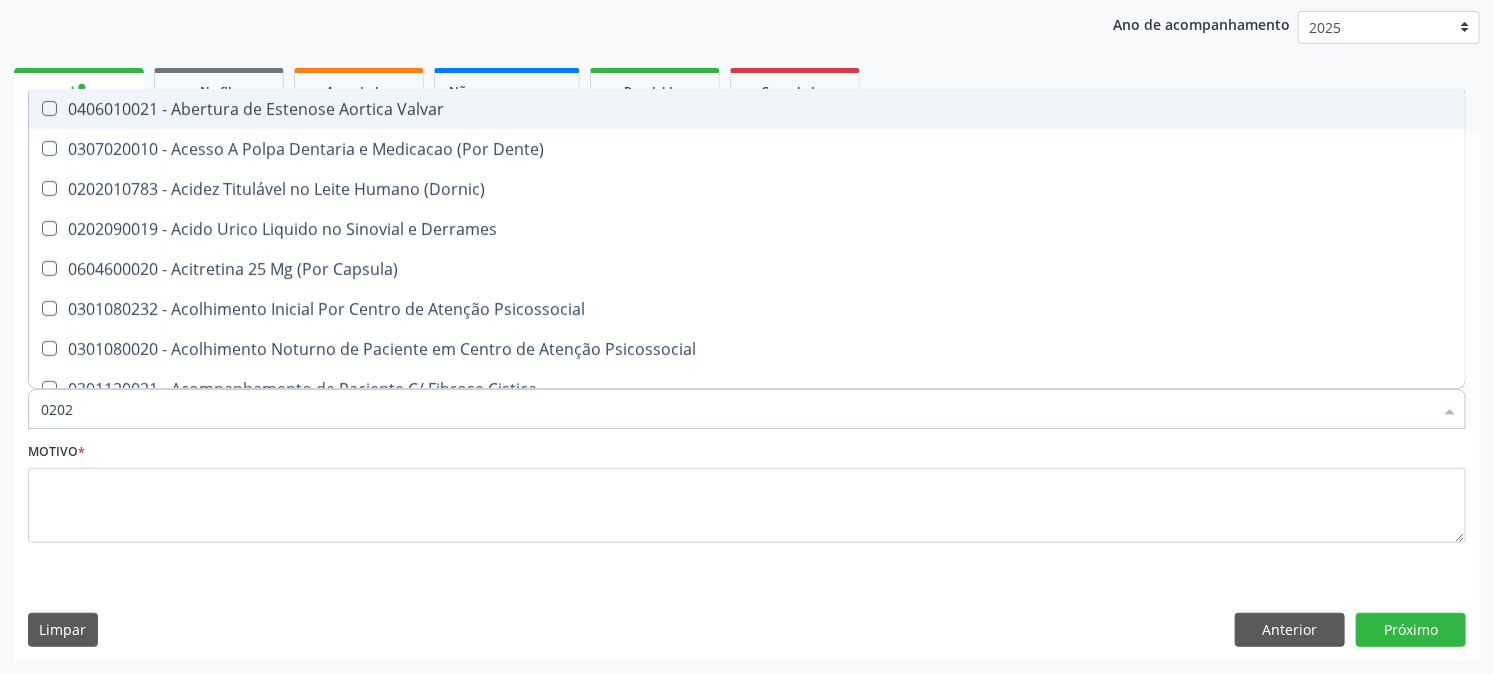 checkbox on "true" 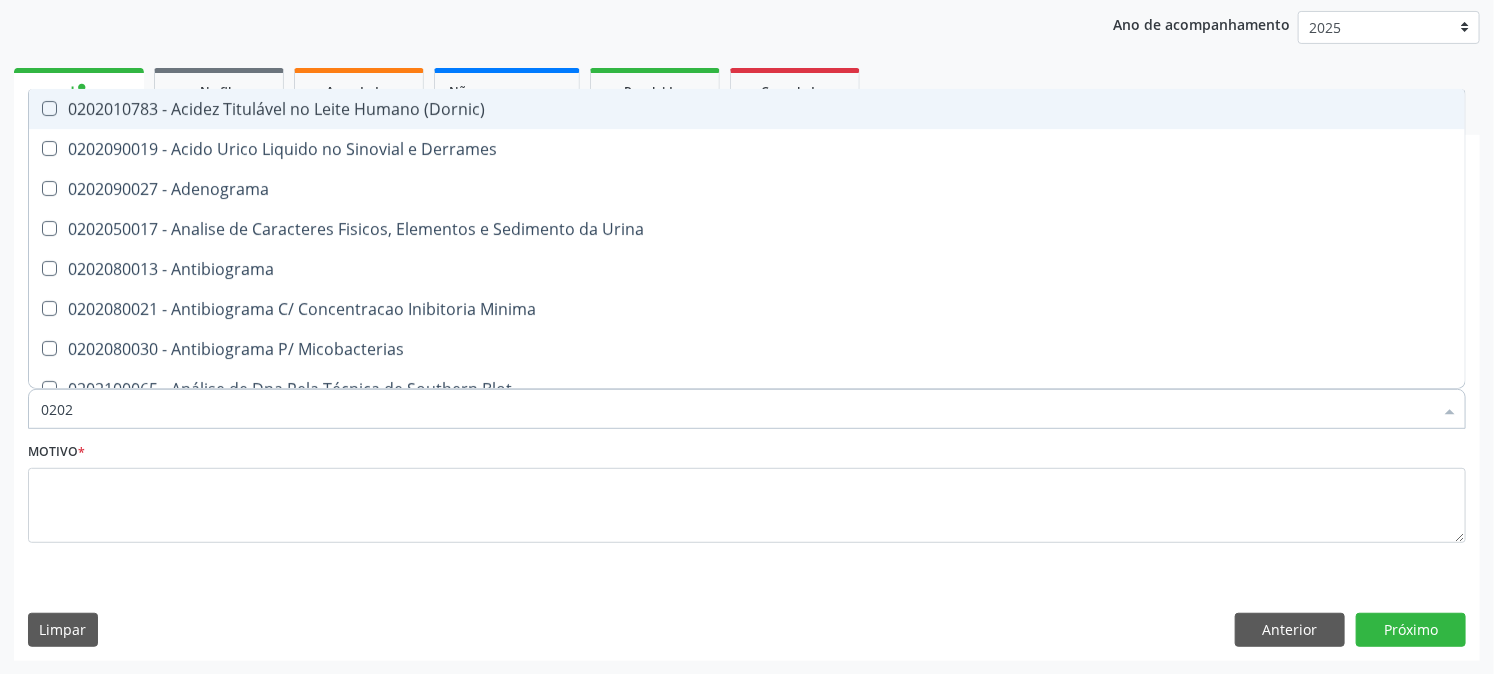 type on "02020" 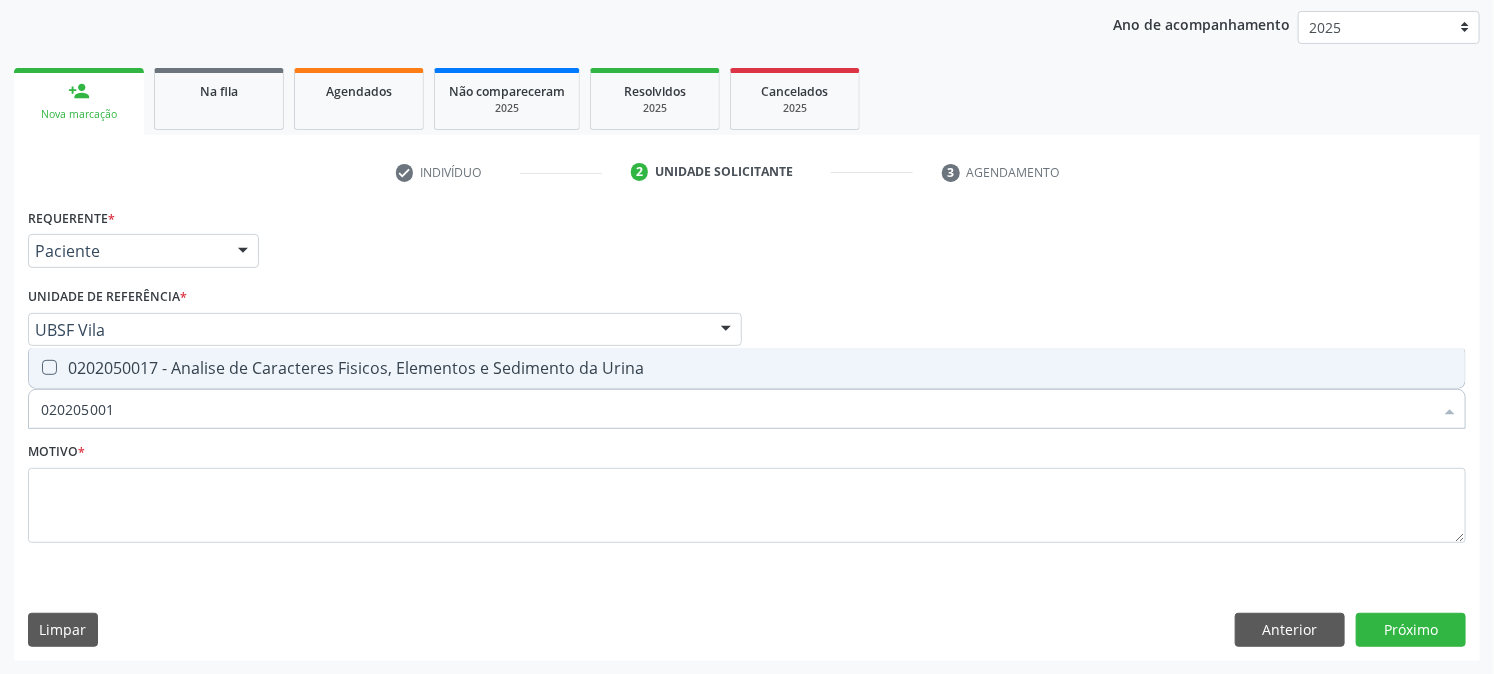 type on "0202050017" 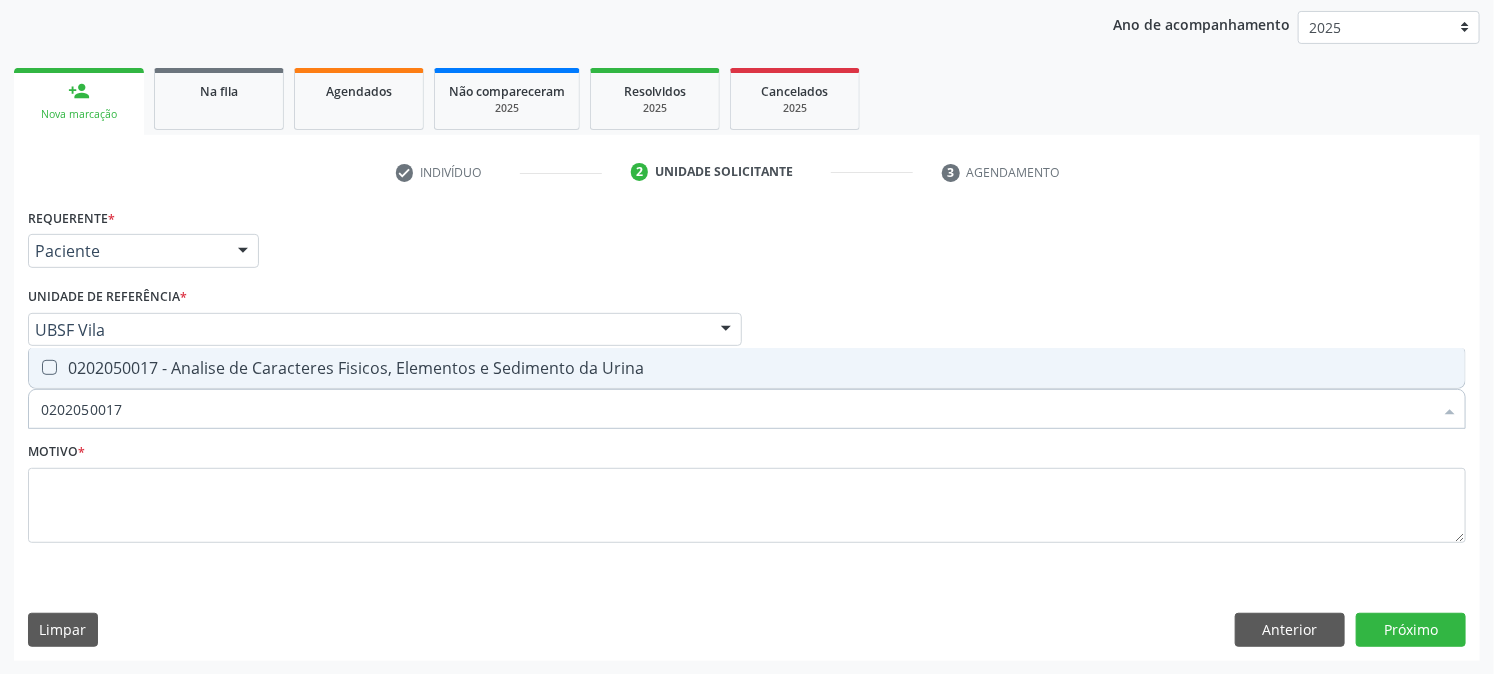 click on "0202050017 - Analise de Caracteres Fisicos, Elementos e Sedimento da Urina" at bounding box center (747, 368) 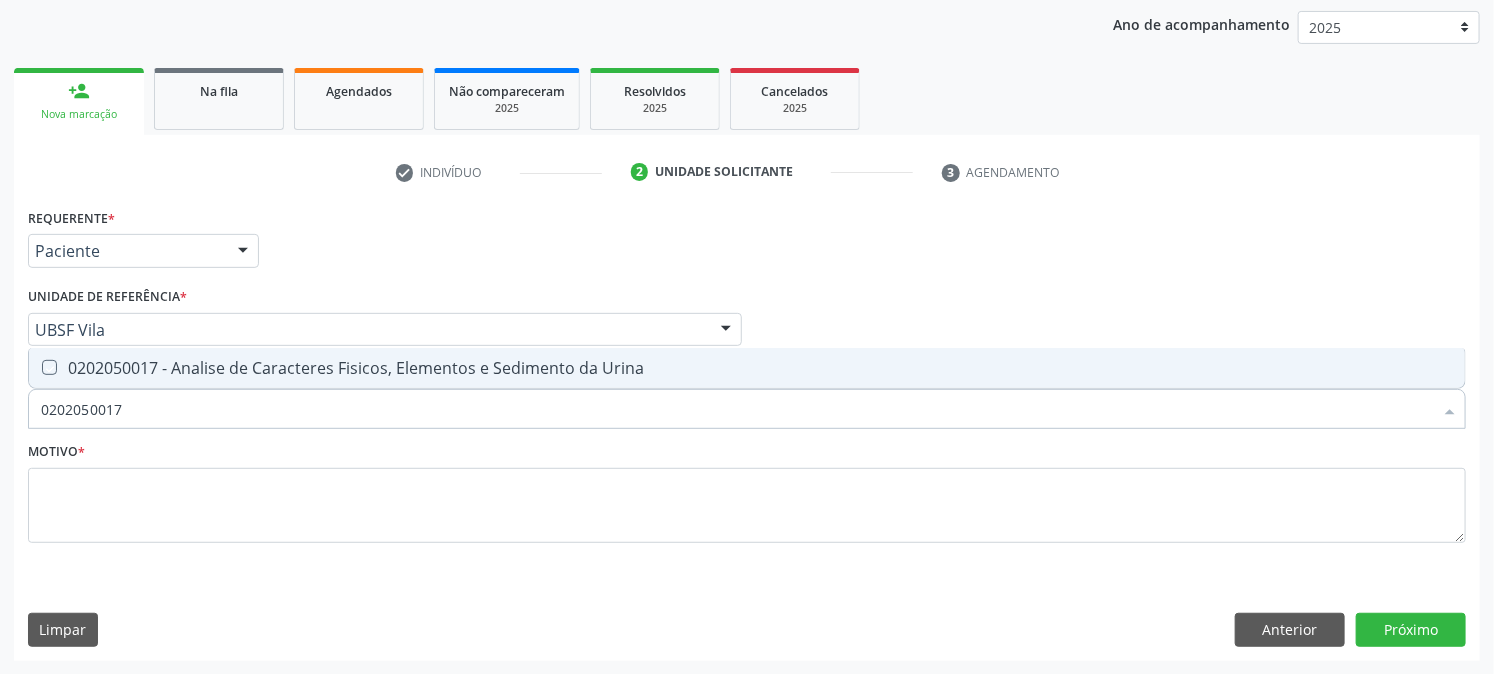 checkbox on "true" 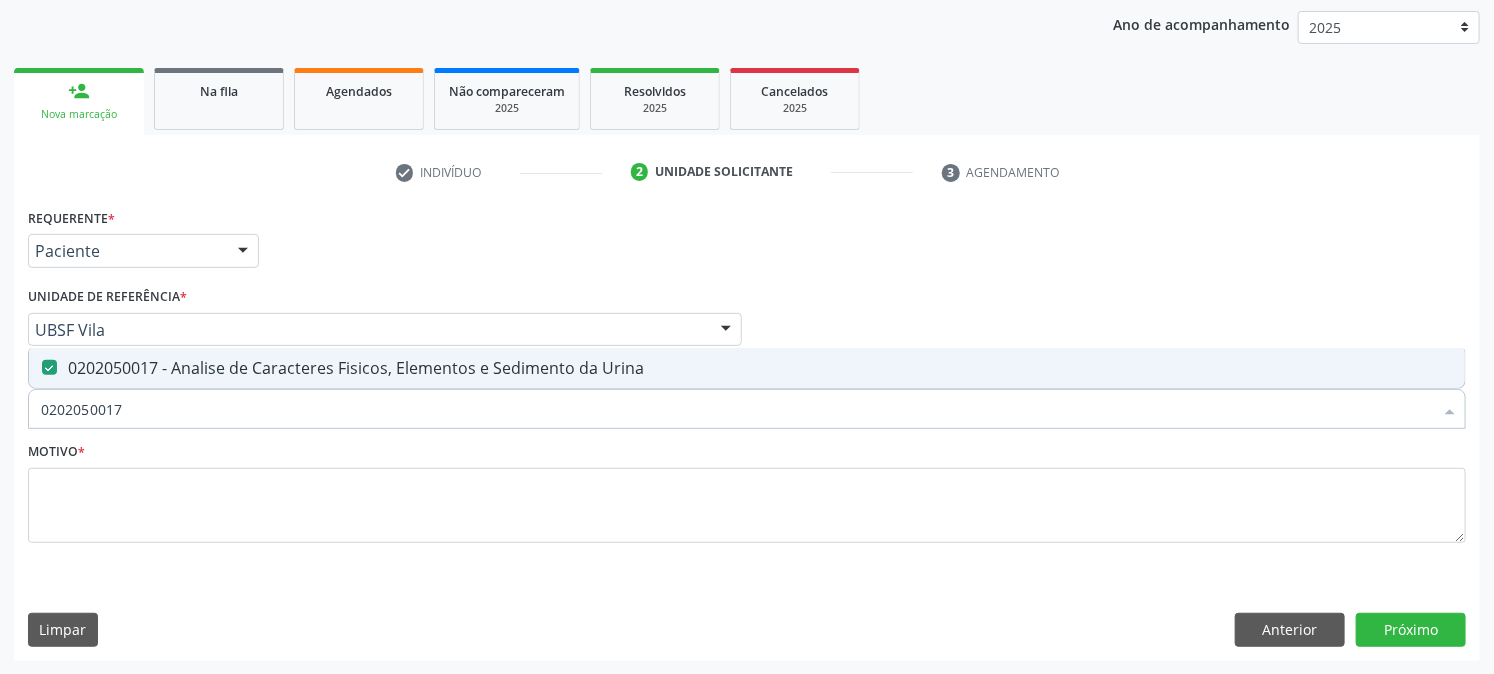 drag, startPoint x: 202, startPoint y: 411, endPoint x: 0, endPoint y: 478, distance: 212.82152 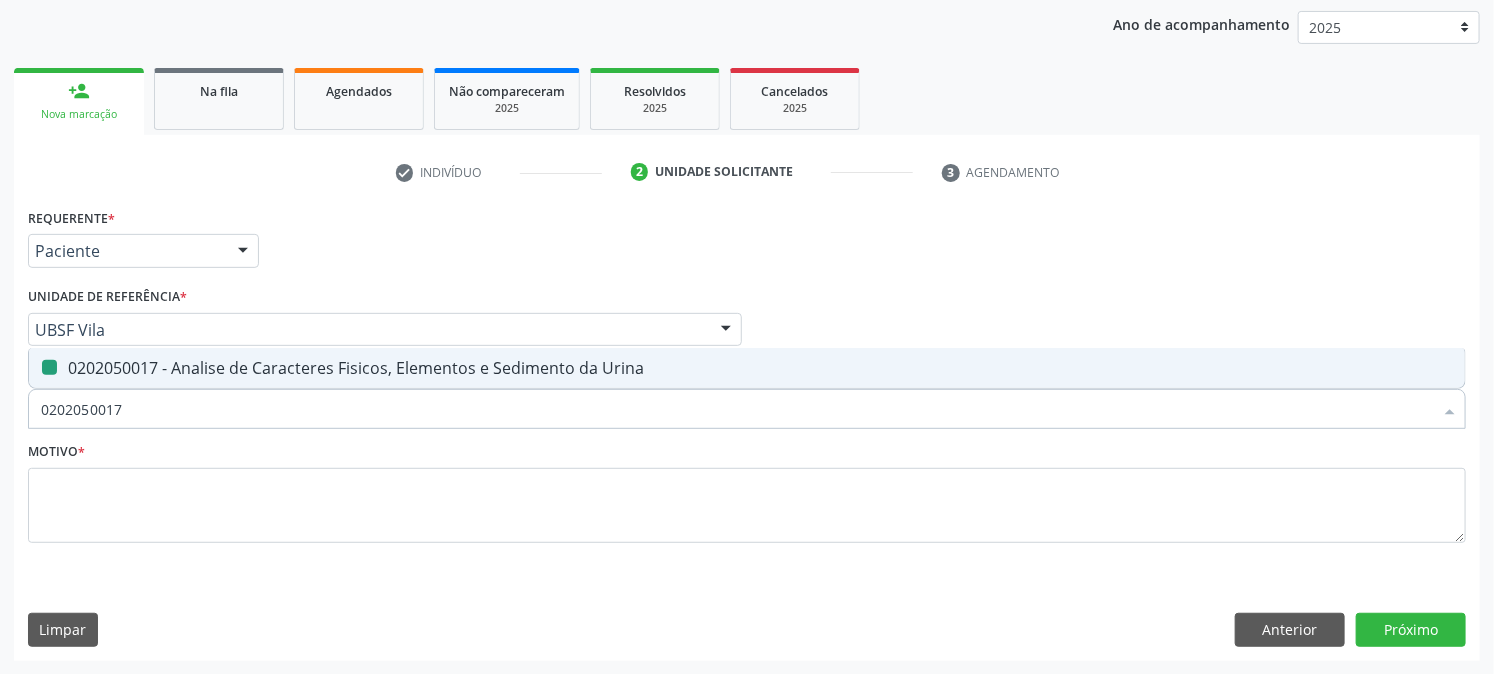 type 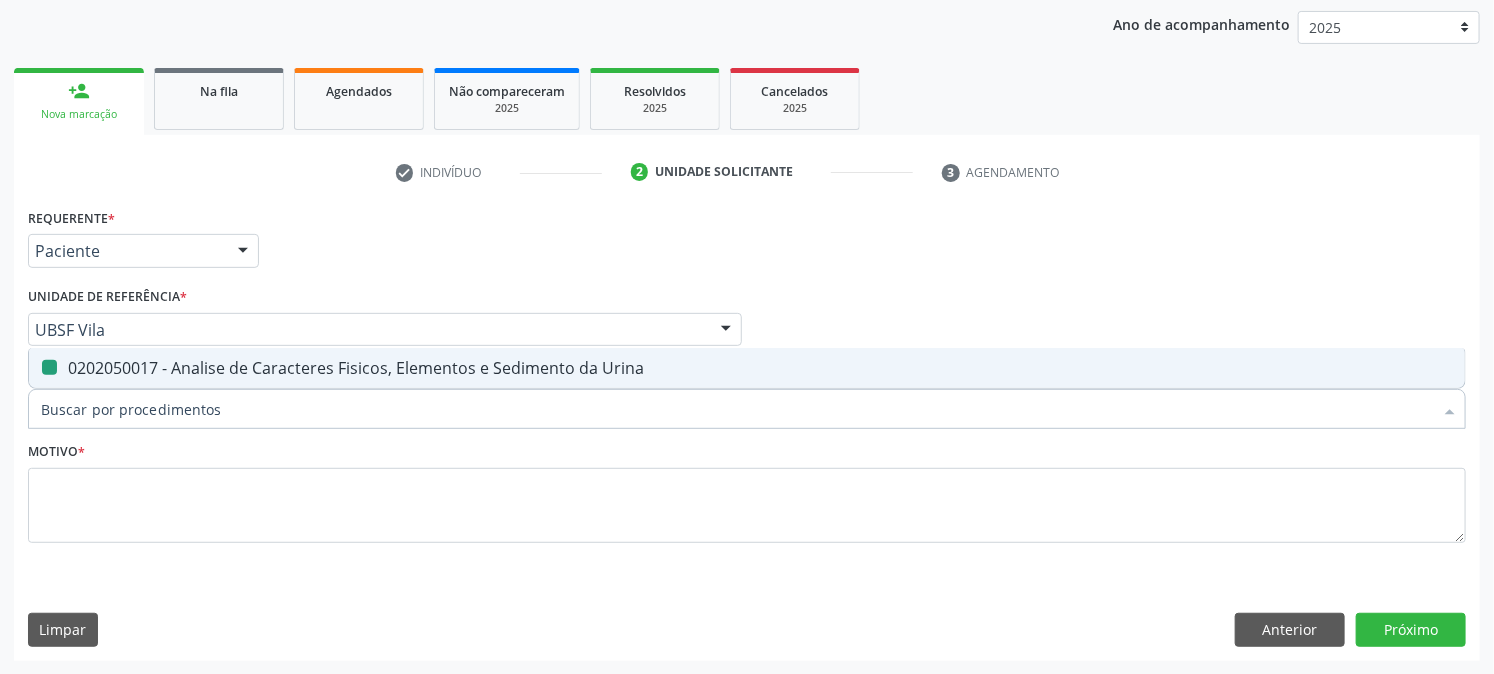 checkbox on "false" 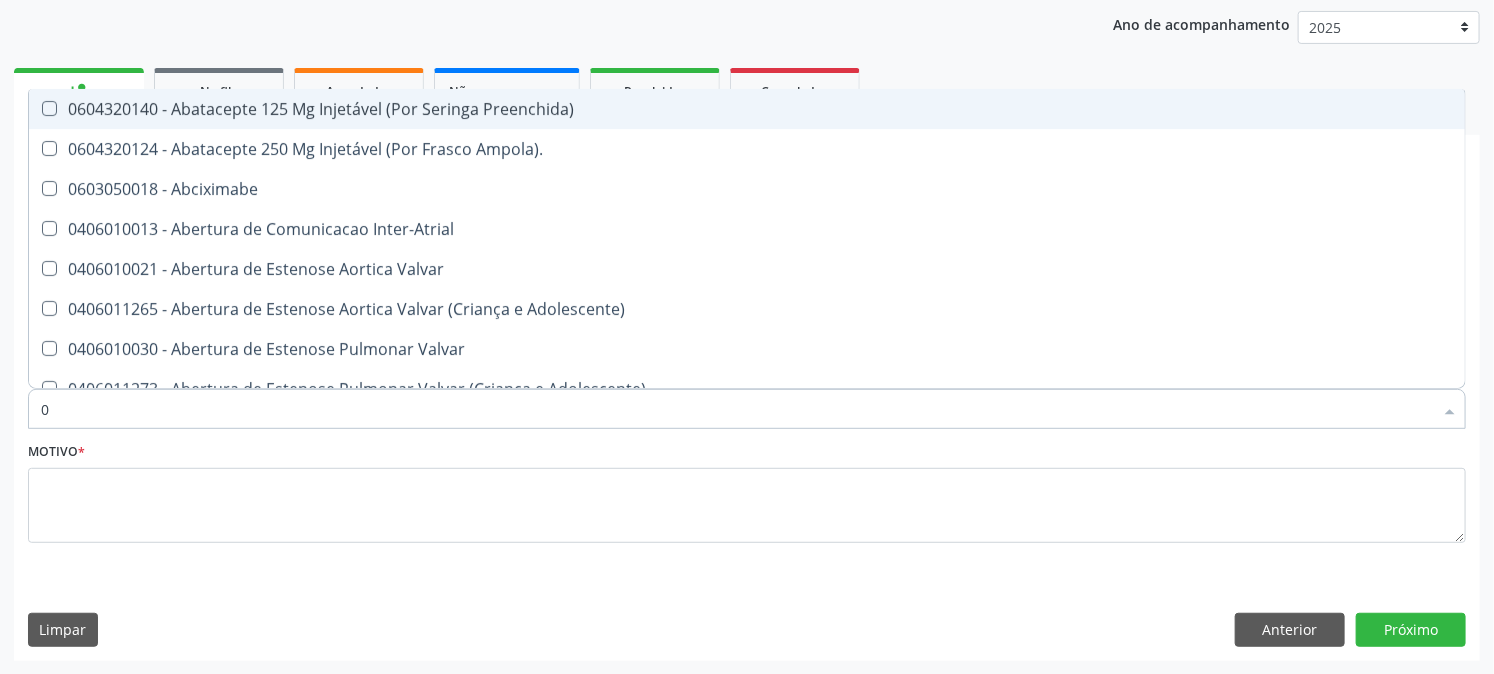 type on "02" 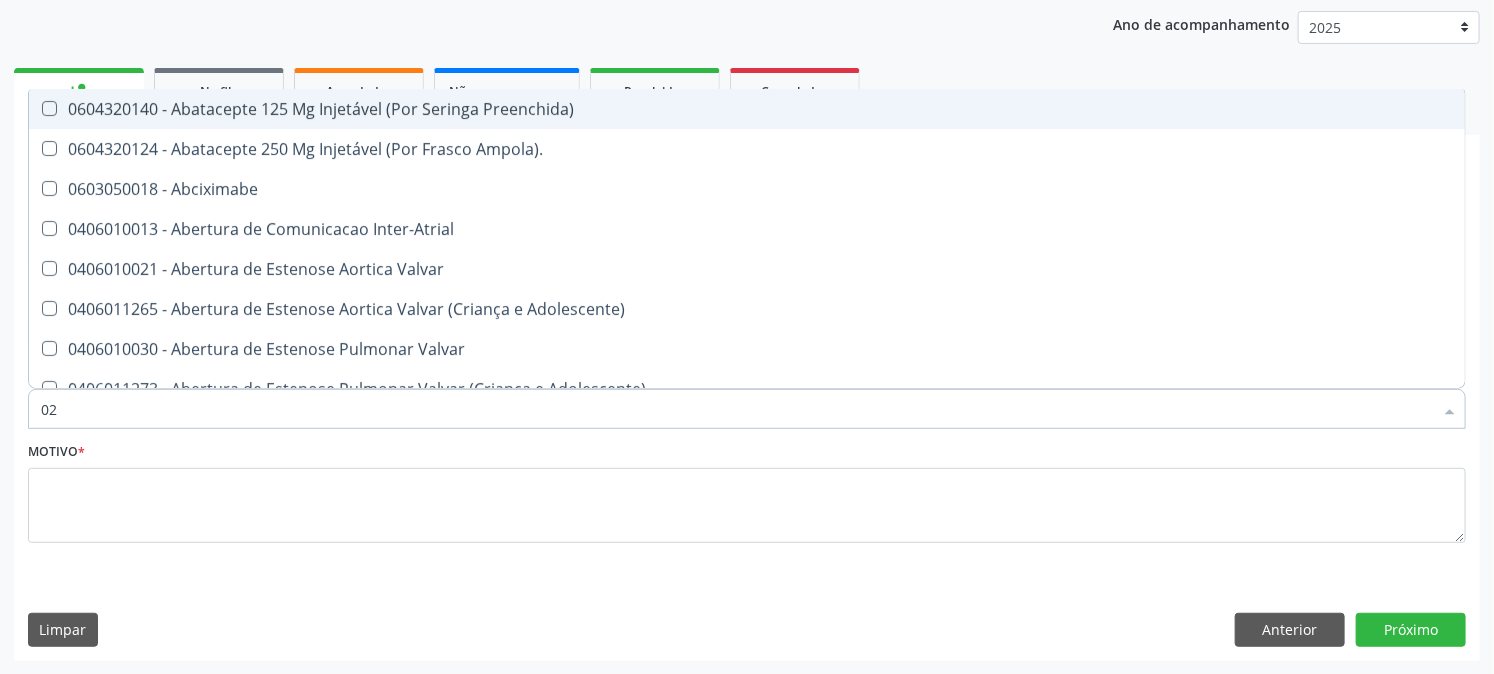 checkbox on "true" 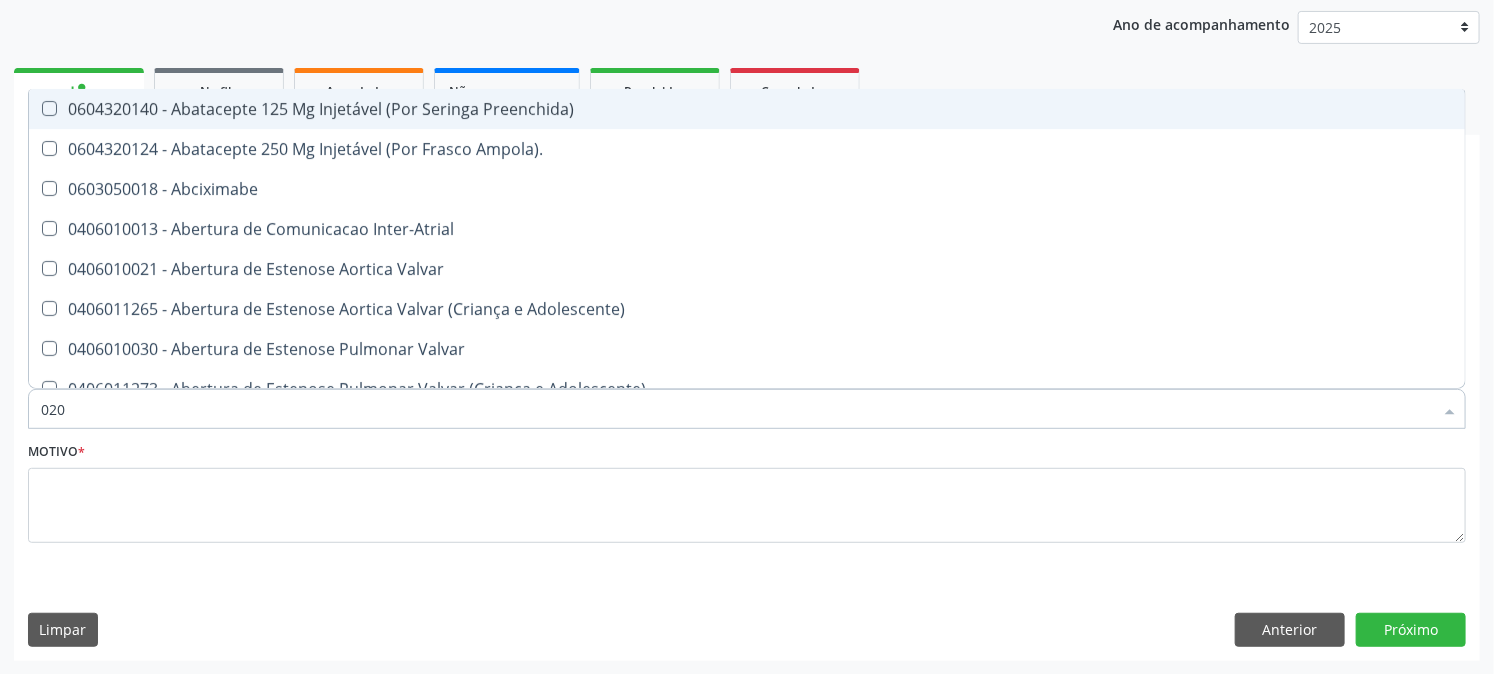 checkbox on "true" 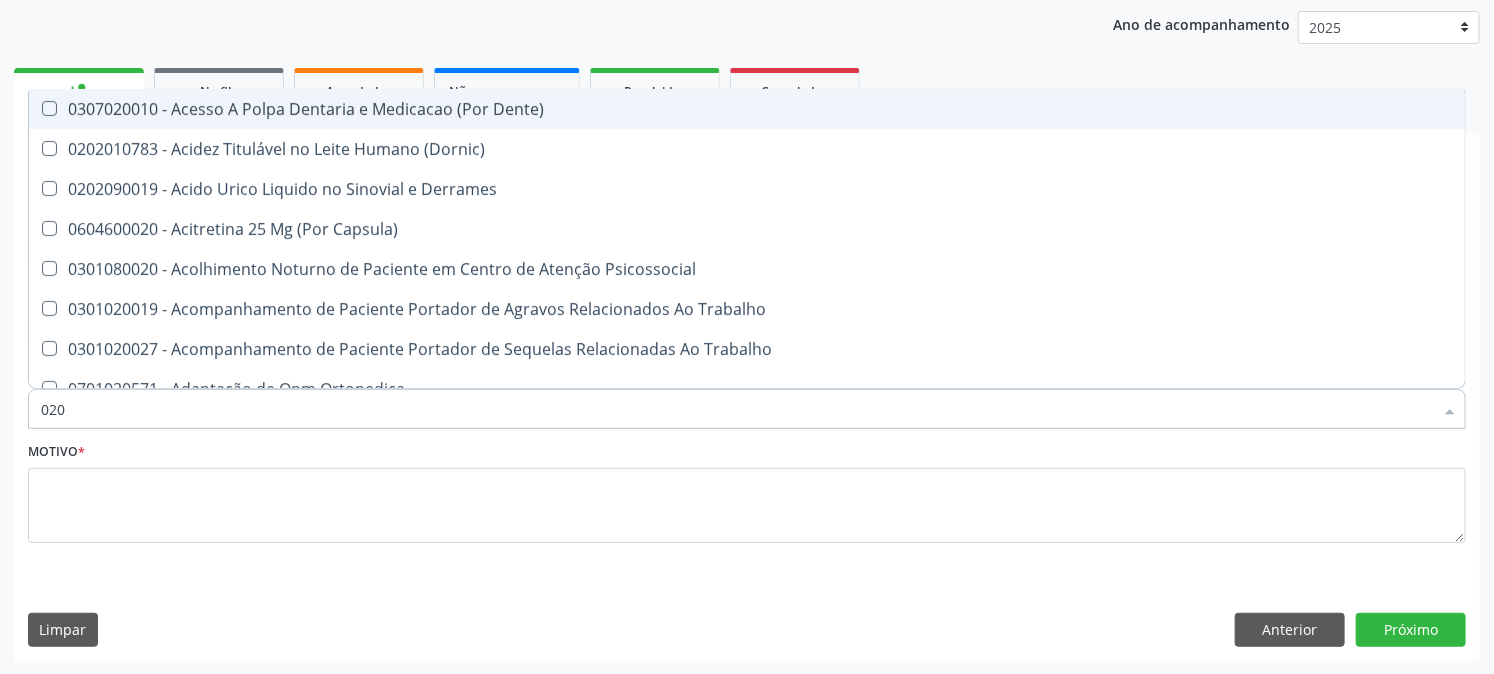 type on "0202" 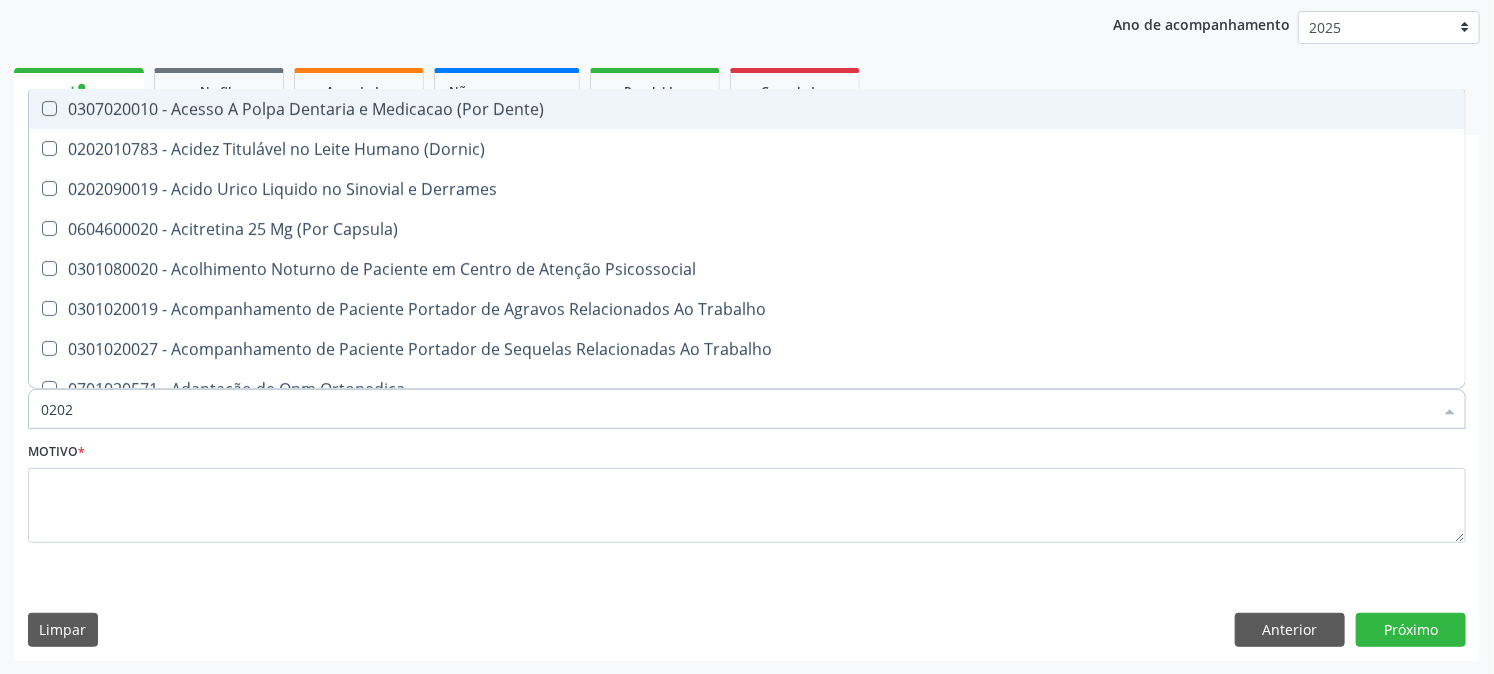 checkbox on "true" 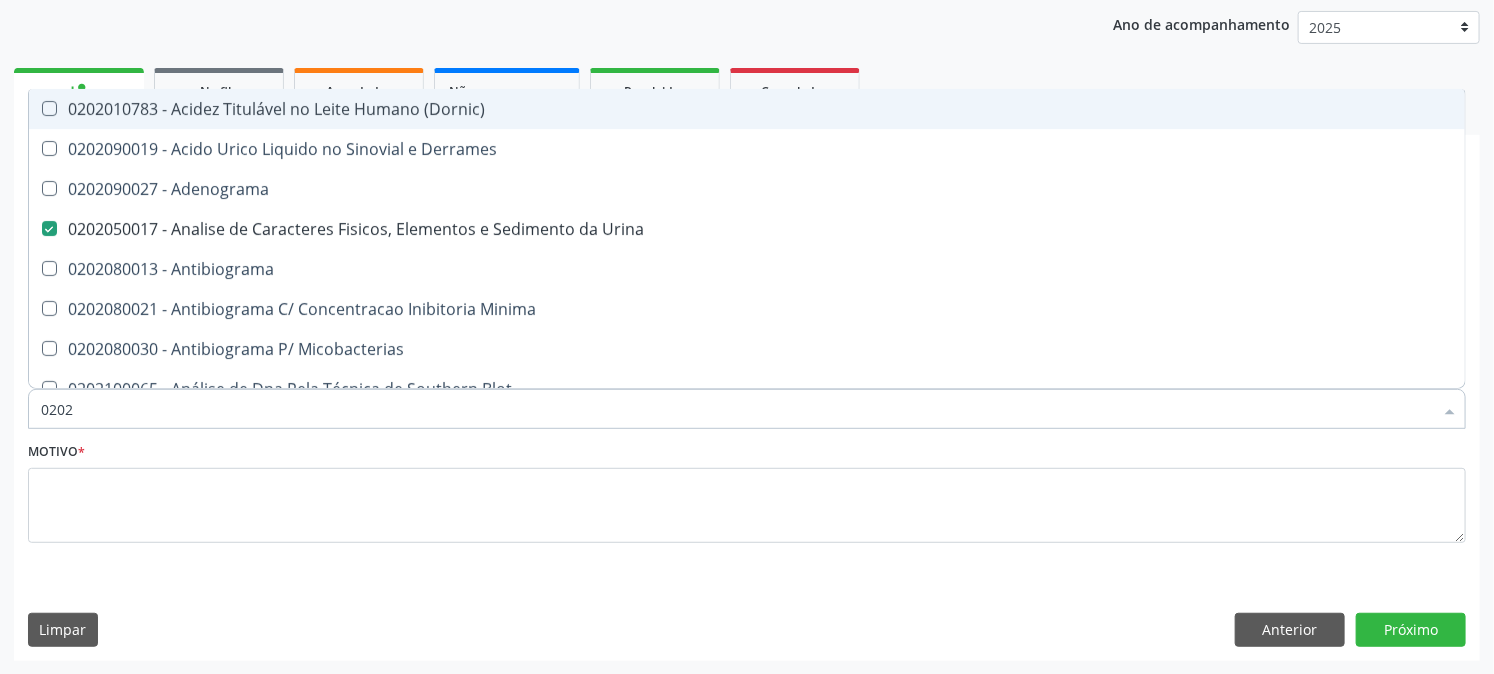 type on "02020" 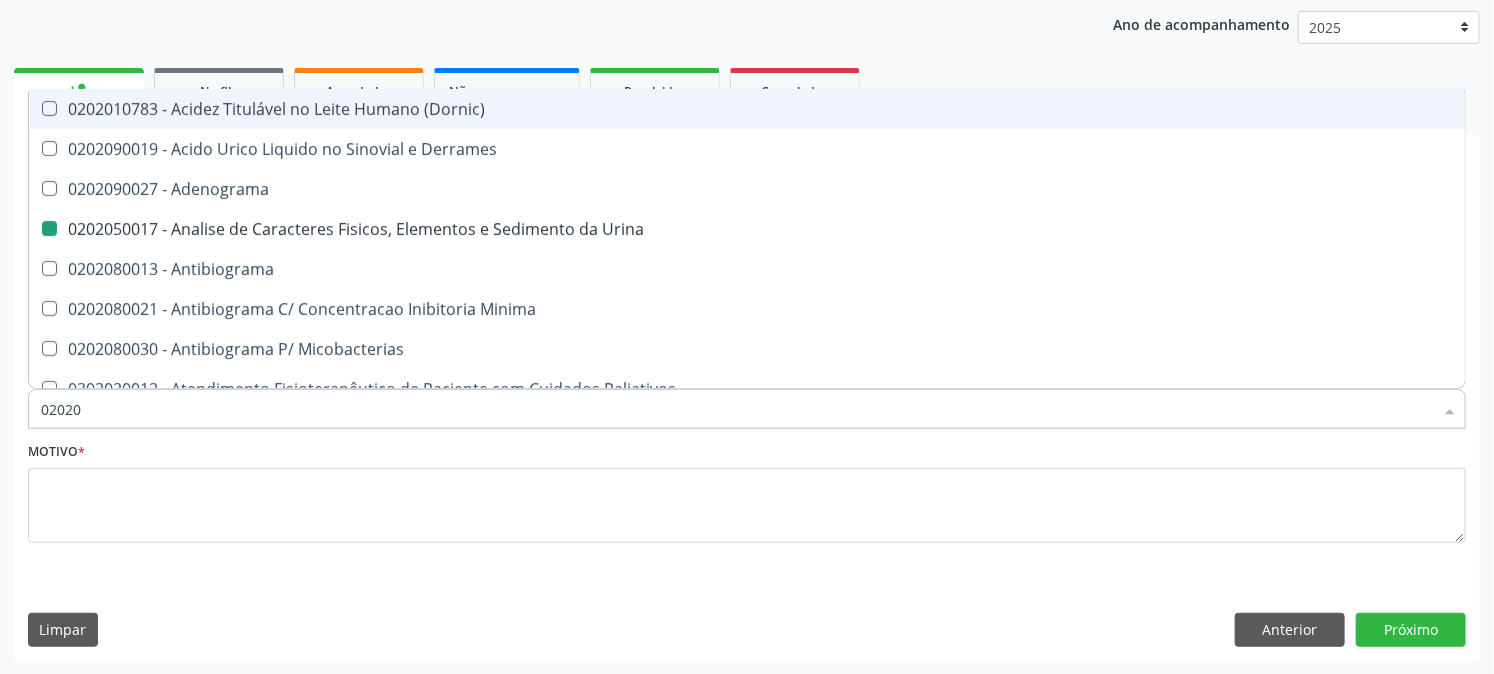 type on "020201" 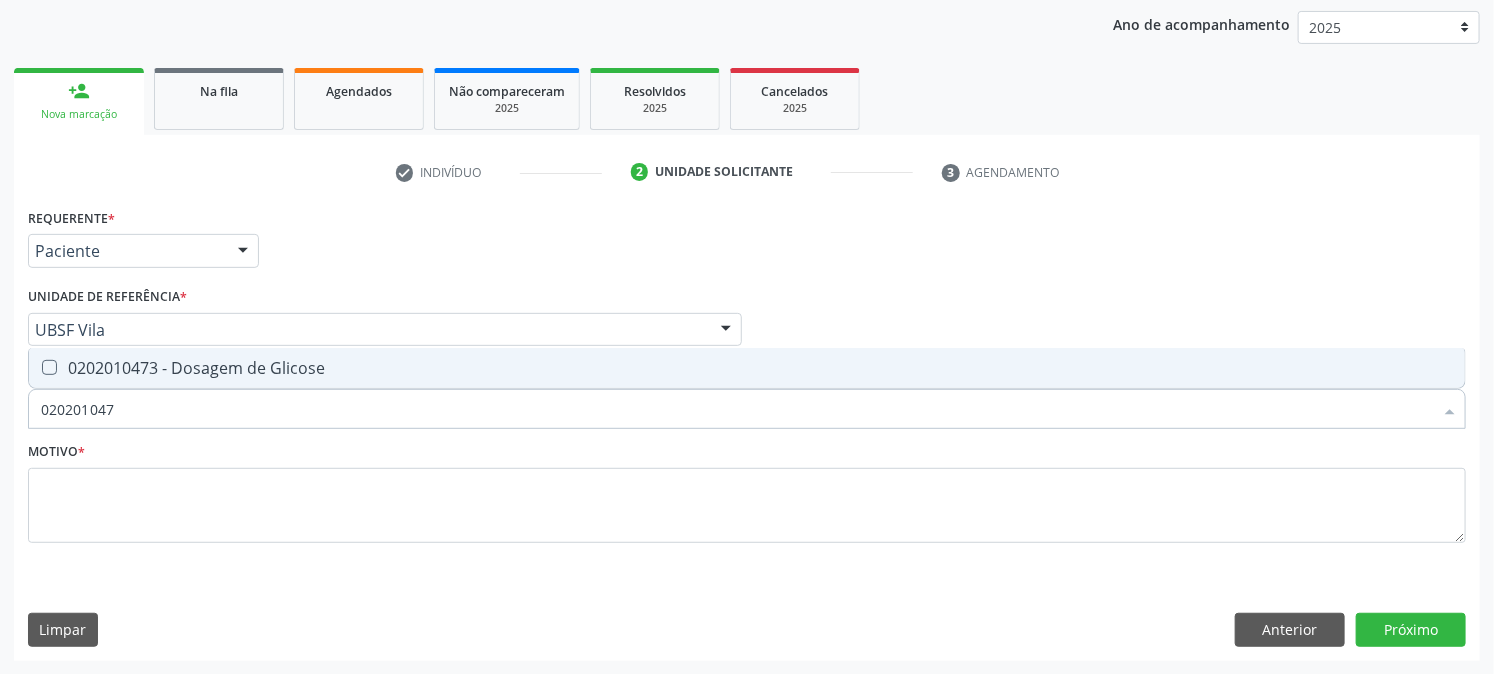 type on "0202010473" 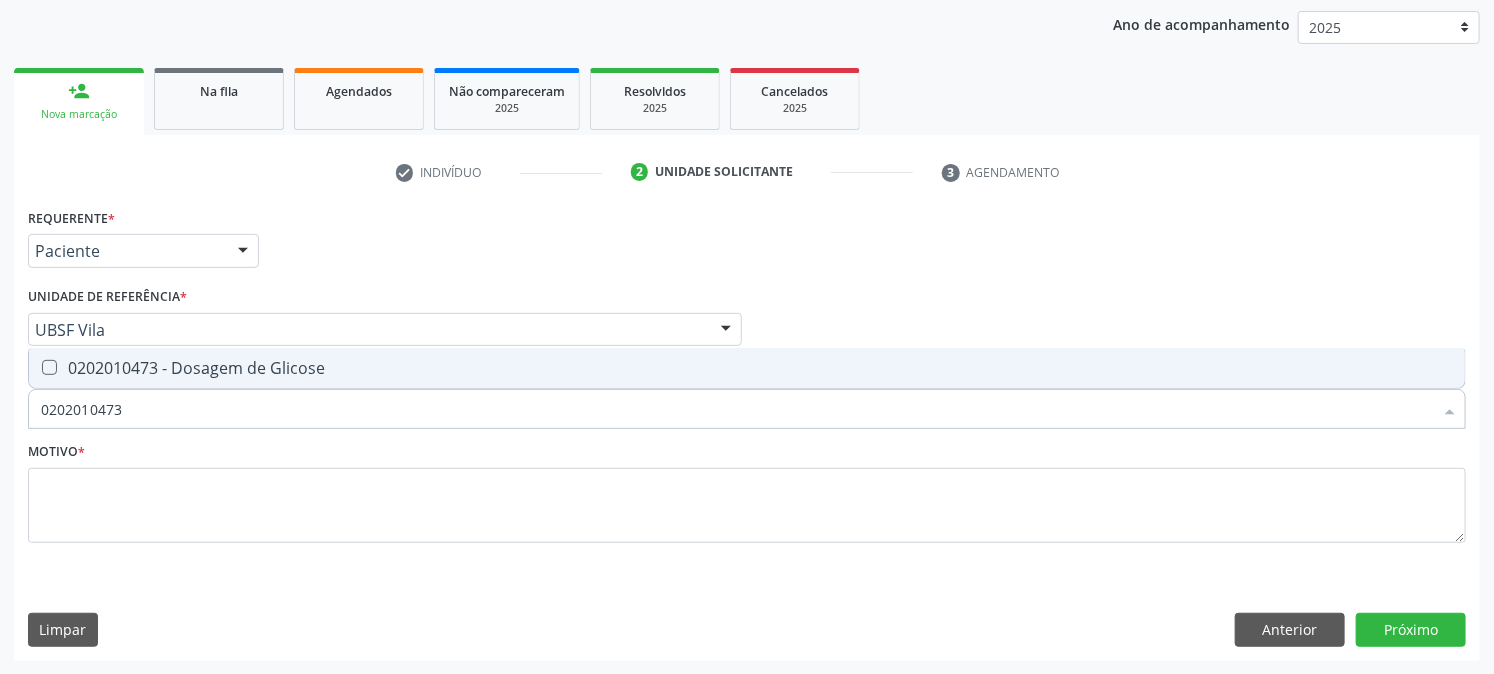 click on "0202010473 - Dosagem de Glicose" at bounding box center (747, 368) 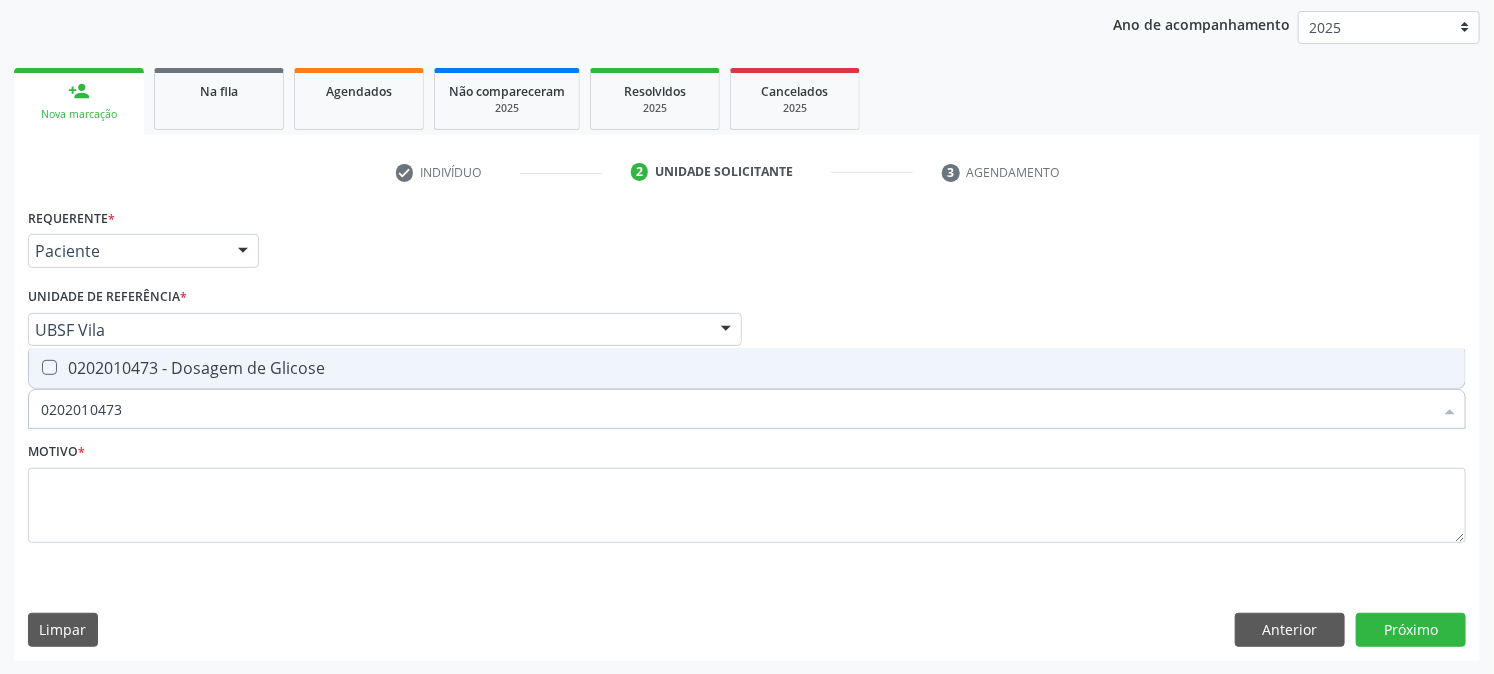 checkbox on "true" 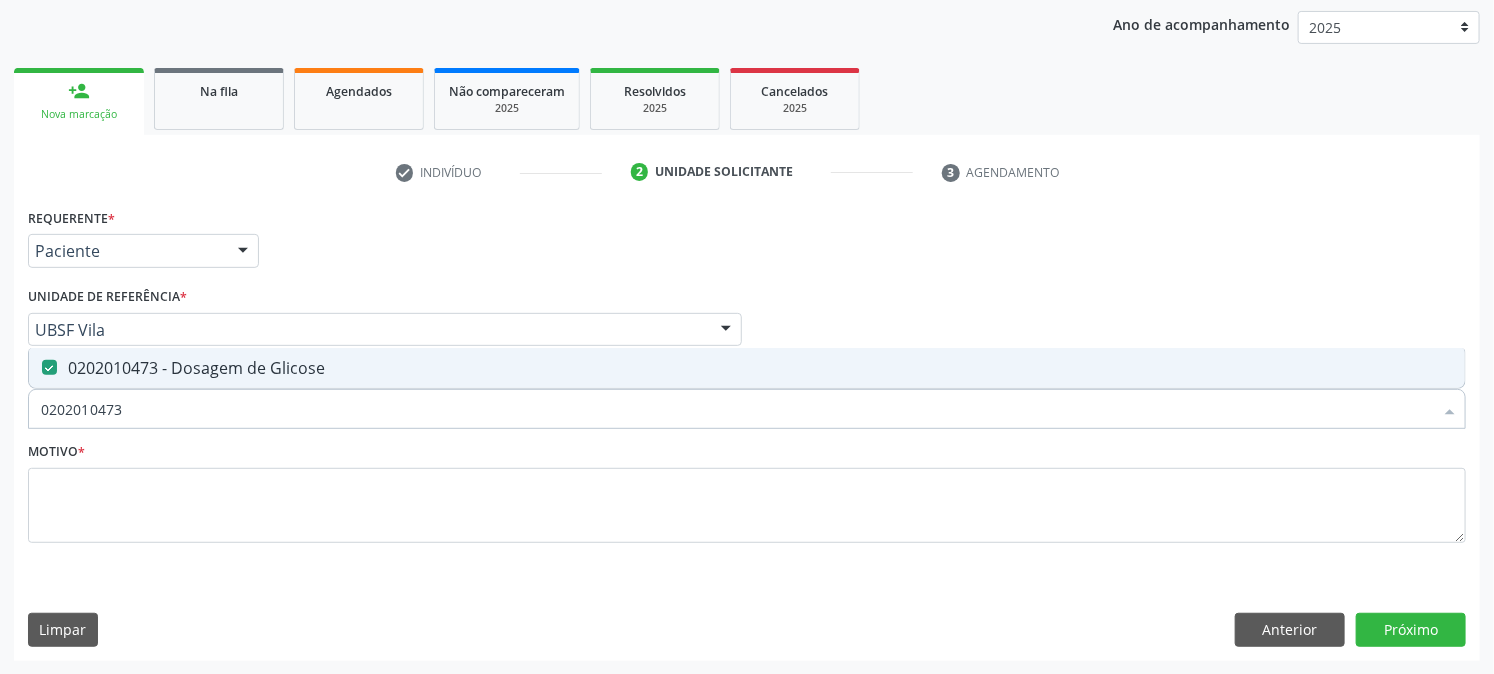 drag, startPoint x: 176, startPoint y: 408, endPoint x: 0, endPoint y: 513, distance: 204.94145 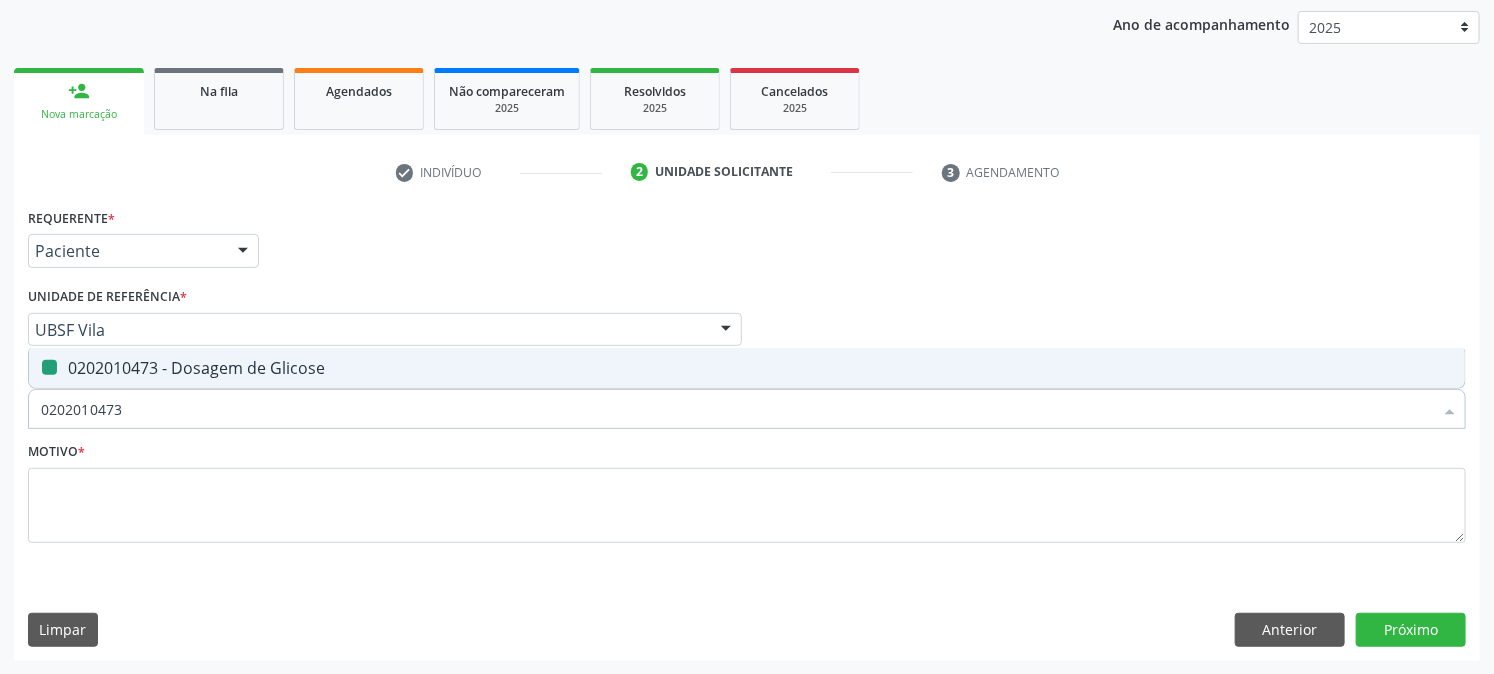type 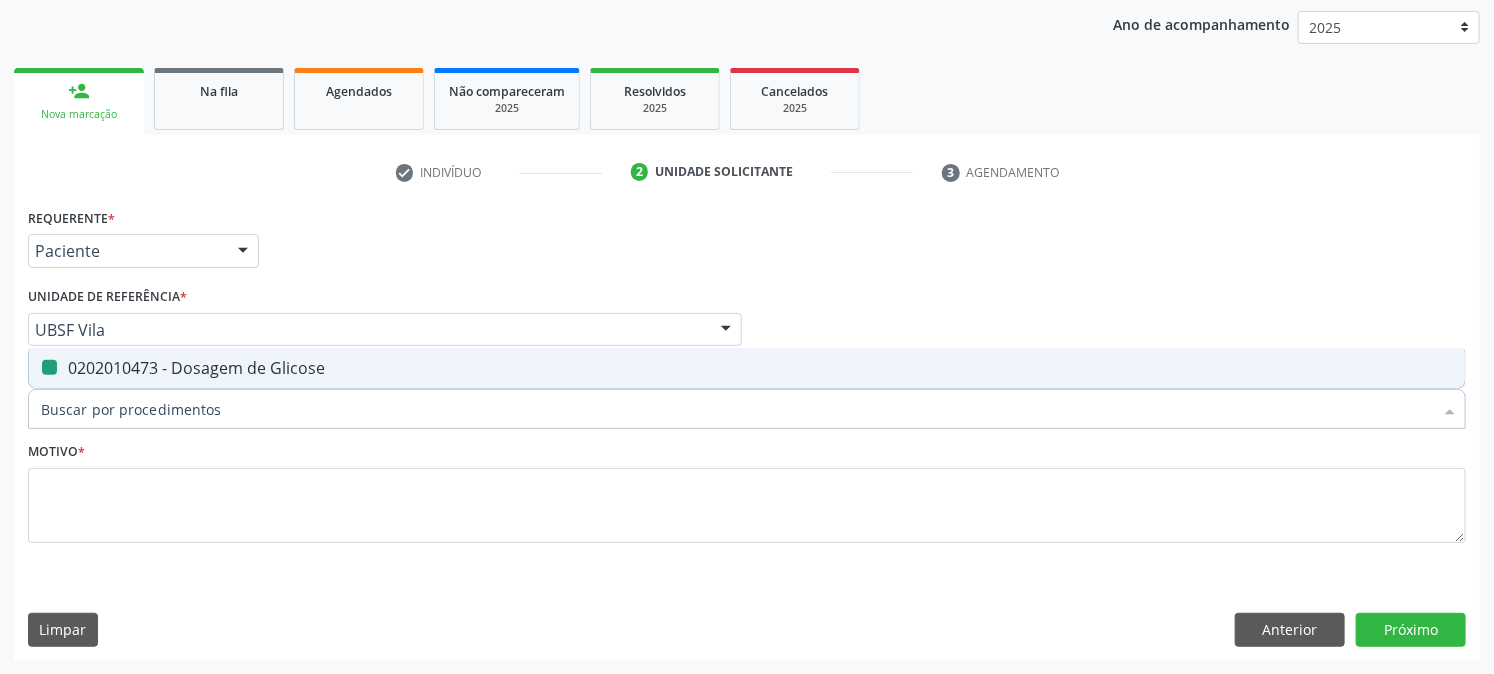 checkbox on "false" 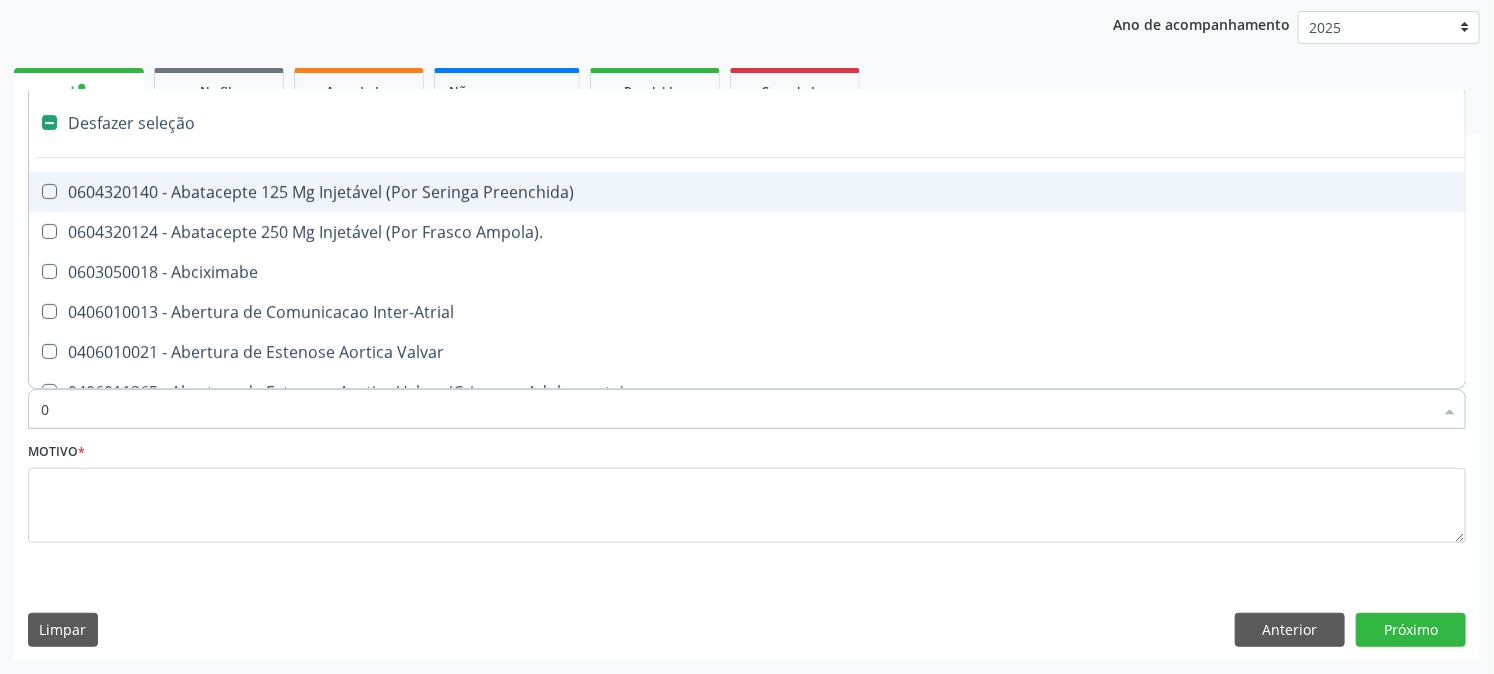 type on "02" 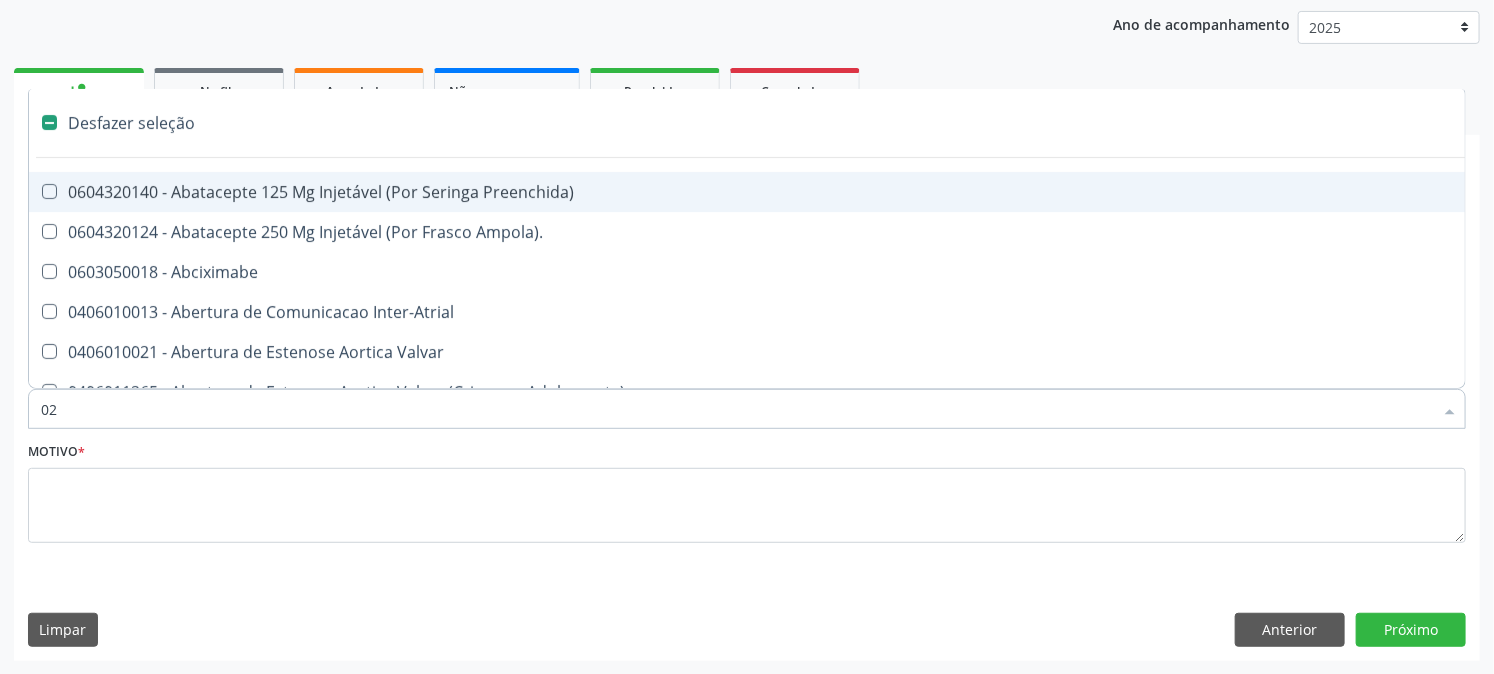 checkbox on "true" 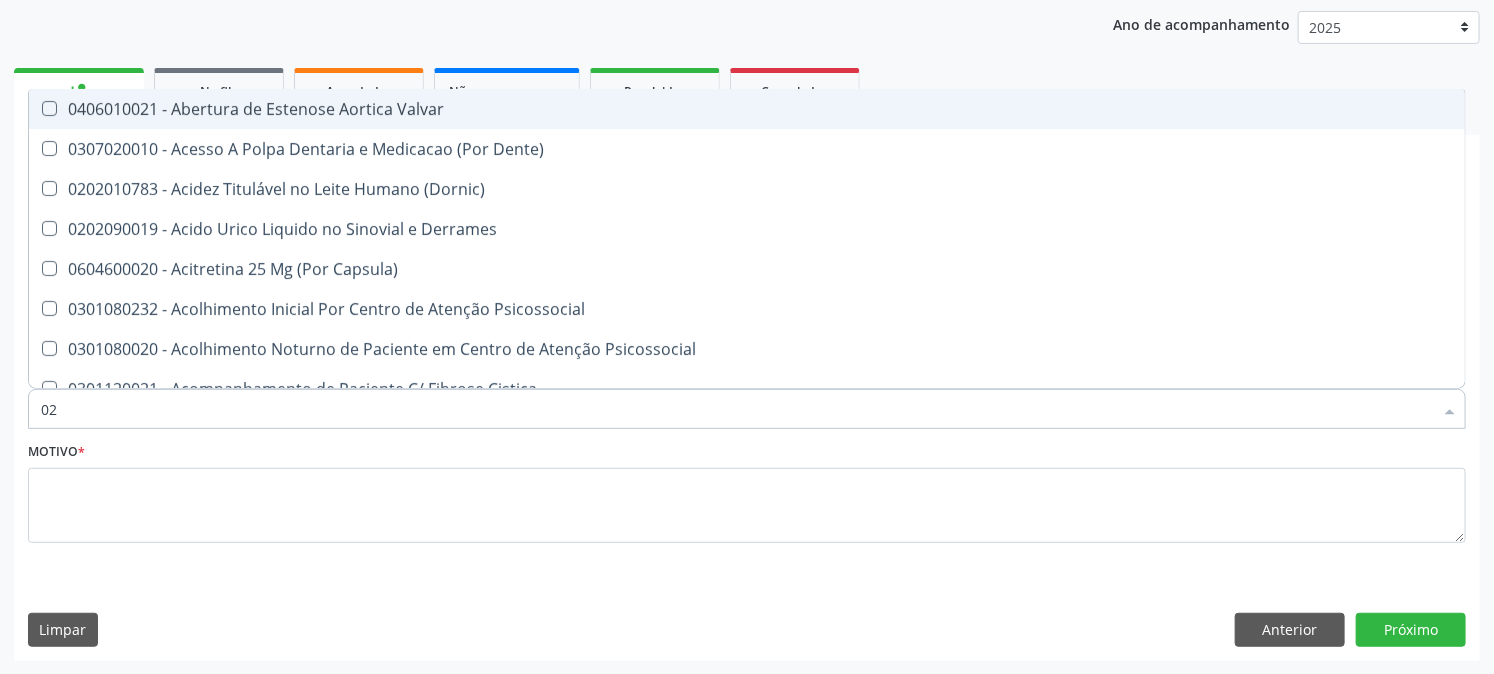type on "020" 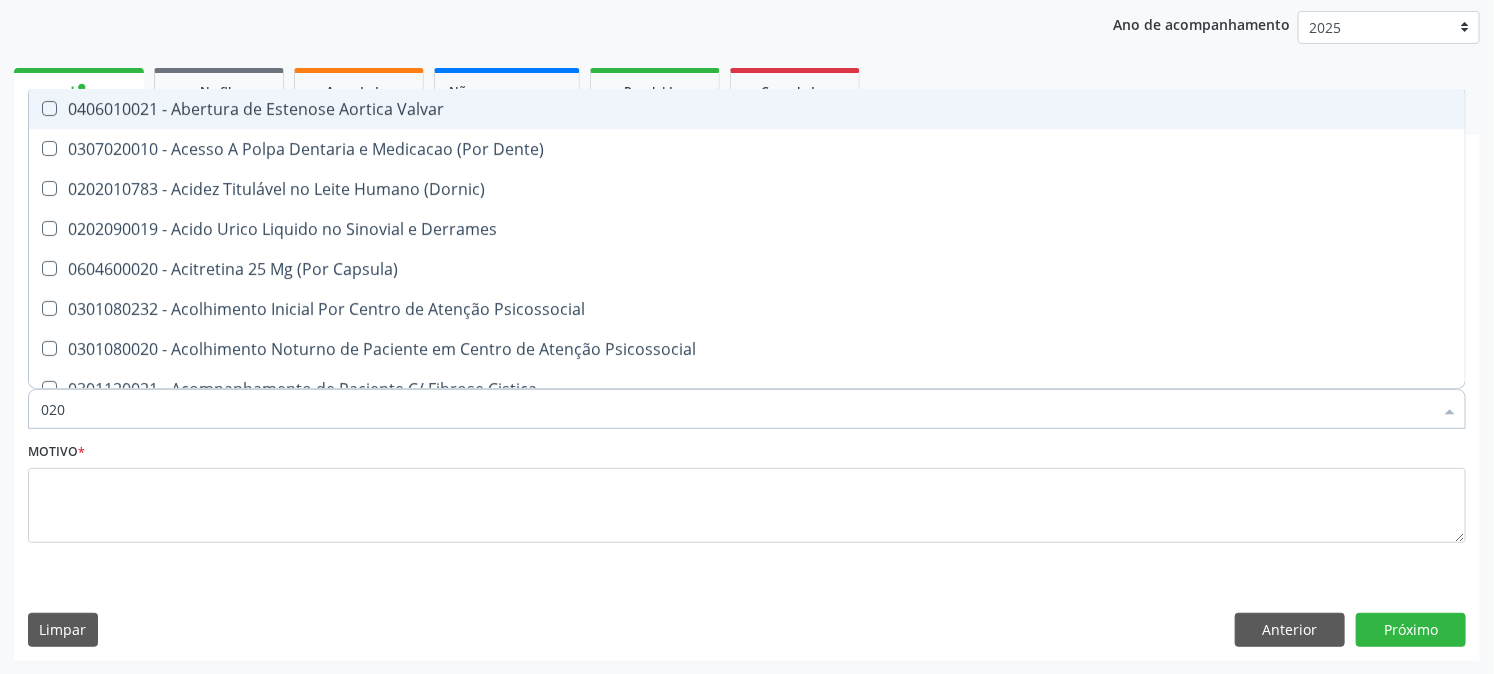 checkbox on "true" 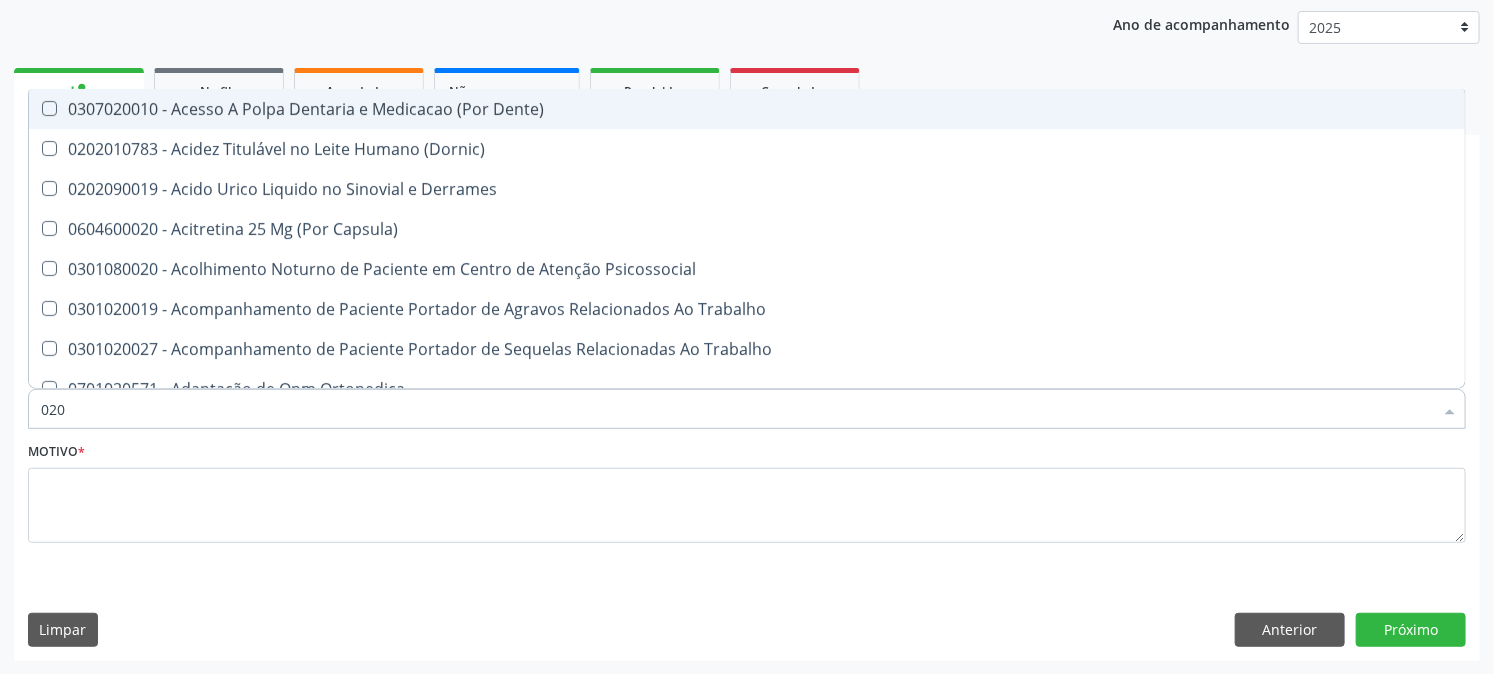 type on "0202" 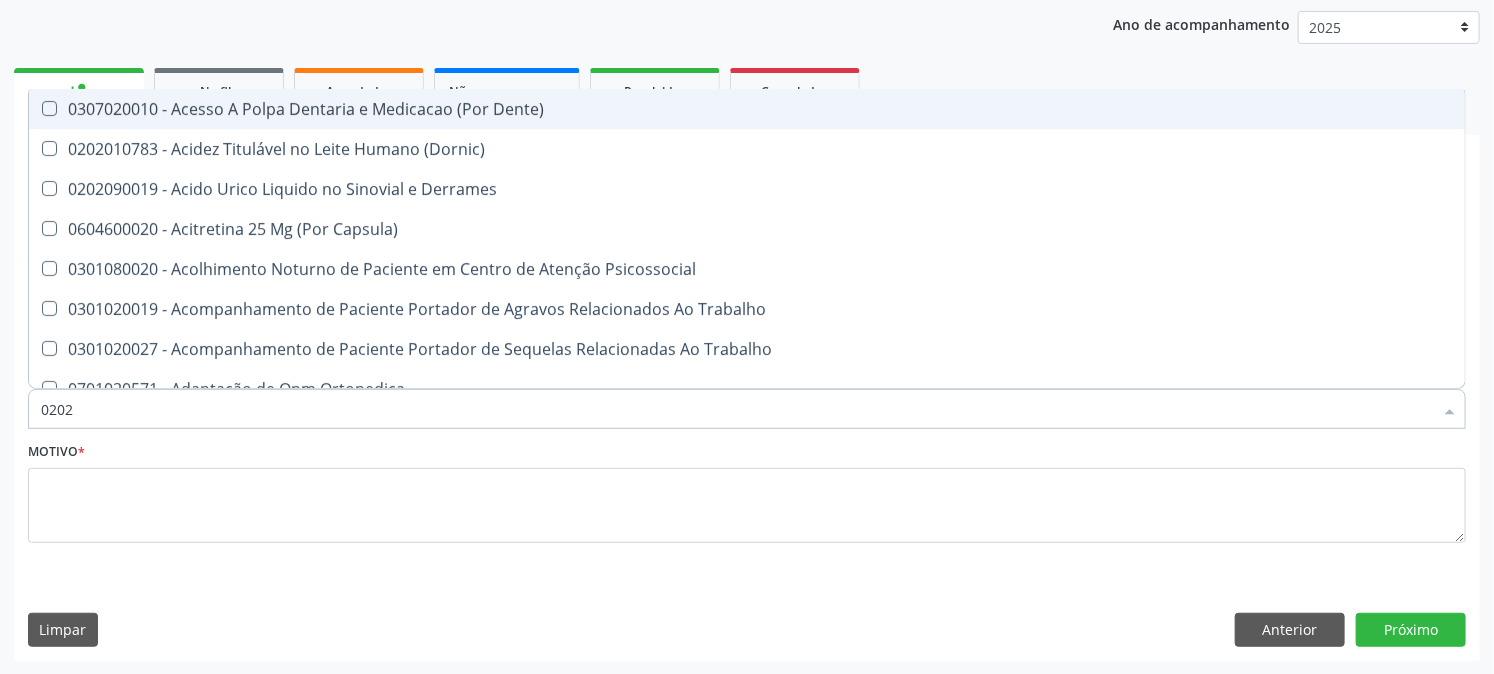 checkbox on "true" 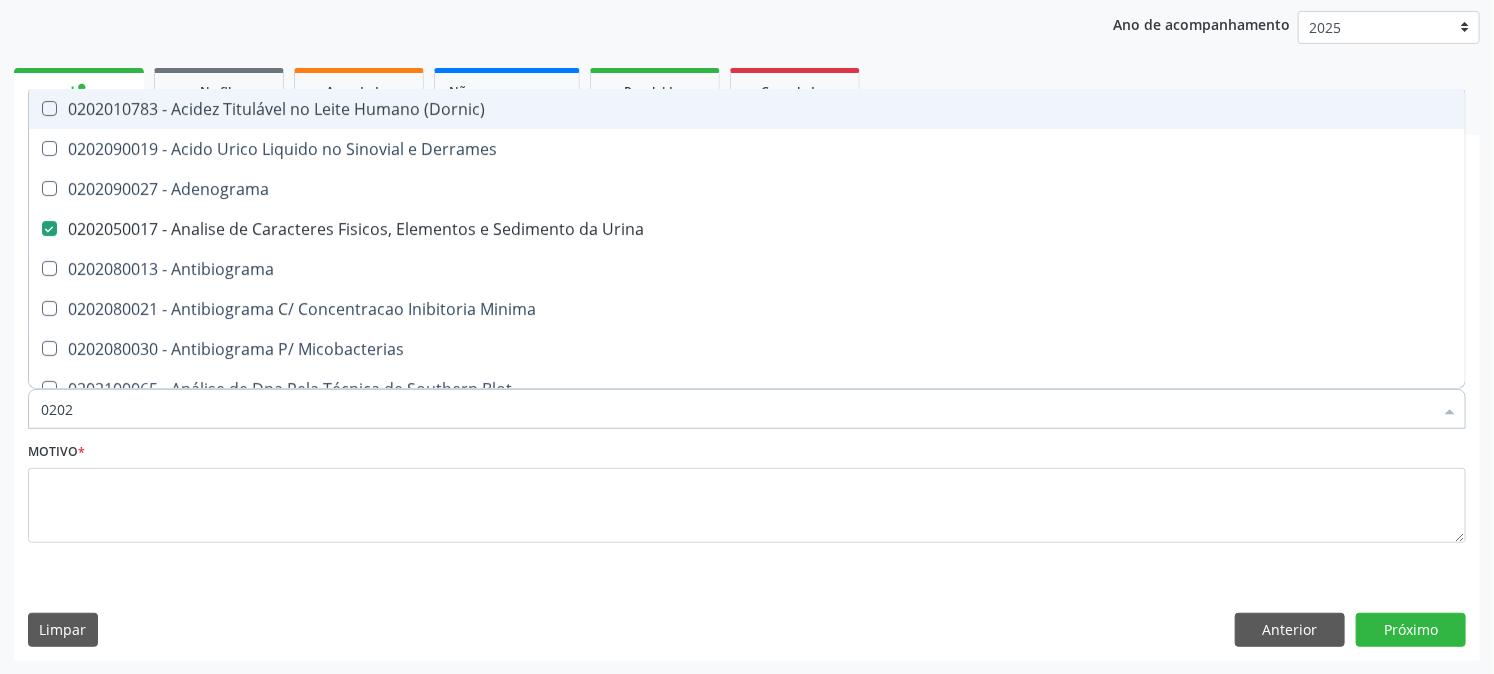 type on "02020" 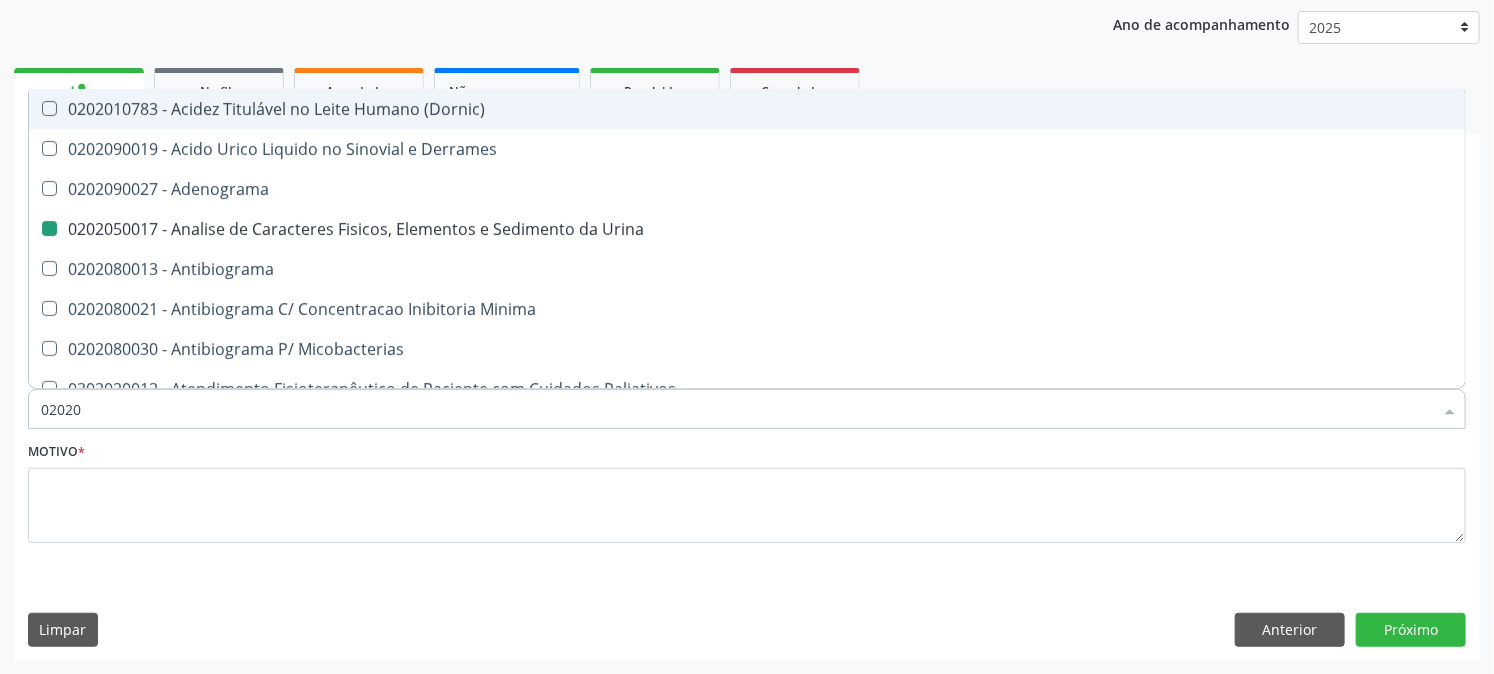 type on "020202" 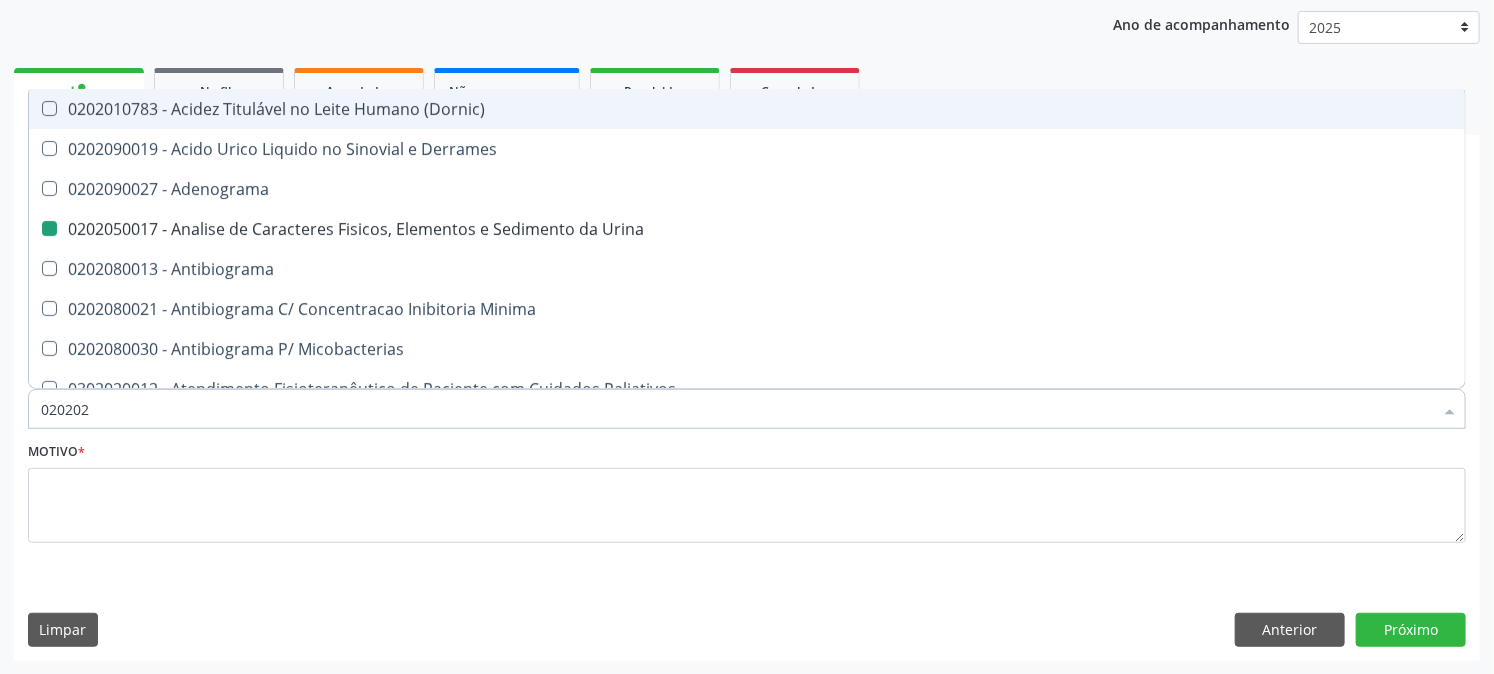 checkbox on "false" 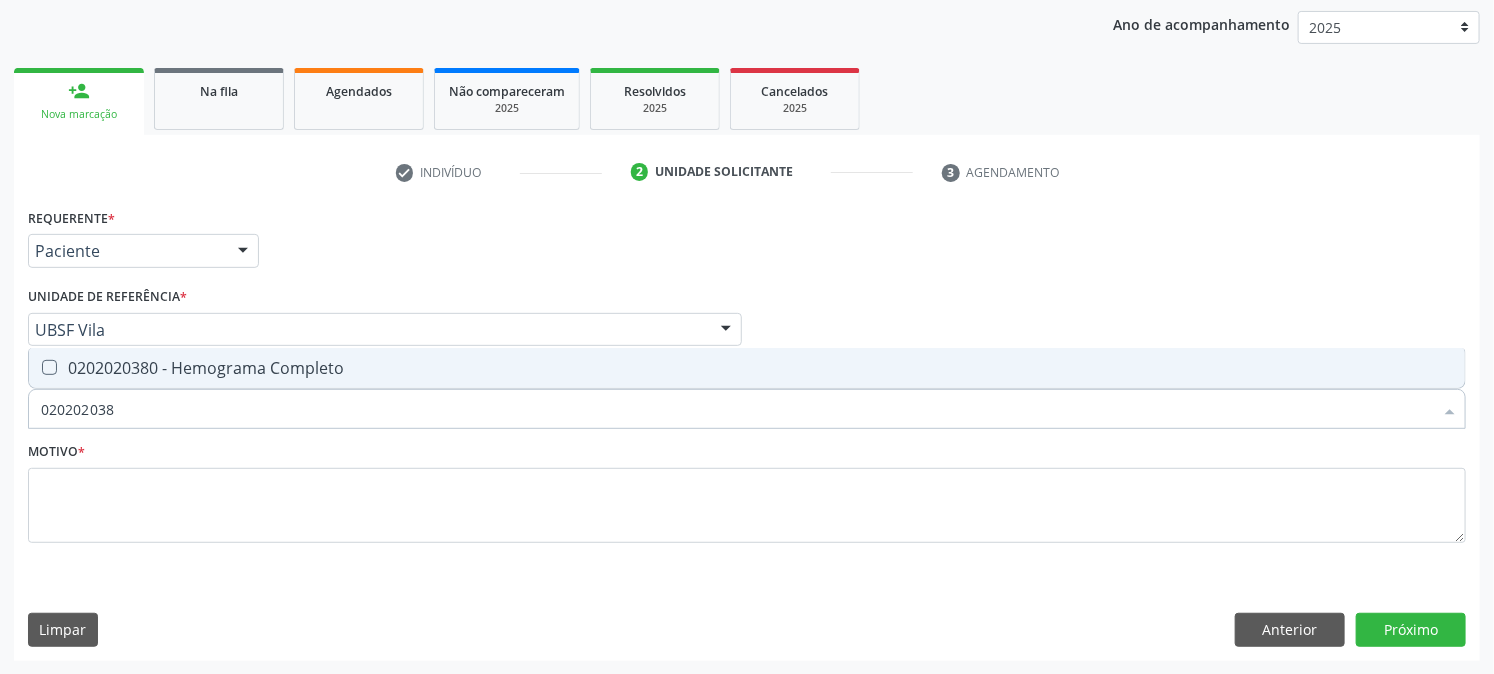 type on "0202020380" 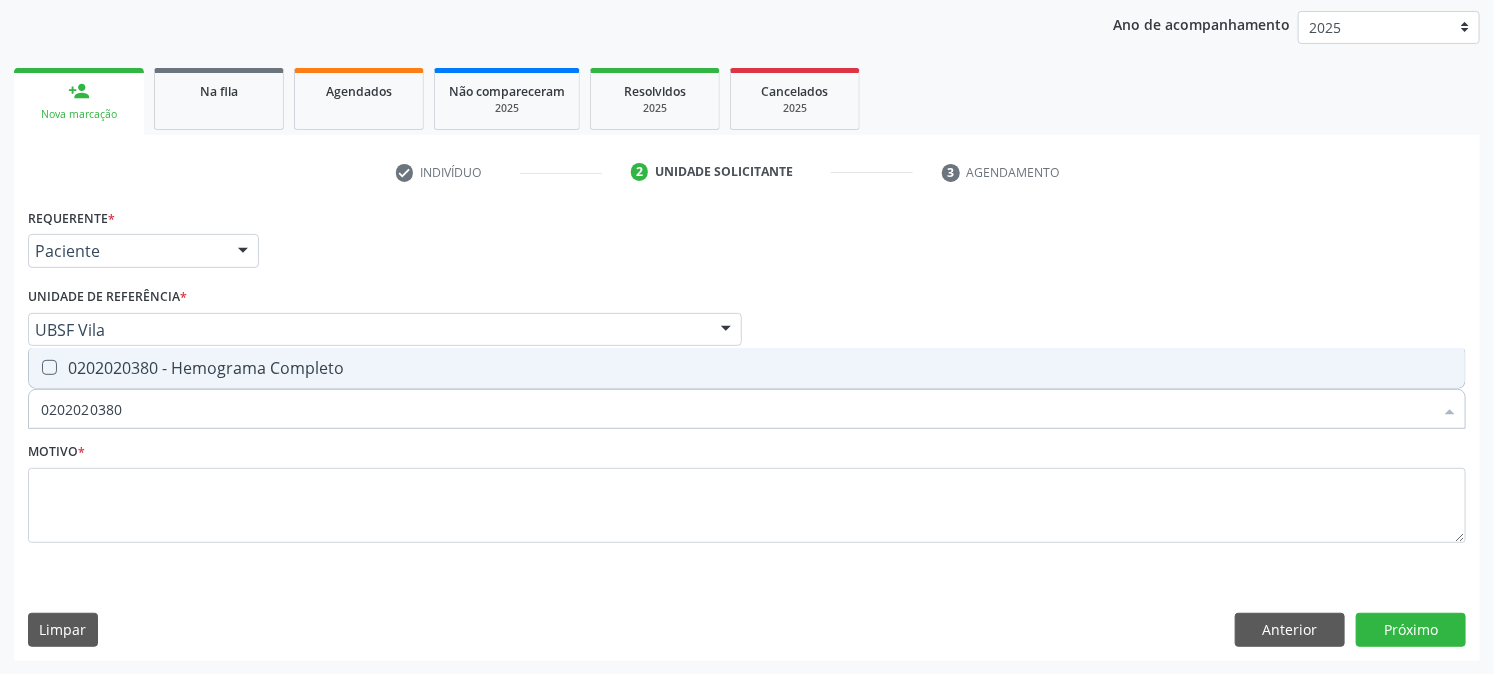 click on "0202020380 - Hemograma Completo" at bounding box center [747, 368] 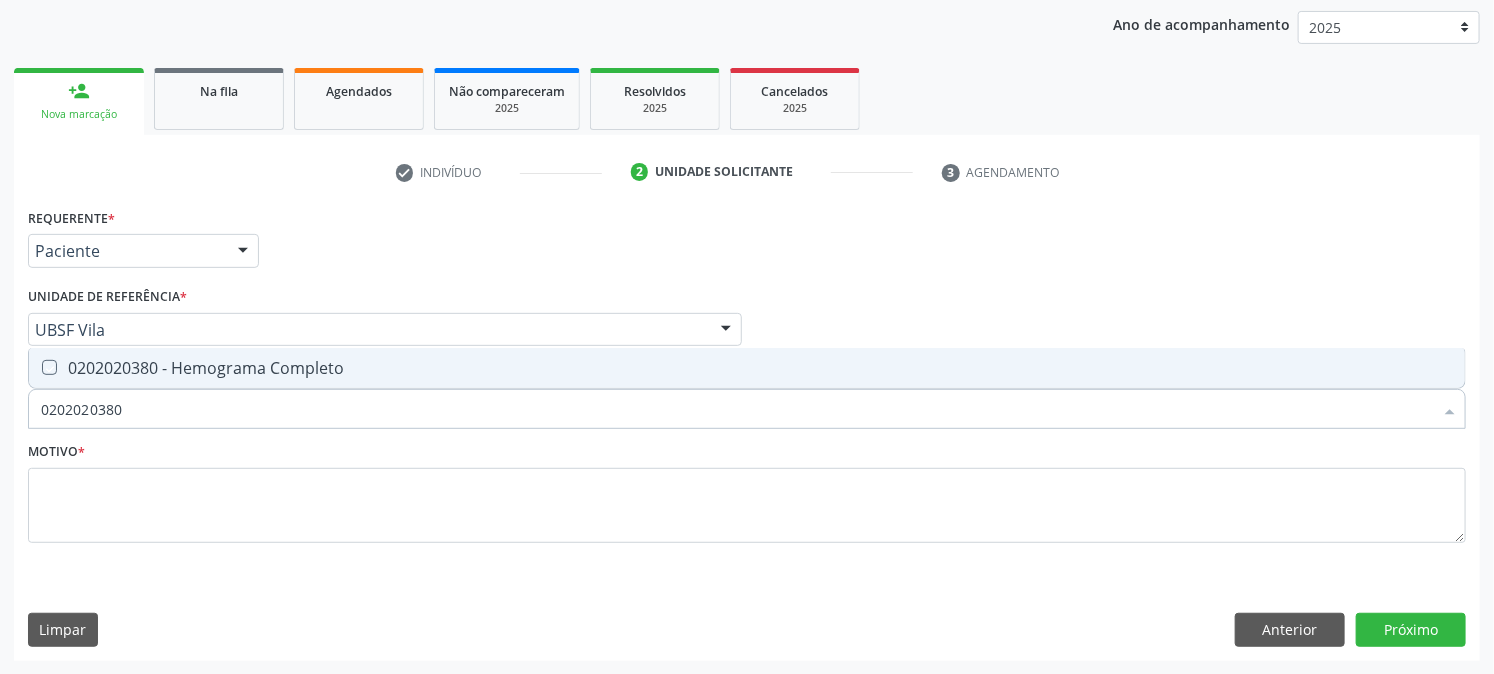 checkbox on "true" 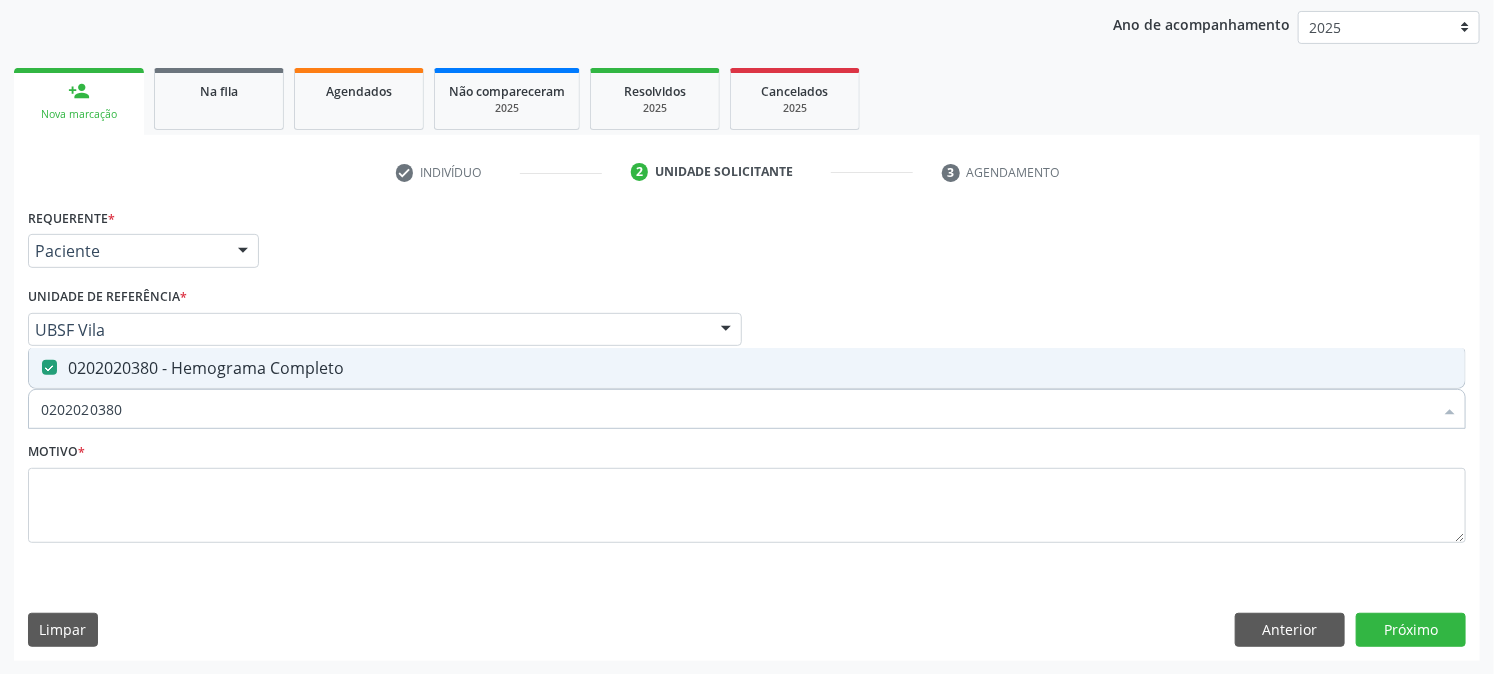 drag, startPoint x: 164, startPoint y: 414, endPoint x: 0, endPoint y: 491, distance: 181.17671 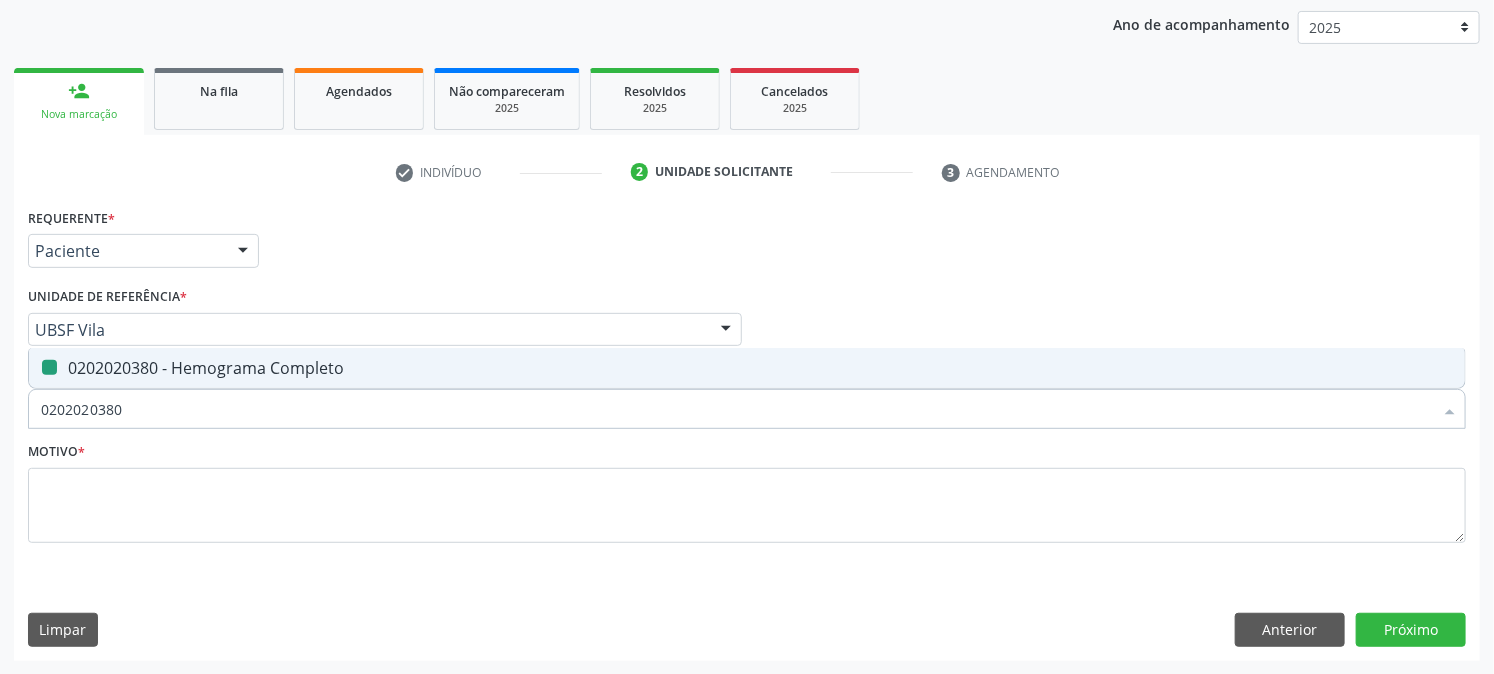 type 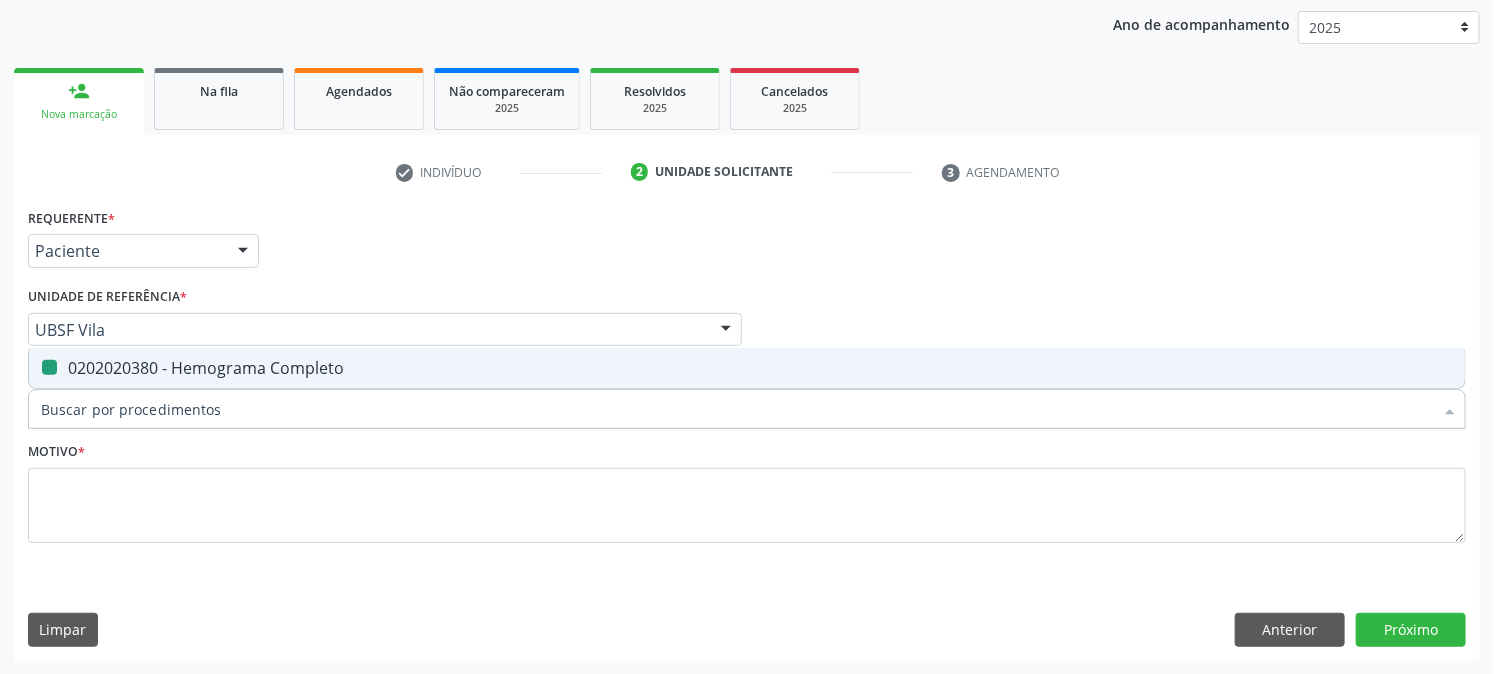 checkbox on "false" 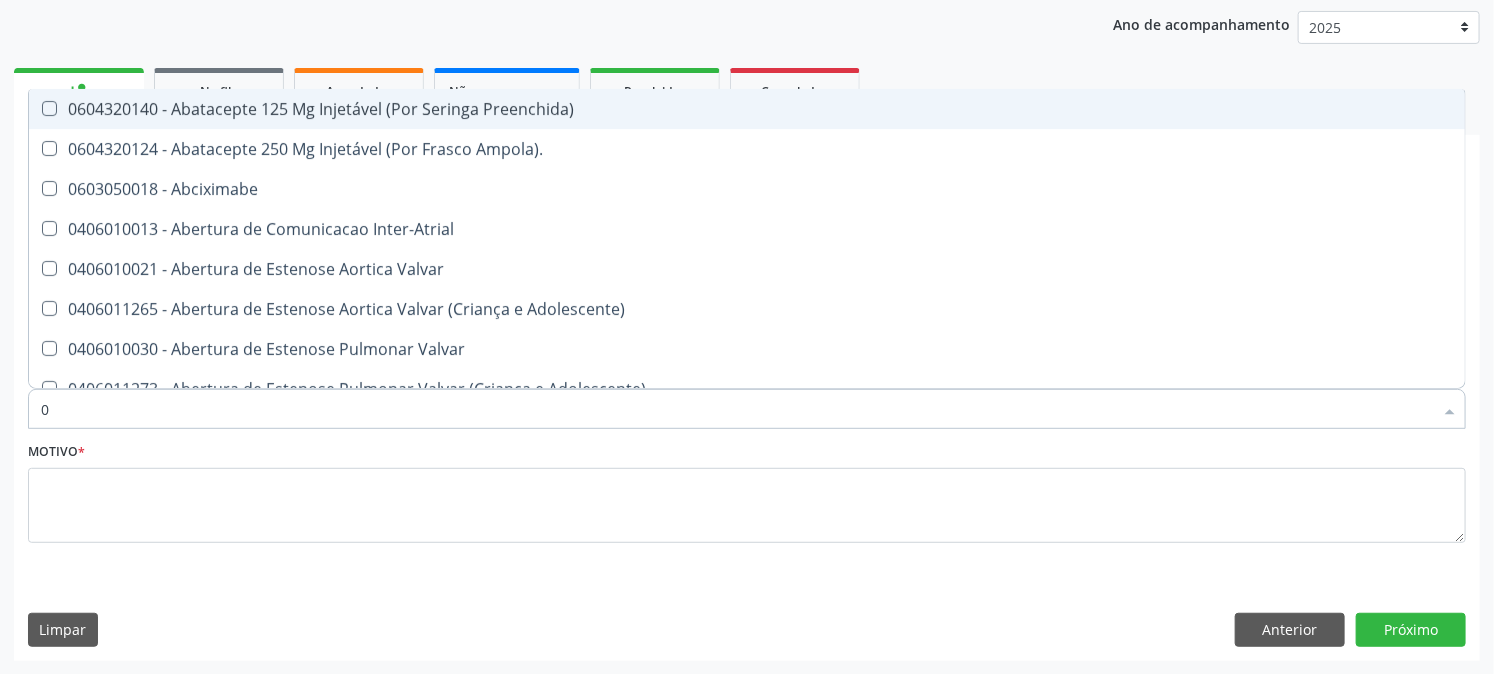 type on "02" 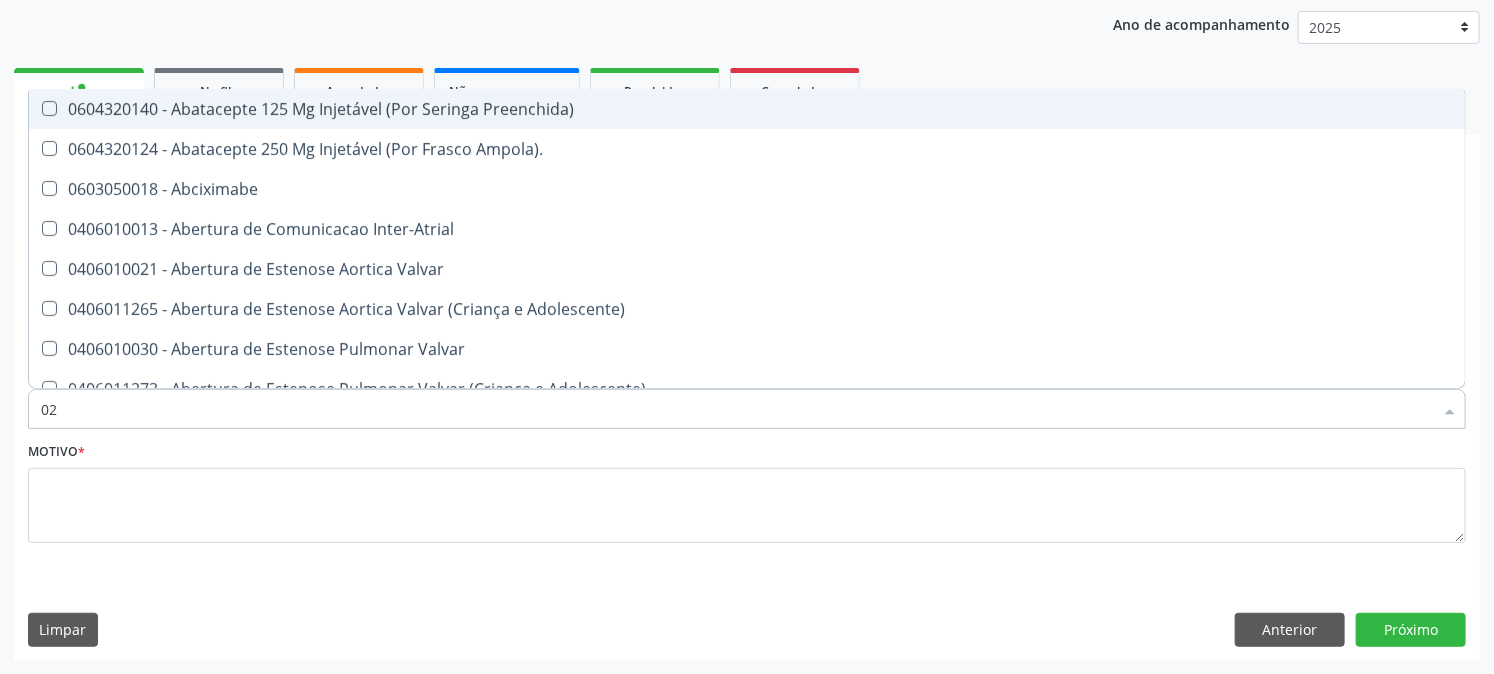 checkbox on "true" 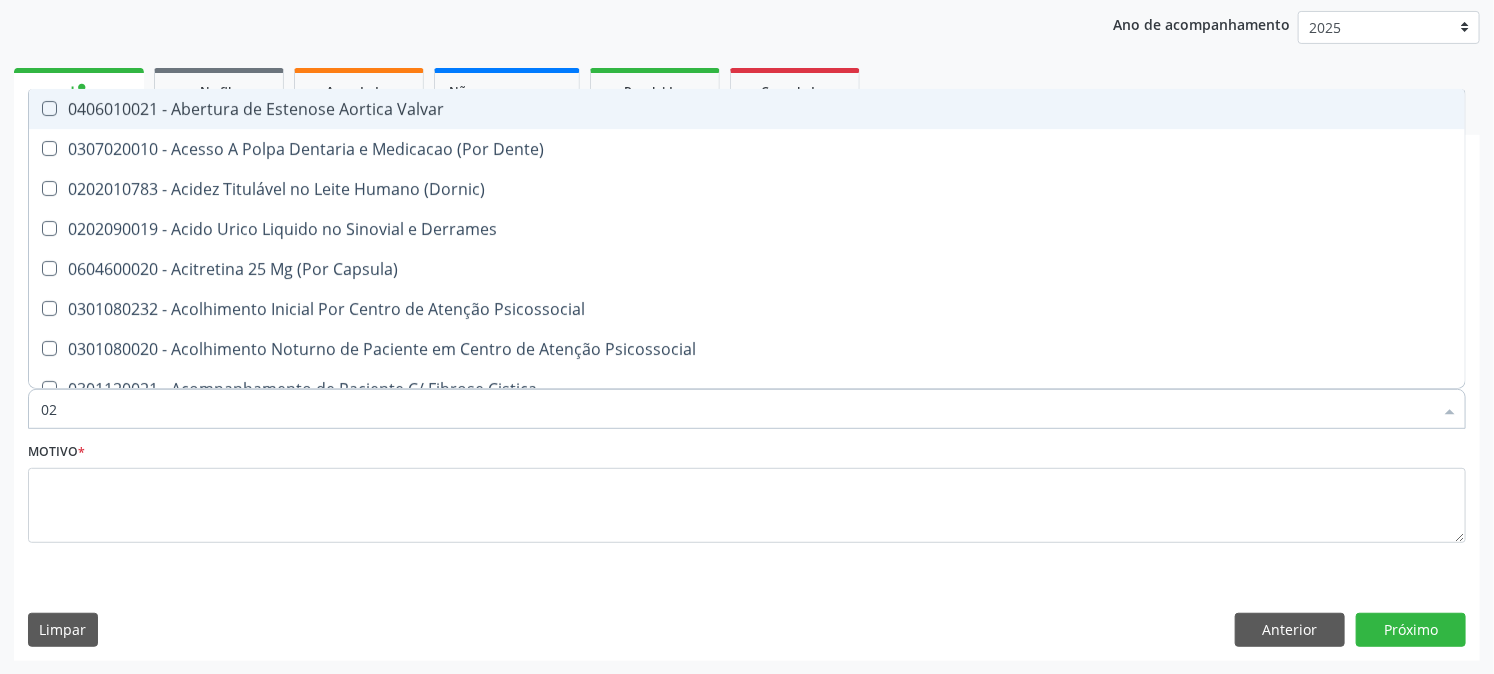 type on "020" 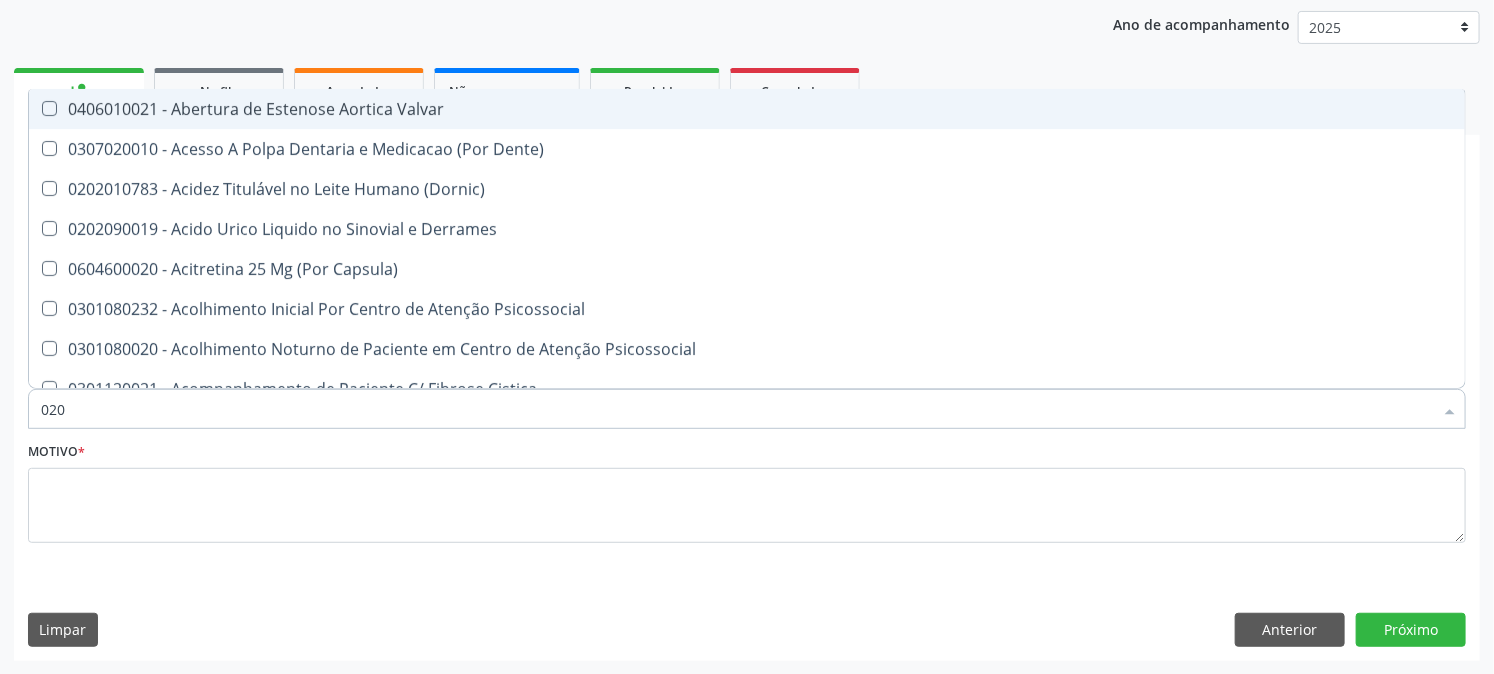 checkbox on "true" 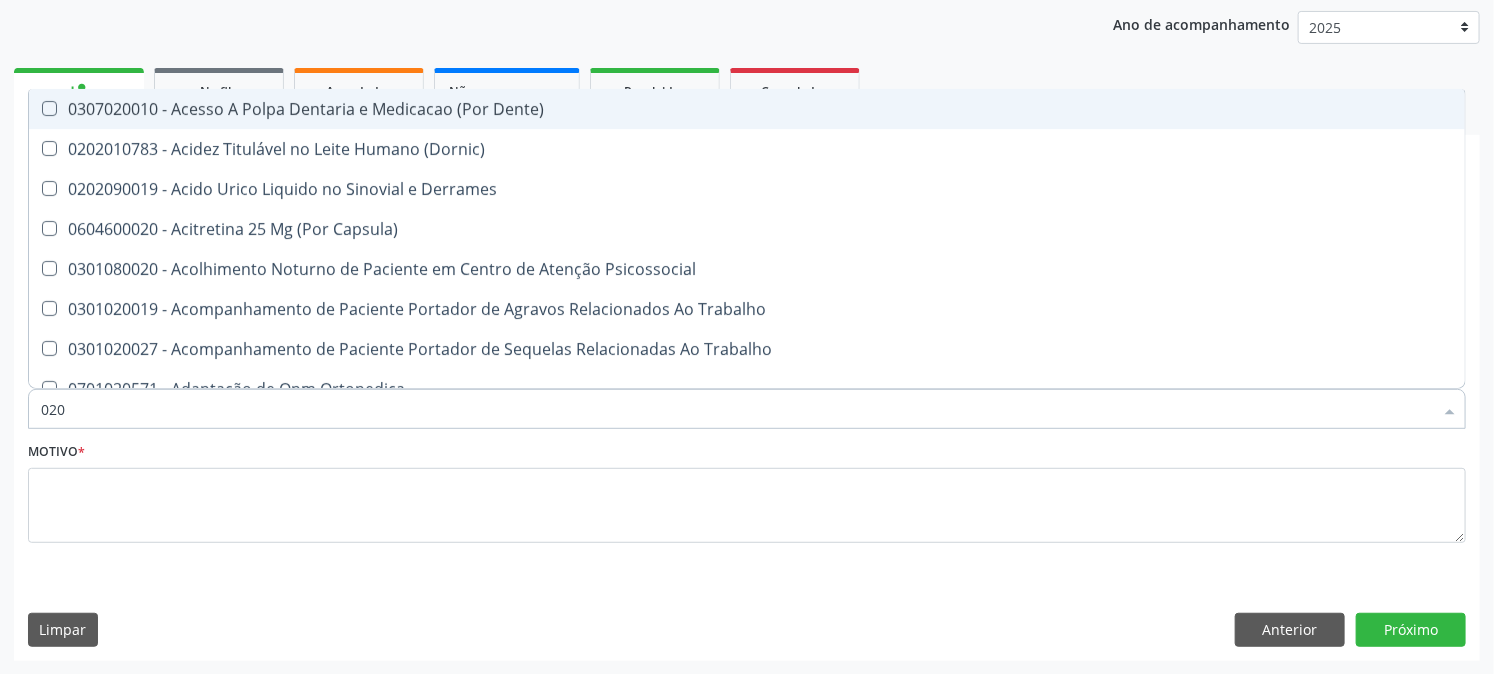 type on "0202" 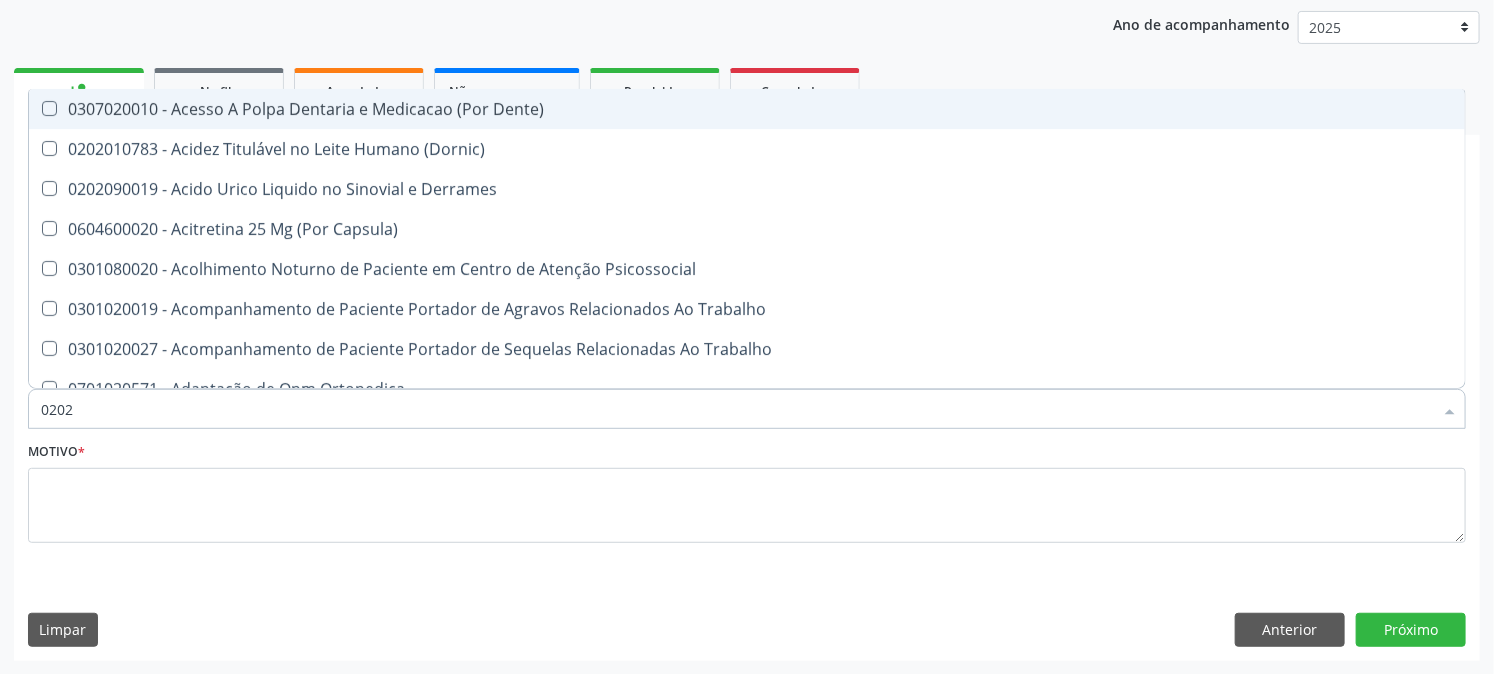 checkbox on "true" 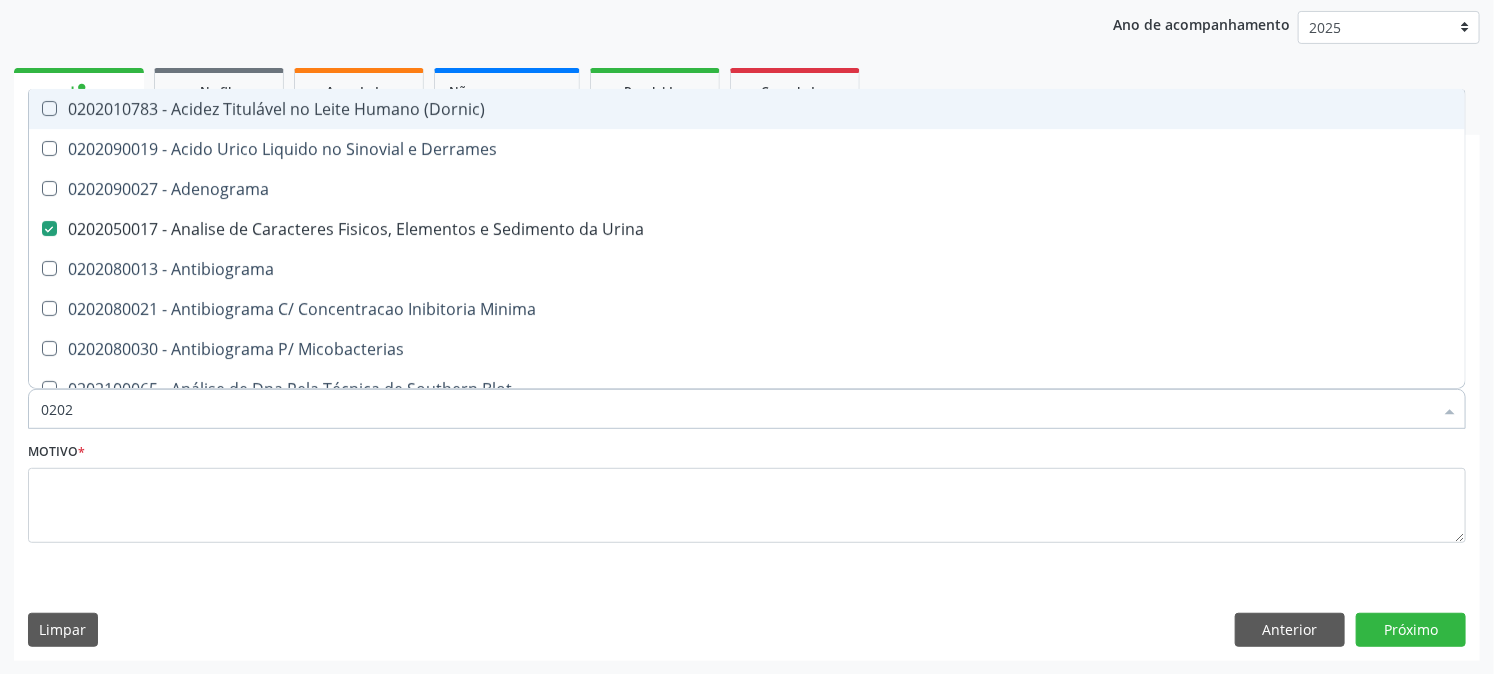 type on "02020" 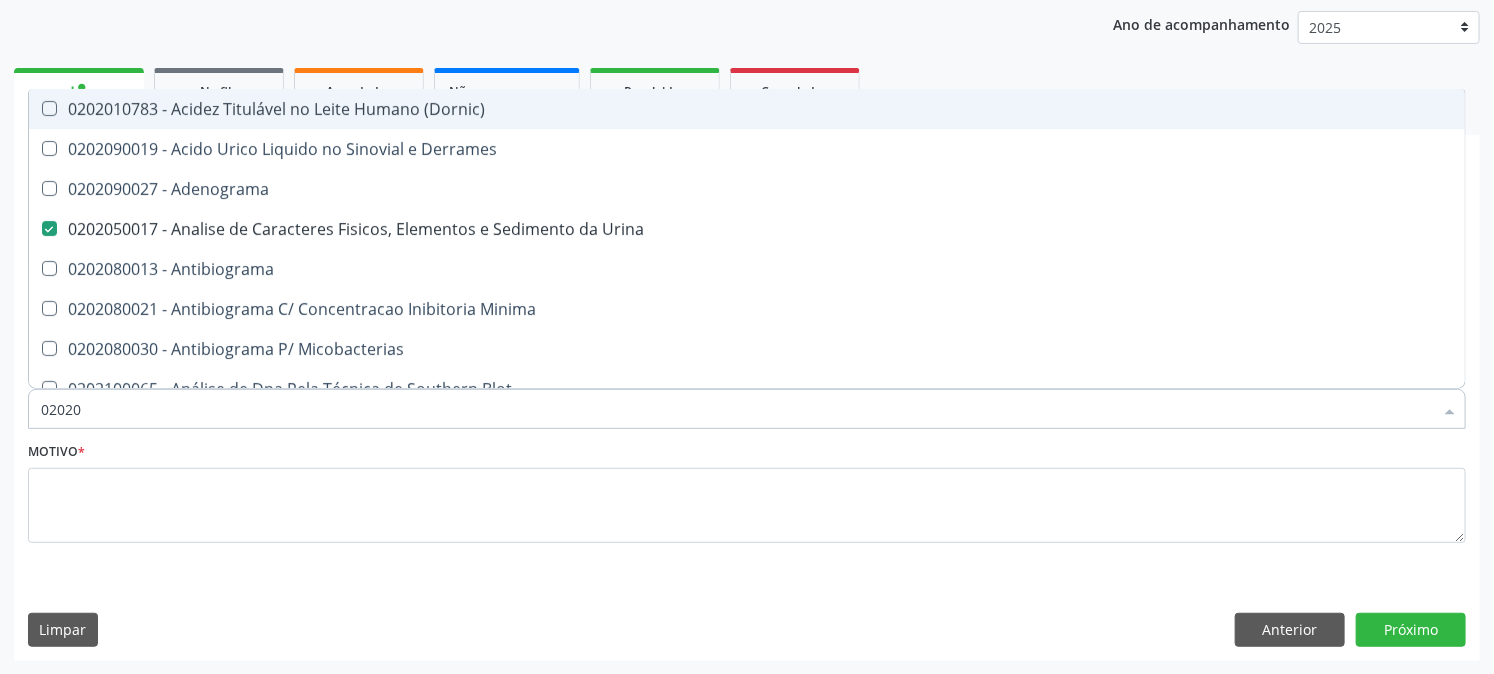 checkbox on "false" 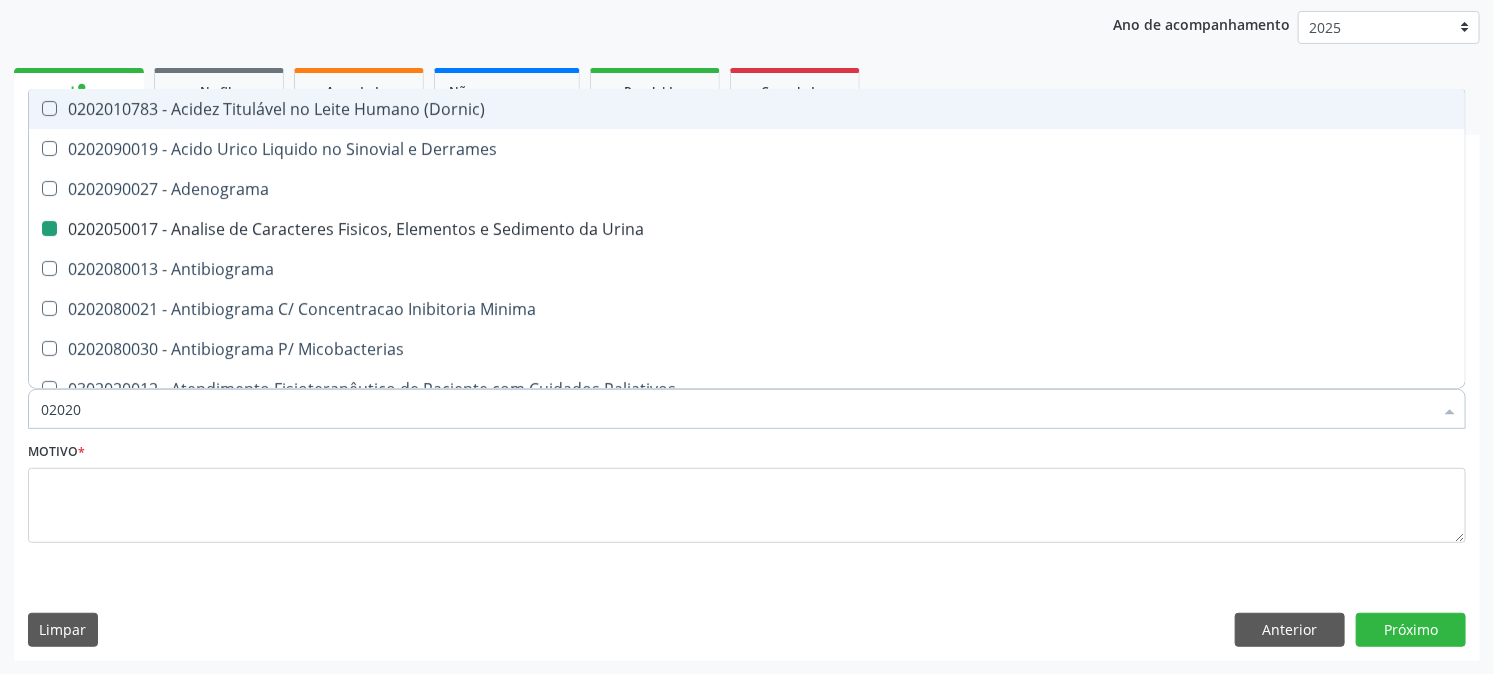 type on "020203" 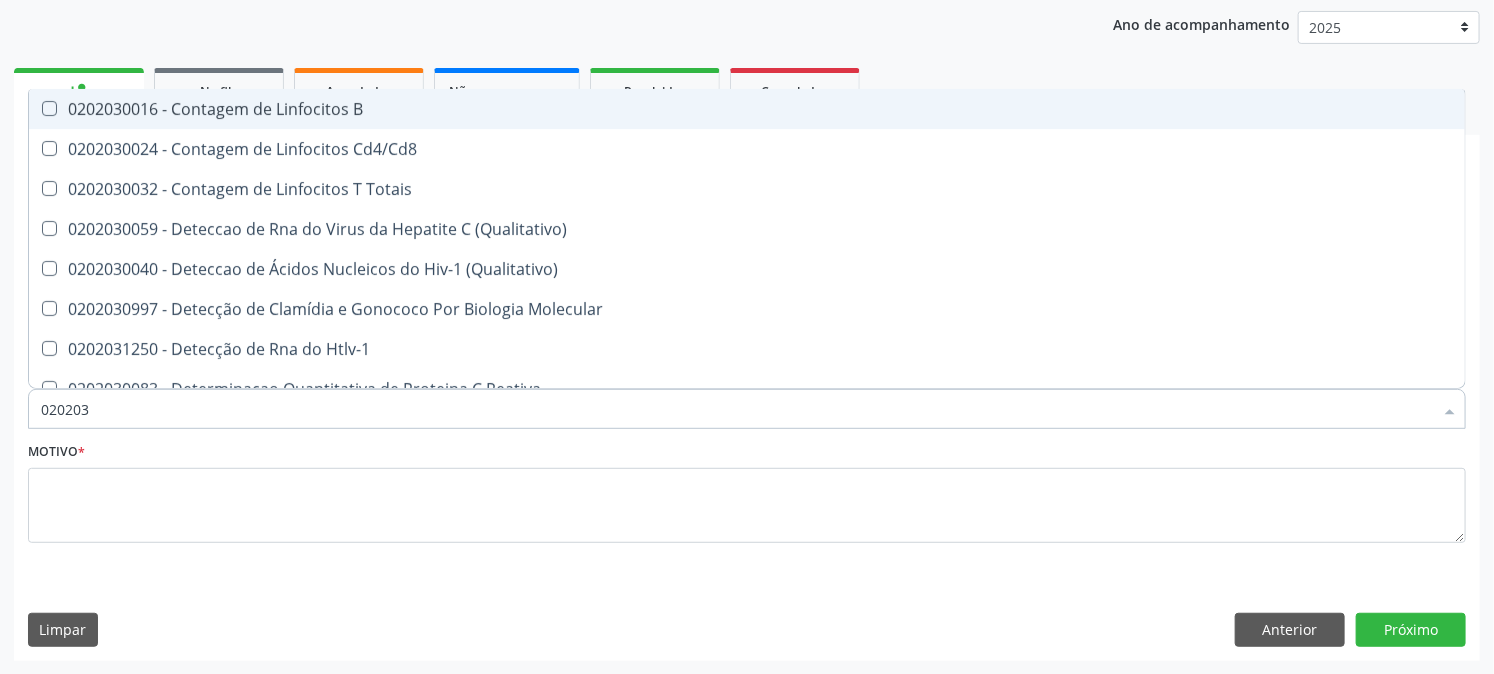 type on "0202030" 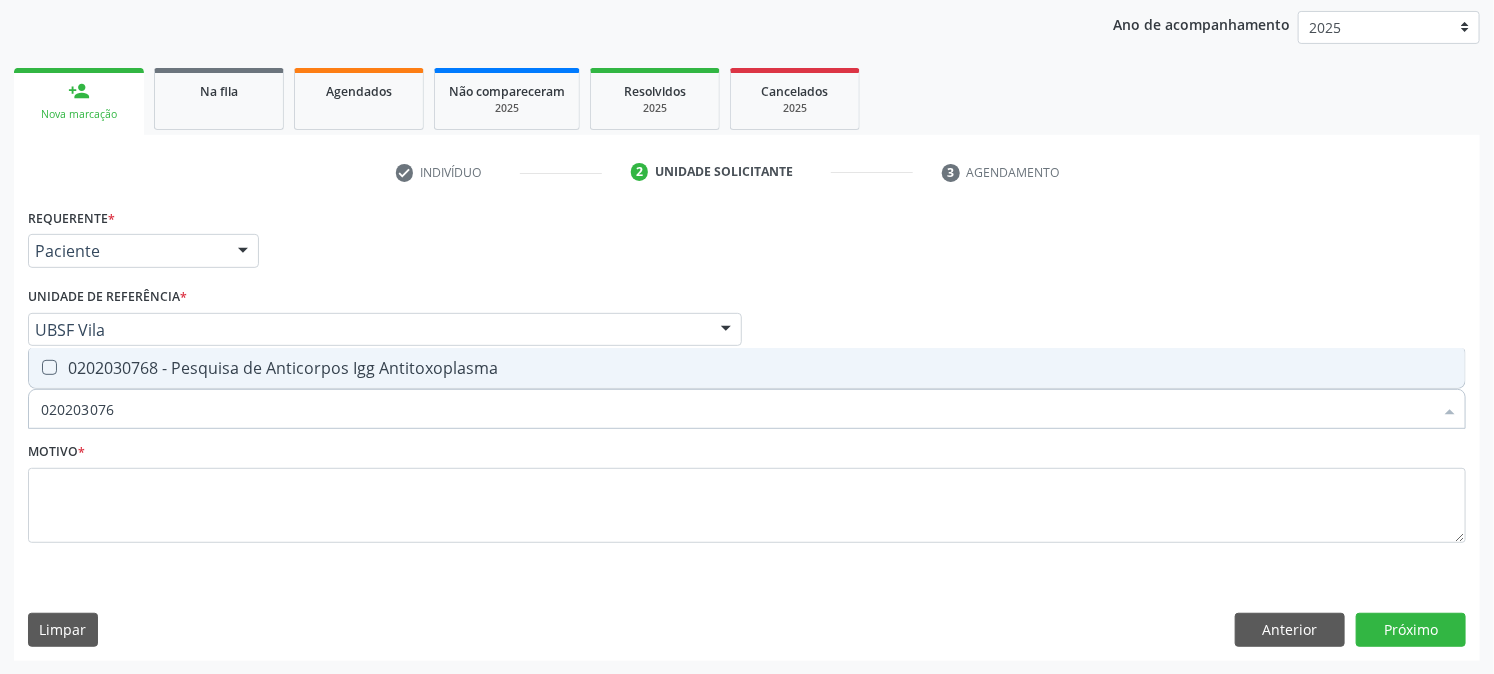 type on "0202030768" 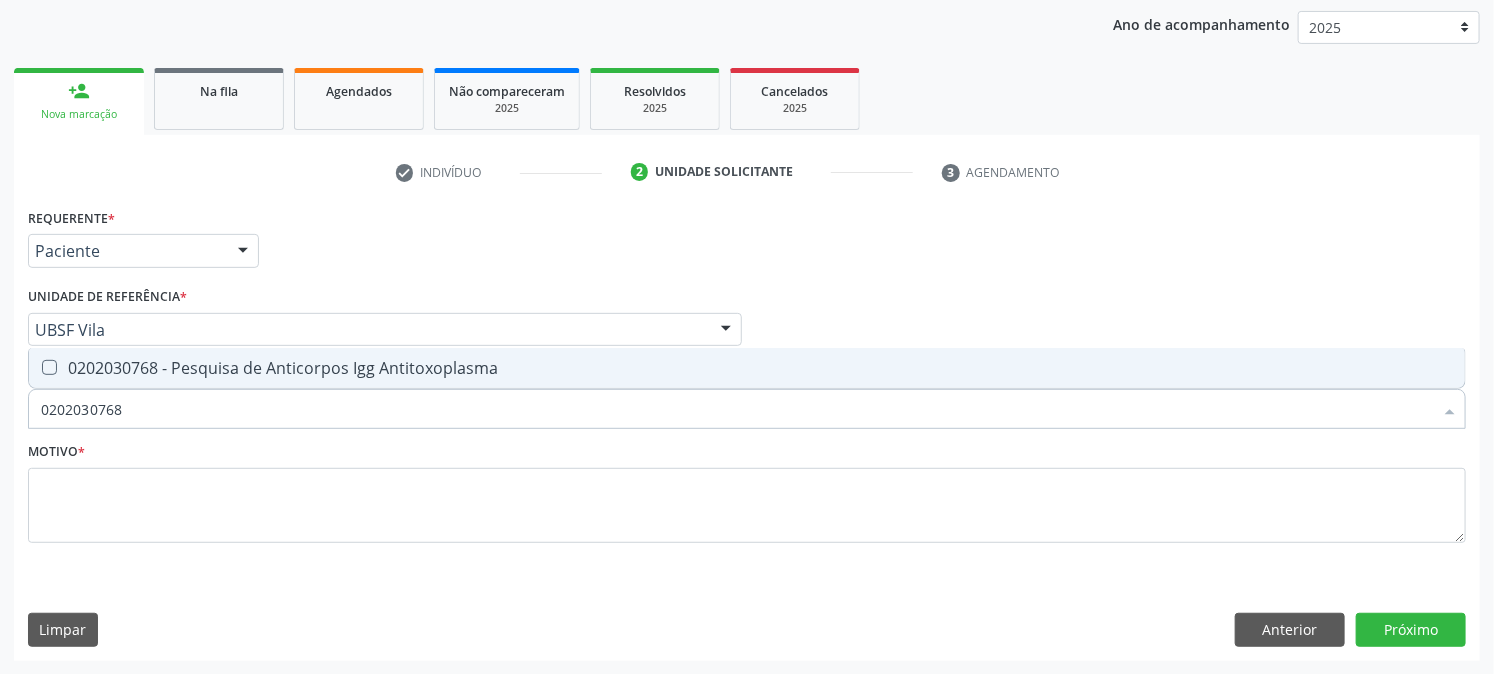 click on "0202030768 - Pesquisa de Anticorpos Igg Antitoxoplasma" at bounding box center [747, 368] 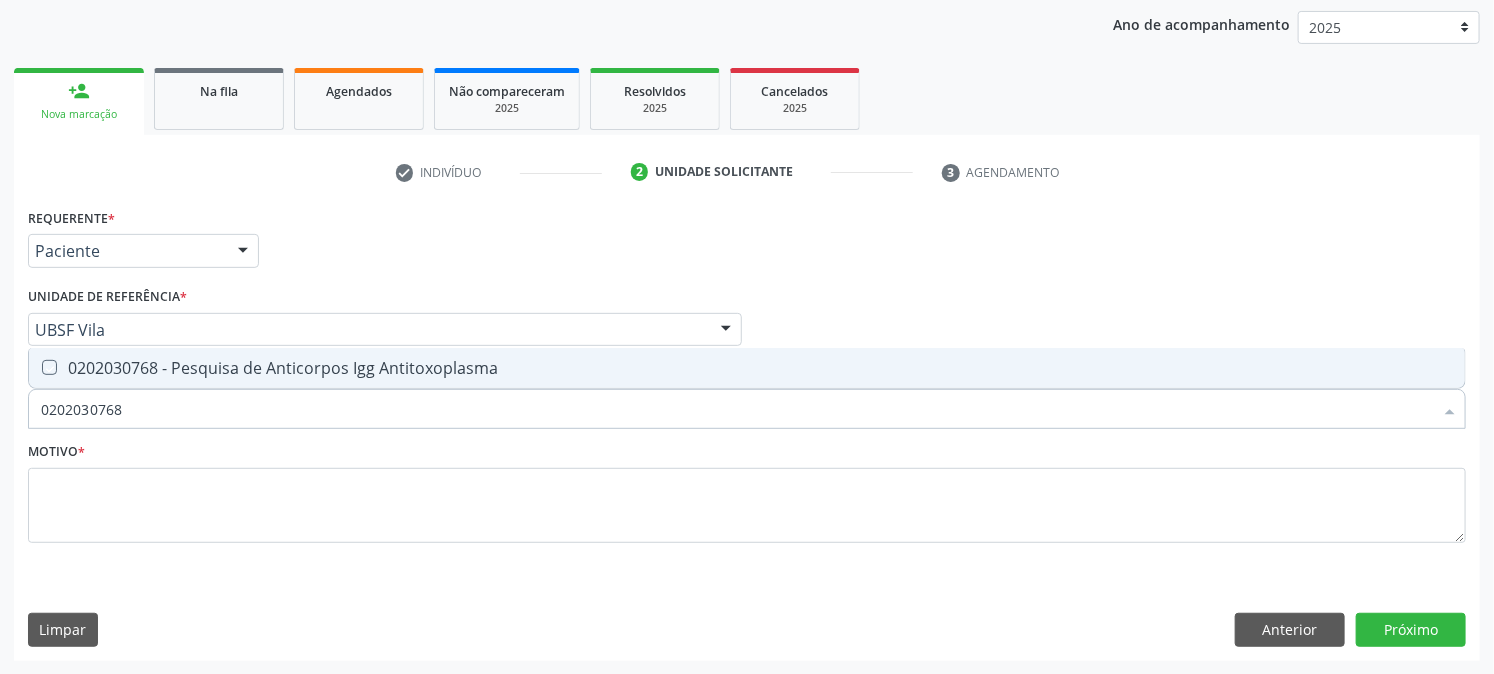 checkbox on "true" 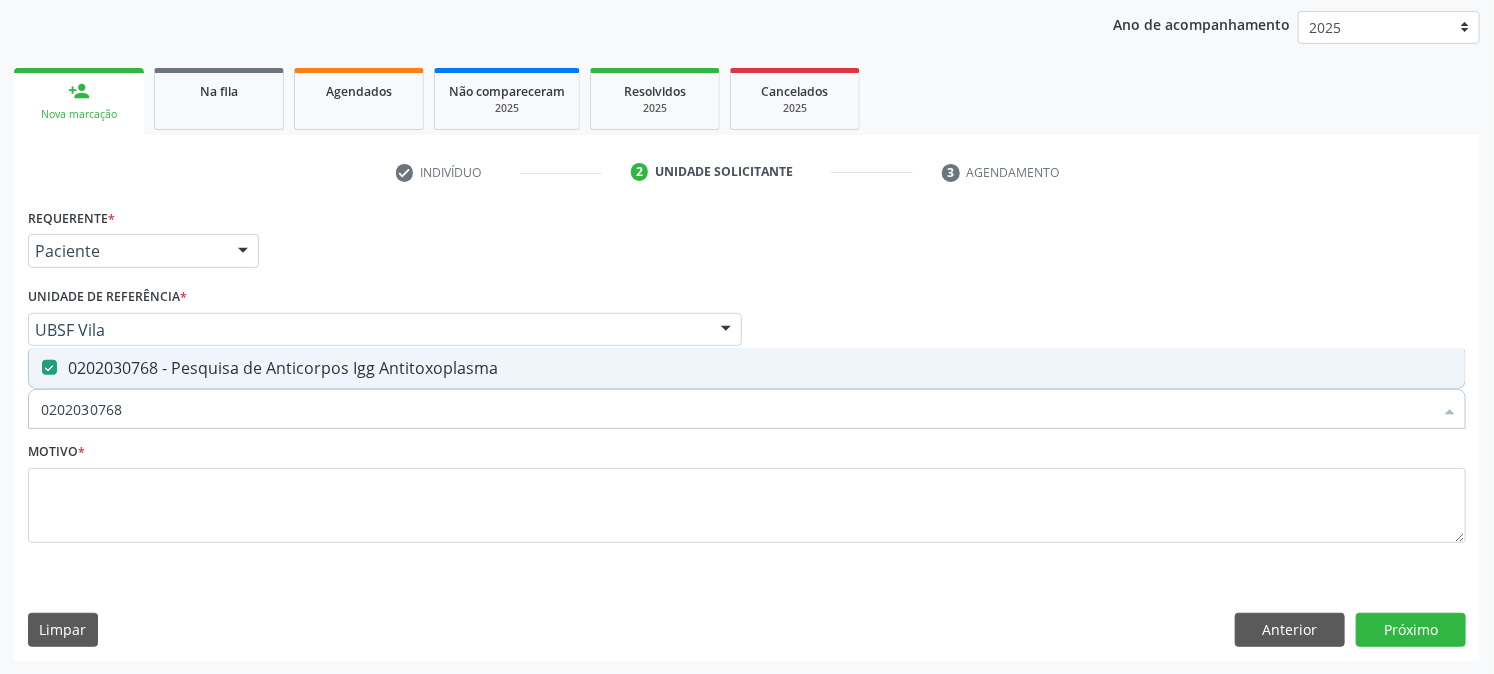 drag, startPoint x: 191, startPoint y: 398, endPoint x: 0, endPoint y: 491, distance: 212.43823 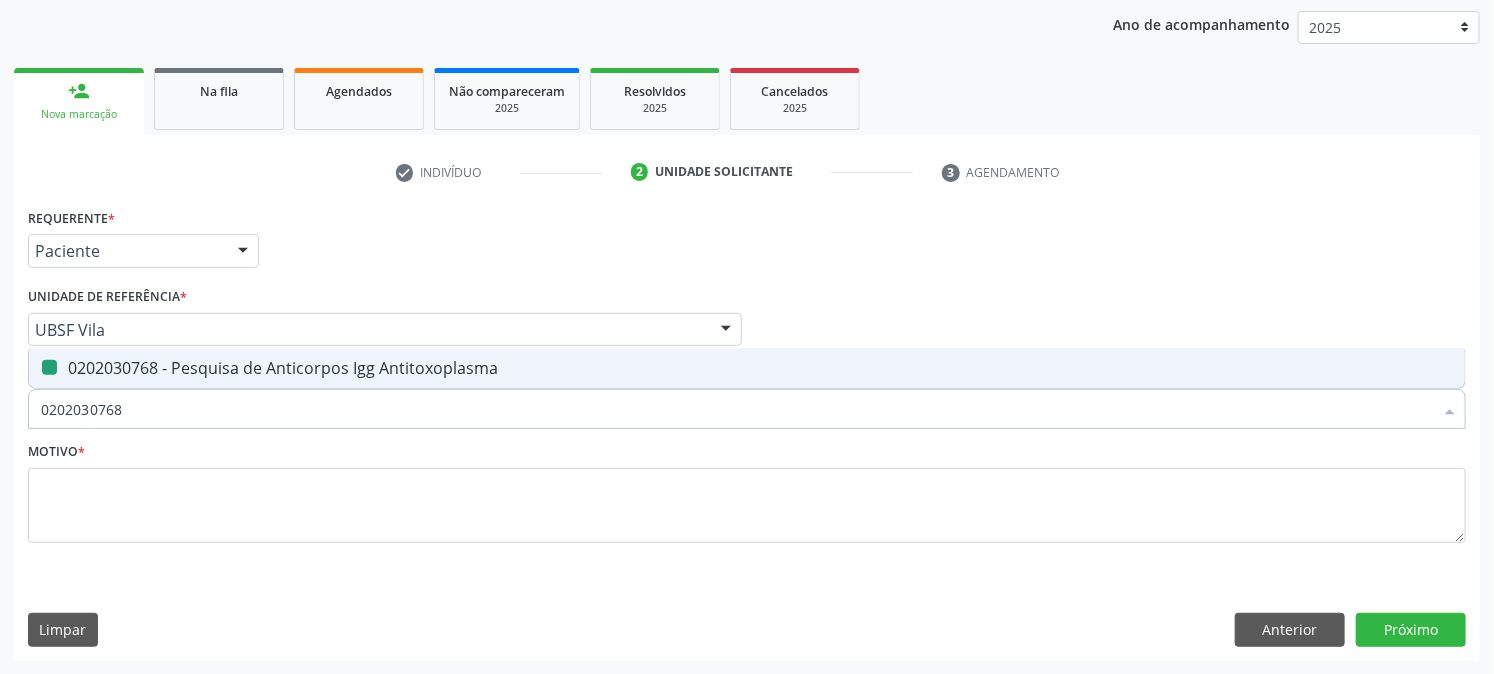 type 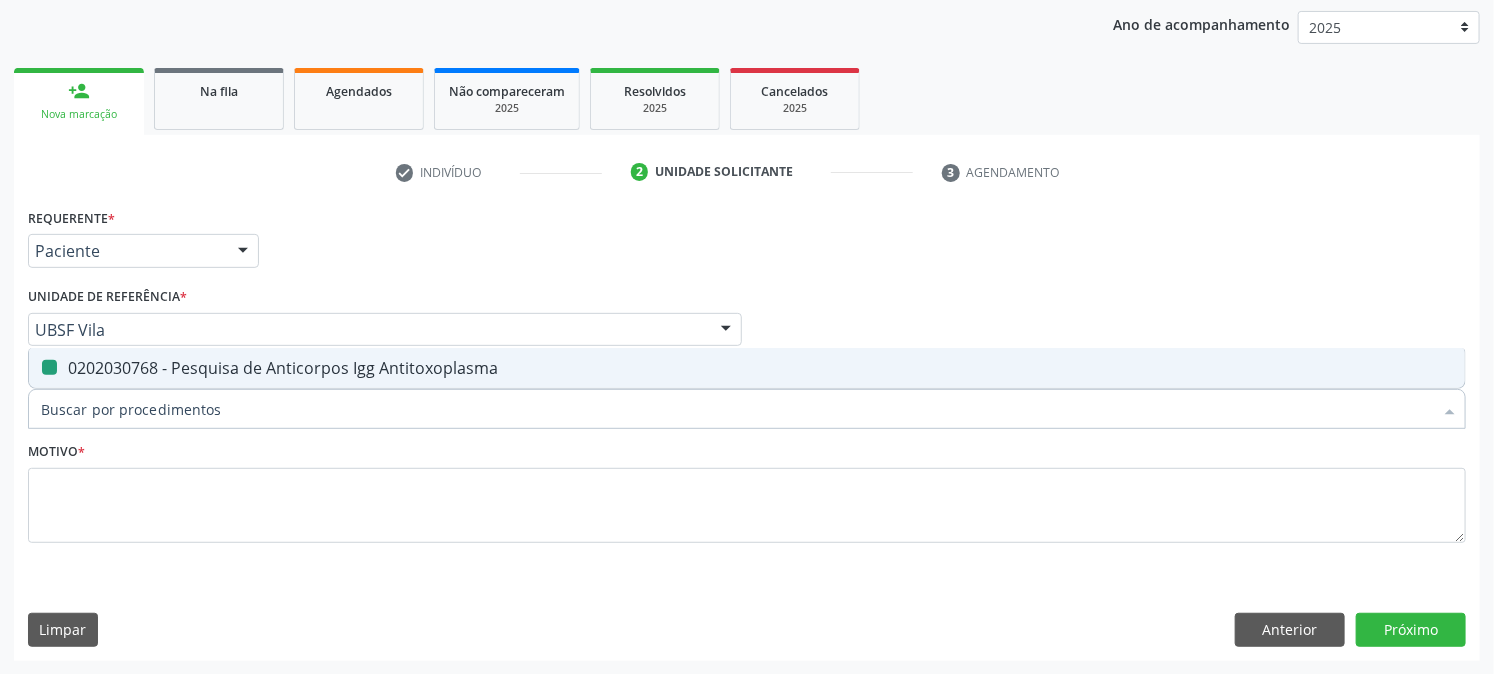 checkbox on "false" 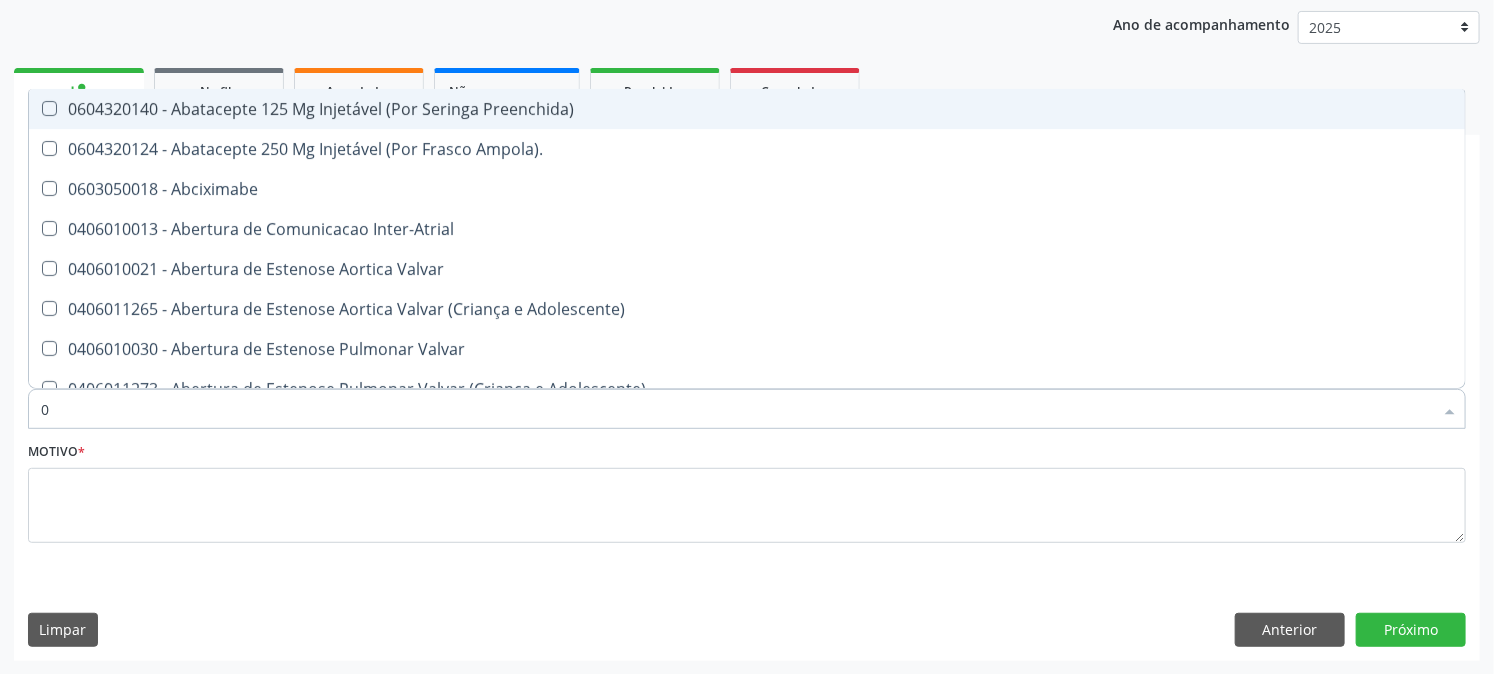 type on "02" 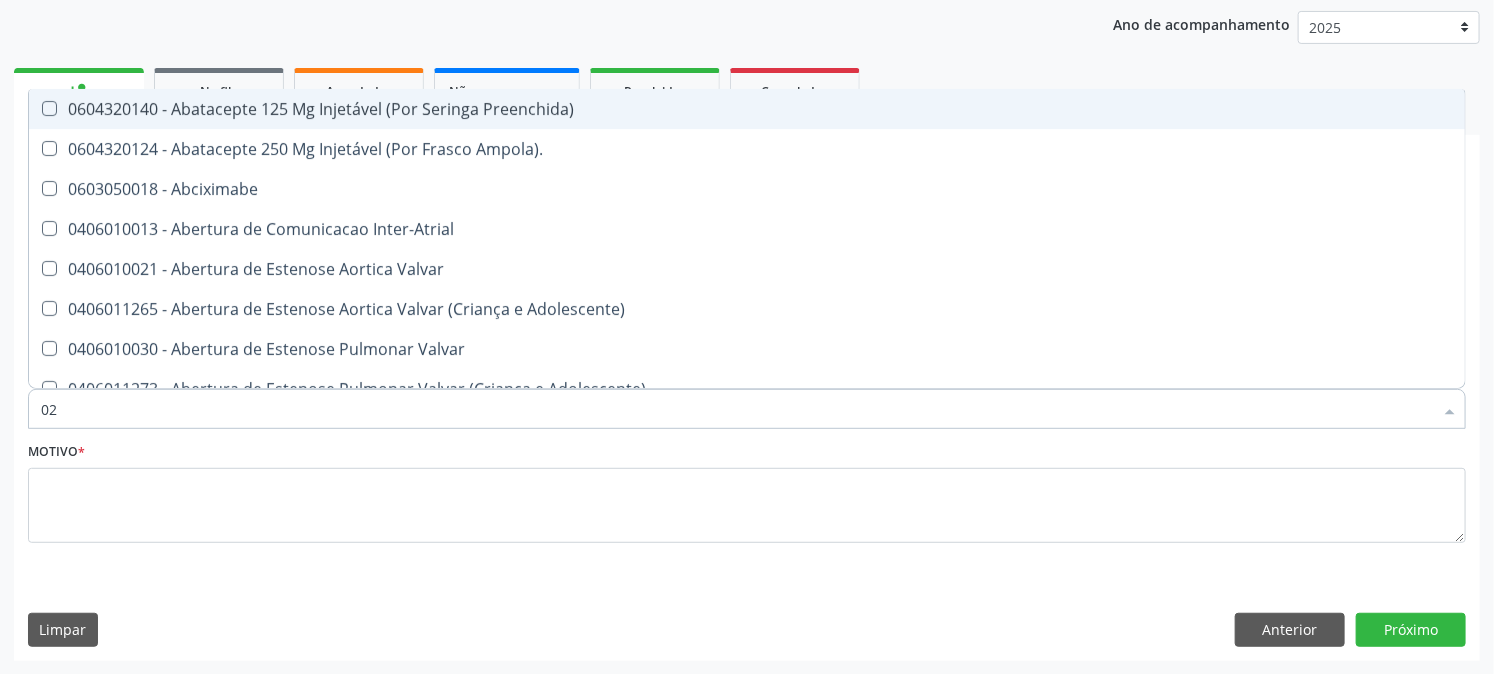 checkbox on "true" 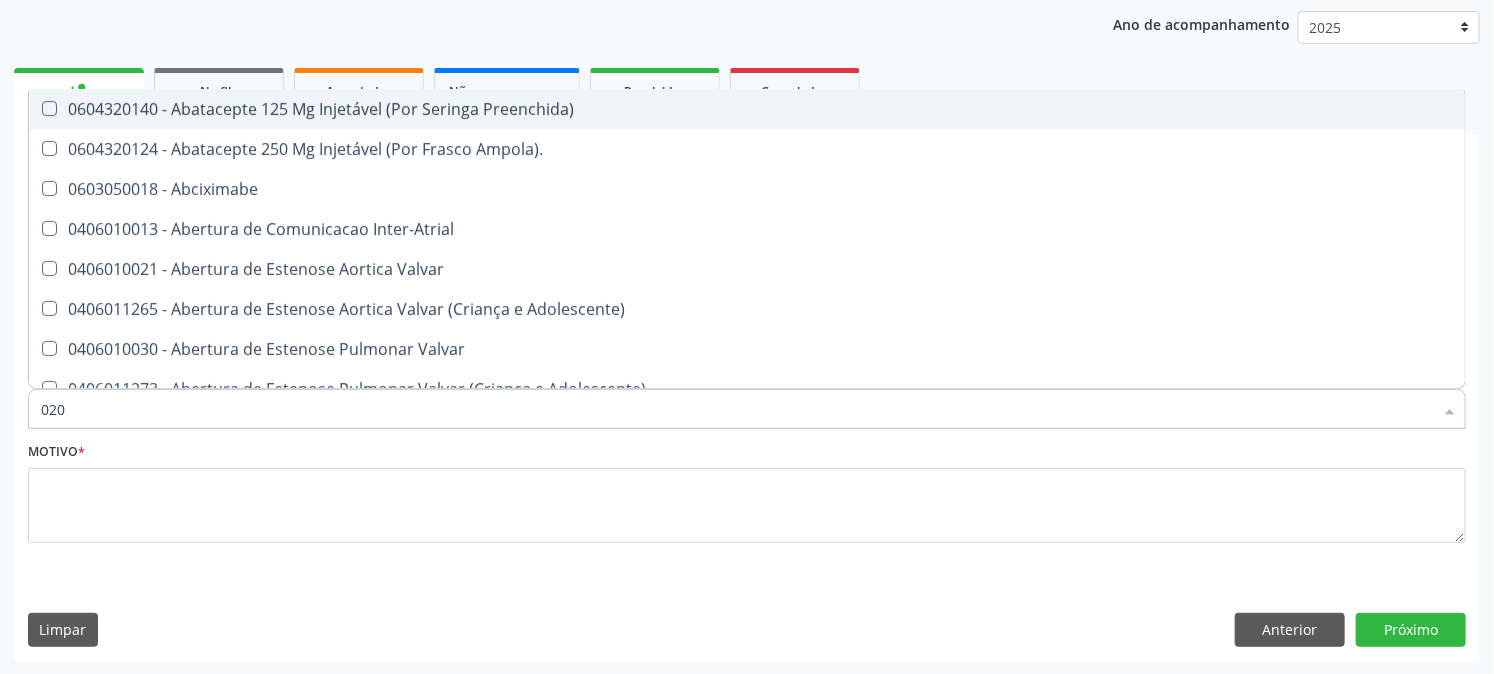 checkbox on "true" 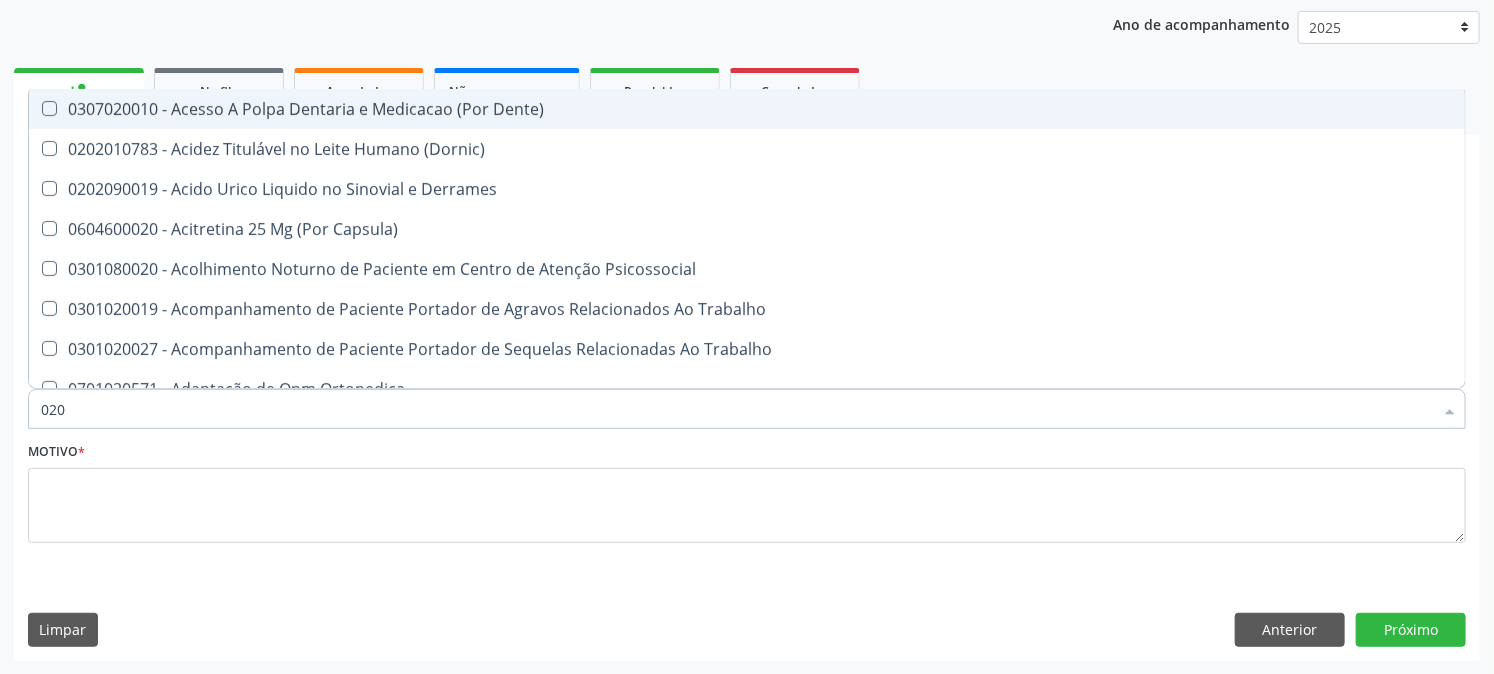 type on "0202" 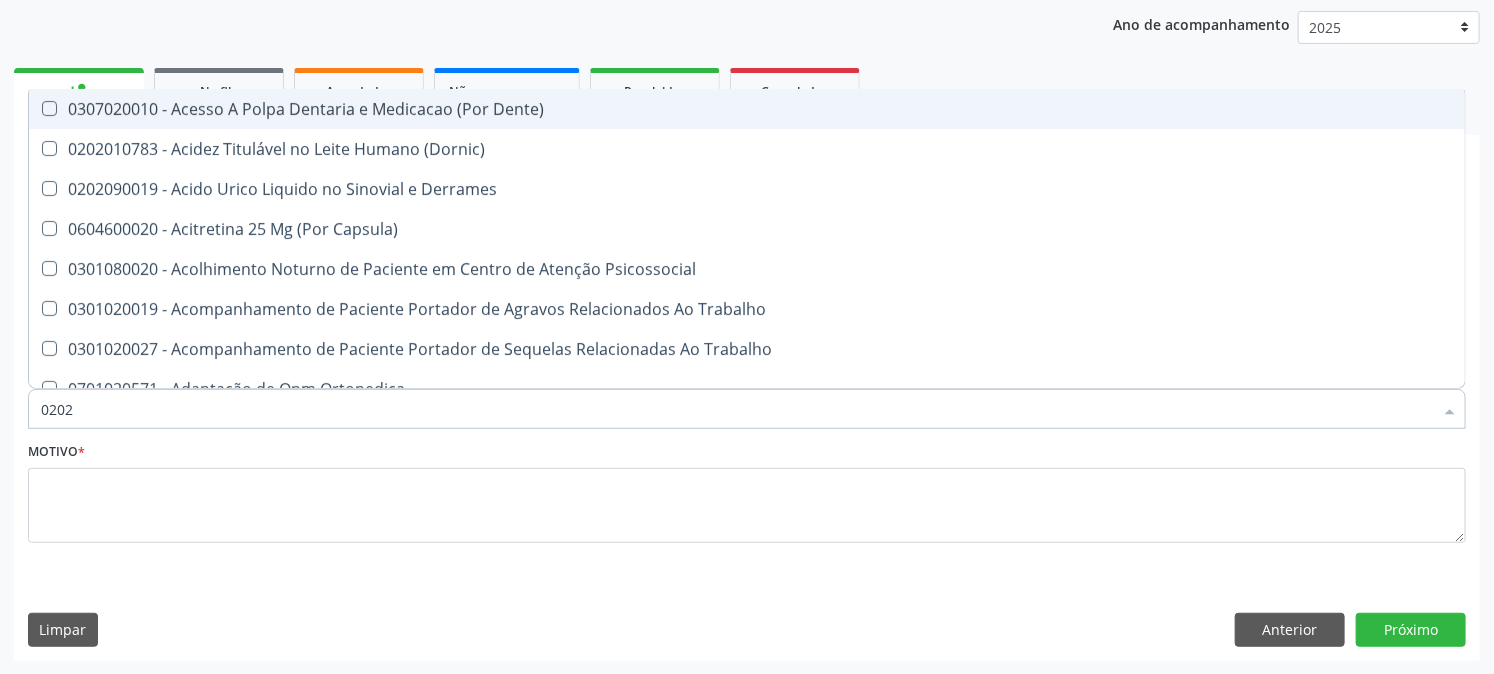 checkbox on "true" 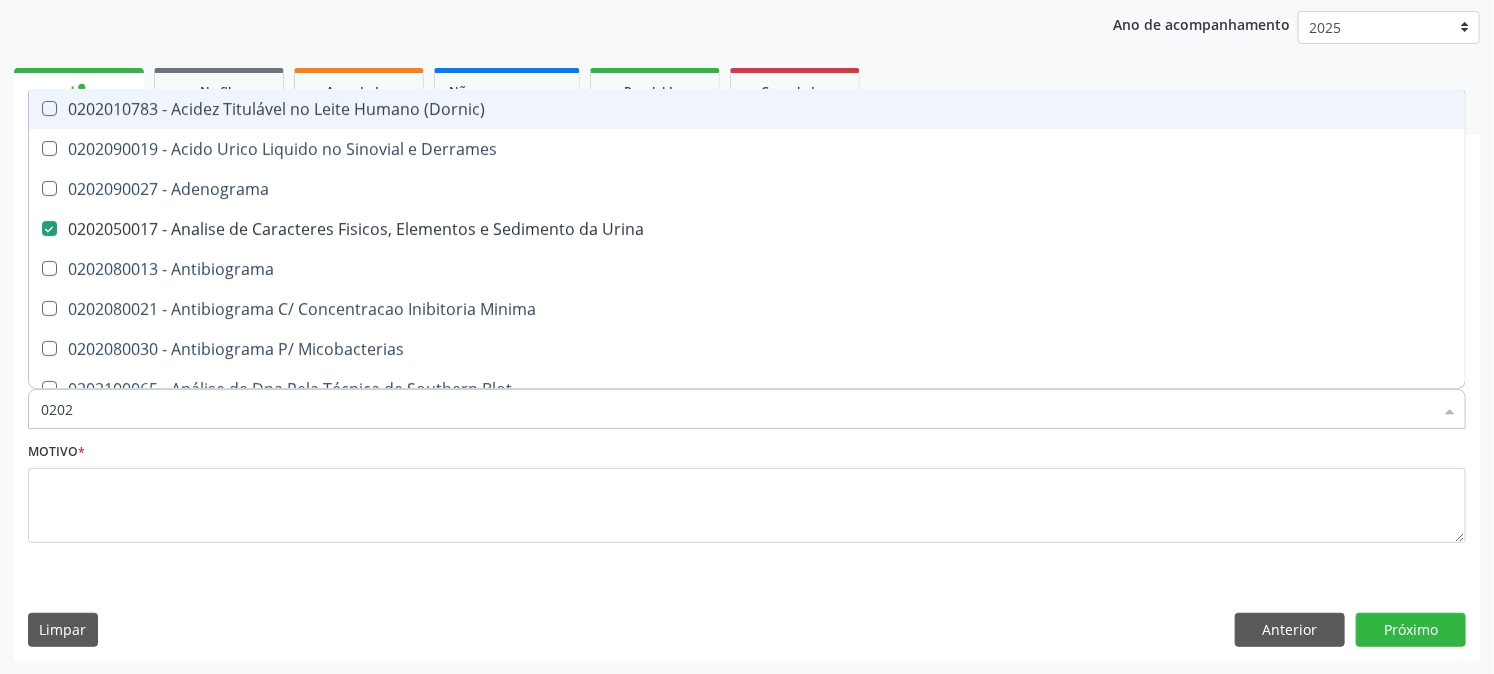 type on "02020" 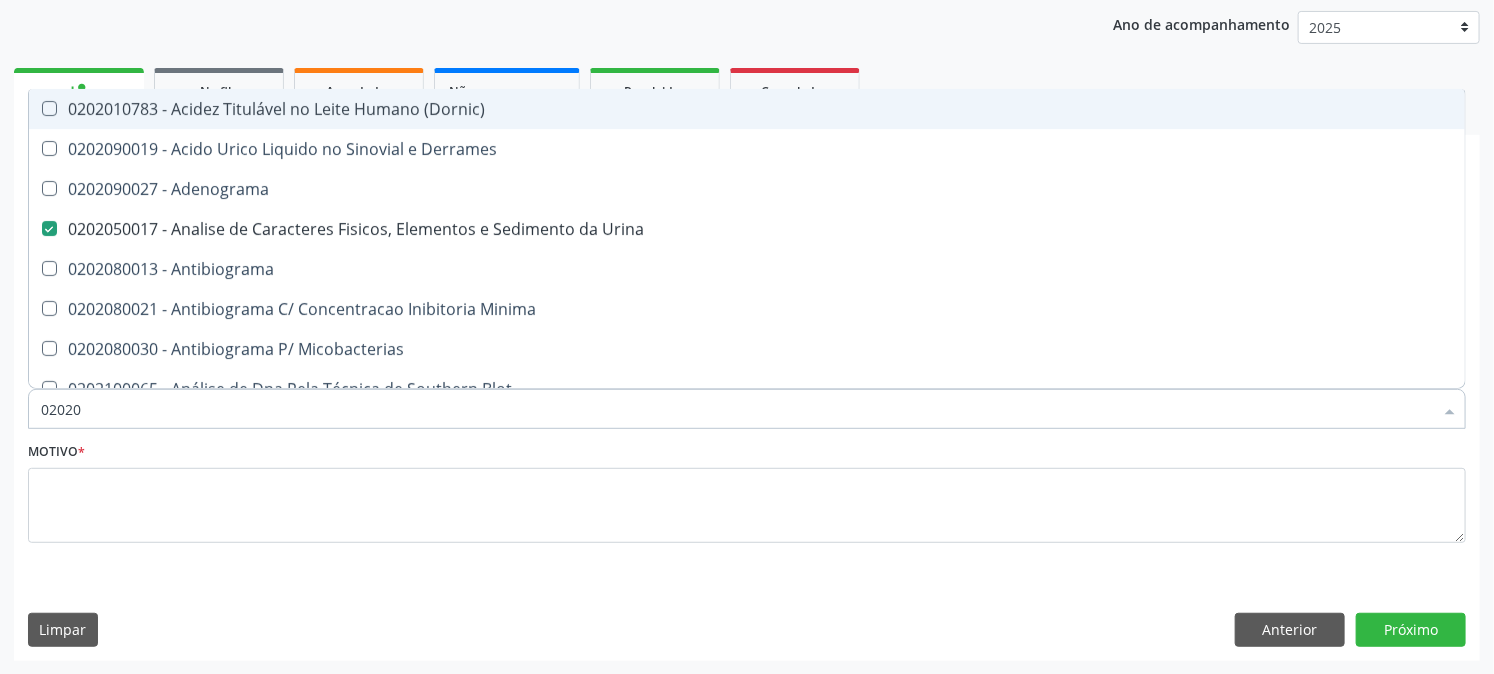 checkbox on "false" 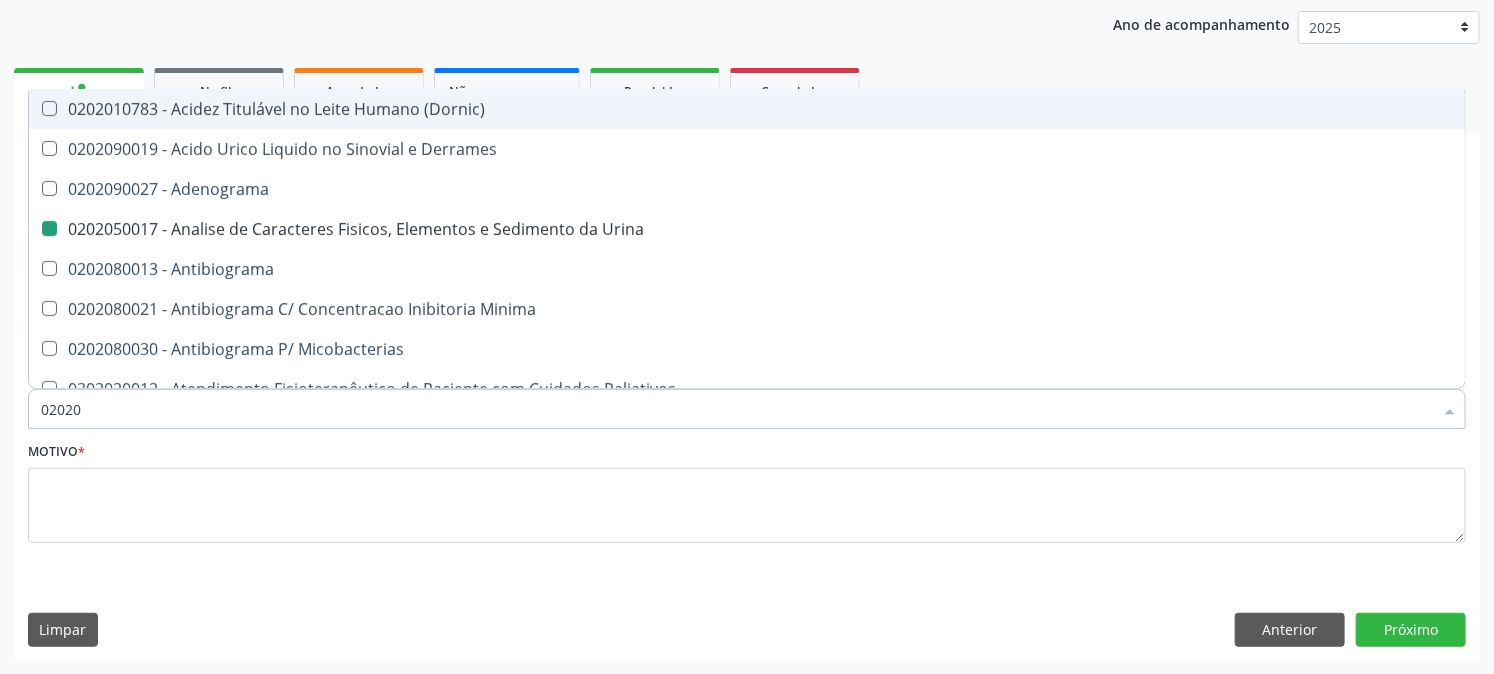 type on "020203" 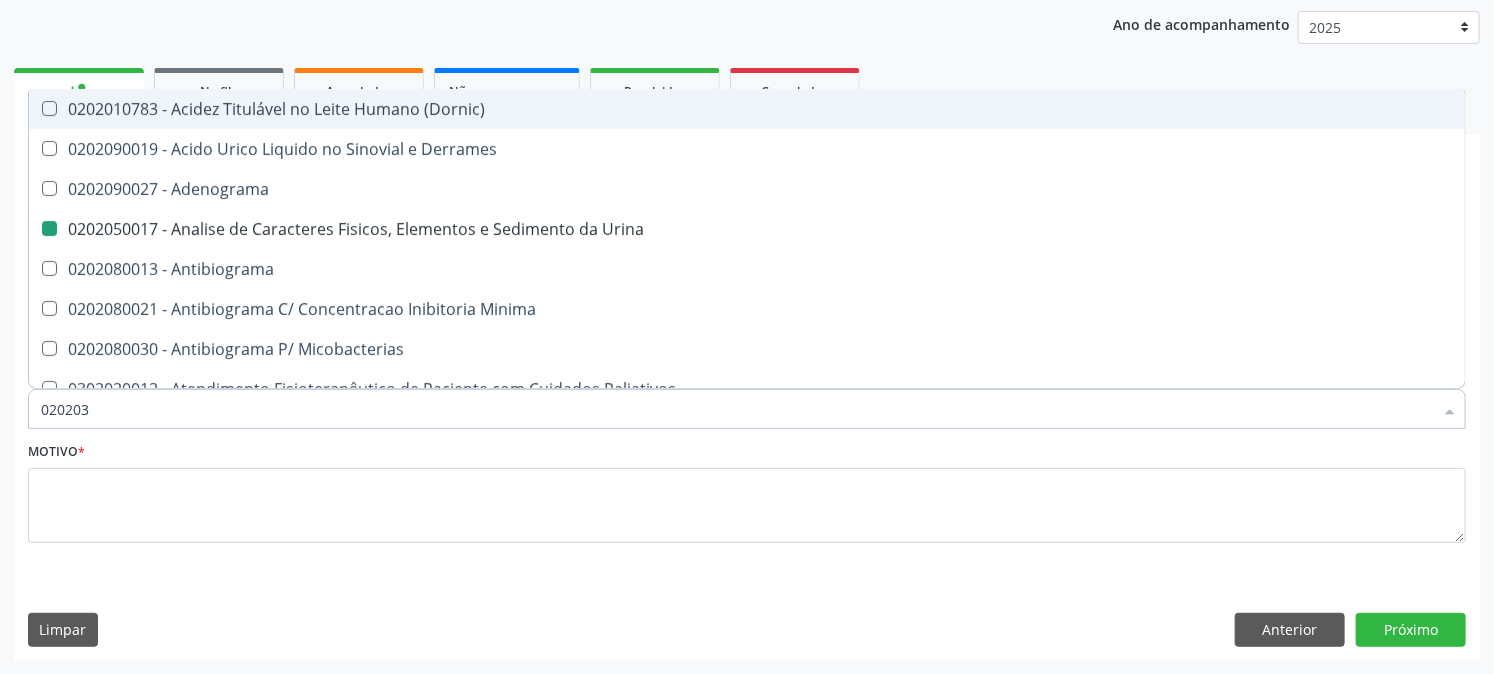 checkbox on "false" 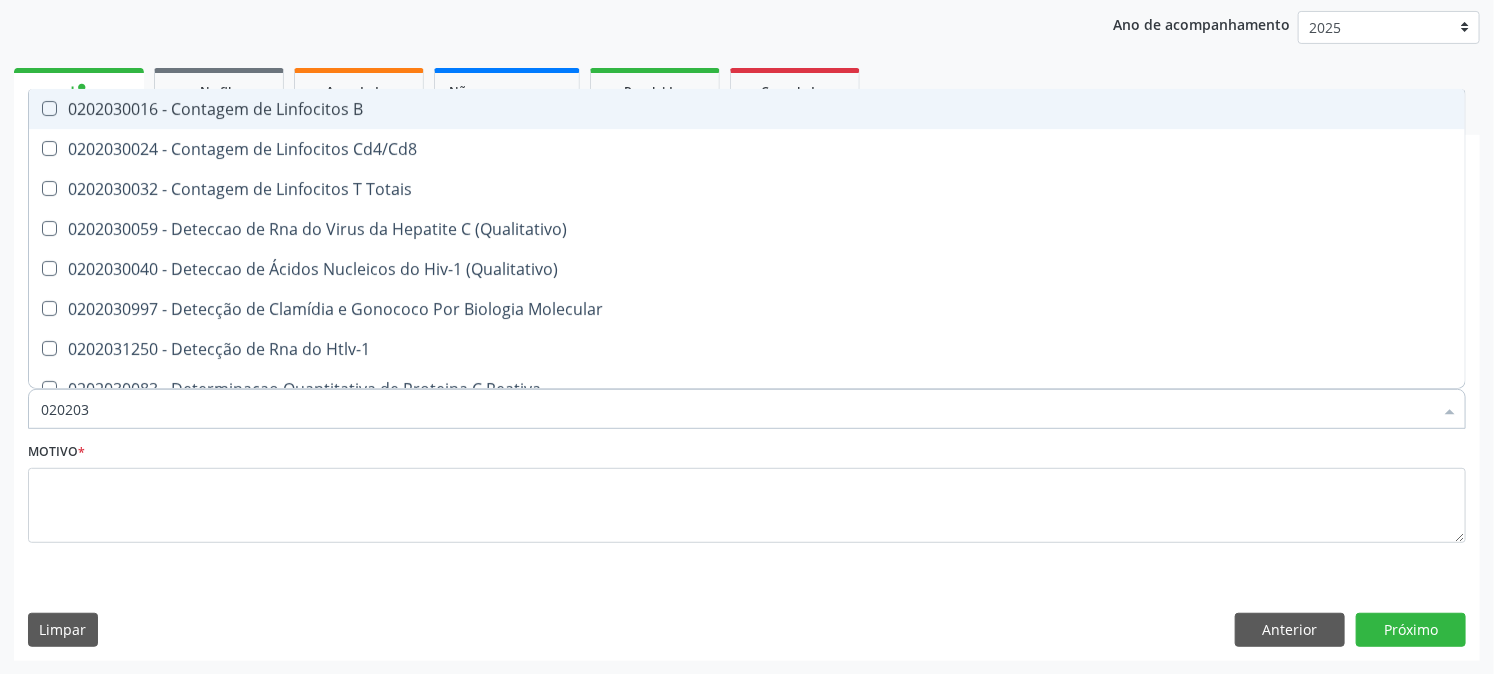 type on "0202030" 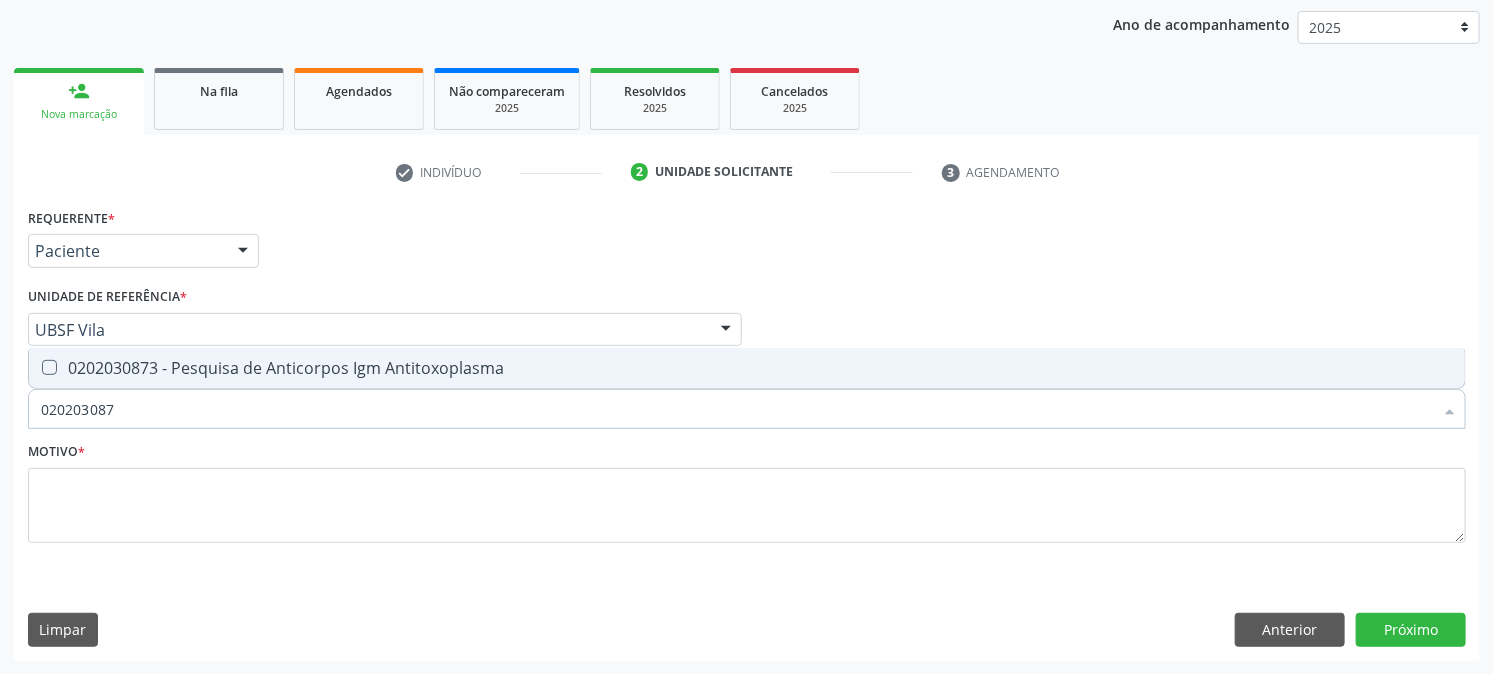 type on "0202030873" 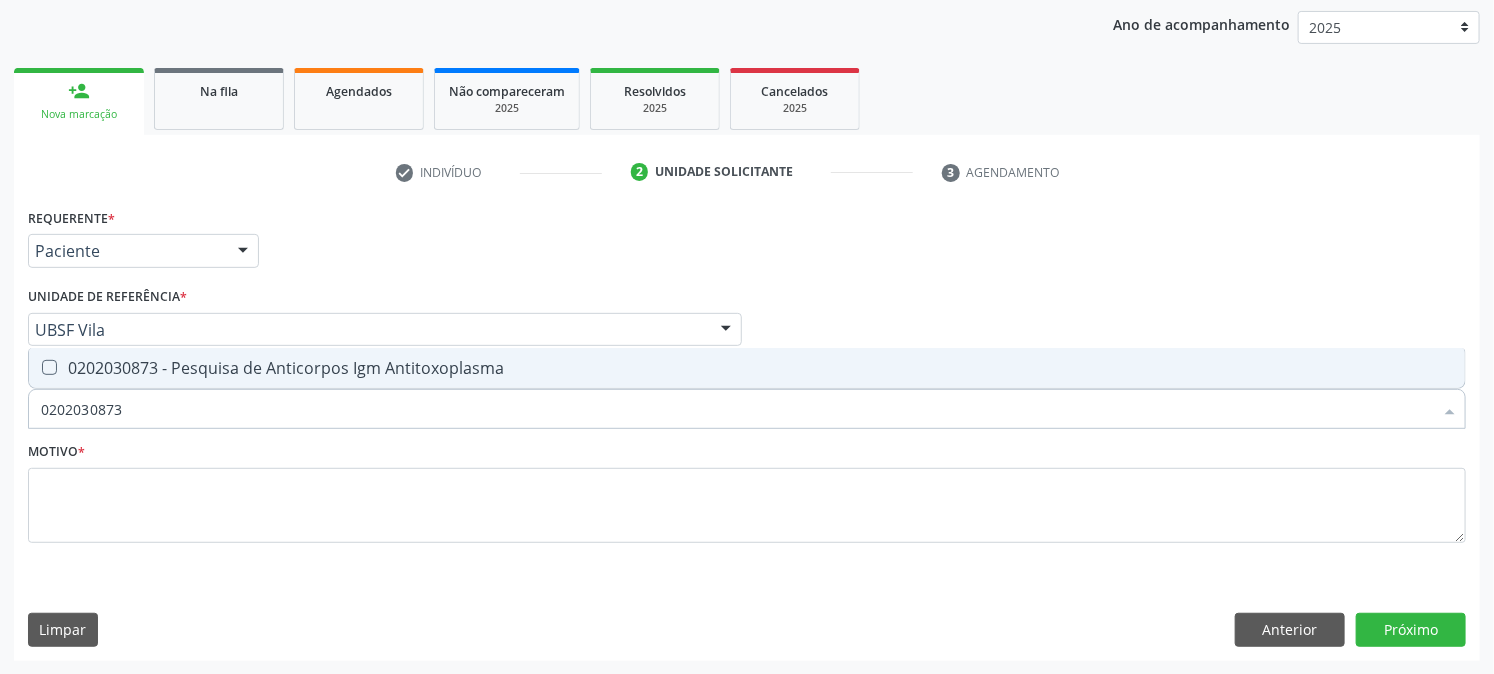 click on "0202030873 - Pesquisa de Anticorpos Igm Antitoxoplasma" at bounding box center [747, 368] 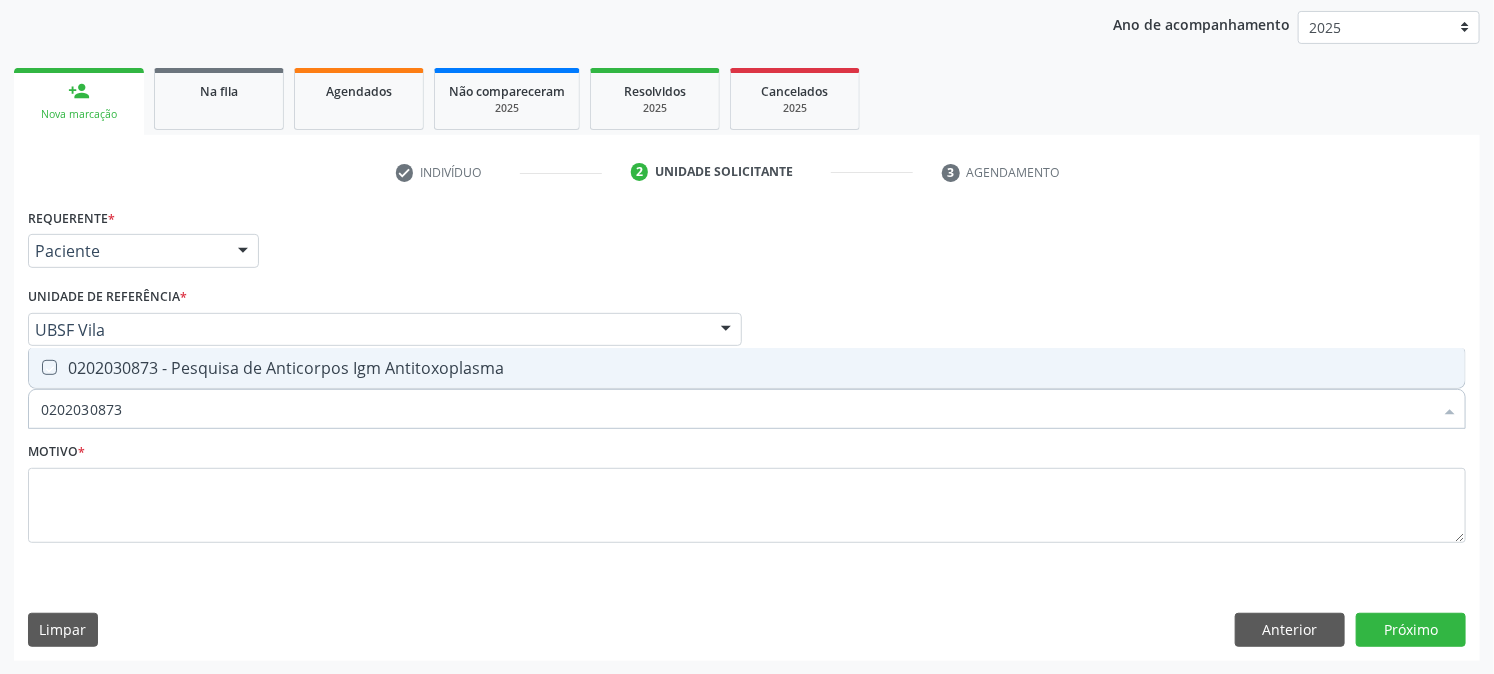checkbox on "true" 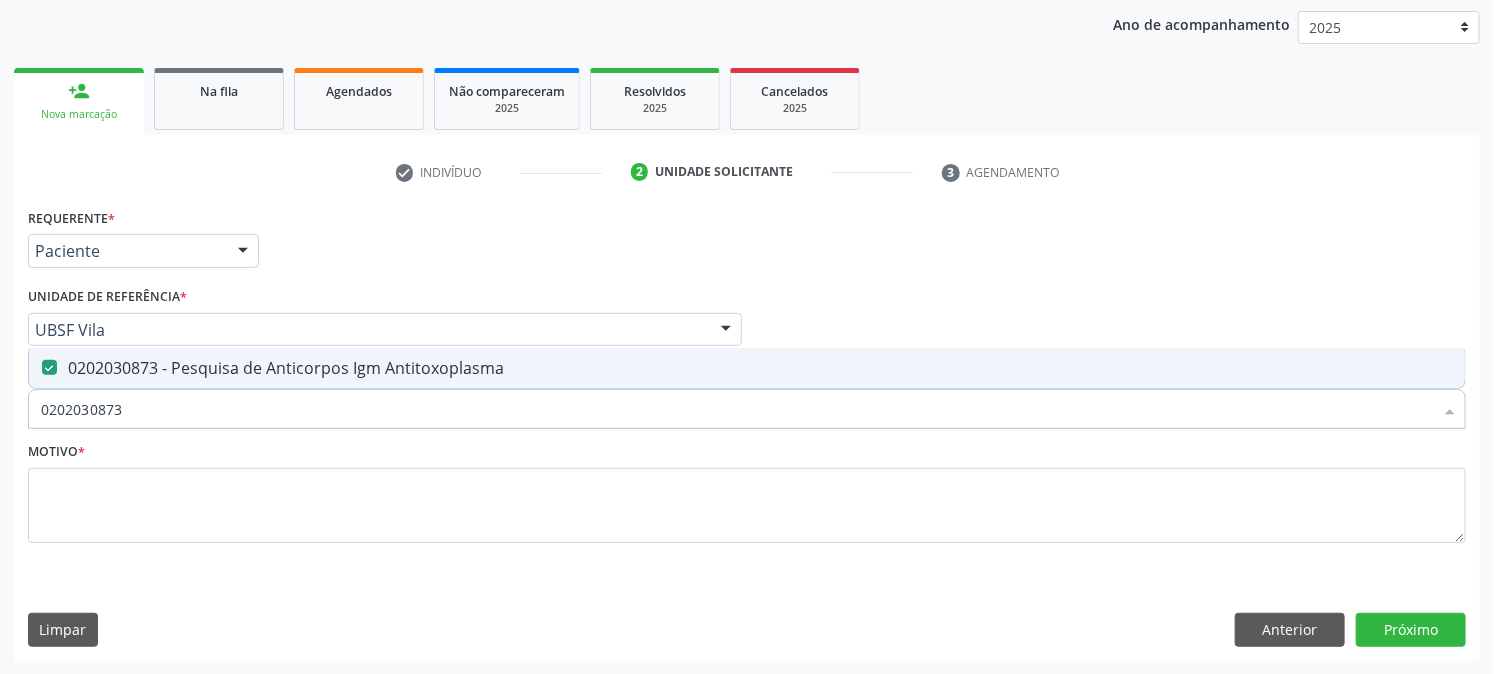 drag, startPoint x: 178, startPoint y: 406, endPoint x: 0, endPoint y: 484, distance: 194.3399 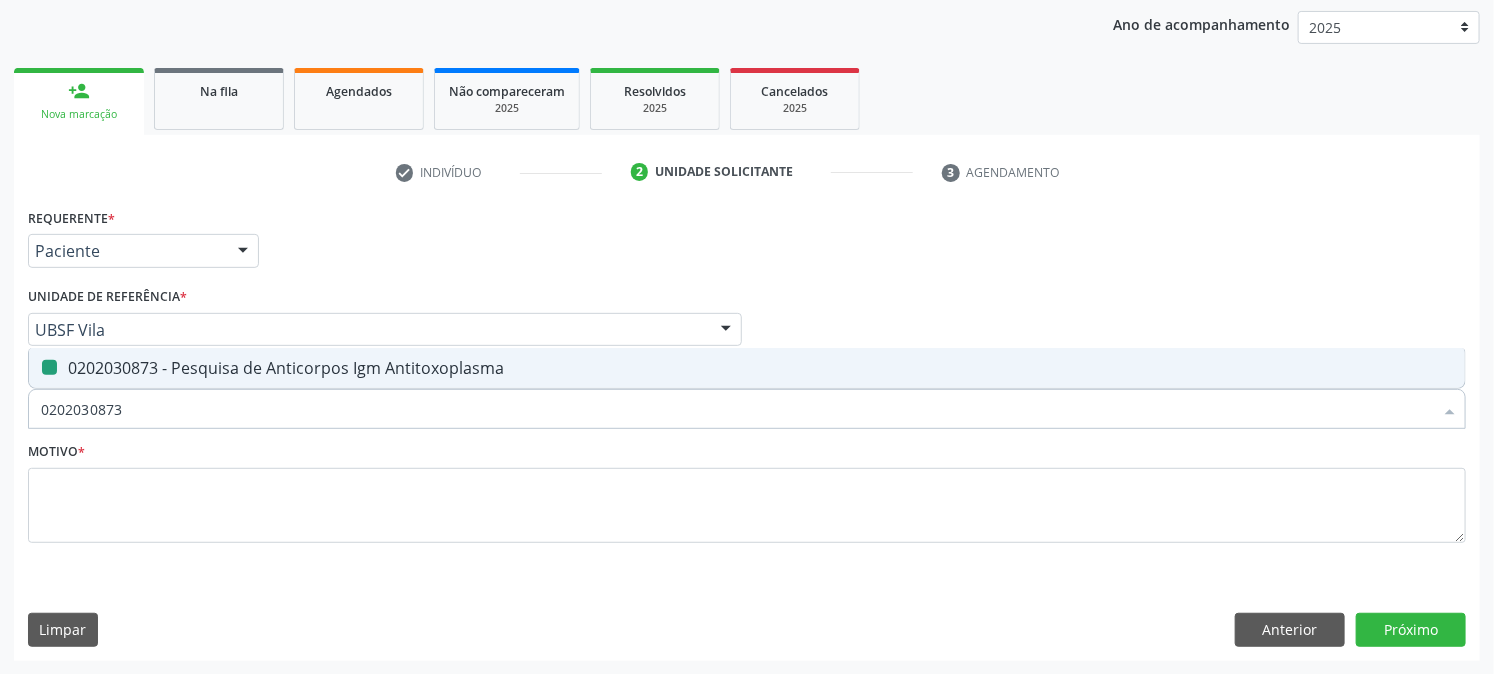 type 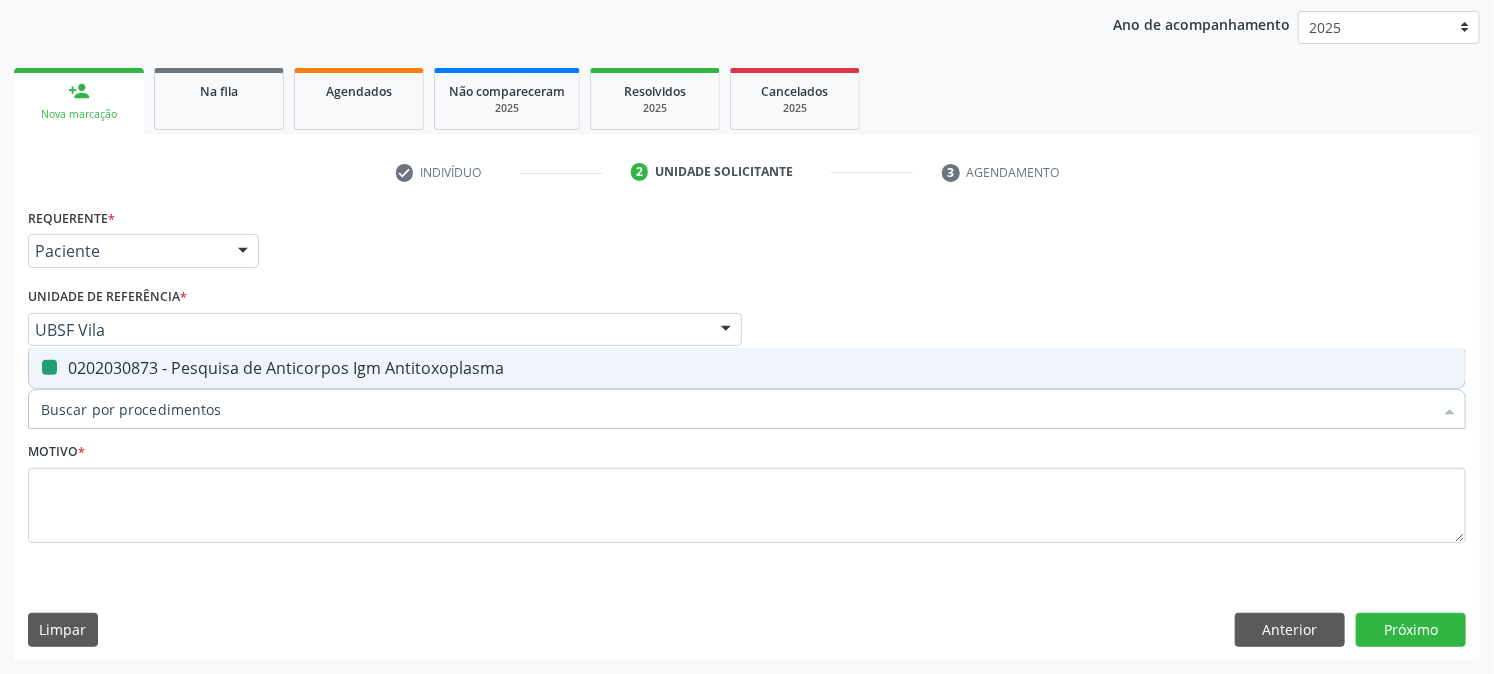 checkbox on "false" 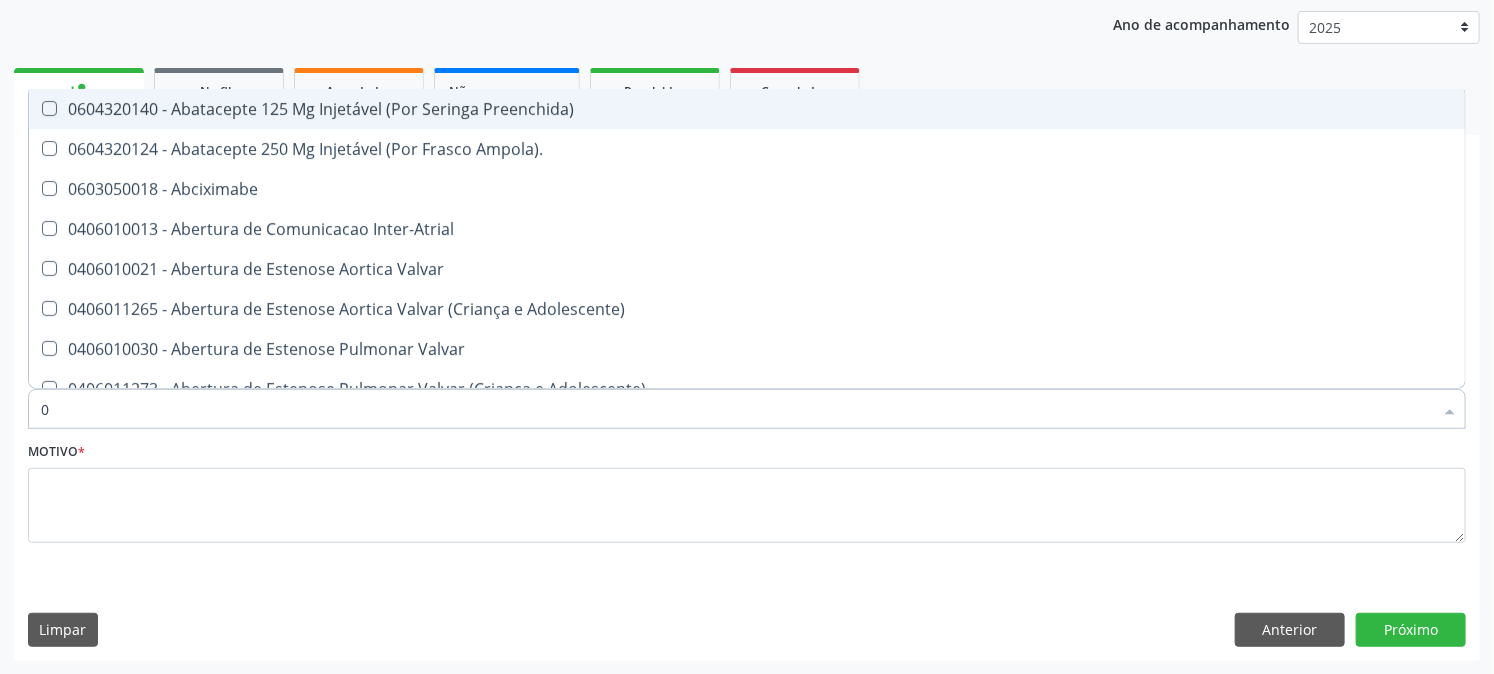 type on "02" 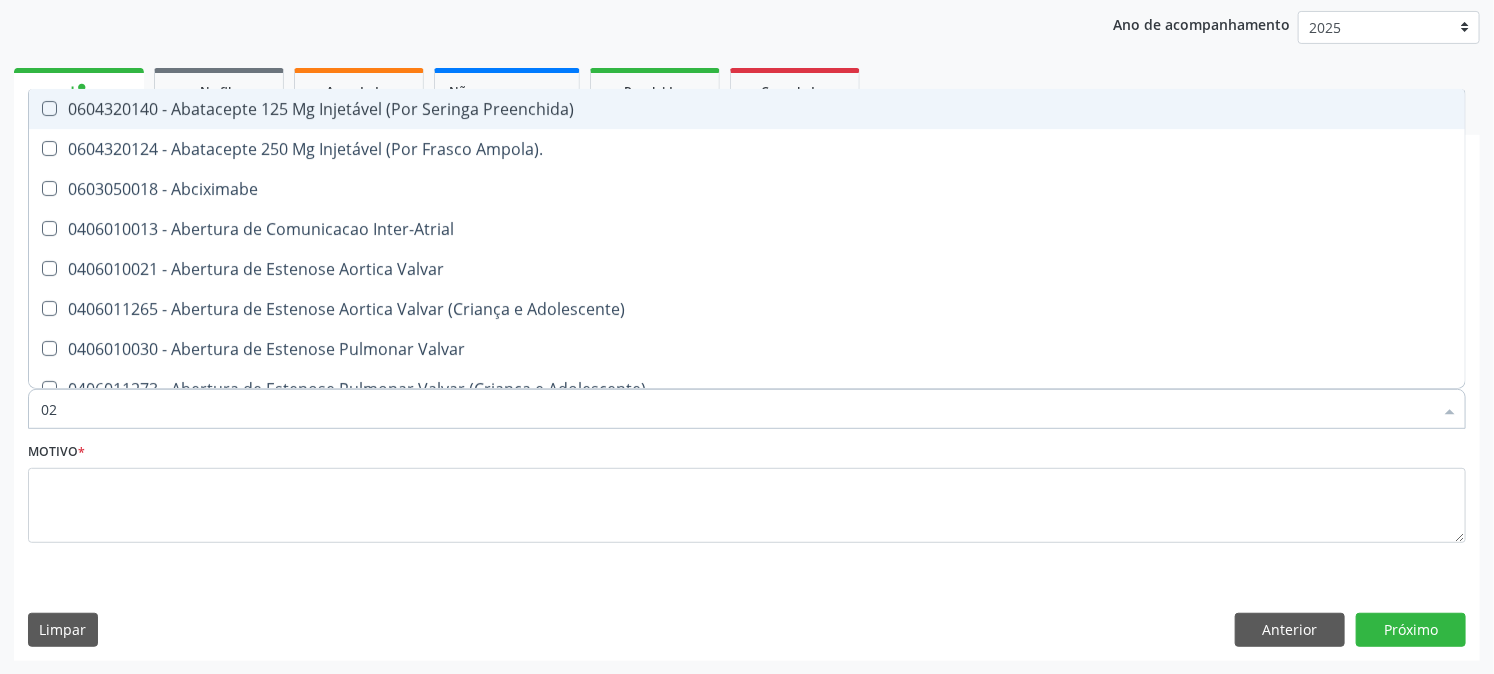 checkbox on "true" 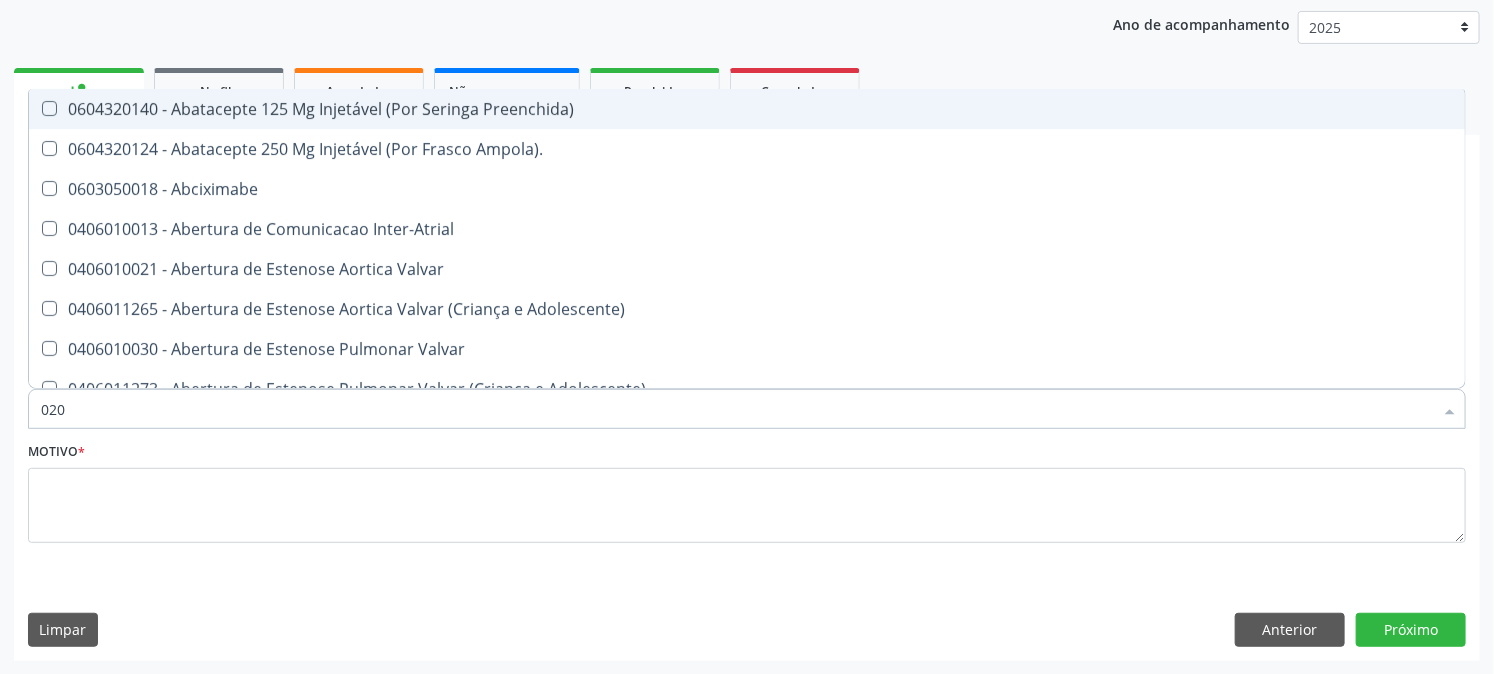 checkbox on "true" 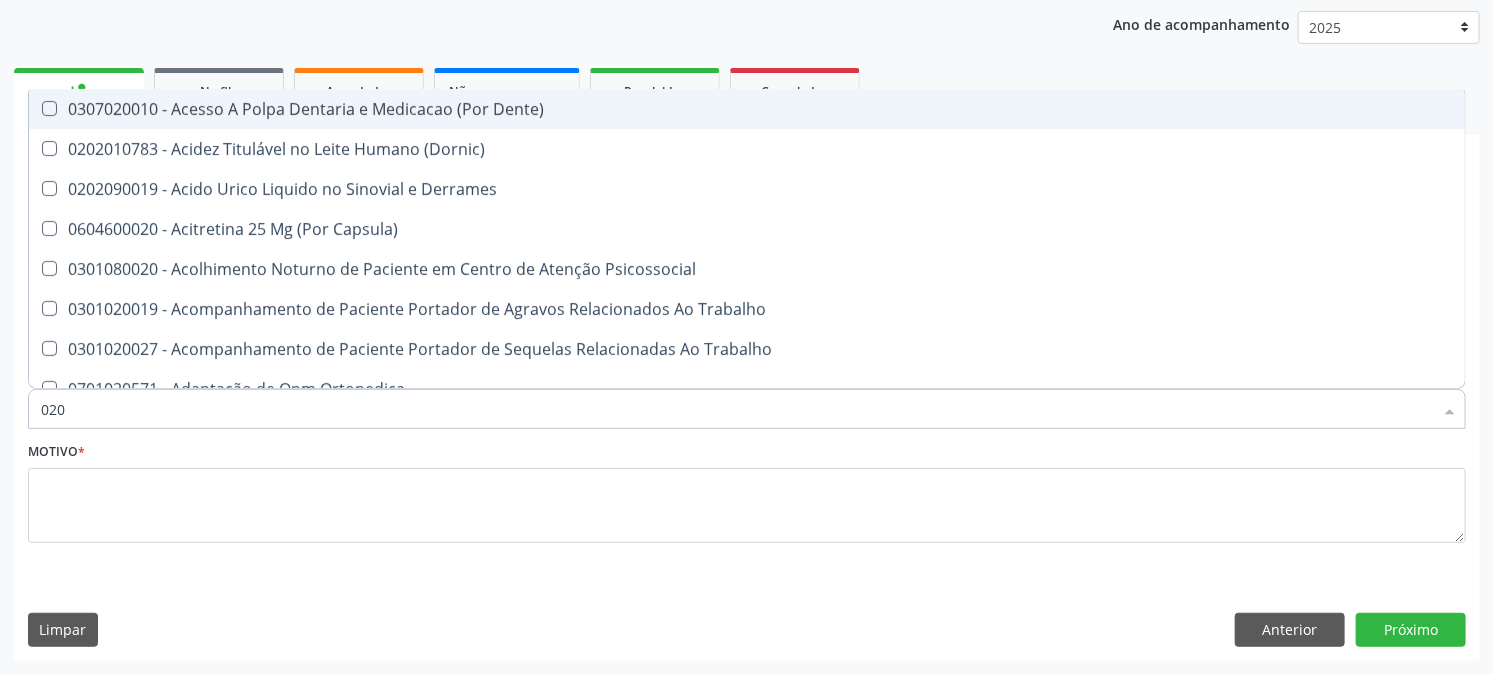 type on "0202" 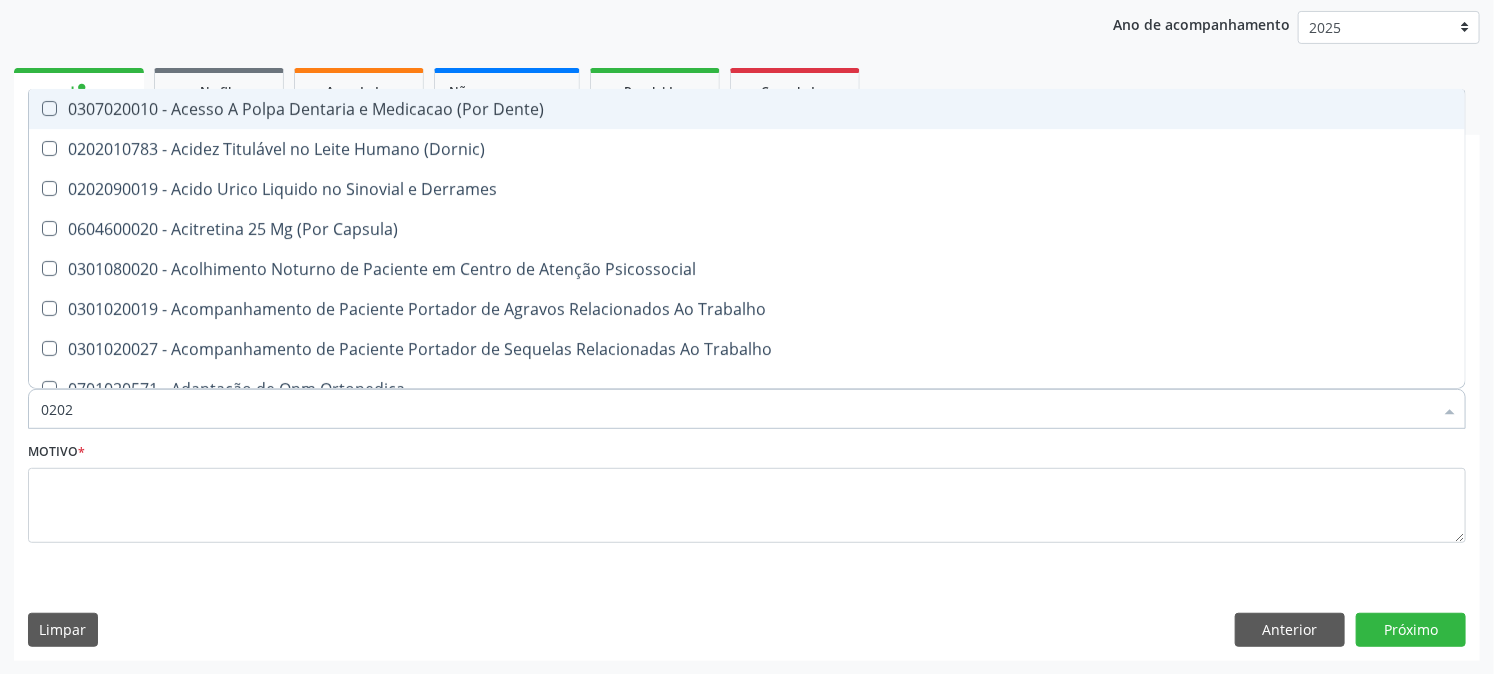 checkbox on "true" 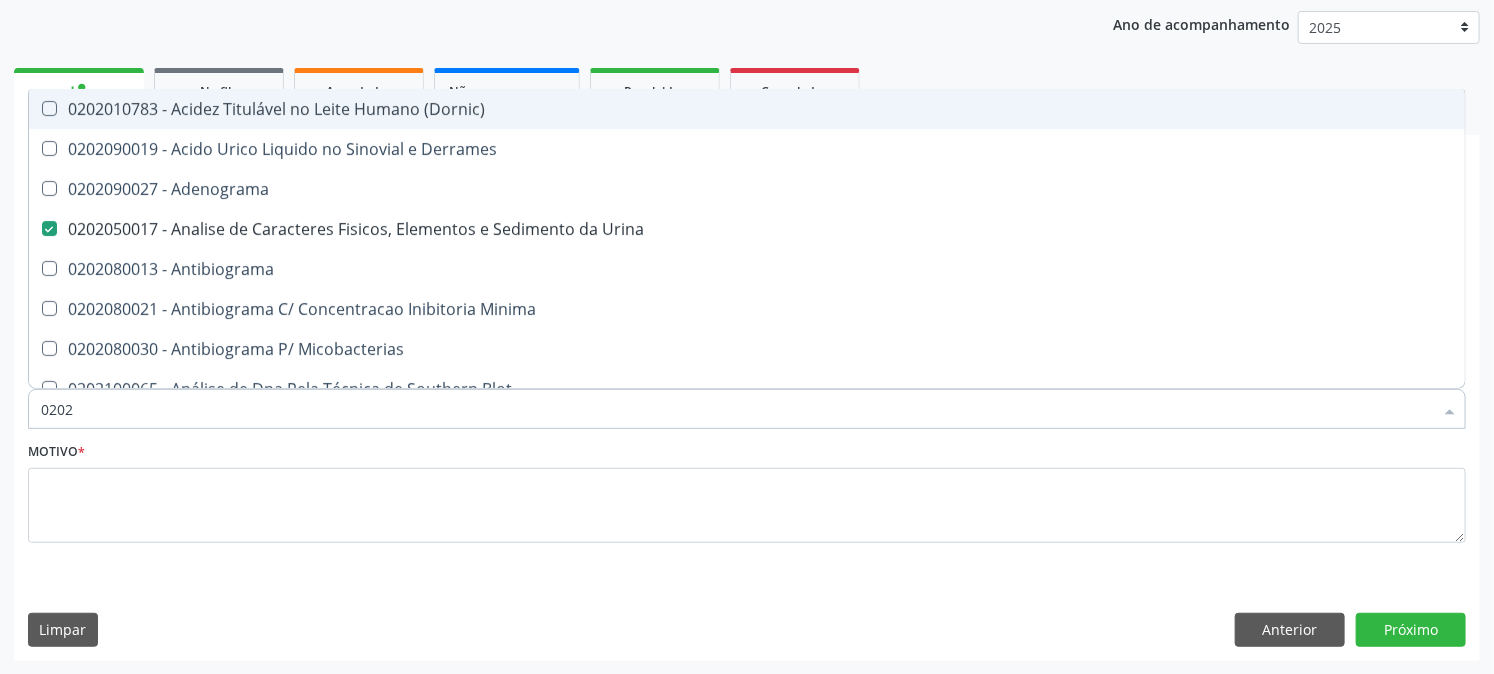 type on "02020" 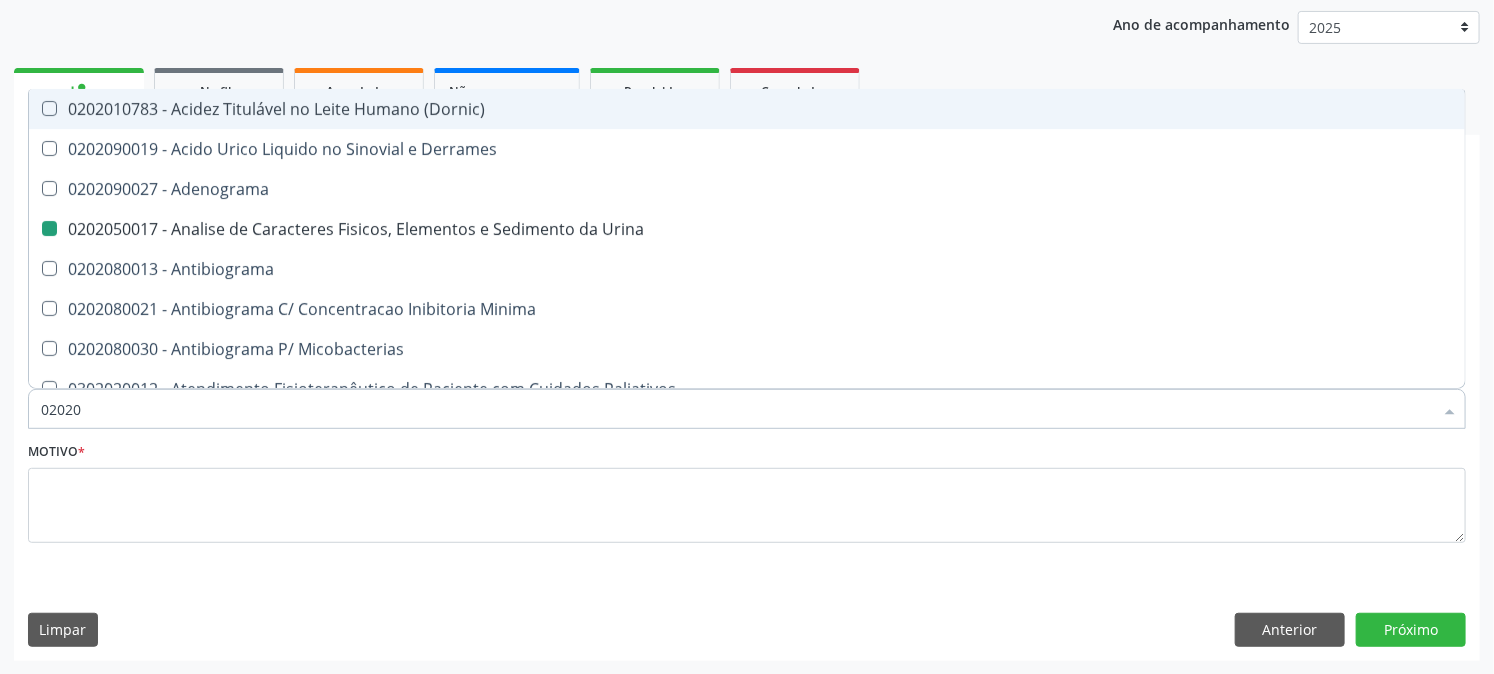 type on "020203" 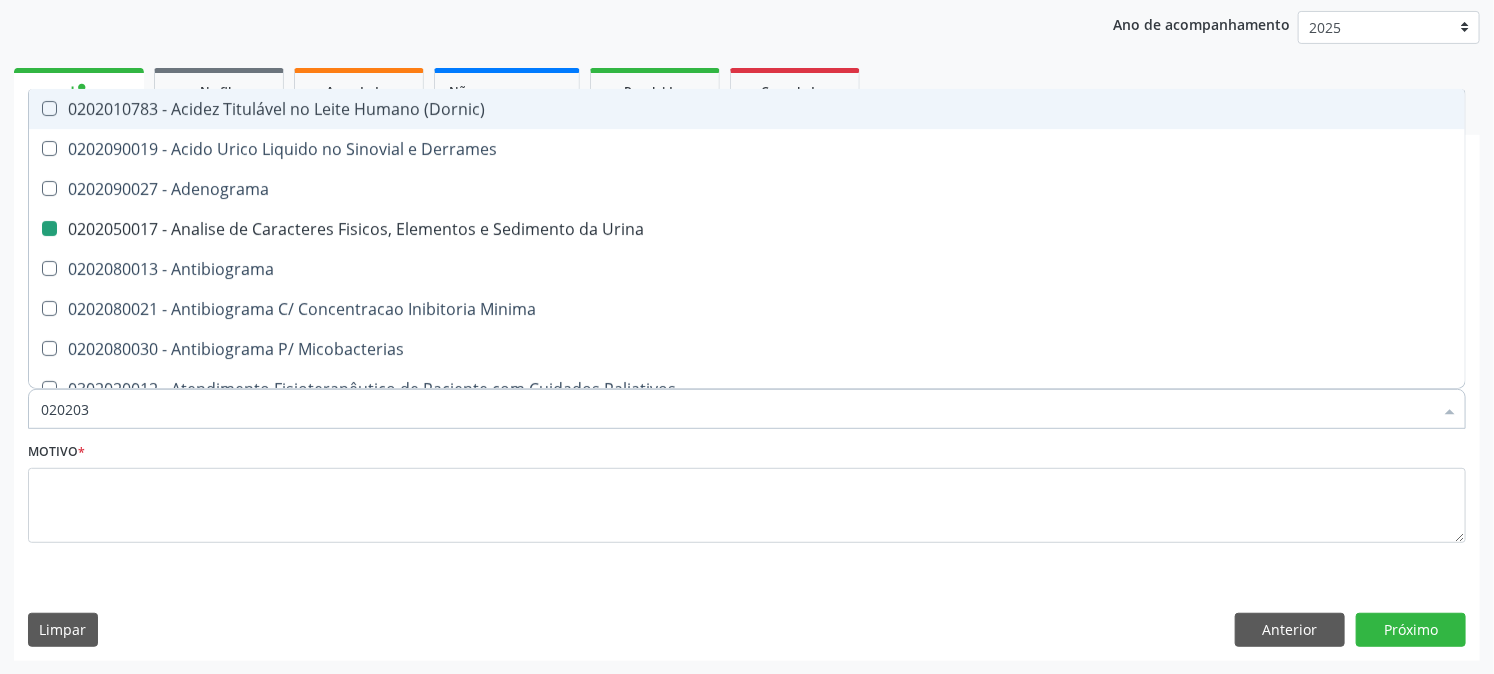 checkbox on "false" 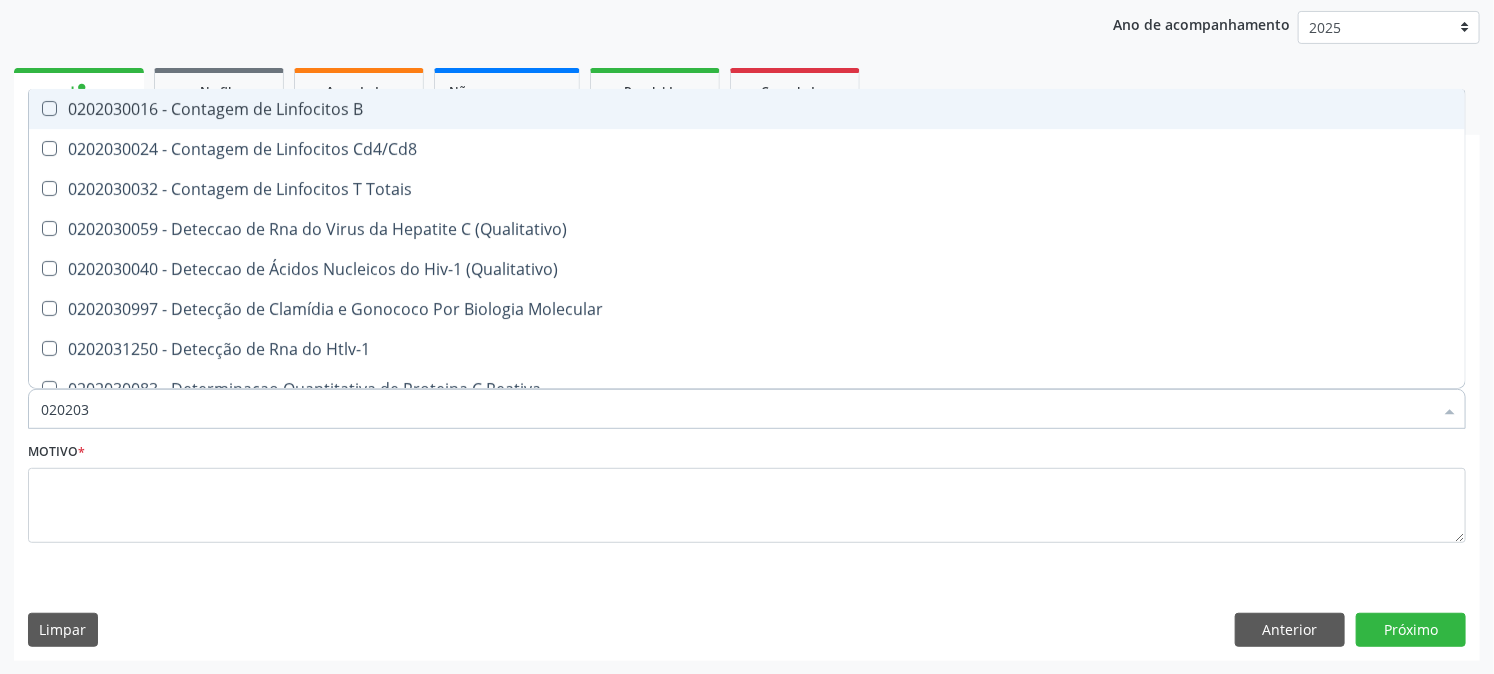 type on "0202030" 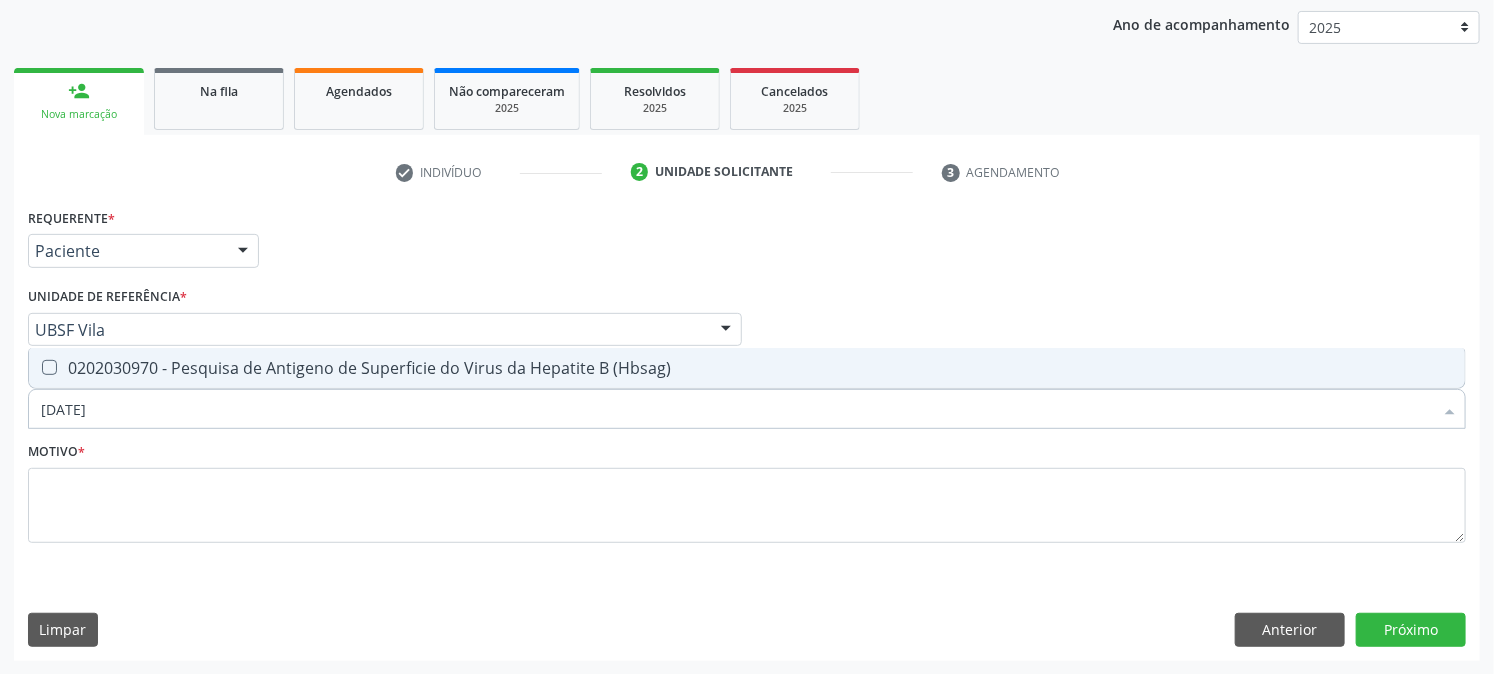 type on "0202030970" 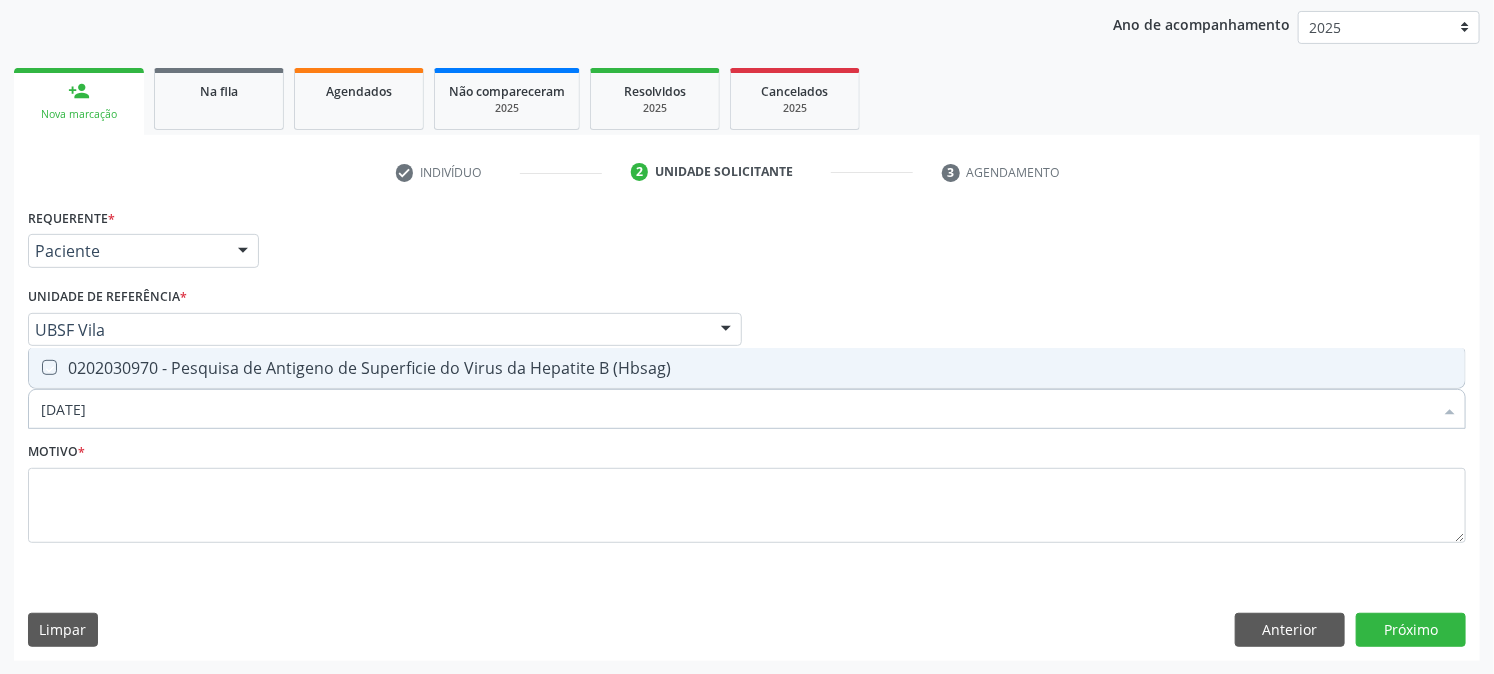 checkbox on "true" 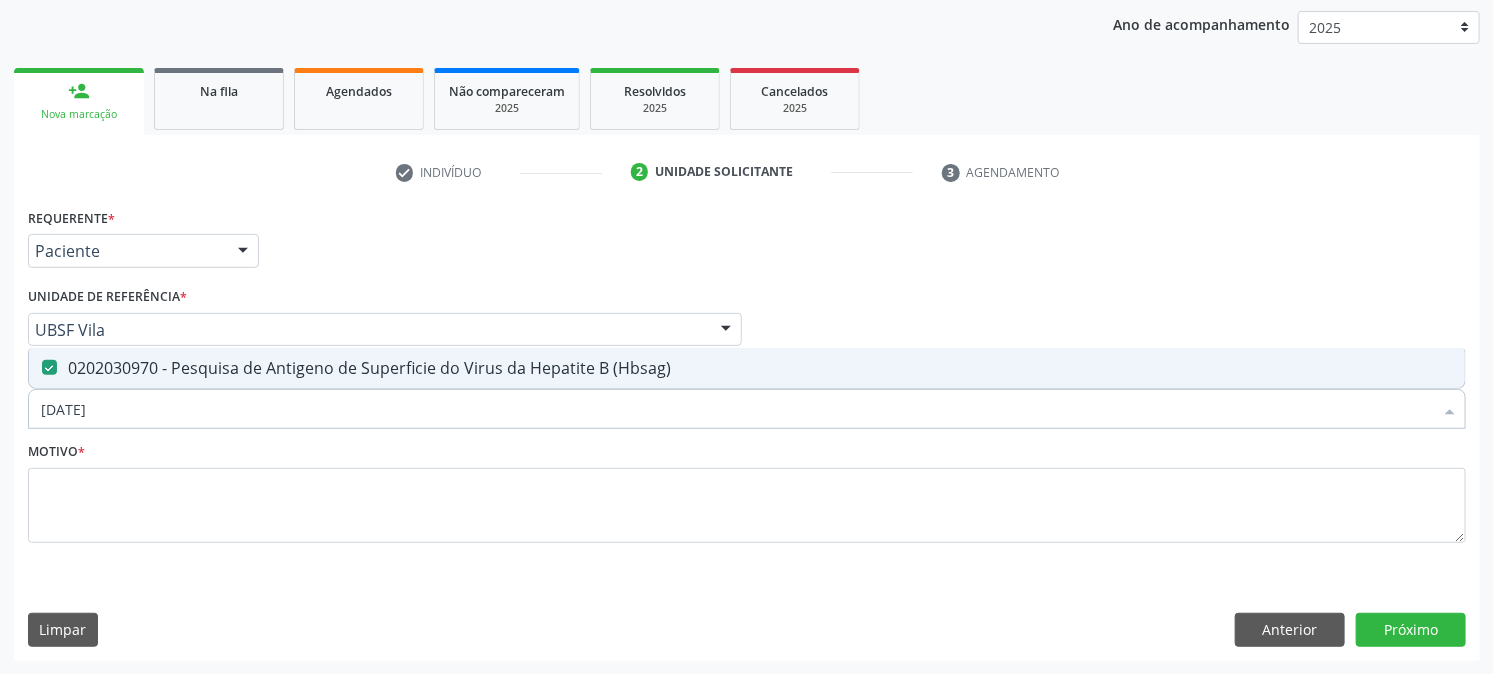 drag, startPoint x: 155, startPoint y: 402, endPoint x: 0, endPoint y: 506, distance: 186.65744 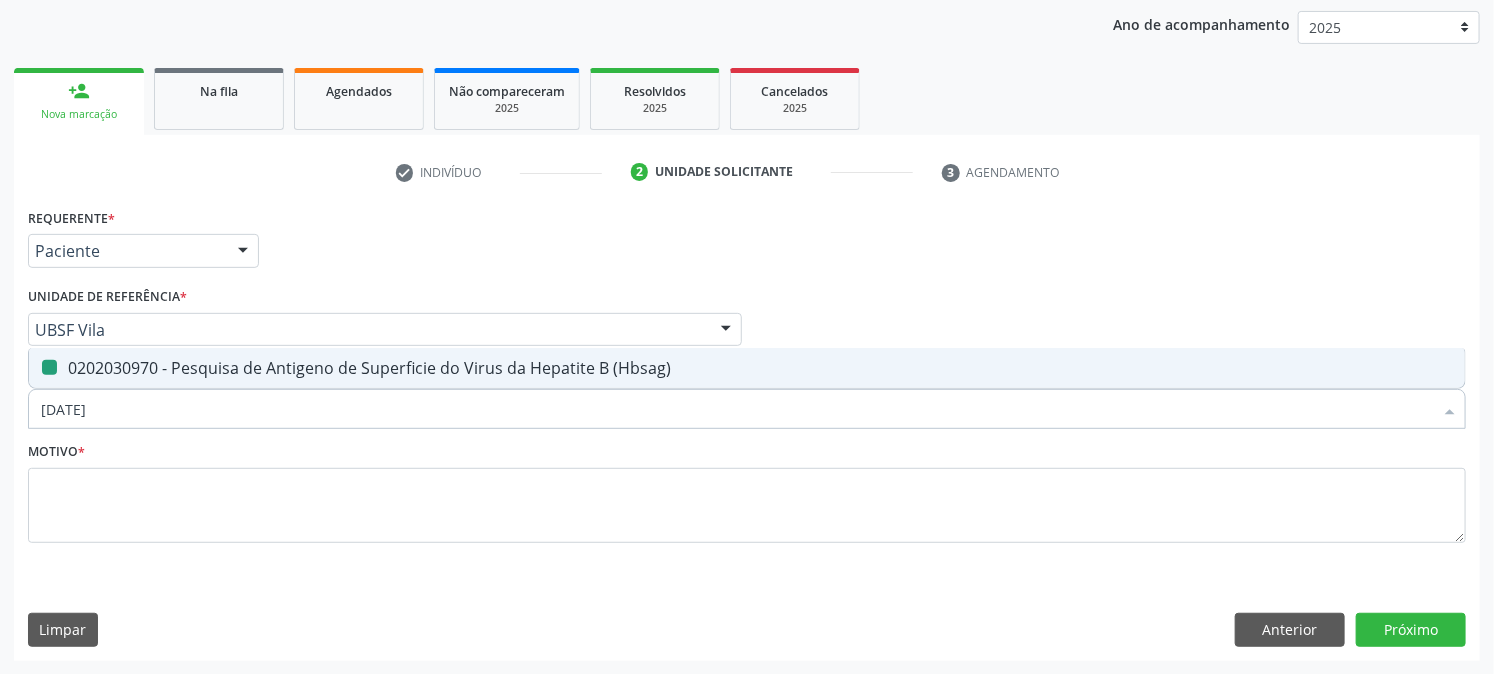 type 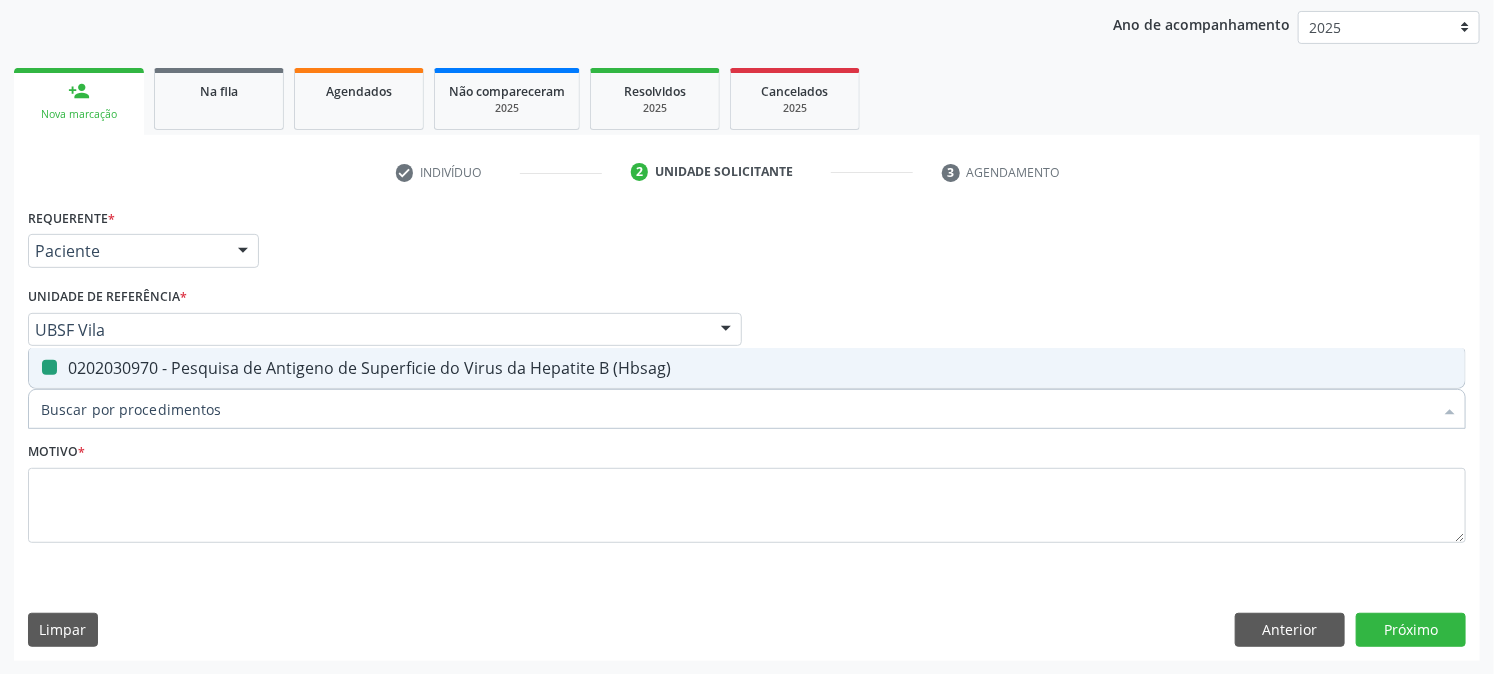 checkbox on "false" 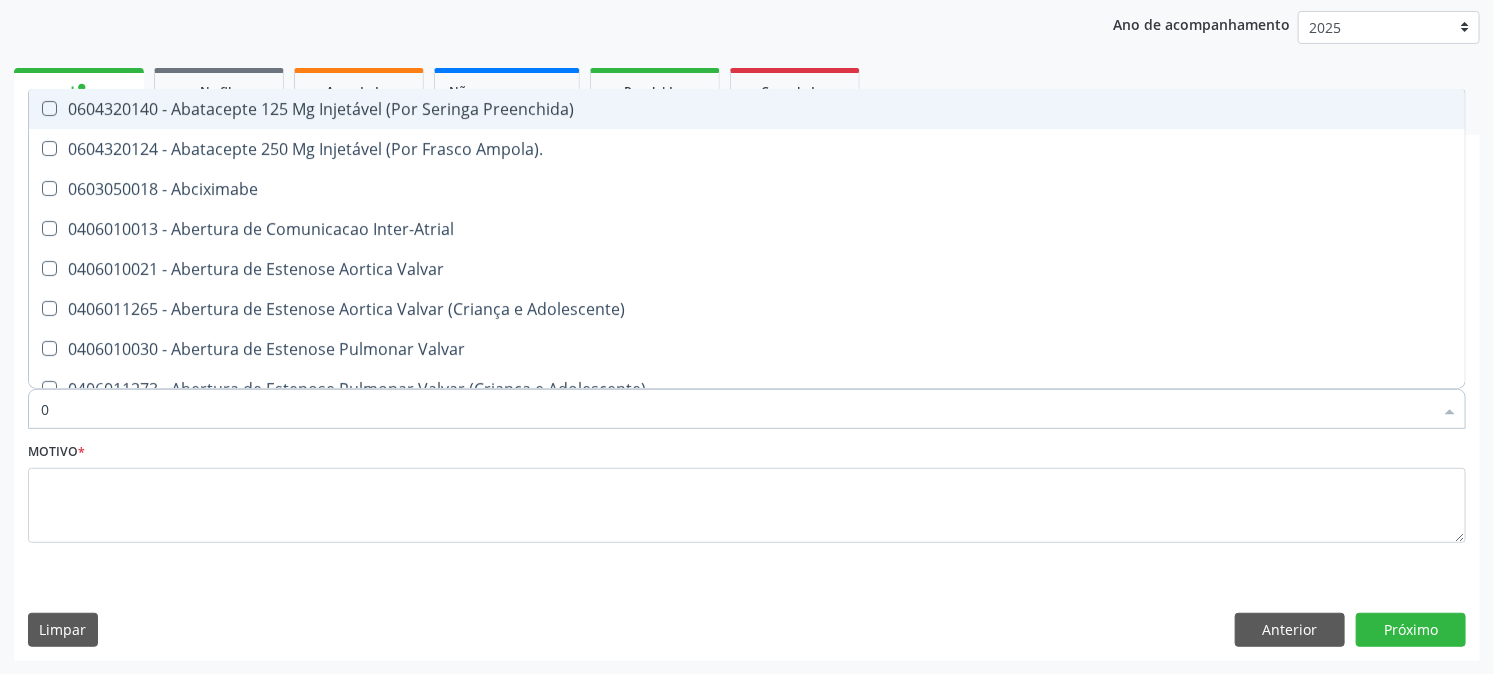 type on "02" 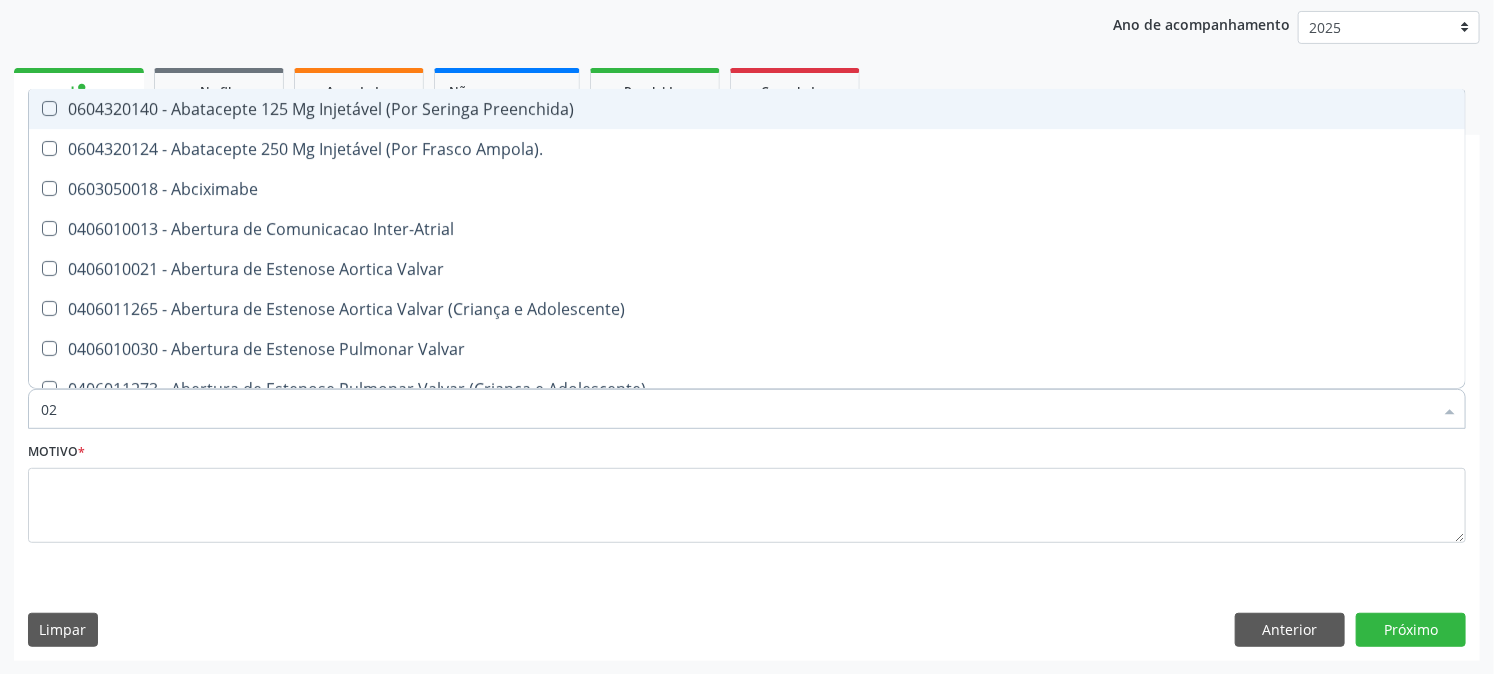 checkbox on "true" 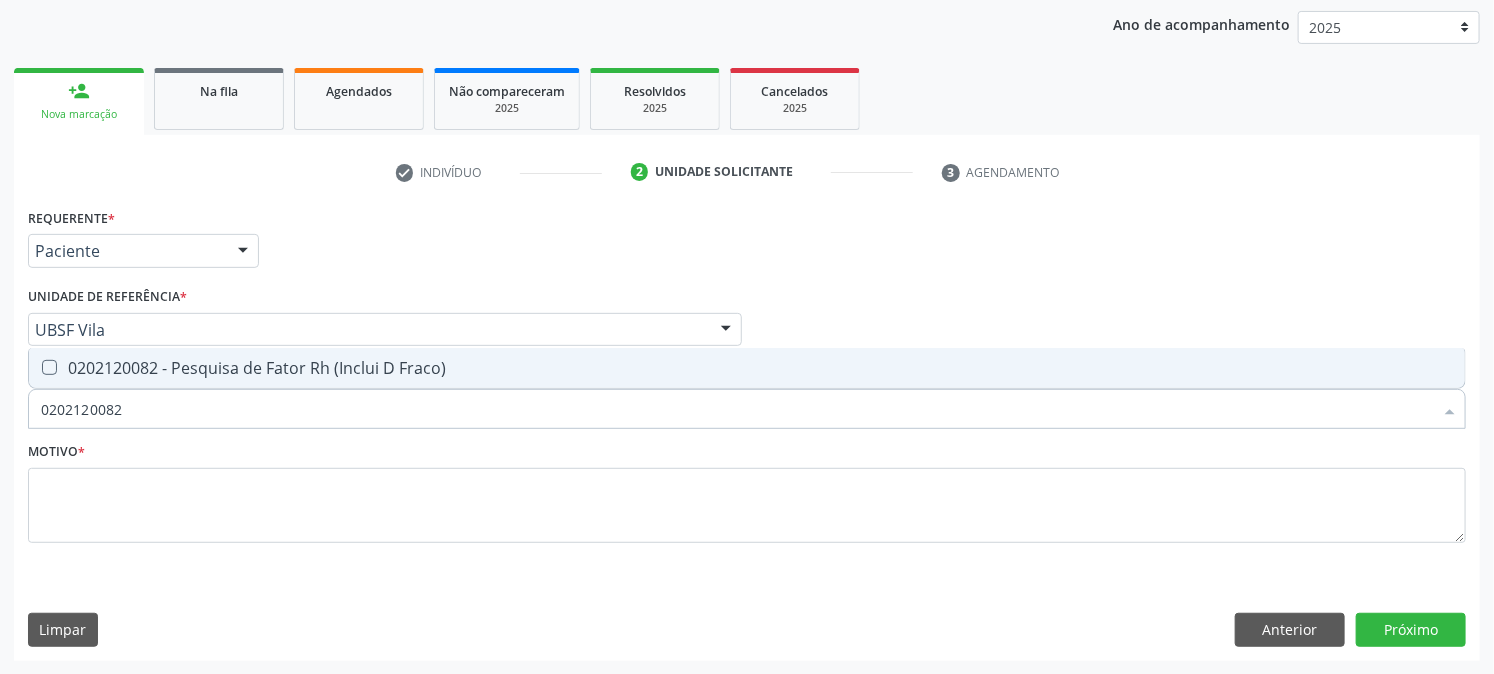 click on "0202120082 - Pesquisa de Fator Rh (Inclui D Fraco)" at bounding box center (747, 368) 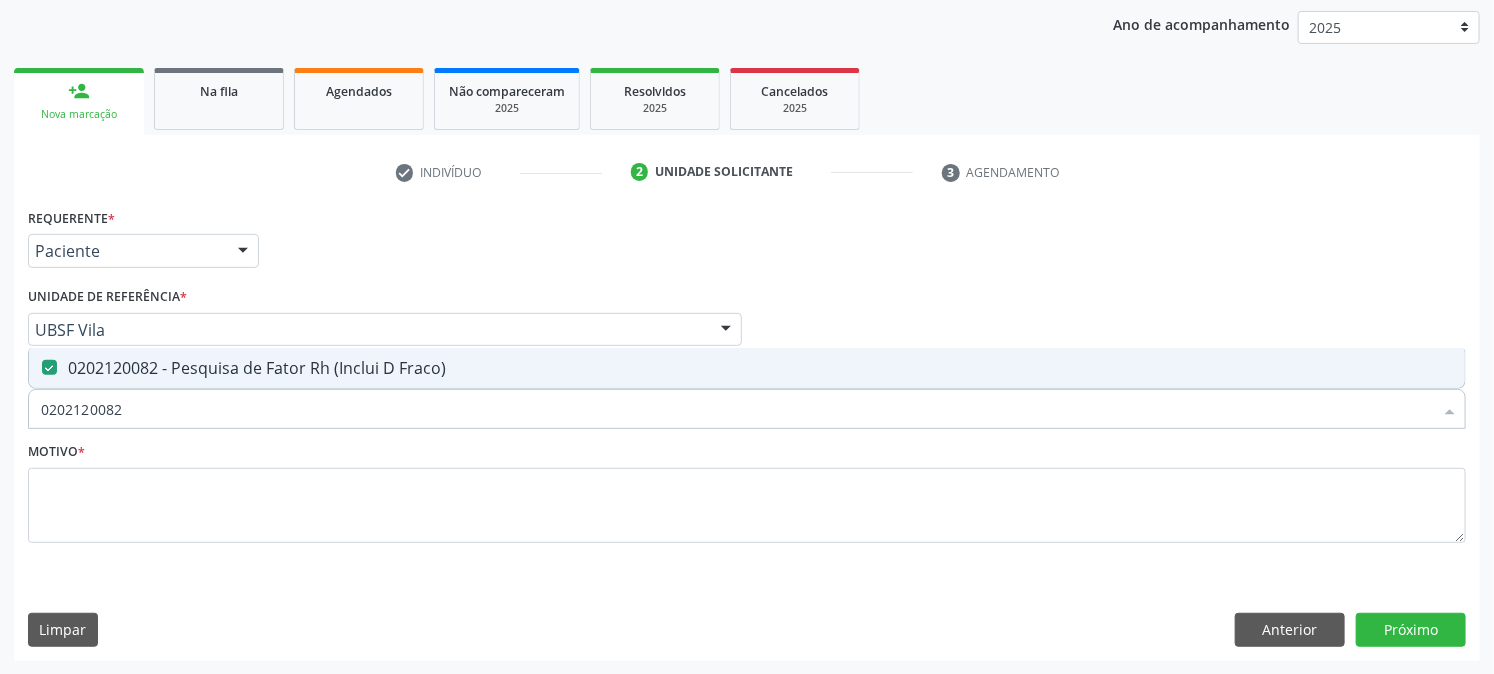 drag, startPoint x: 157, startPoint y: 413, endPoint x: 0, endPoint y: 451, distance: 161.53328 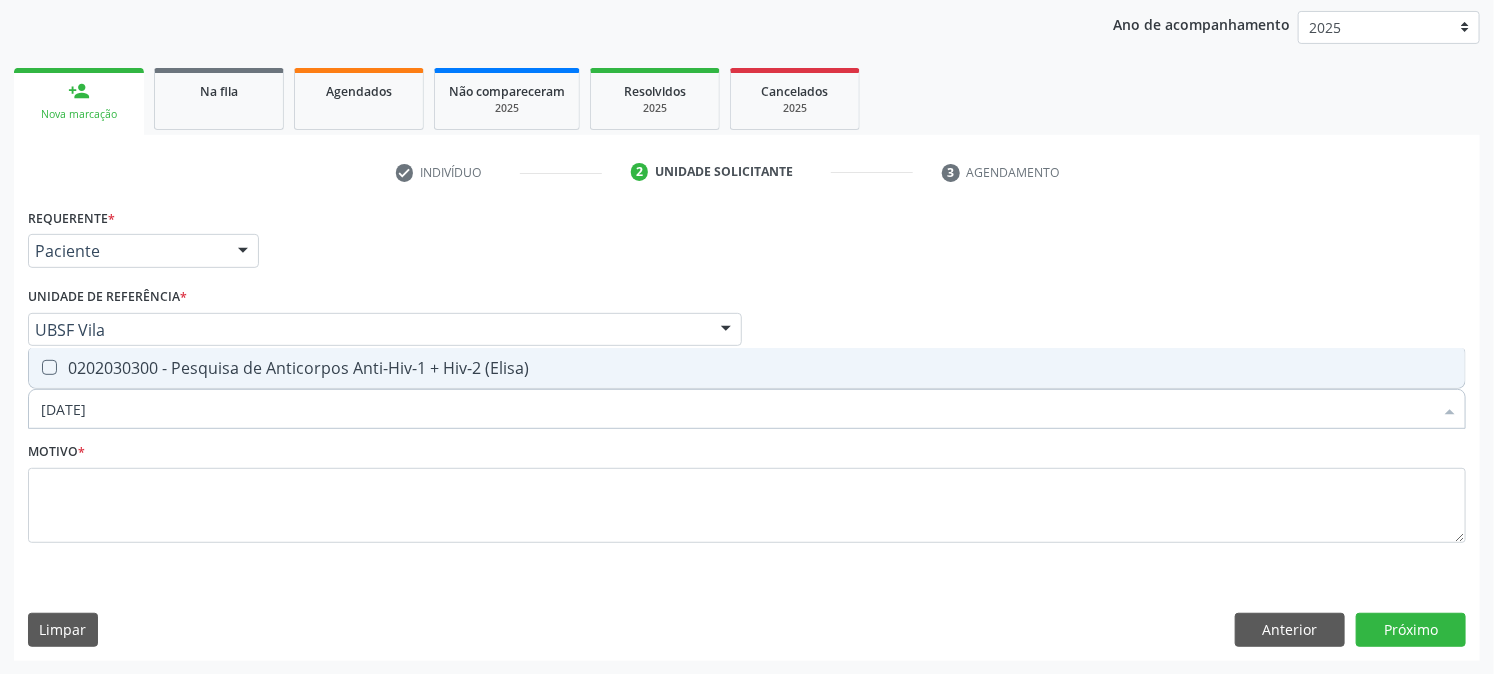 click on "0202030300 - Pesquisa de Anticorpos Anti-Hiv-1 + Hiv-2 (Elisa)" at bounding box center (747, 368) 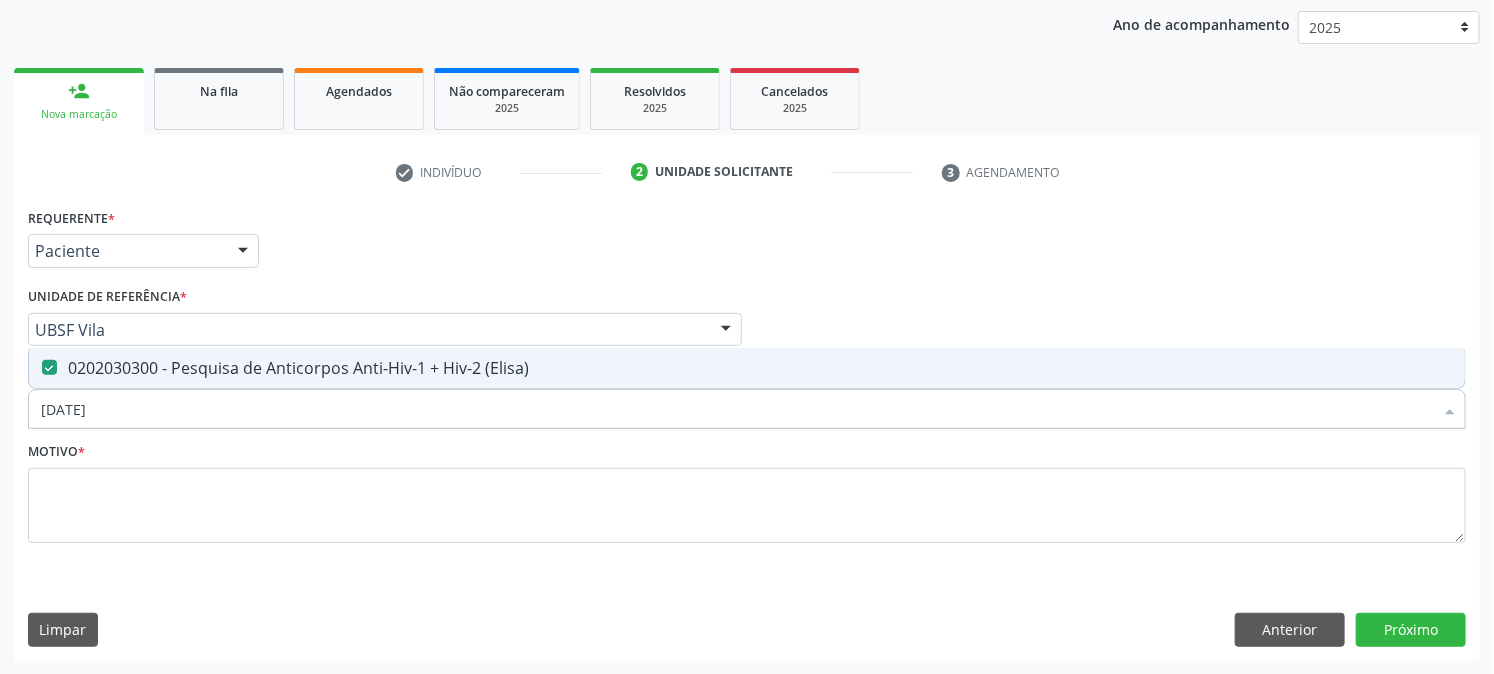 drag, startPoint x: 177, startPoint y: 414, endPoint x: 0, endPoint y: 504, distance: 198.56737 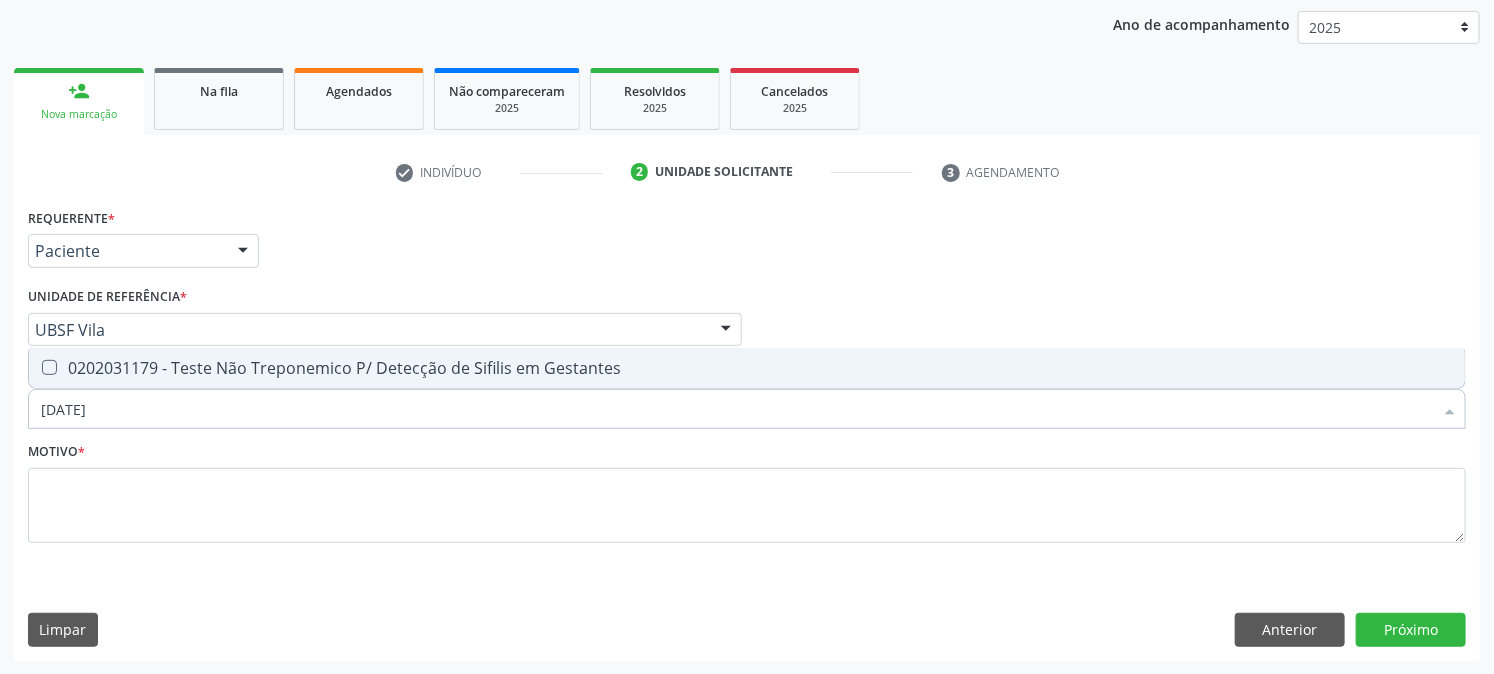 click on "0202031179 - Teste Não Treponemico P/ Detecção de Sifilis em Gestantes" at bounding box center [747, 368] 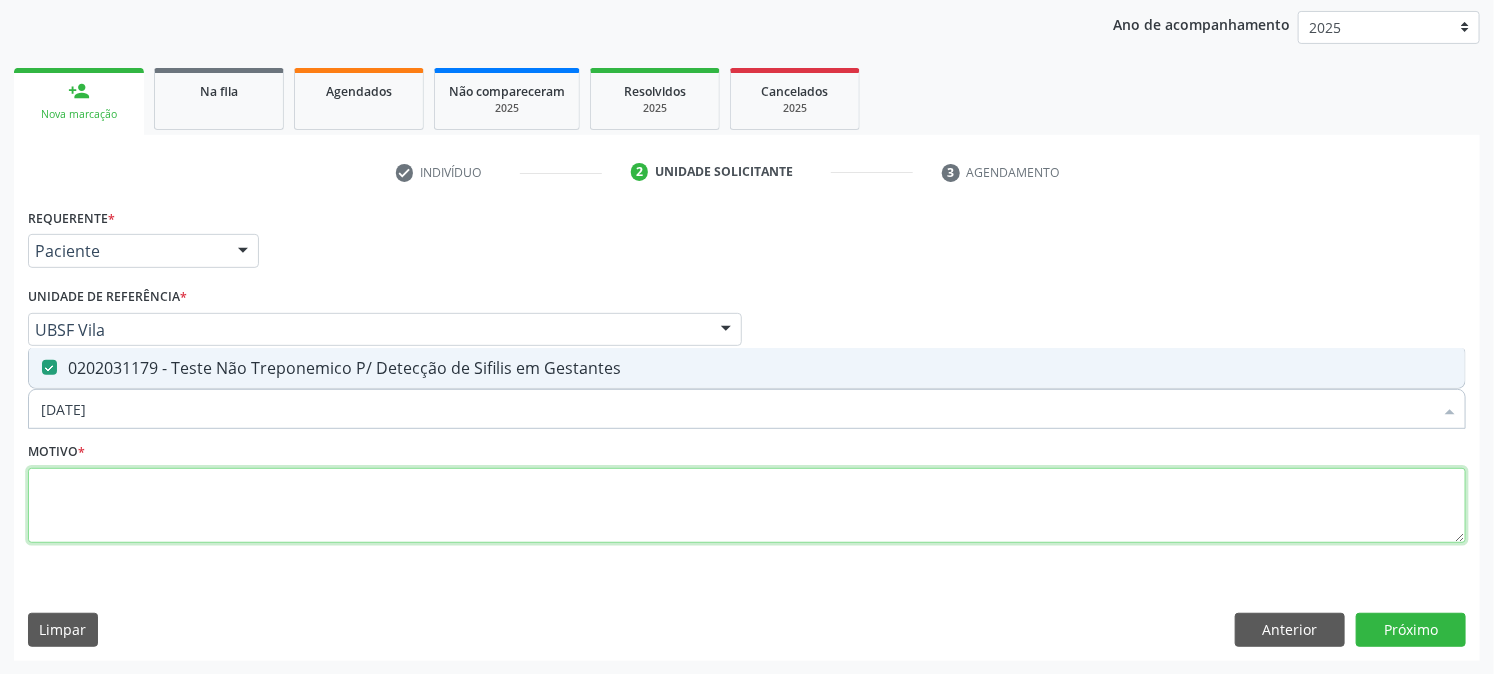 click at bounding box center [747, 506] 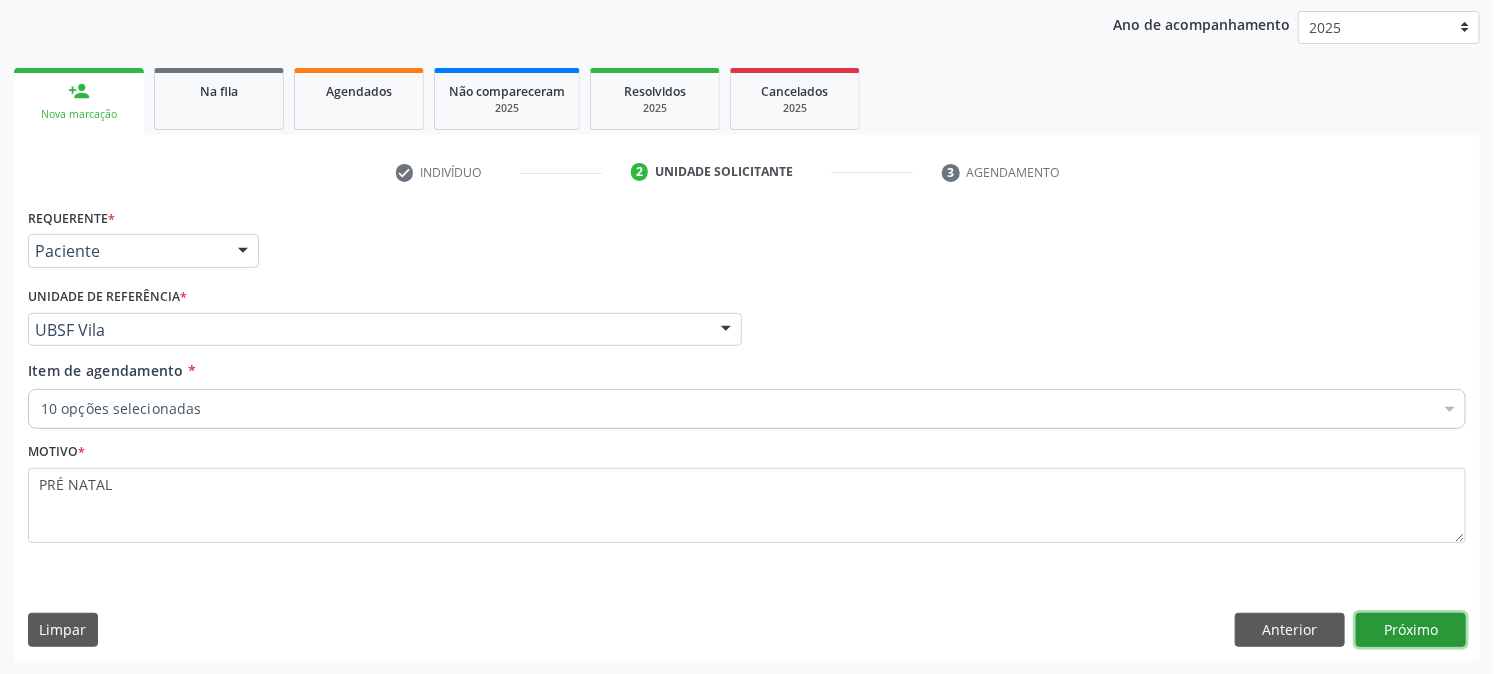 click on "Próximo" at bounding box center (1411, 630) 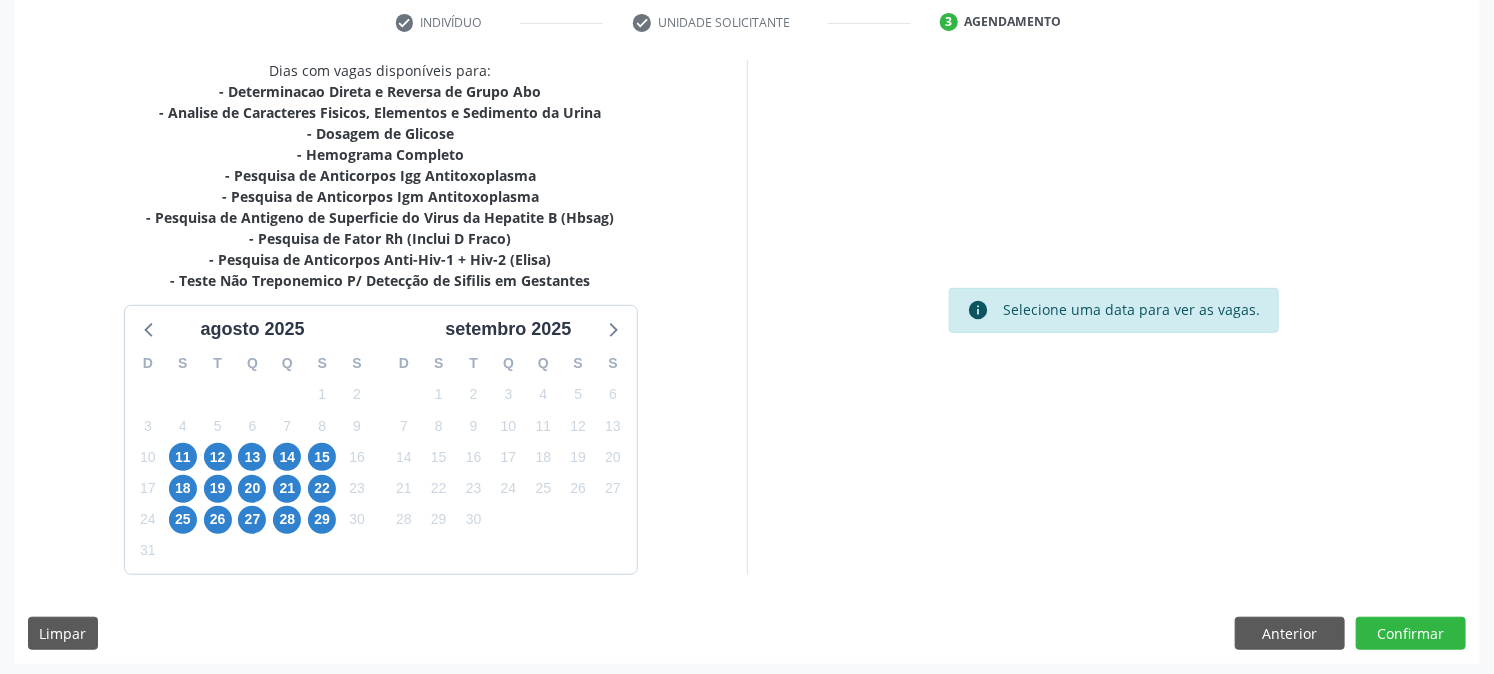 scroll, scrollTop: 384, scrollLeft: 0, axis: vertical 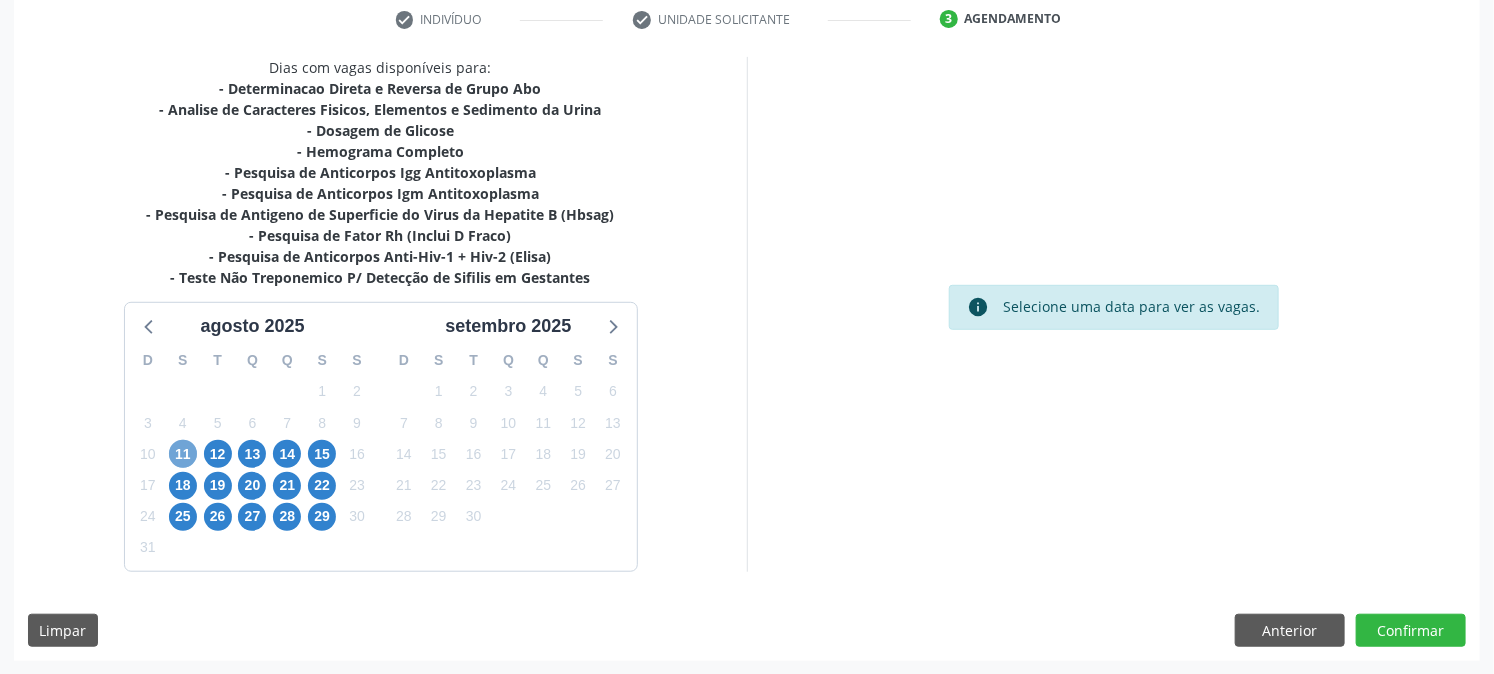 click on "11" at bounding box center [183, 454] 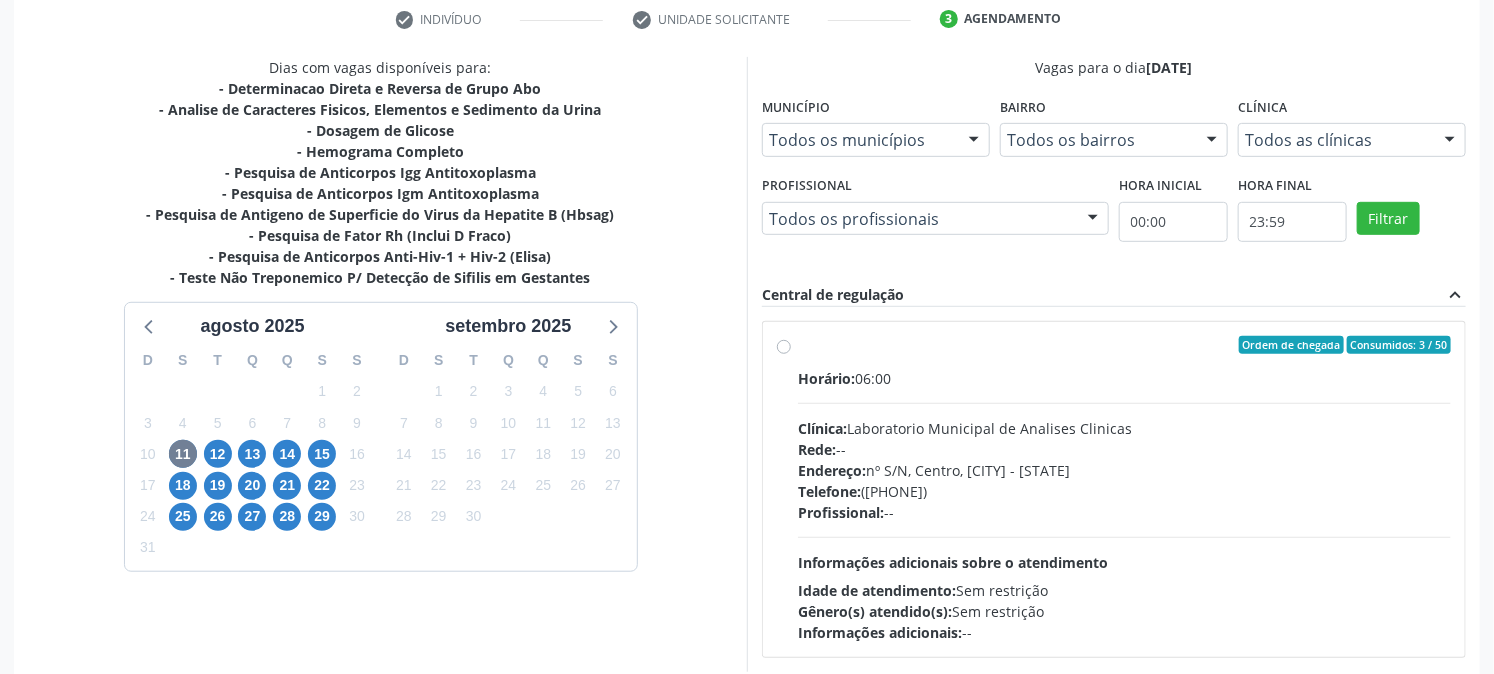 click on "Ordem de chegada
Consumidos: 3 / 50" at bounding box center [1124, 345] 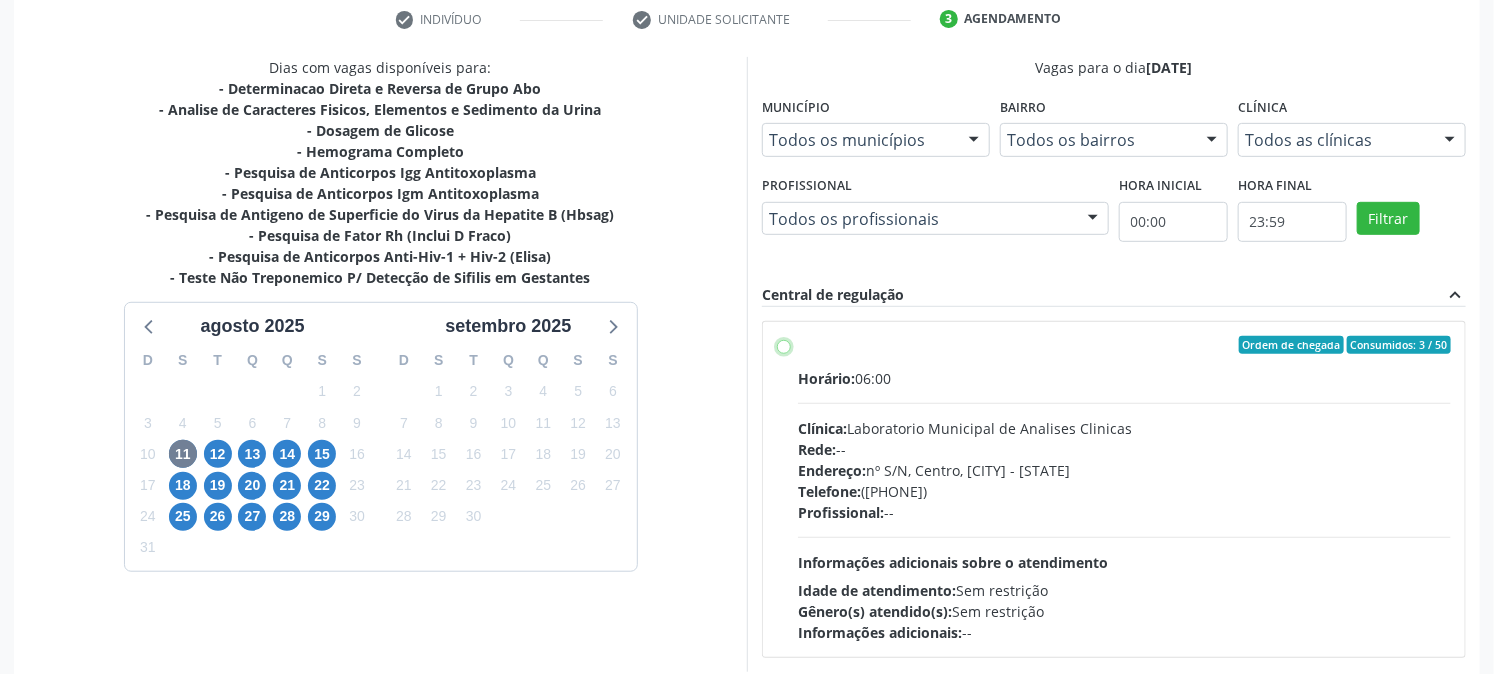 click on "Ordem de chegada
Consumidos: 3 / 50
Horário:   06:00
Clínica:  Laboratorio Municipal de Analises Clinicas
Rede:
--
Endereço:   nº S/N, Centro, Queimadas - PB
Telefone:   (83) 33921344
Profissional:
--
Informações adicionais sobre o atendimento
Idade de atendimento:
Sem restrição
Gênero(s) atendido(s):
Sem restrição
Informações adicionais:
--" at bounding box center [784, 345] 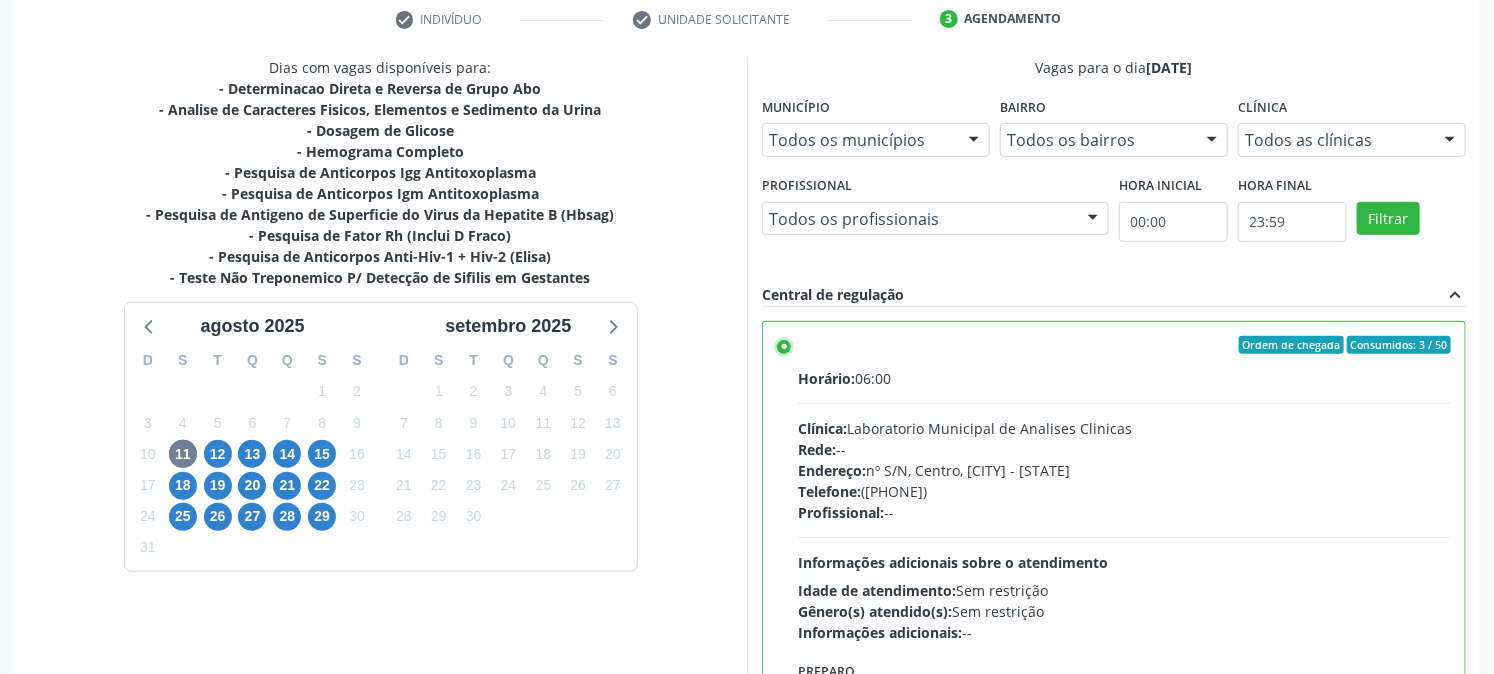 scroll, scrollTop: 520, scrollLeft: 0, axis: vertical 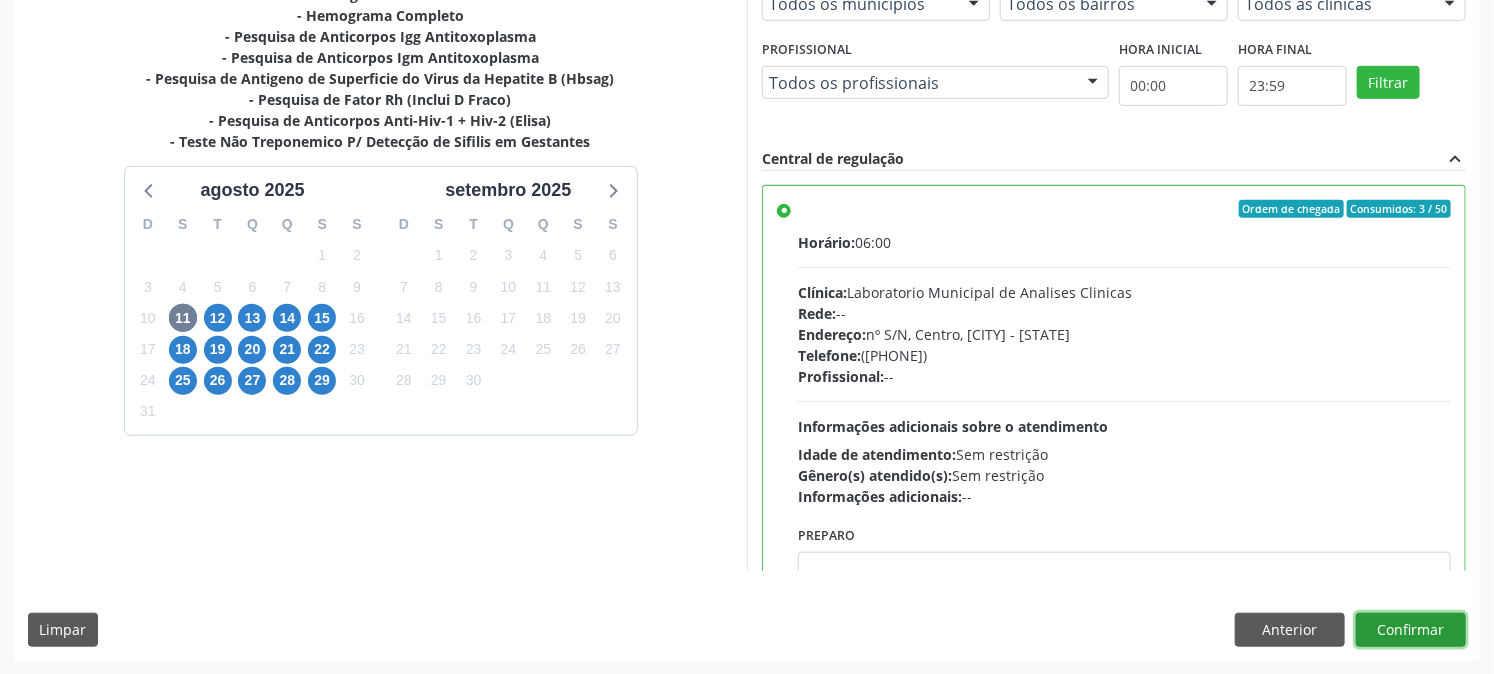 click on "Confirmar" at bounding box center [1411, 630] 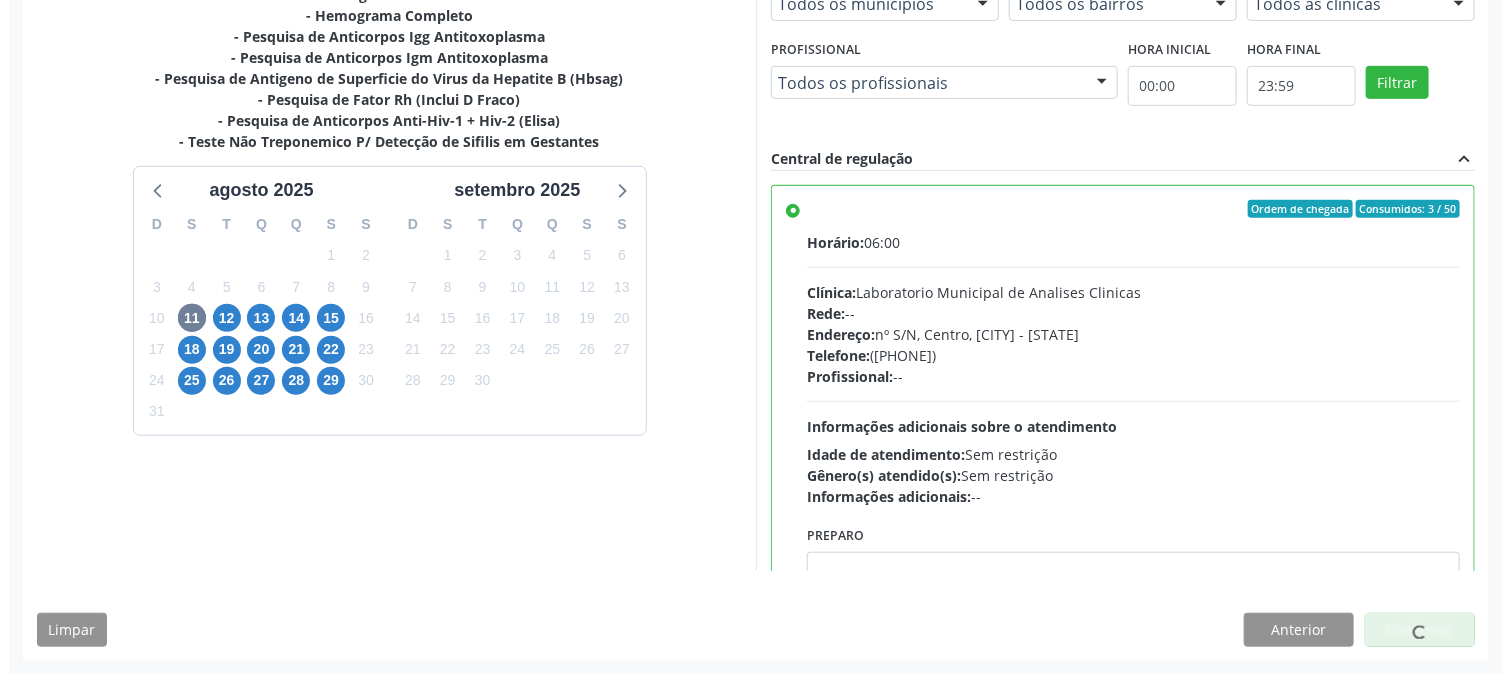 scroll, scrollTop: 0, scrollLeft: 0, axis: both 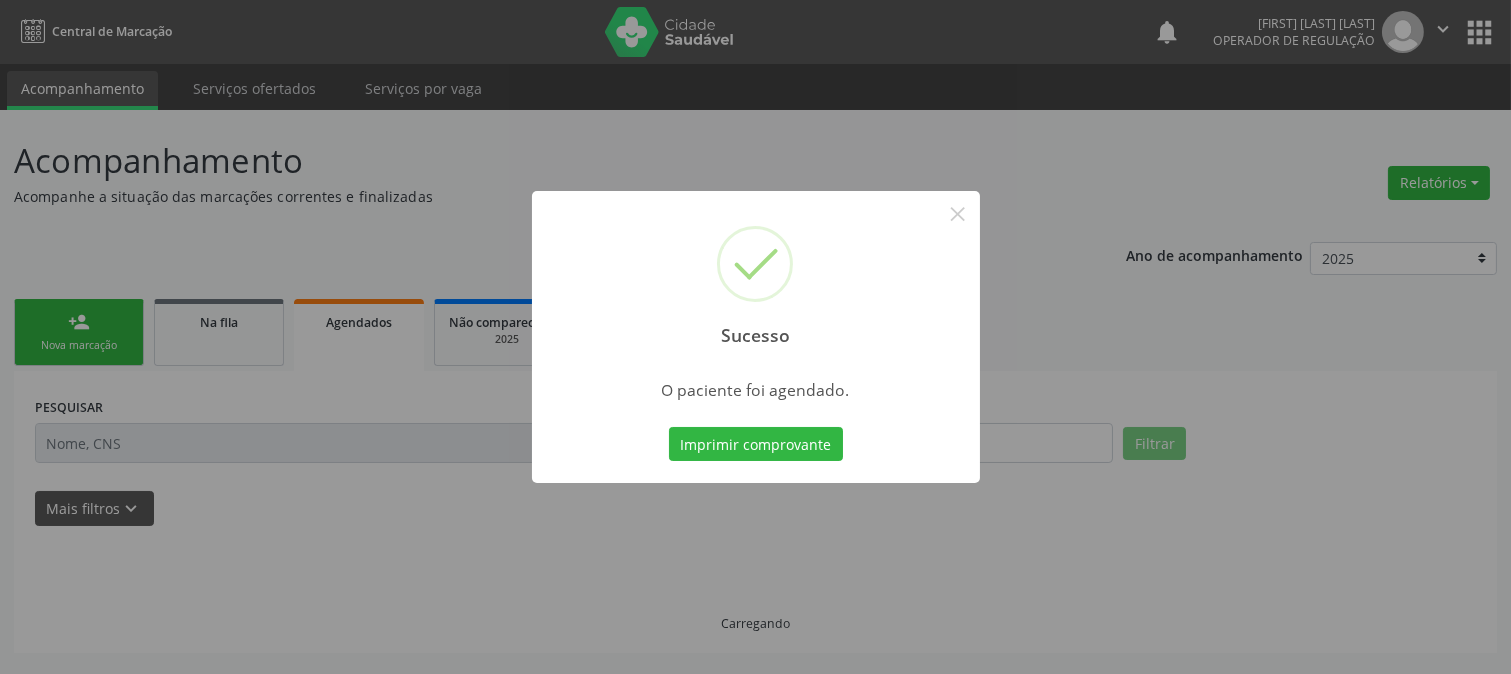 click on "Imprimir comprovante" at bounding box center [756, 444] 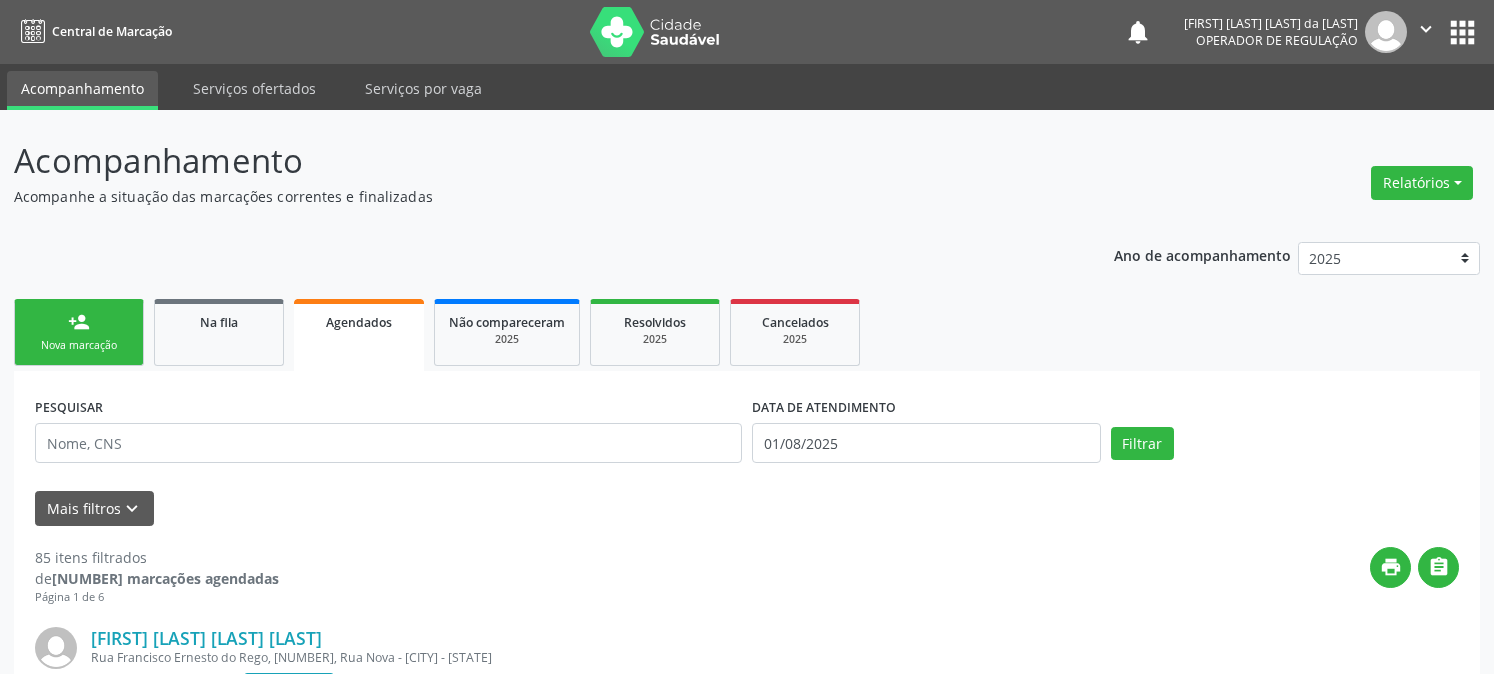 scroll, scrollTop: 0, scrollLeft: 0, axis: both 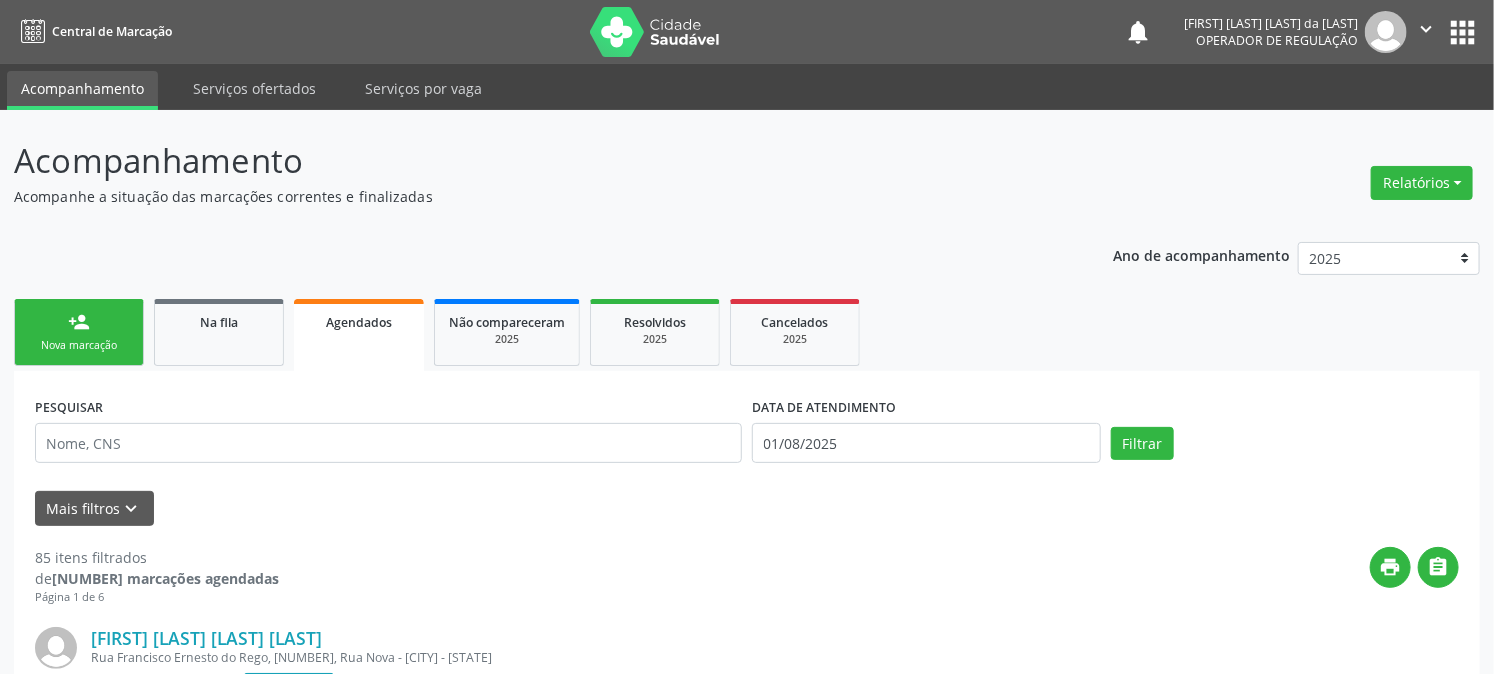 click on "Nova marcação" at bounding box center [79, 345] 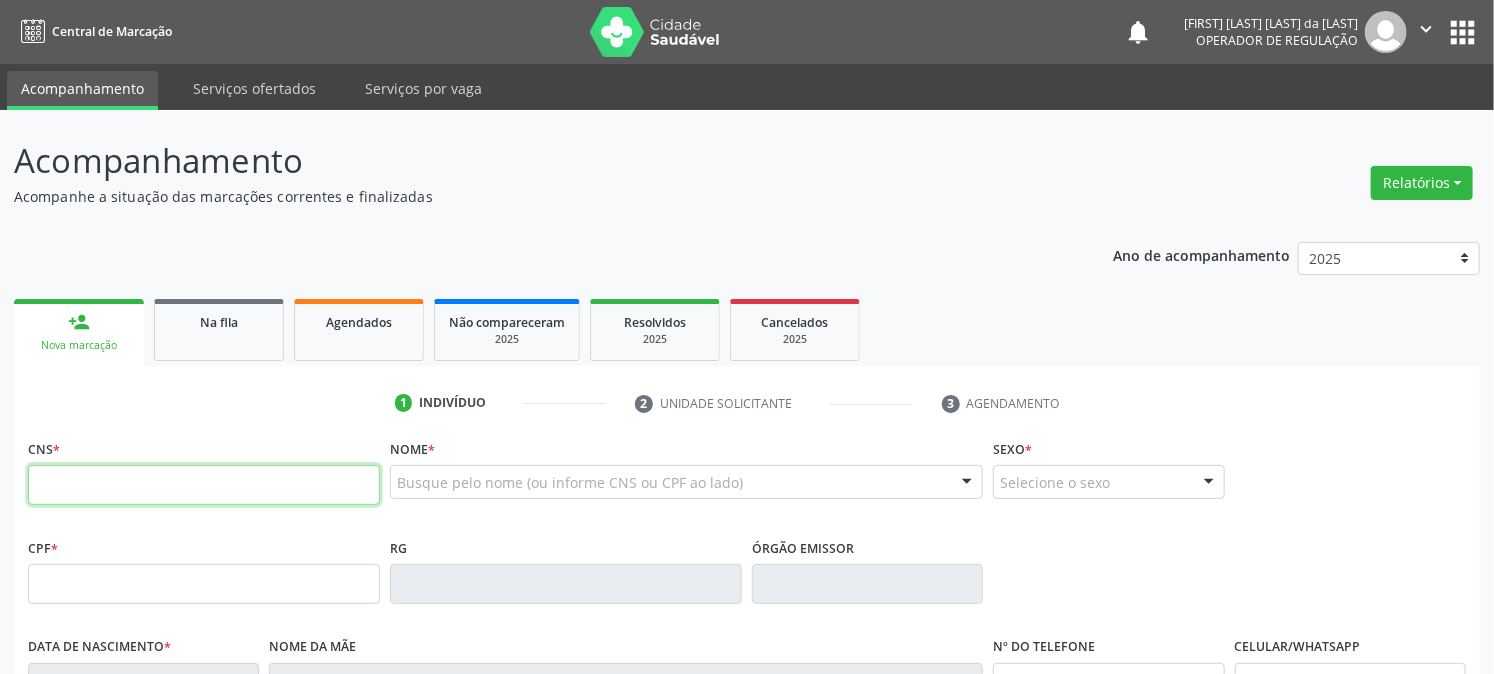 click at bounding box center (204, 485) 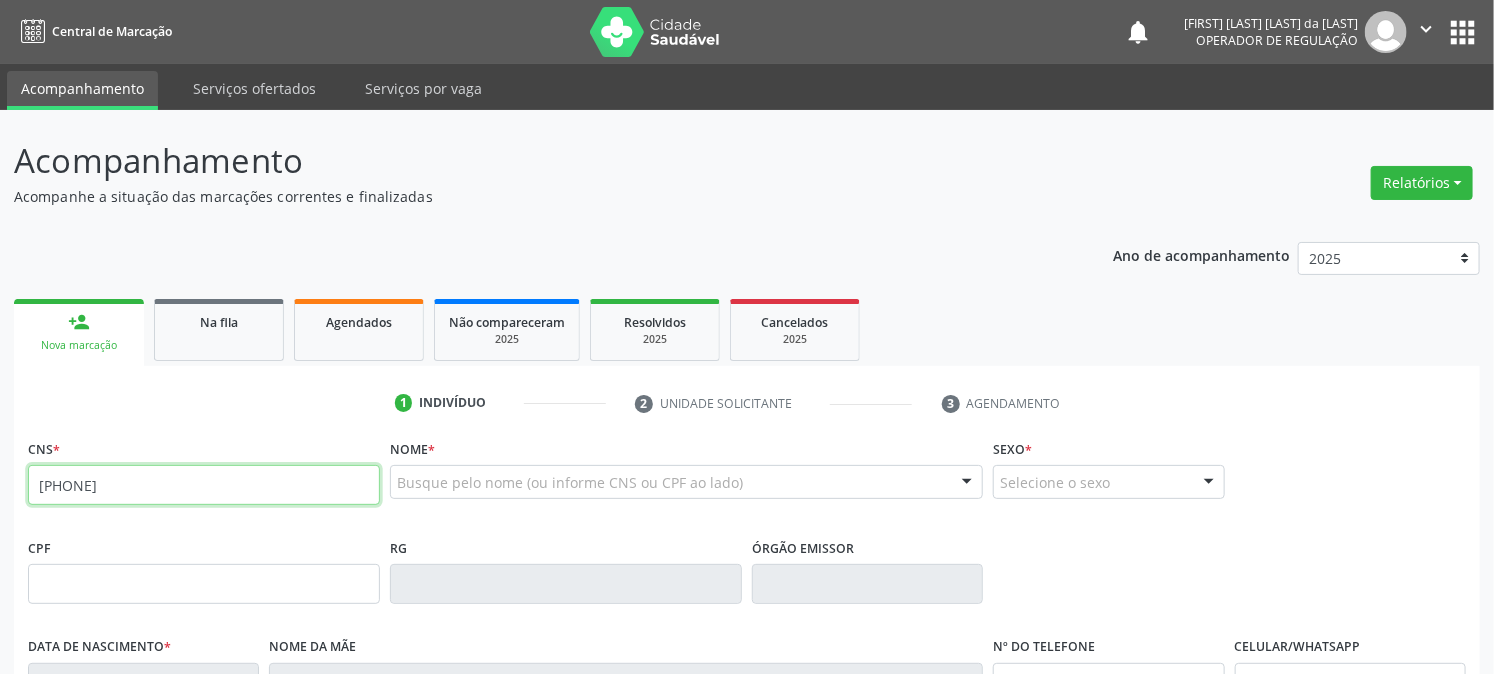 type on "[PHONE]" 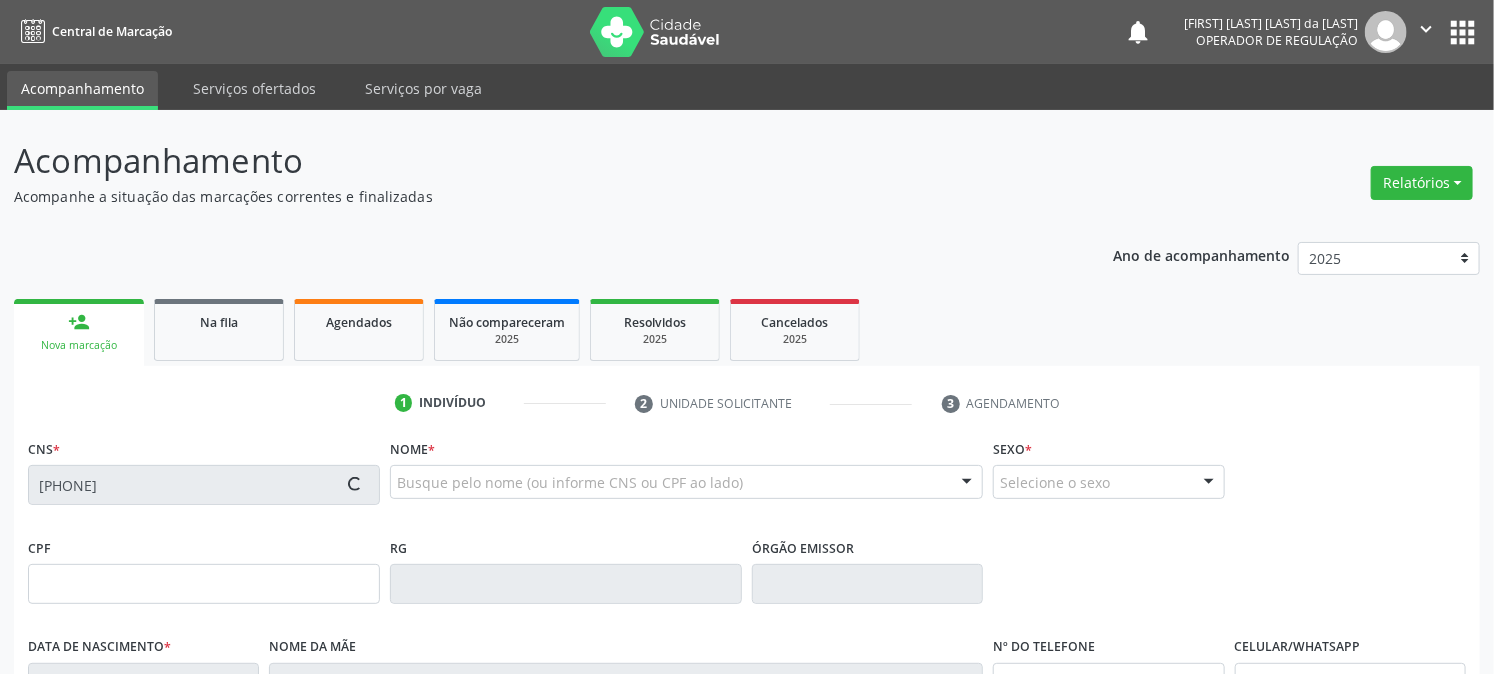 type on "[CPF]" 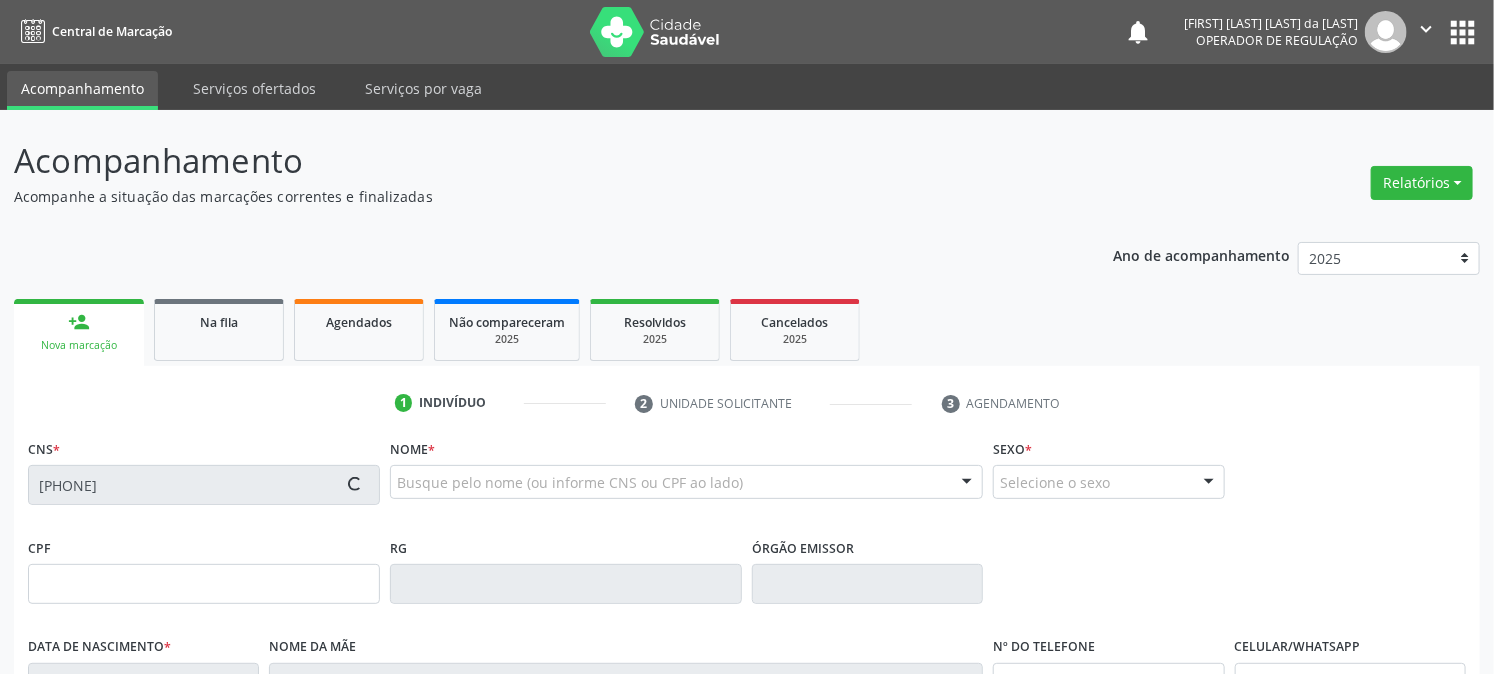 type on "[DATE]" 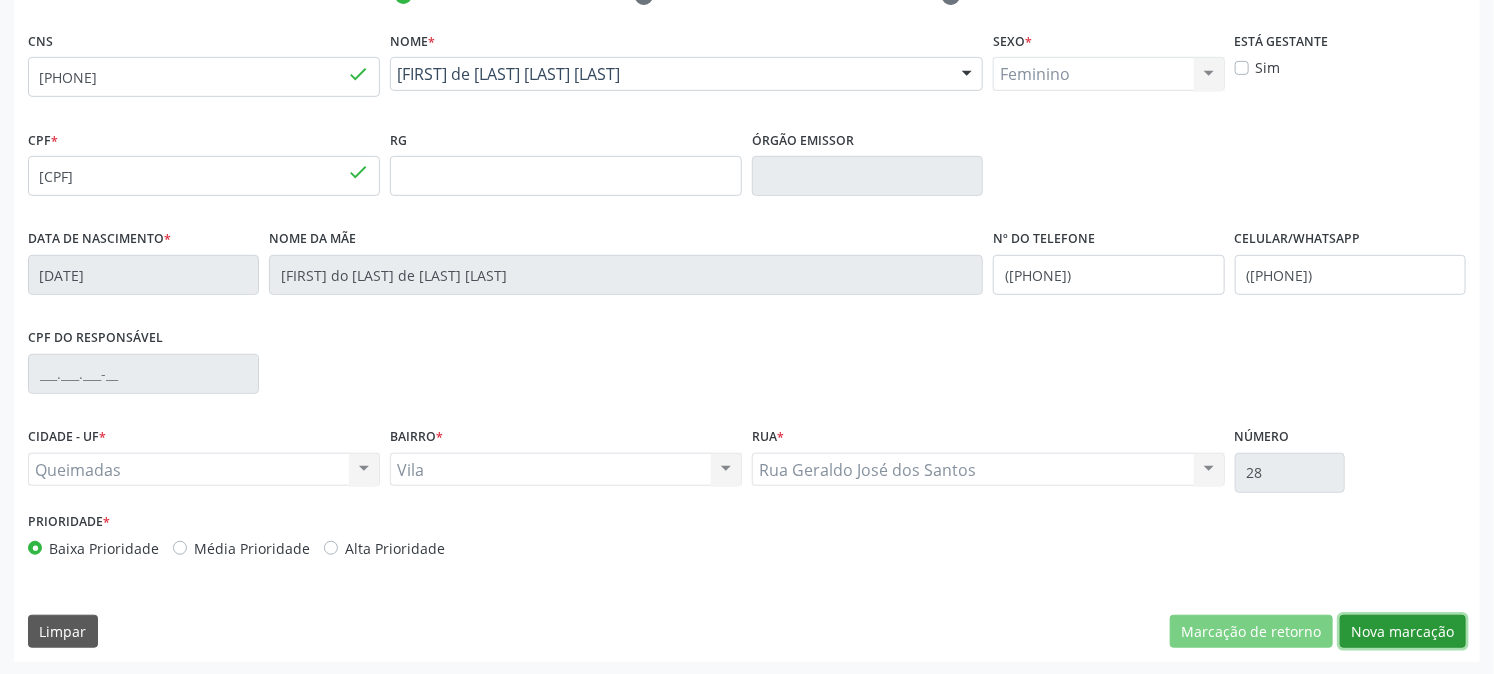 click on "Nova marcação" at bounding box center [1403, 632] 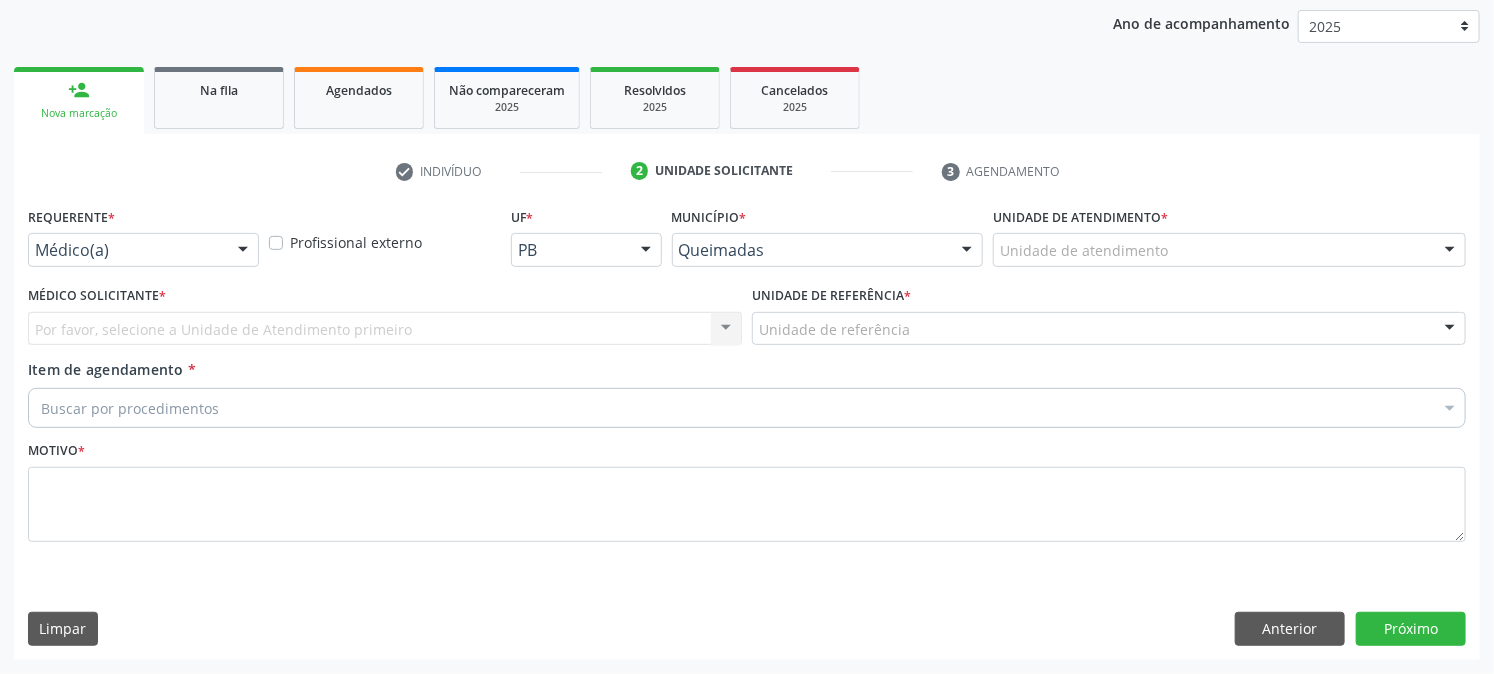 scroll, scrollTop: 231, scrollLeft: 0, axis: vertical 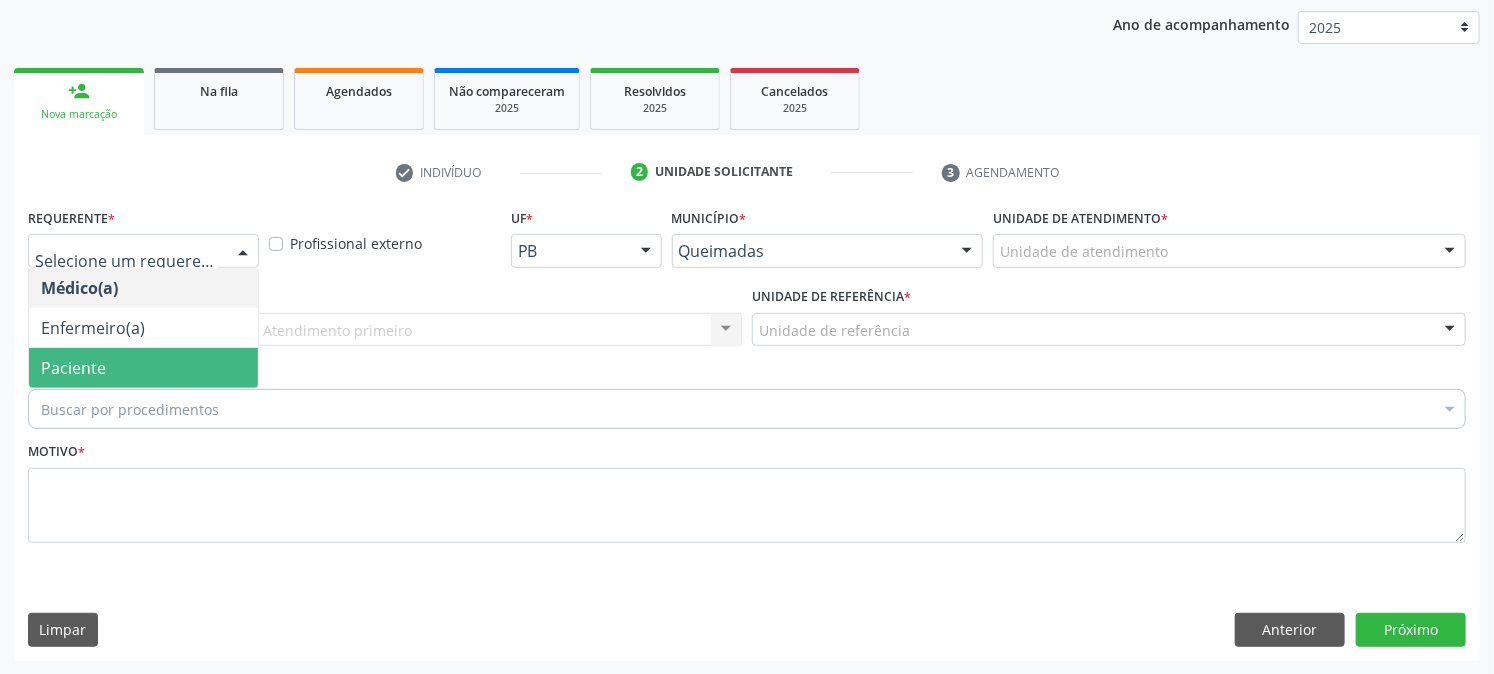 click on "Paciente" at bounding box center [73, 368] 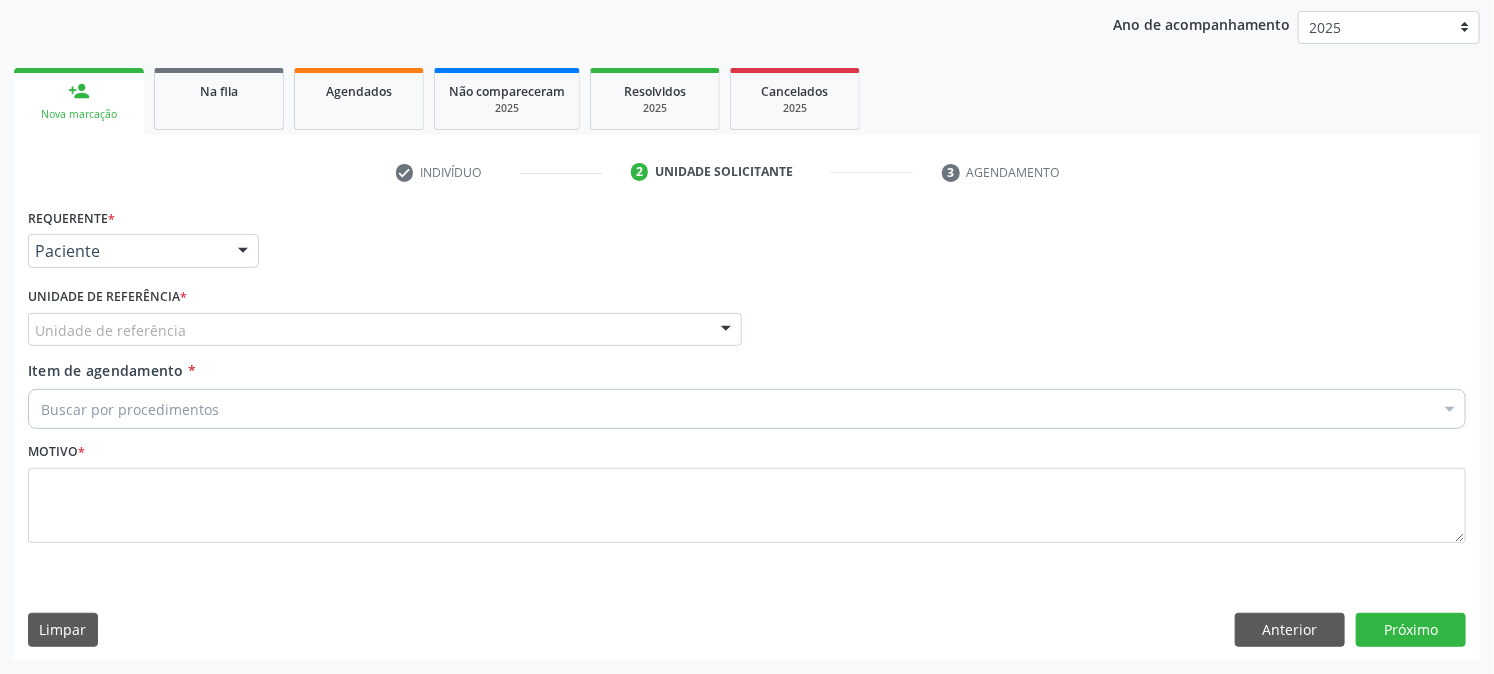 click on "Unidade de referência" at bounding box center (385, 330) 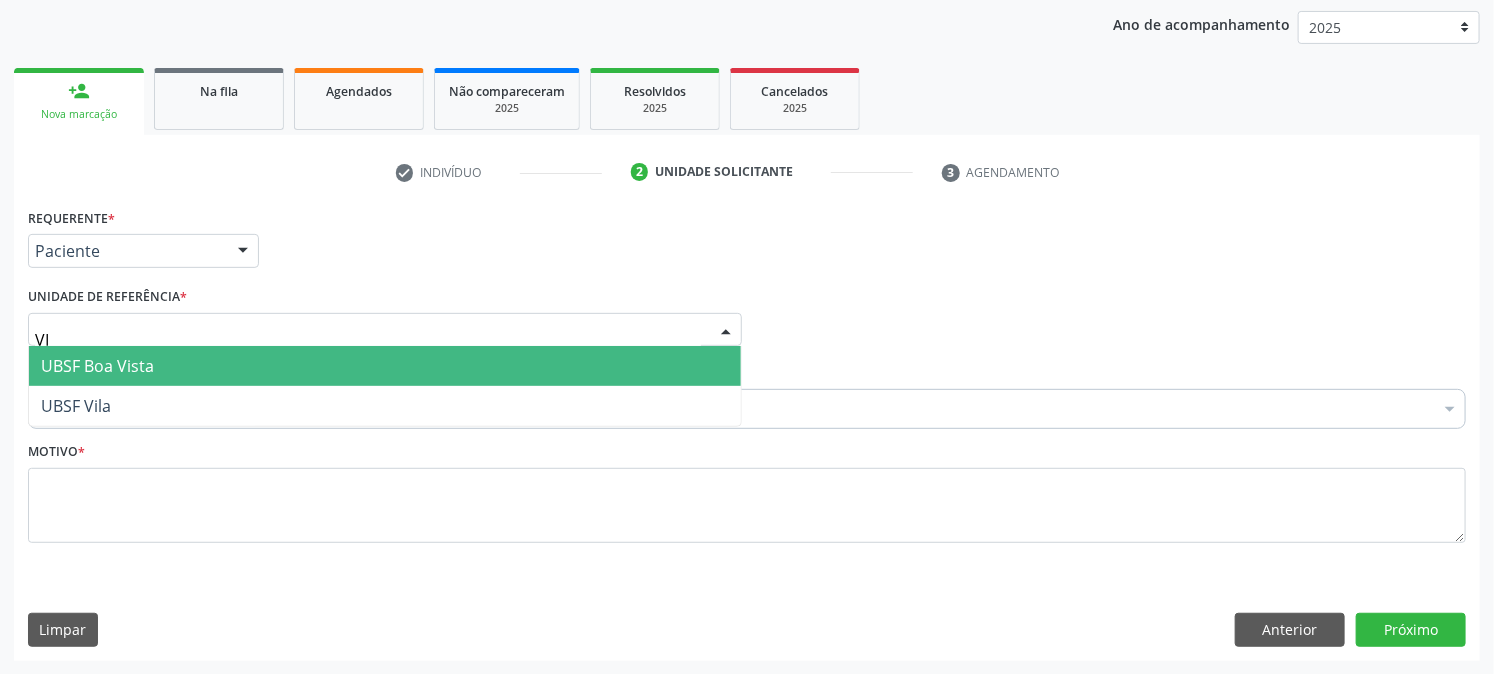 type on "VIL" 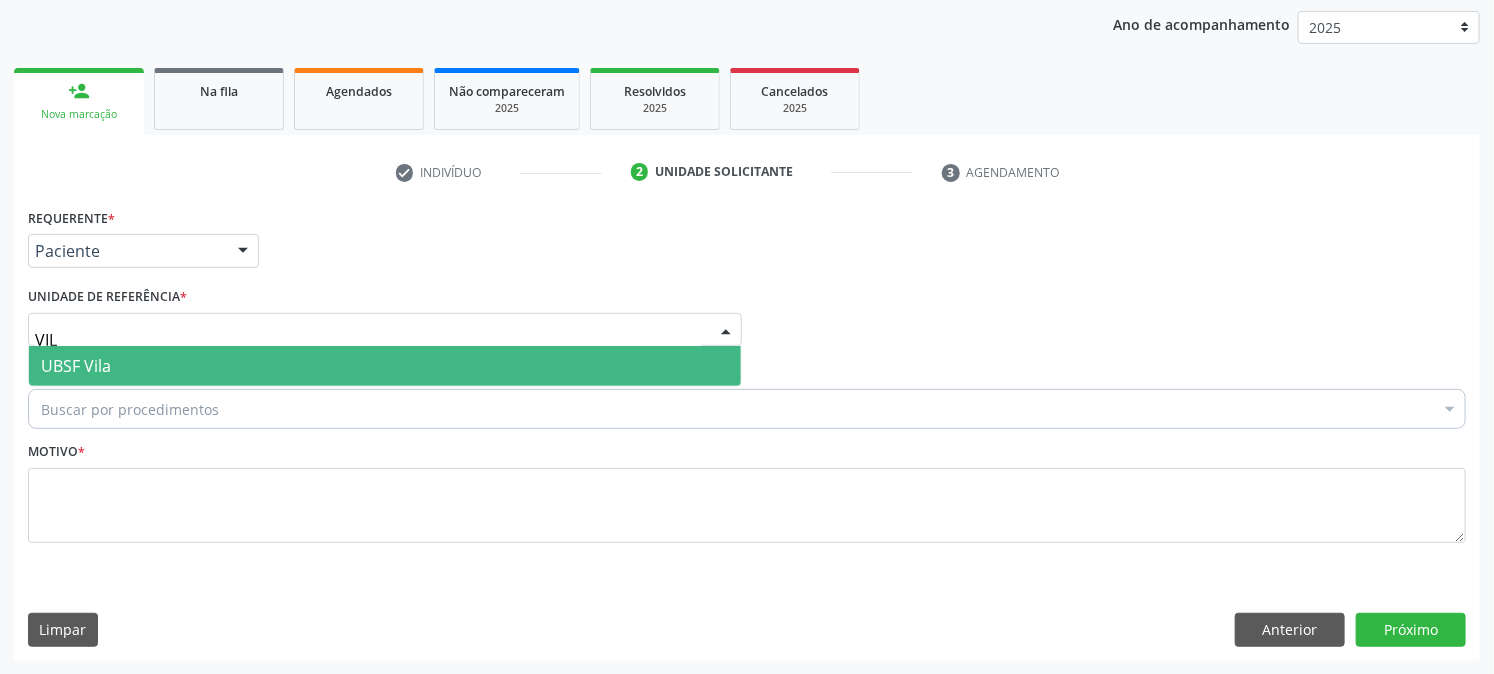 click on "UBSF Vila" at bounding box center [385, 366] 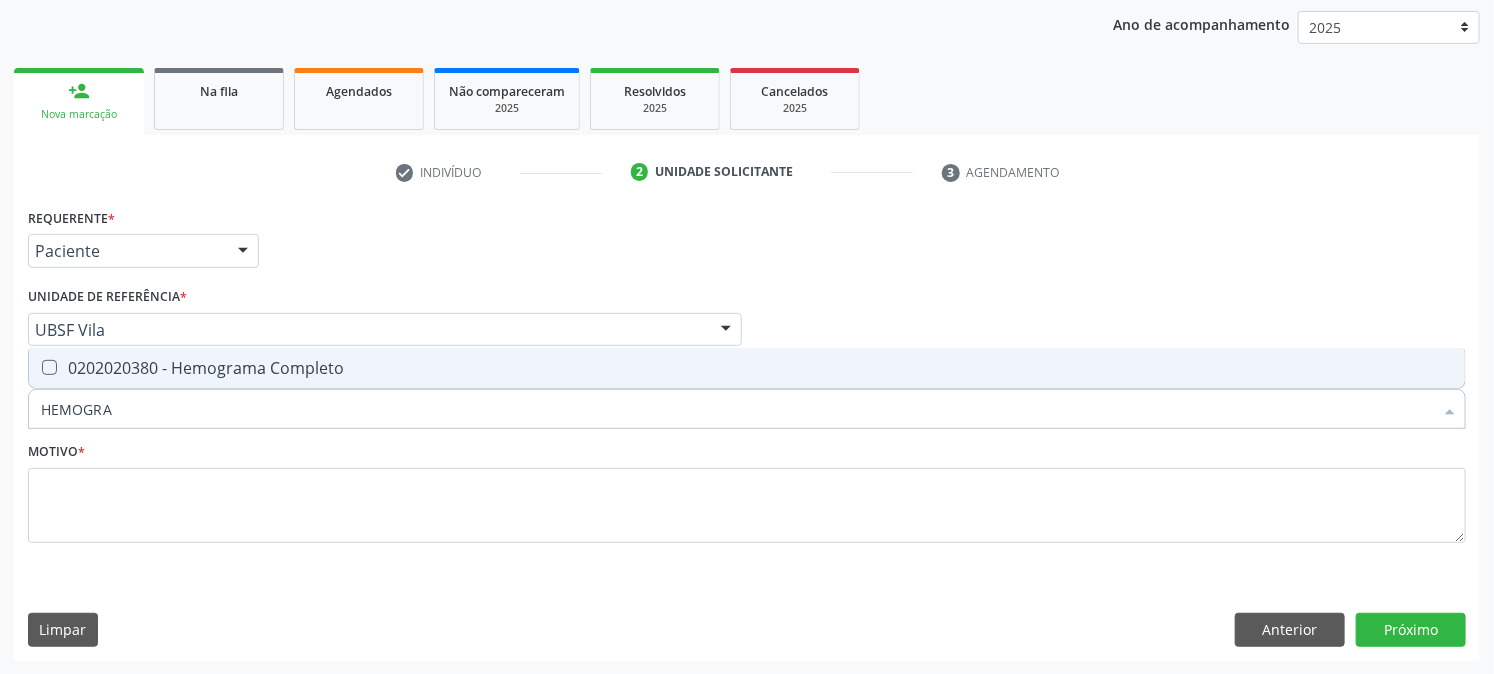 type on "HEMOGRAM" 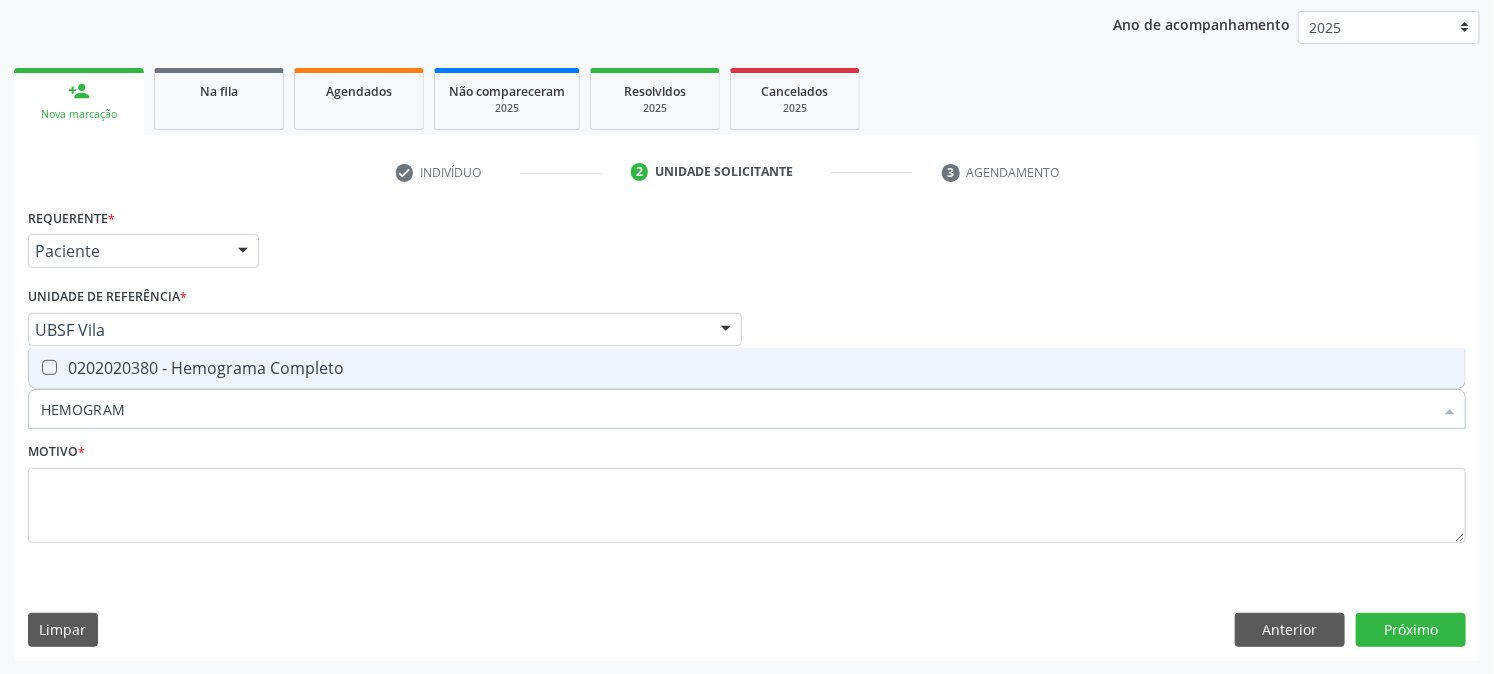click on "0202020380 - Hemograma Completo" at bounding box center [747, 368] 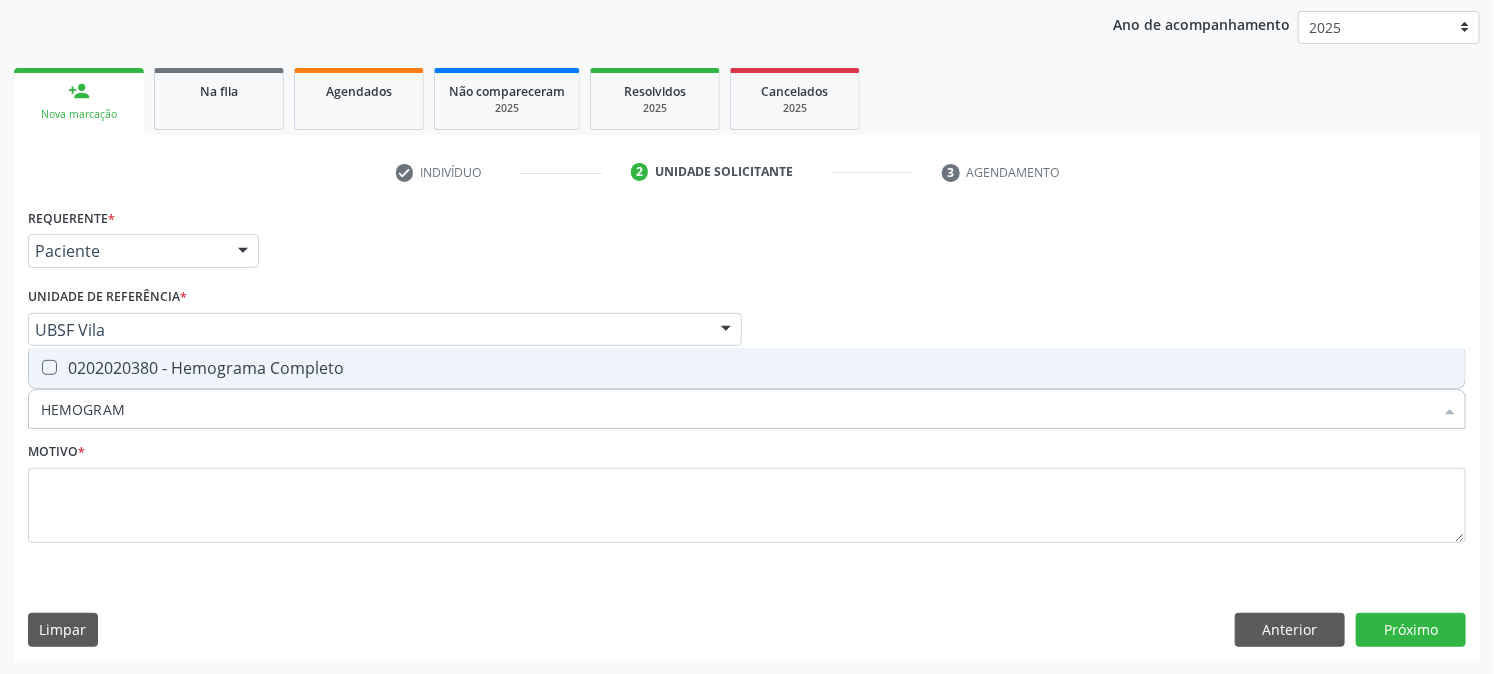 checkbox on "true" 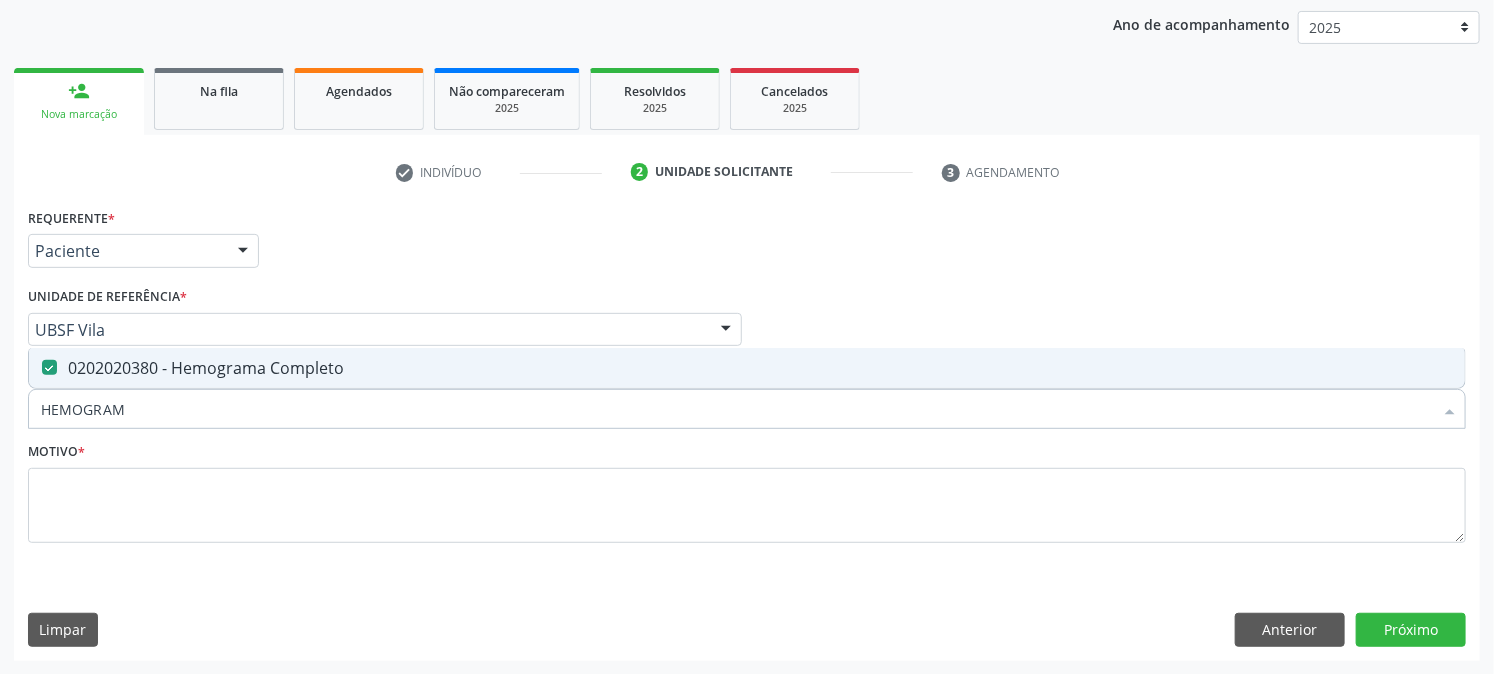 drag, startPoint x: 133, startPoint y: 417, endPoint x: 0, endPoint y: 471, distance: 143.54442 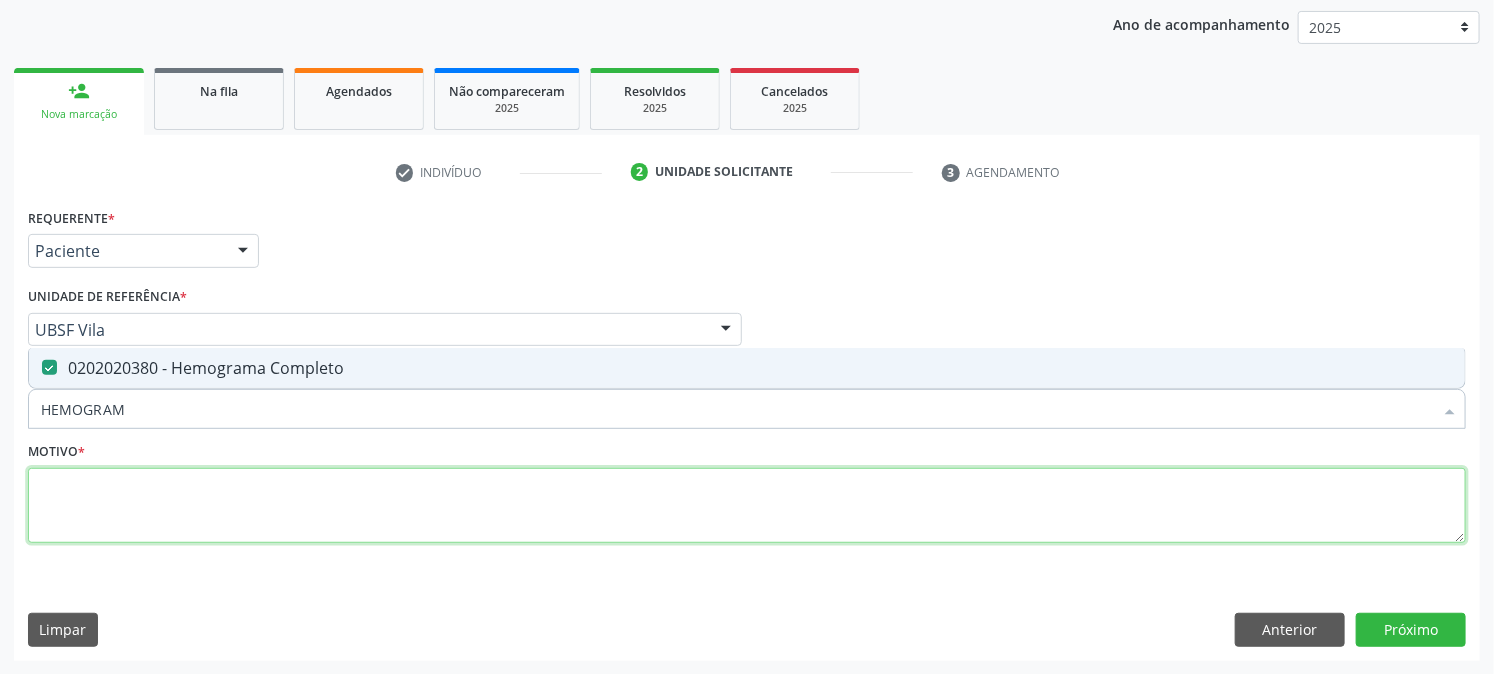 click at bounding box center [747, 506] 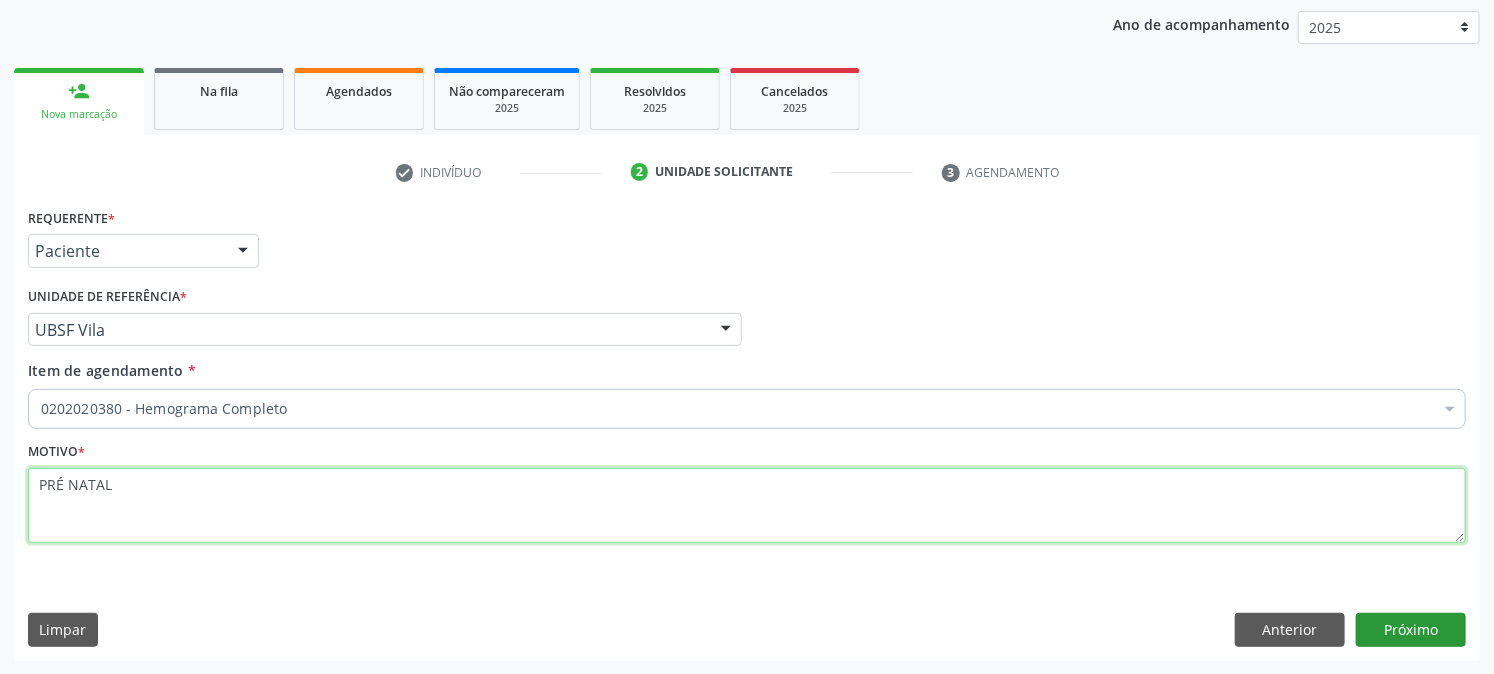 type on "PRÉ NATAL" 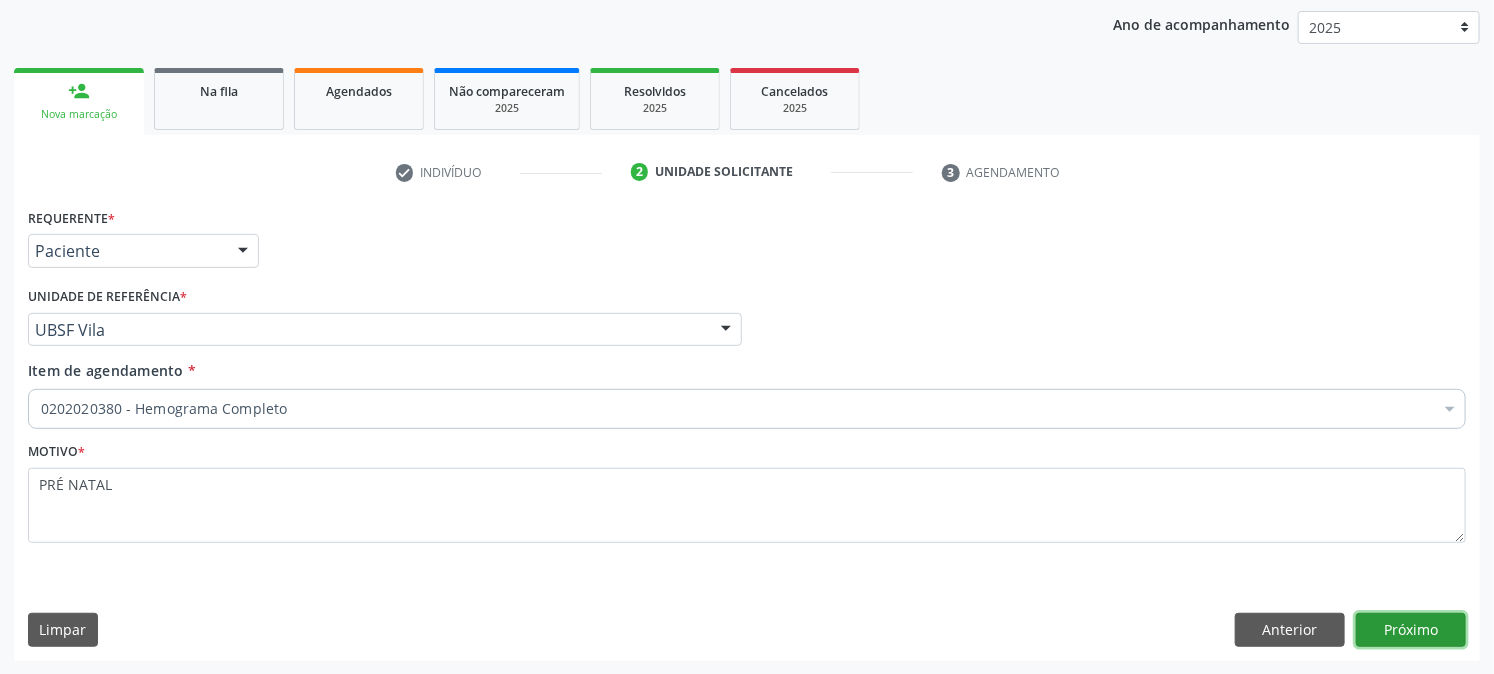 click on "Próximo" at bounding box center [1411, 630] 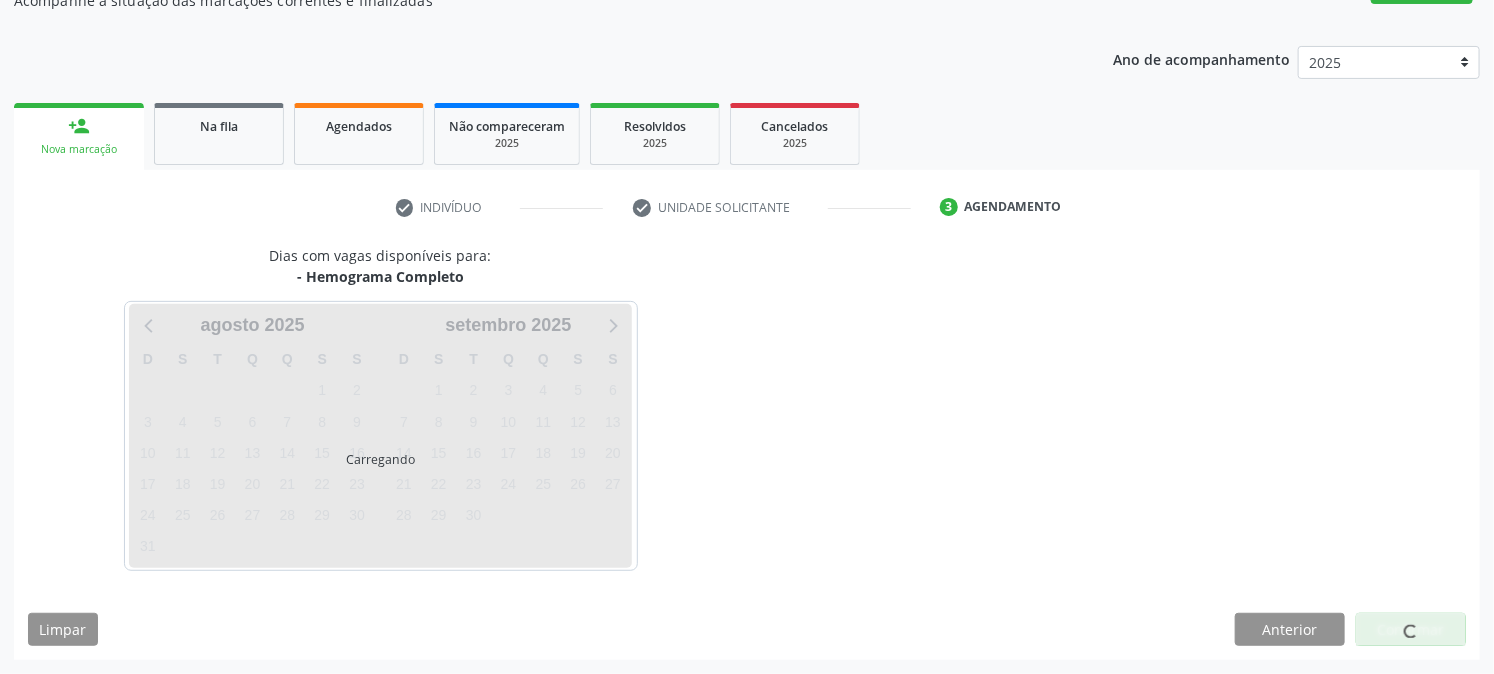scroll, scrollTop: 195, scrollLeft: 0, axis: vertical 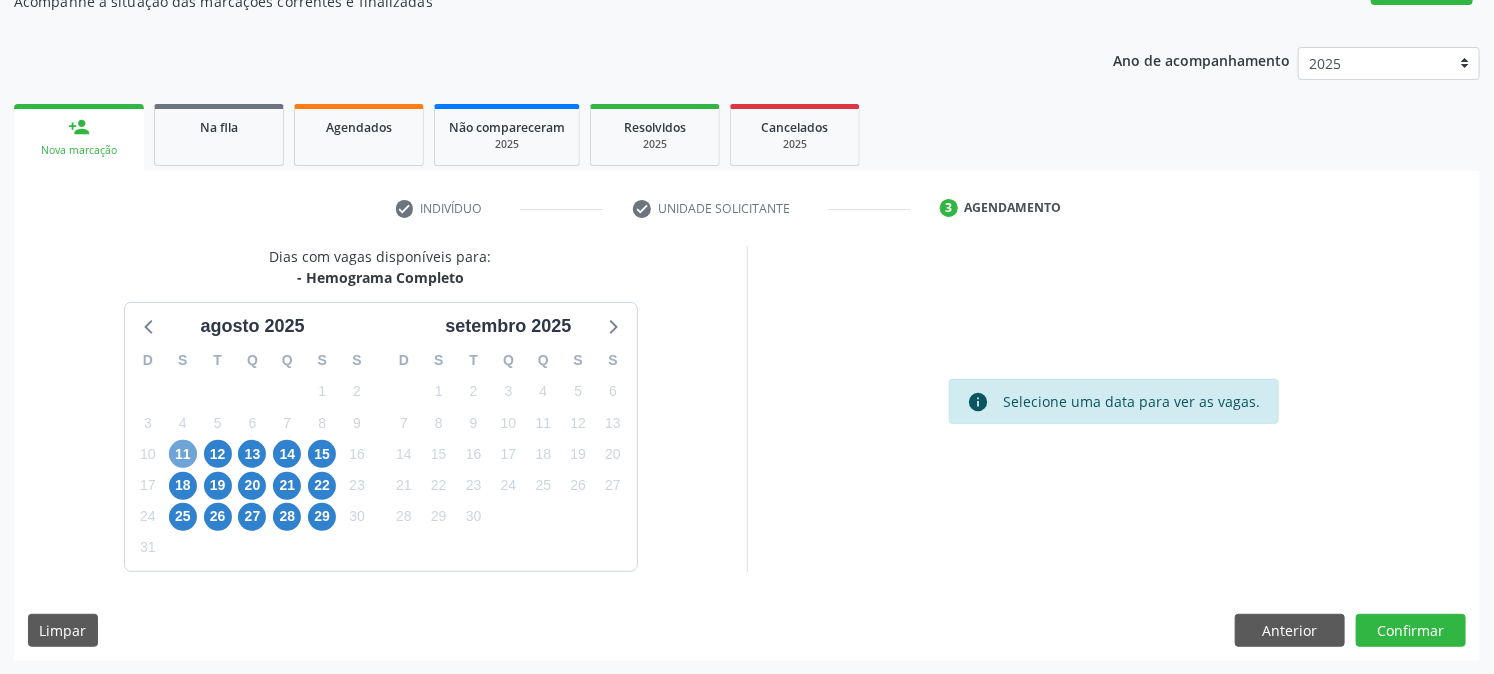 click on "11" at bounding box center (183, 454) 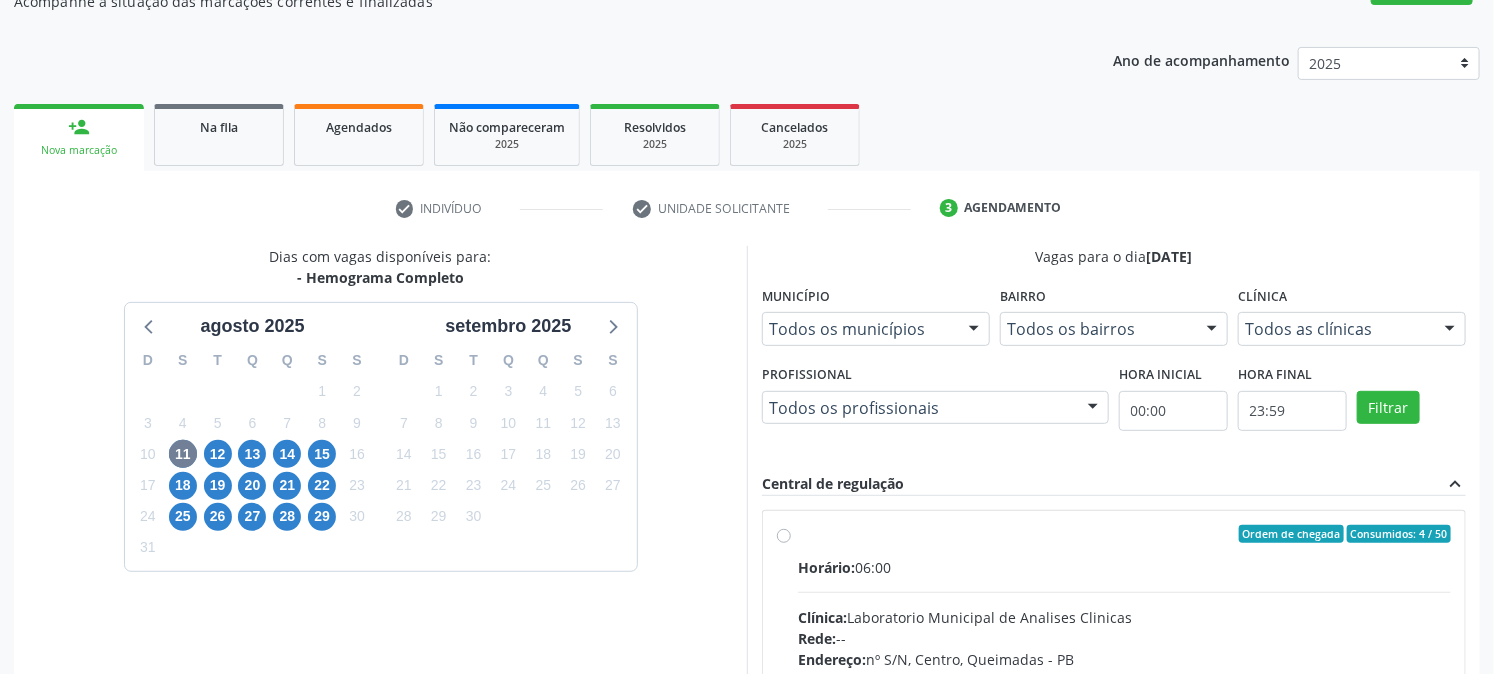 click on "Ordem de chegada
Consumidos: 4 / 50" at bounding box center (1124, 534) 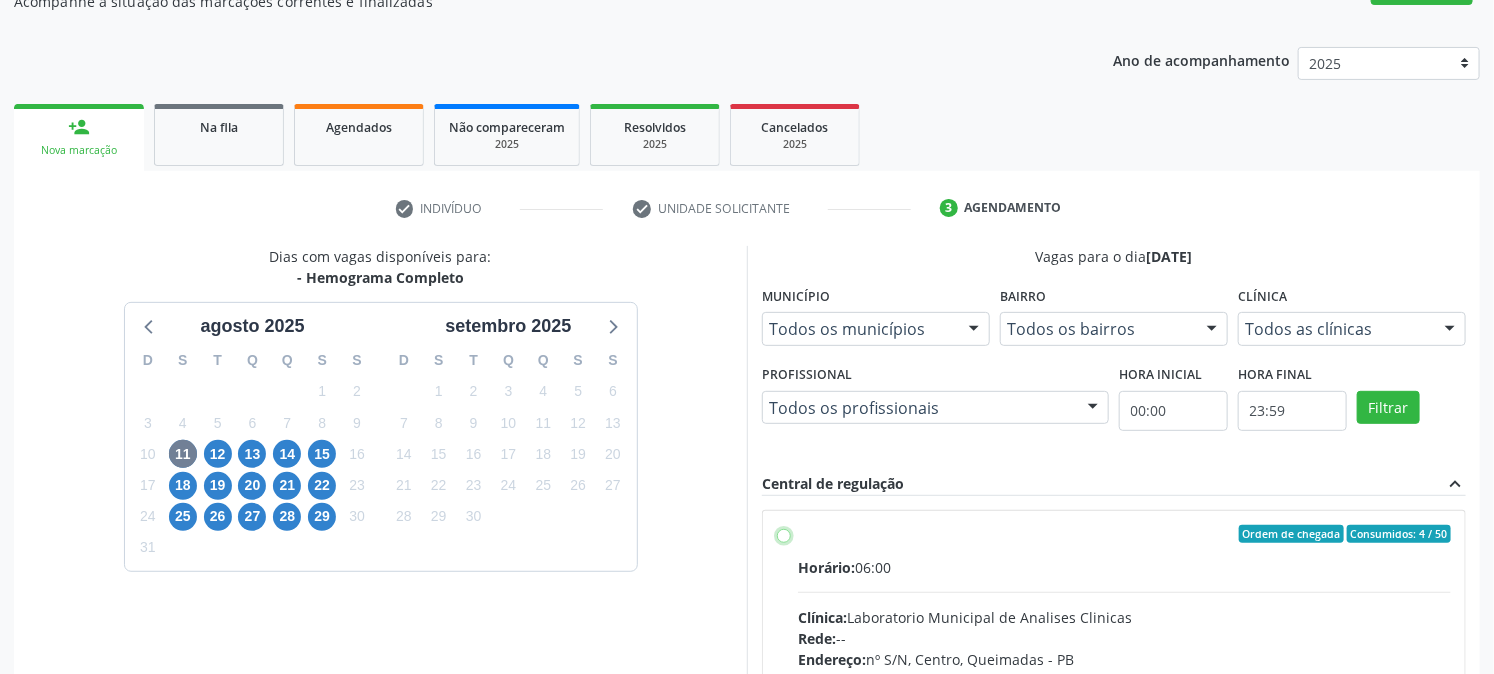 radio on "true" 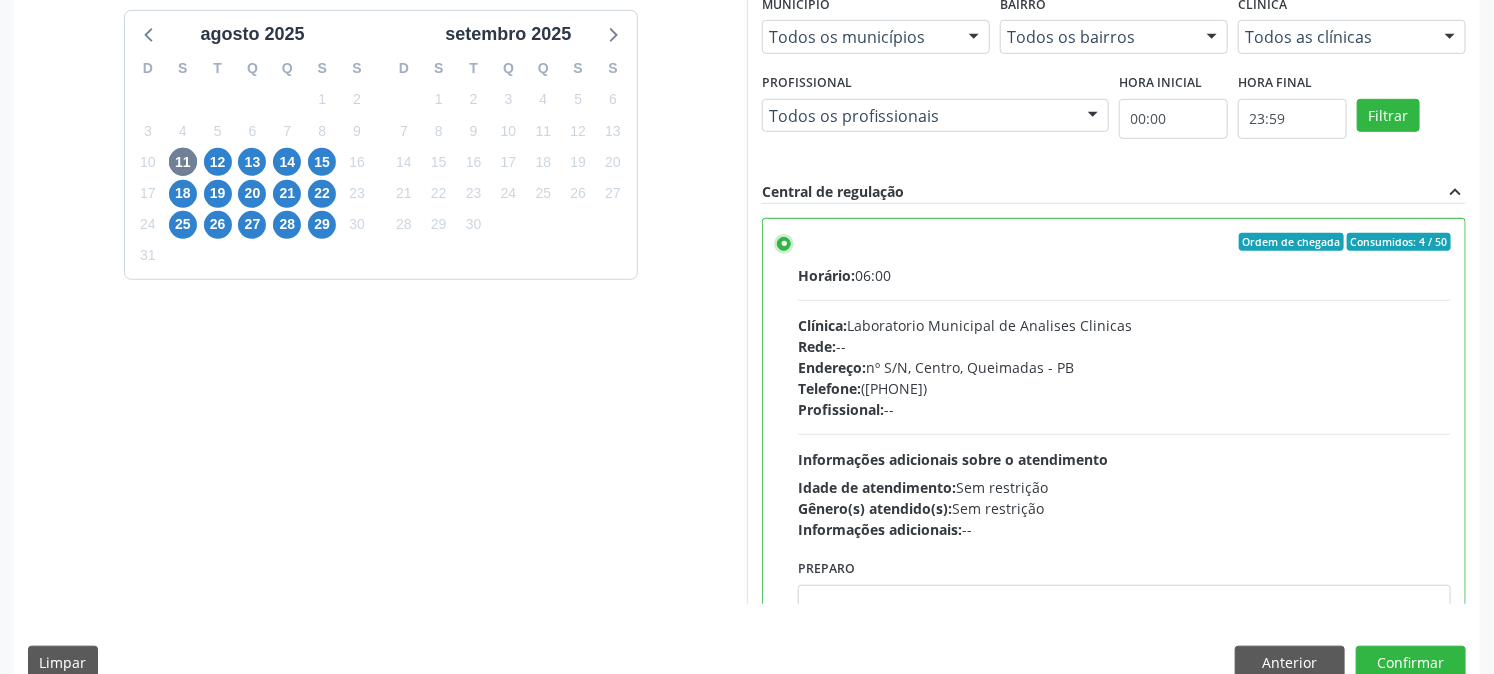 scroll, scrollTop: 520, scrollLeft: 0, axis: vertical 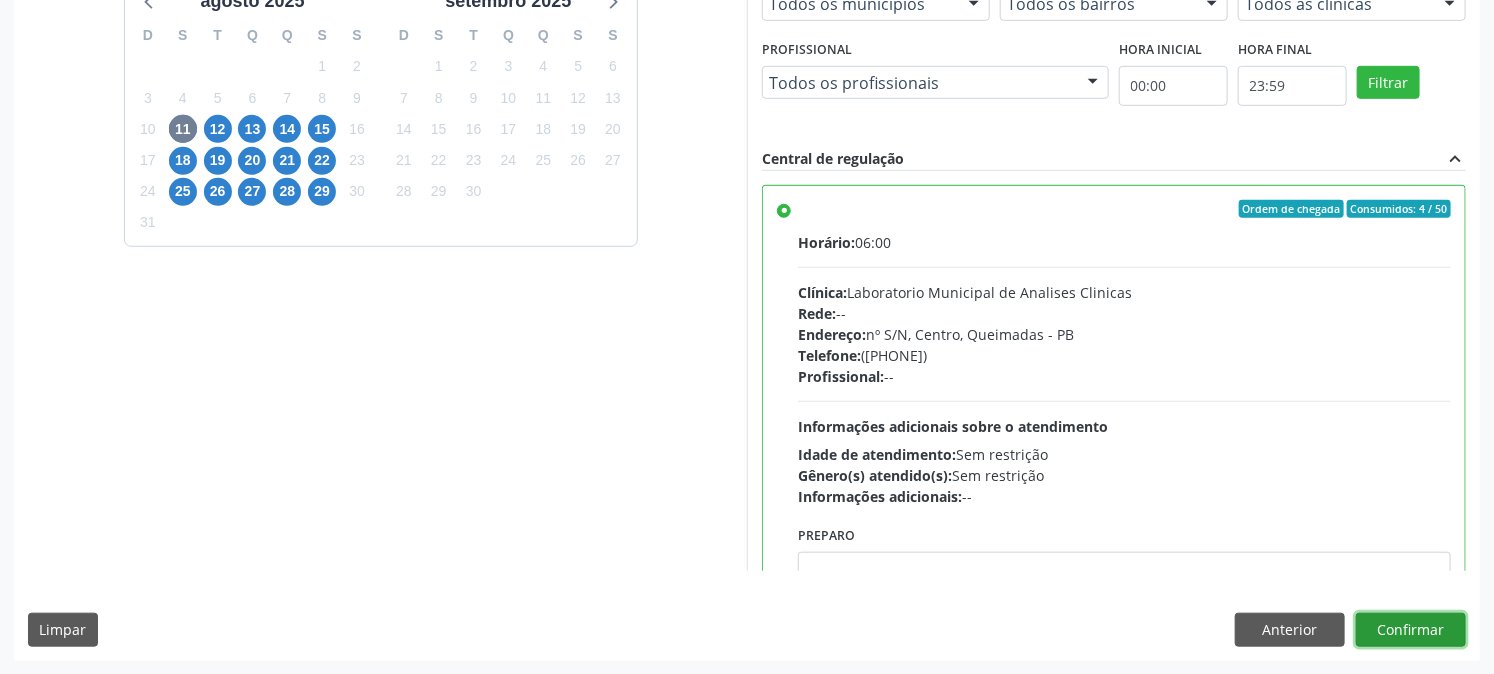 click on "Confirmar" at bounding box center [1411, 630] 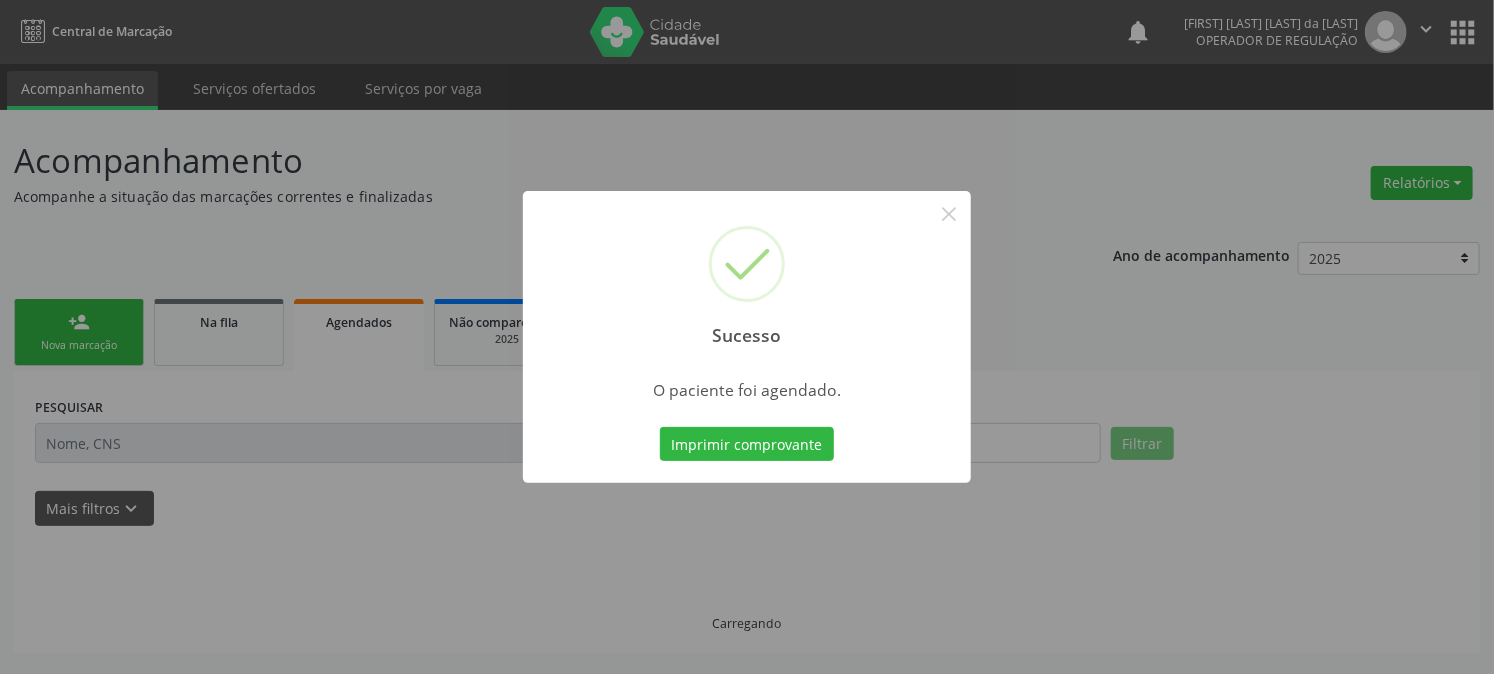 scroll, scrollTop: 0, scrollLeft: 0, axis: both 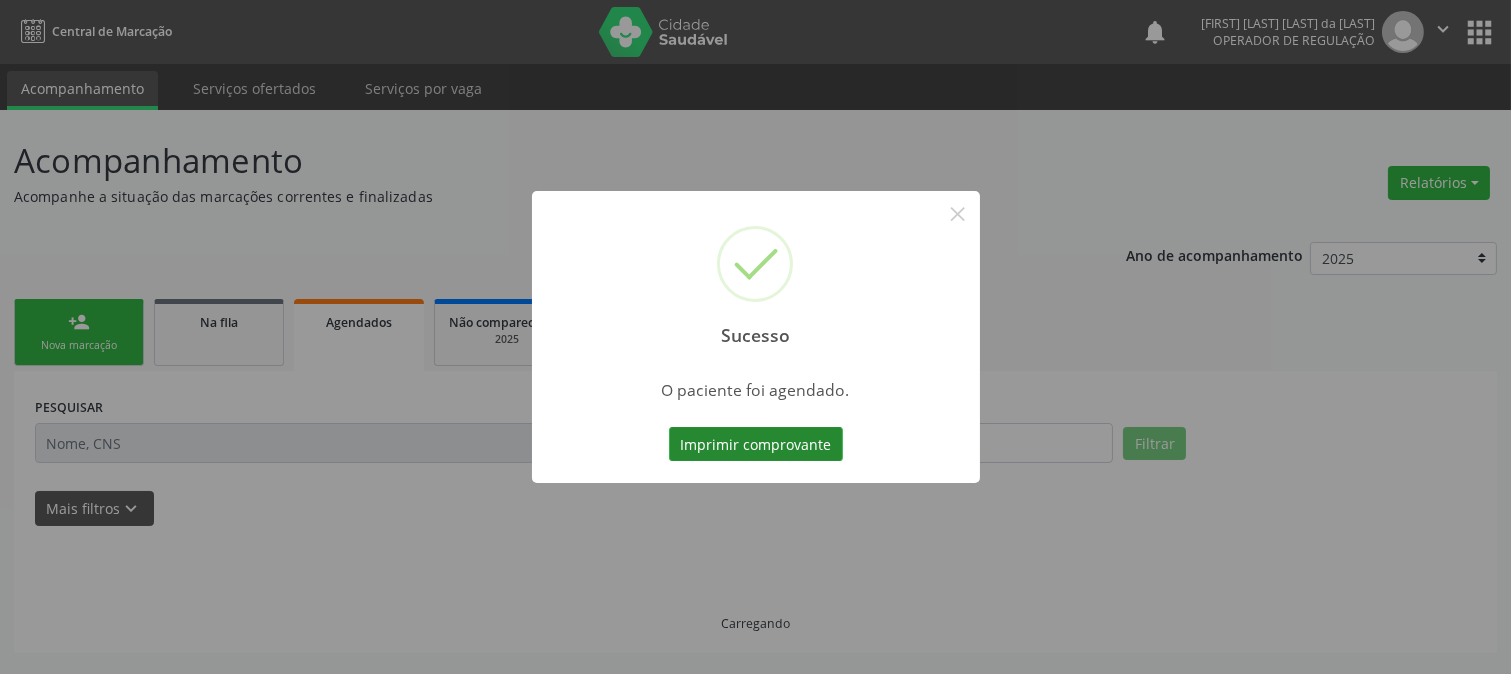 click on "Imprimir comprovante" at bounding box center (756, 444) 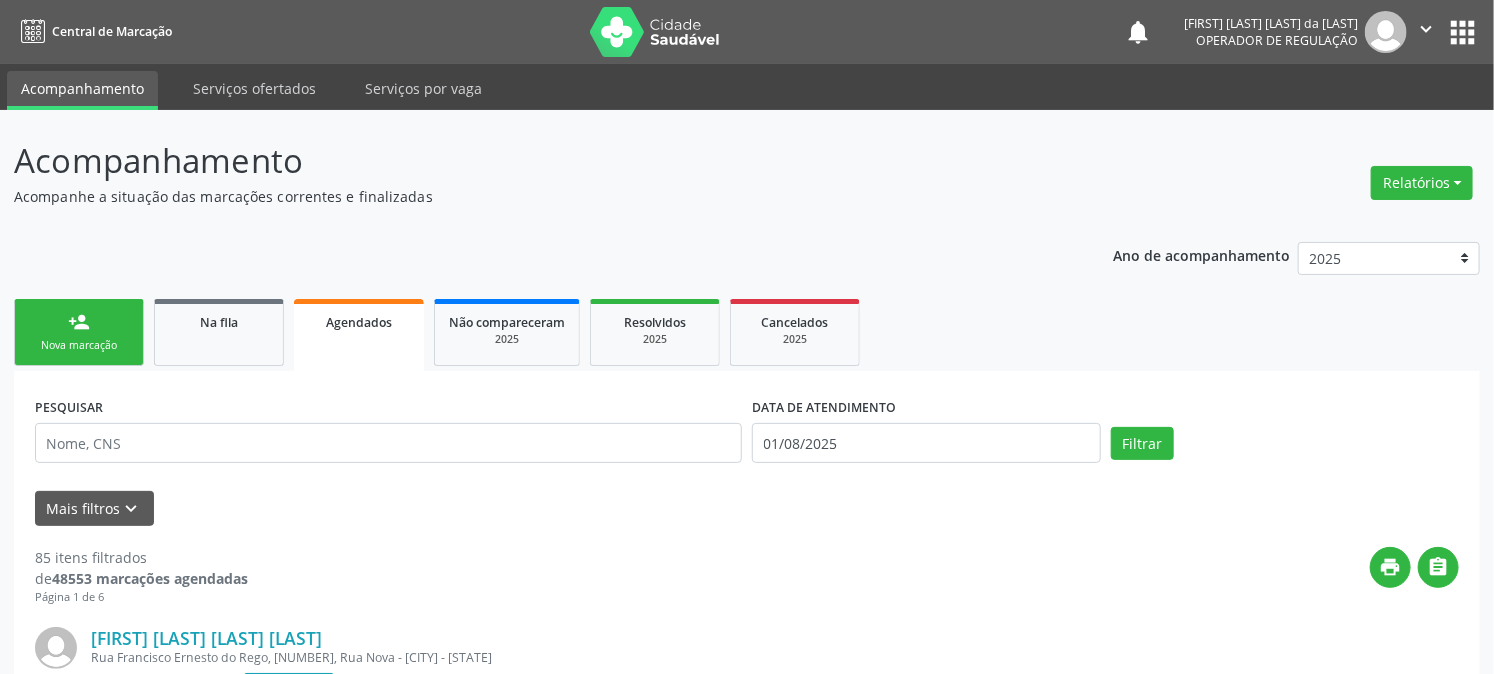 click on "person_add" at bounding box center [79, 322] 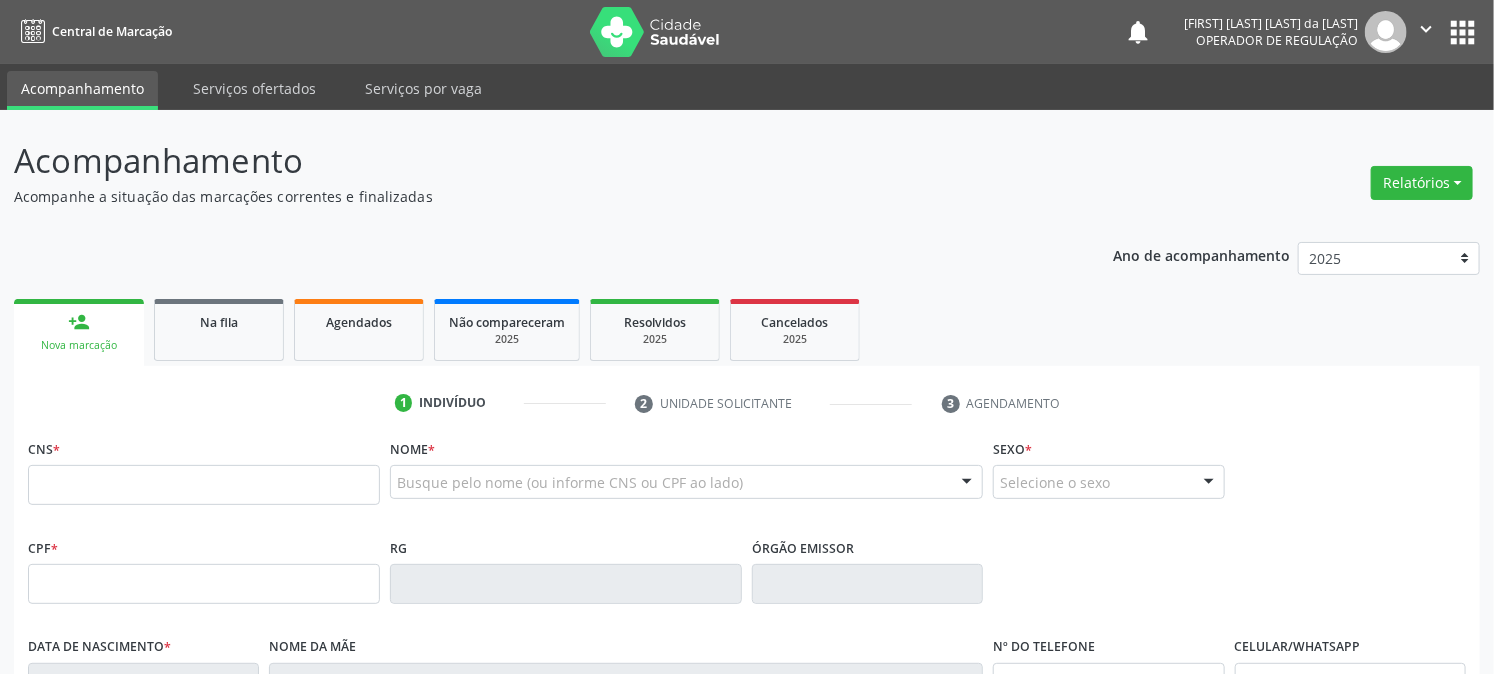 click on "CNS
*" at bounding box center (204, 469) 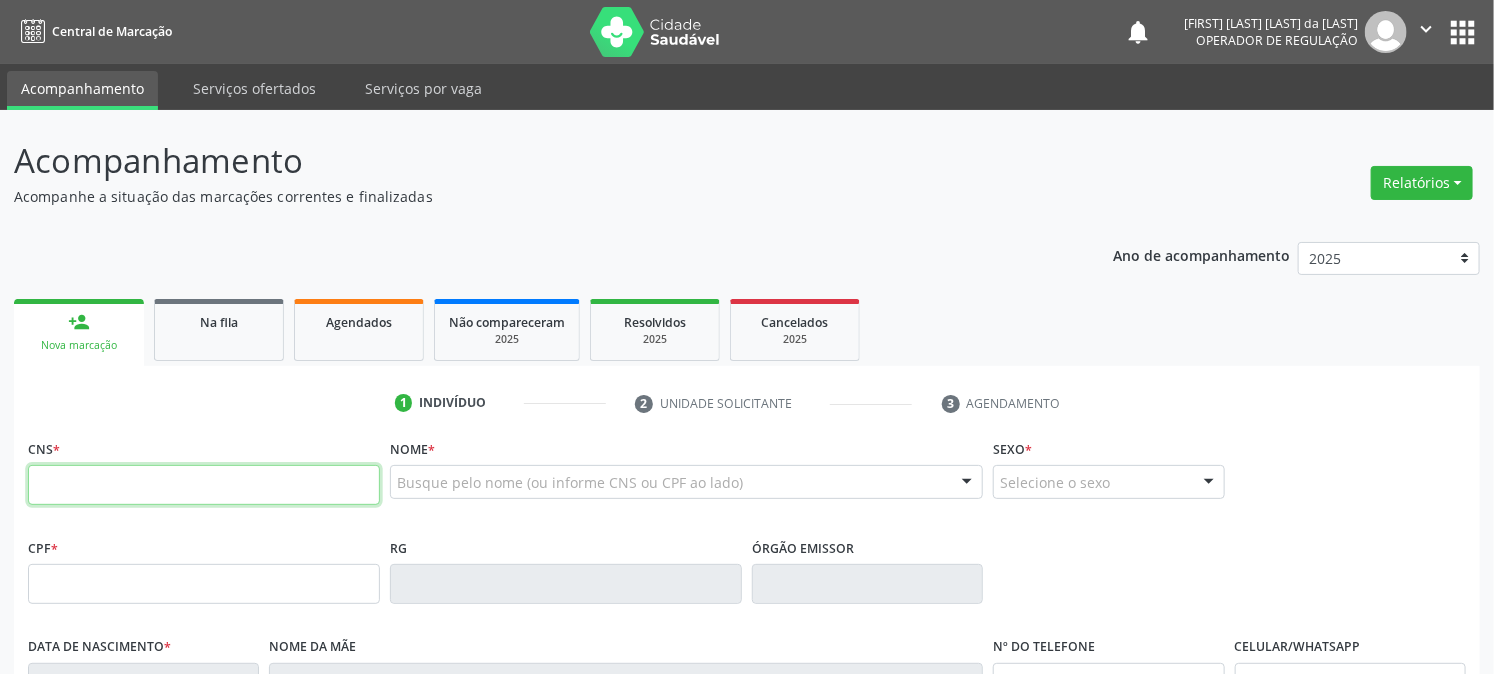 click at bounding box center [204, 485] 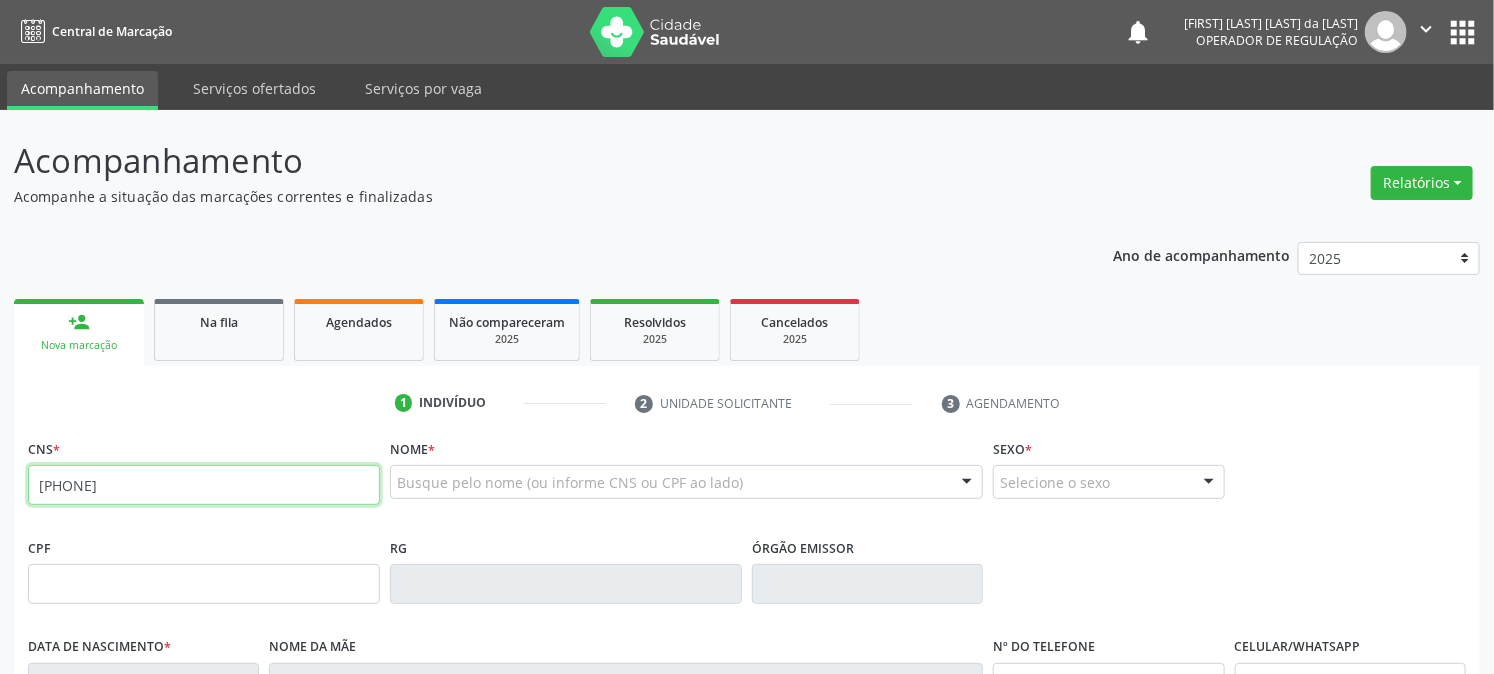 type on "[PHONE]" 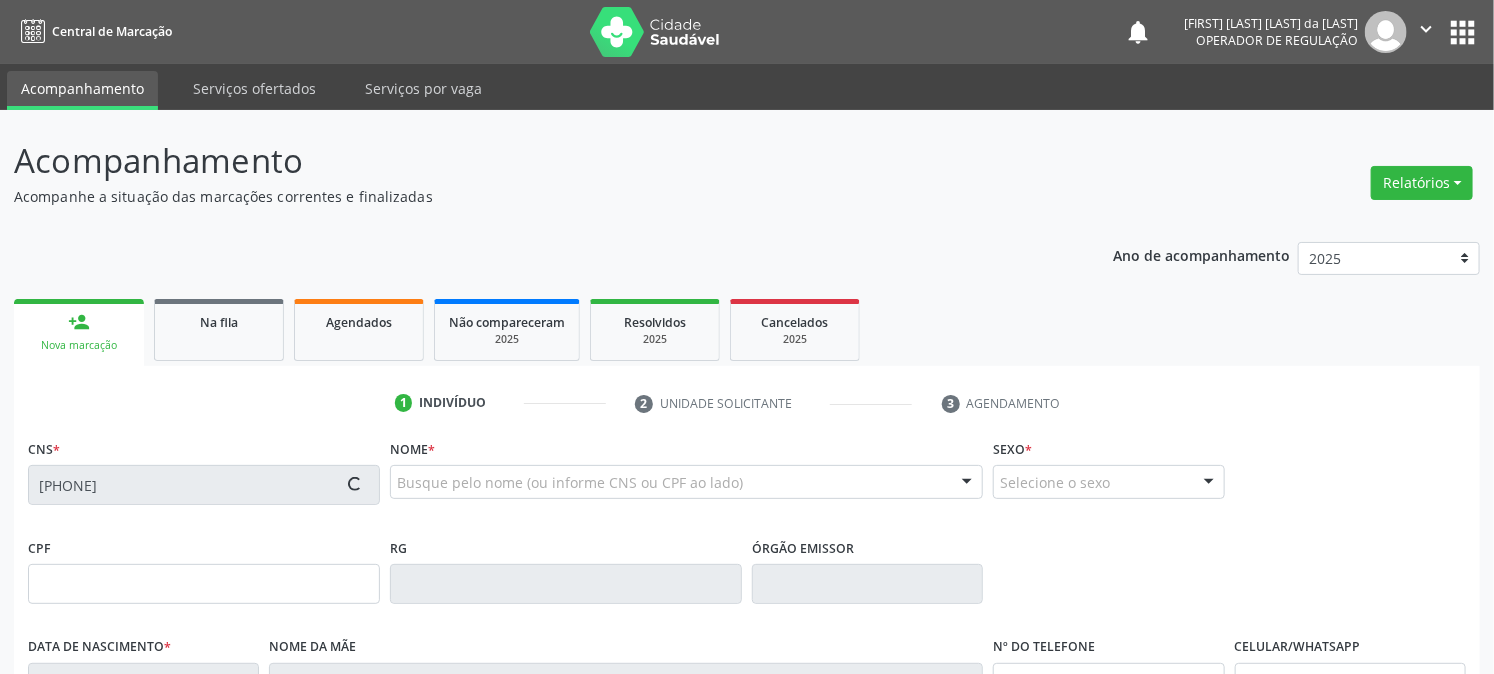 type on "[SSN]" 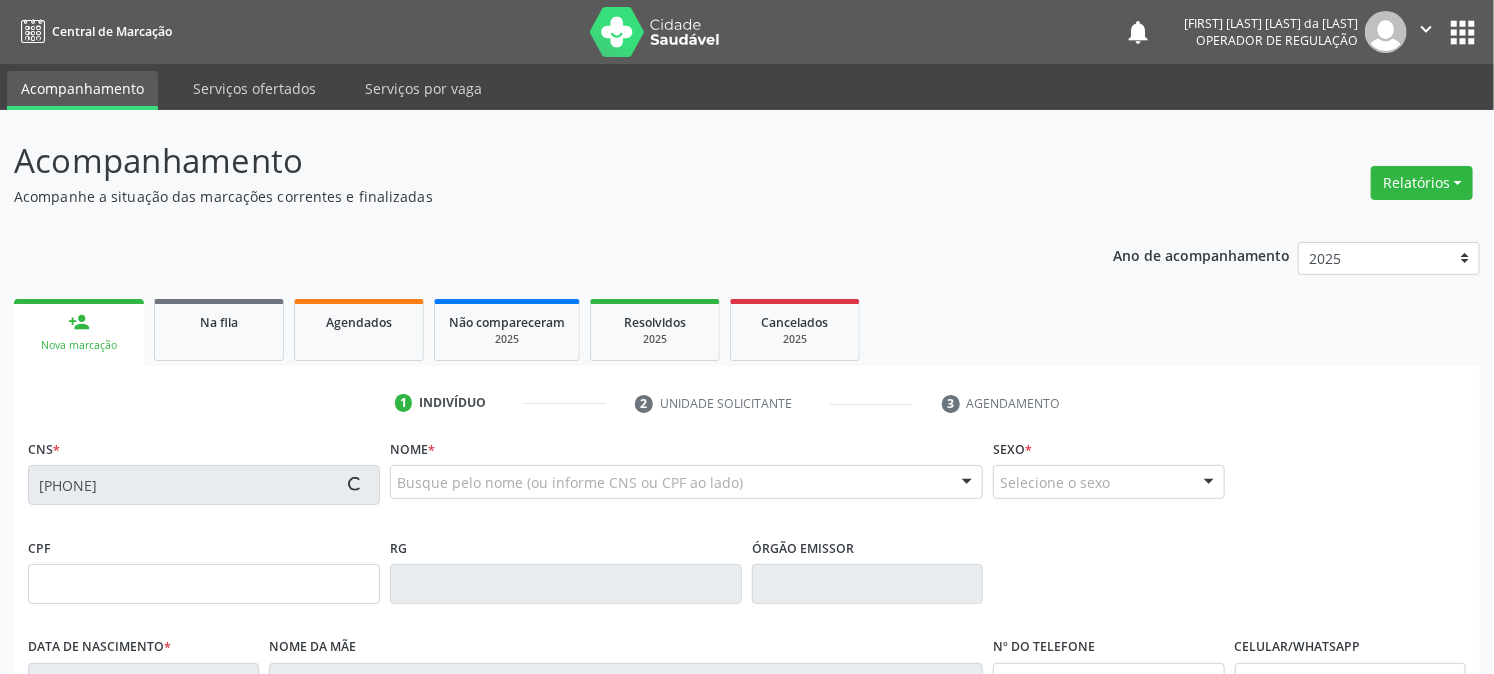 type on "[DATE]" 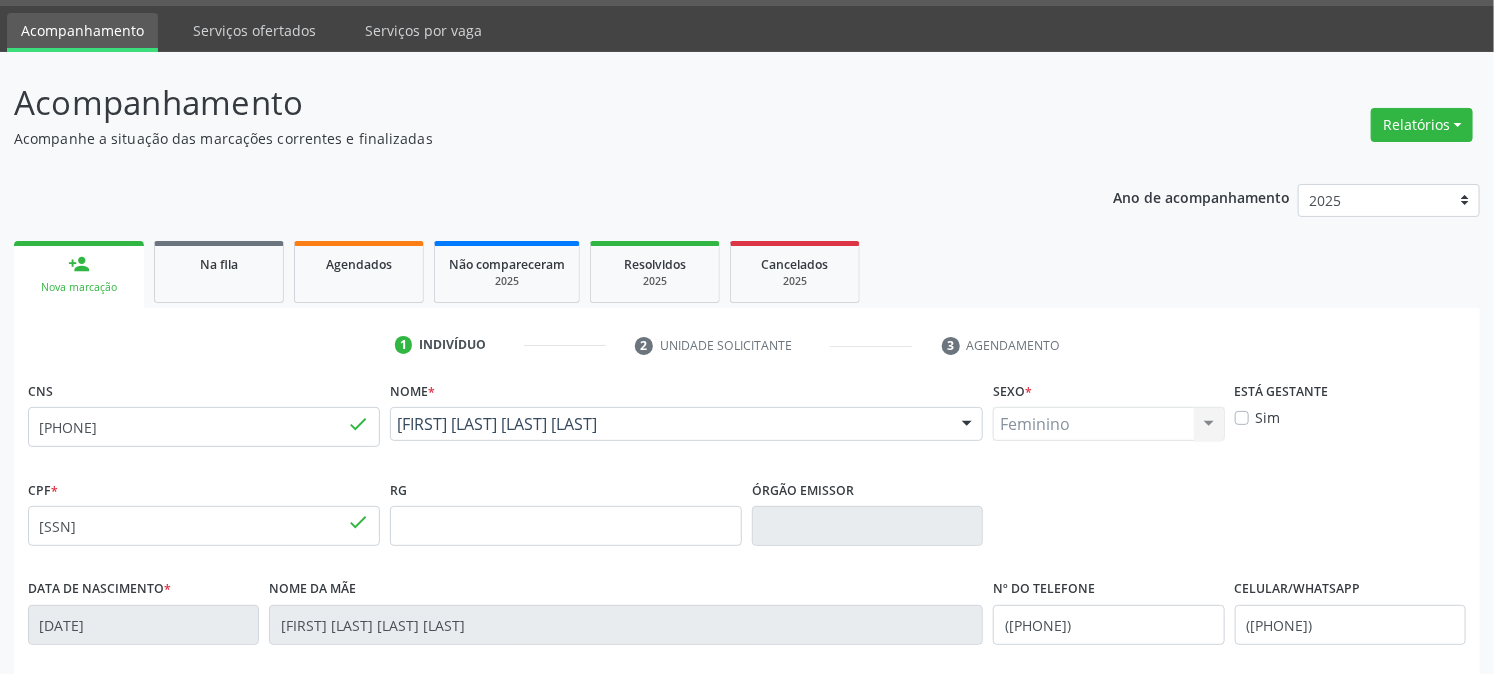 scroll, scrollTop: 408, scrollLeft: 0, axis: vertical 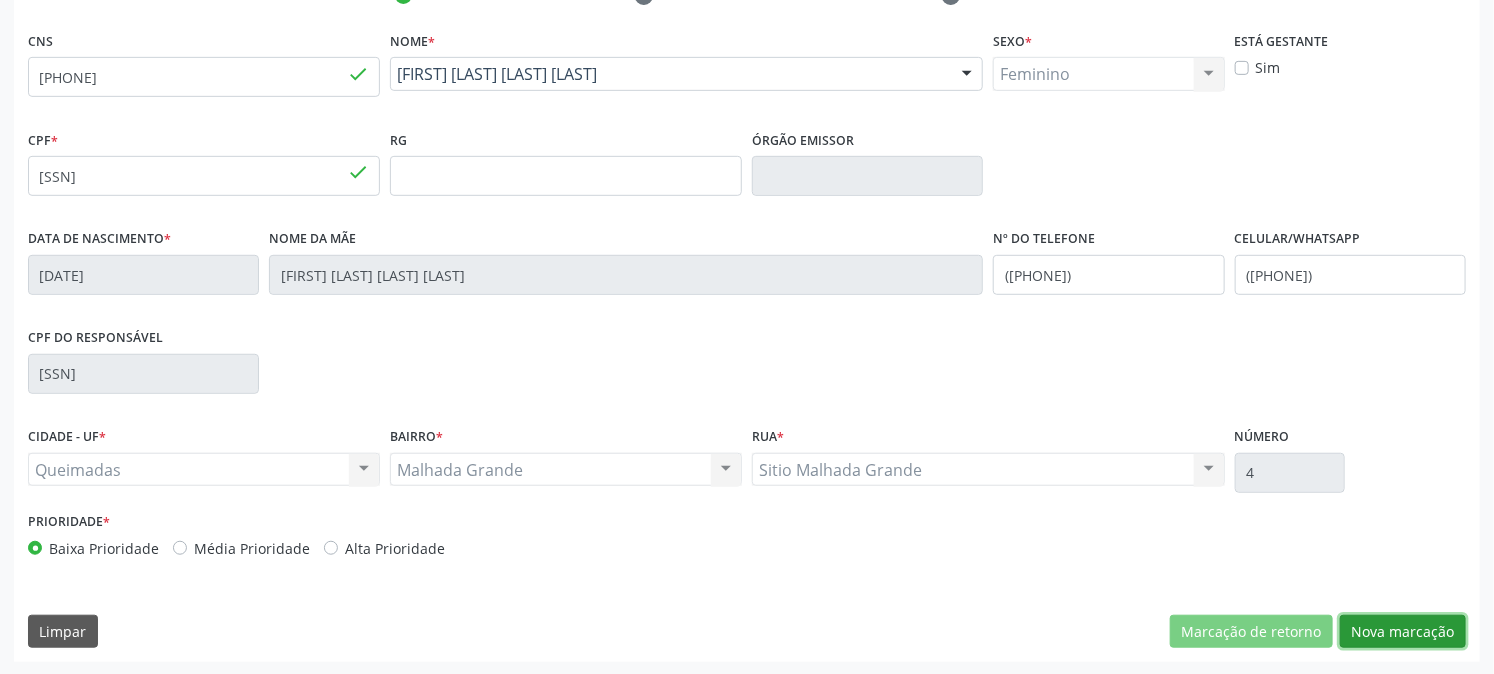 click on "Nova marcação" at bounding box center [1403, 632] 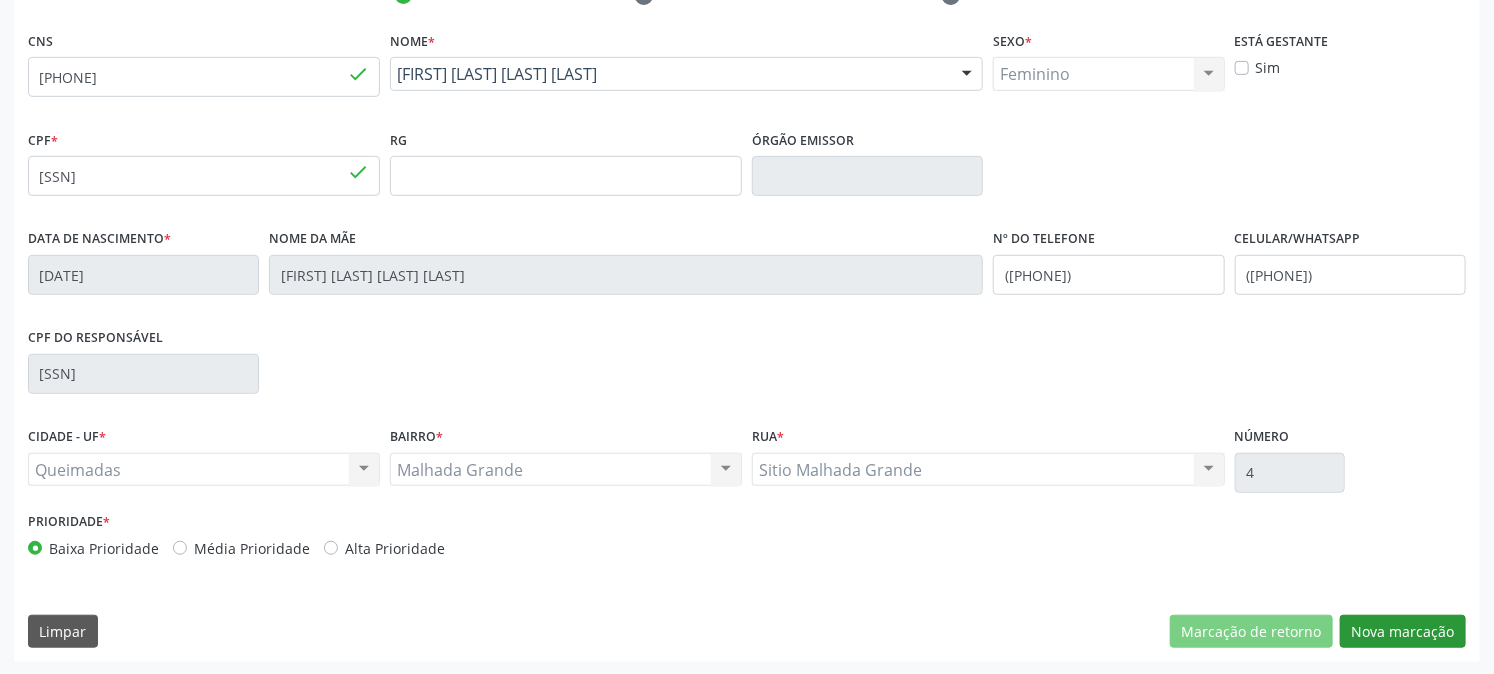 scroll, scrollTop: 231, scrollLeft: 0, axis: vertical 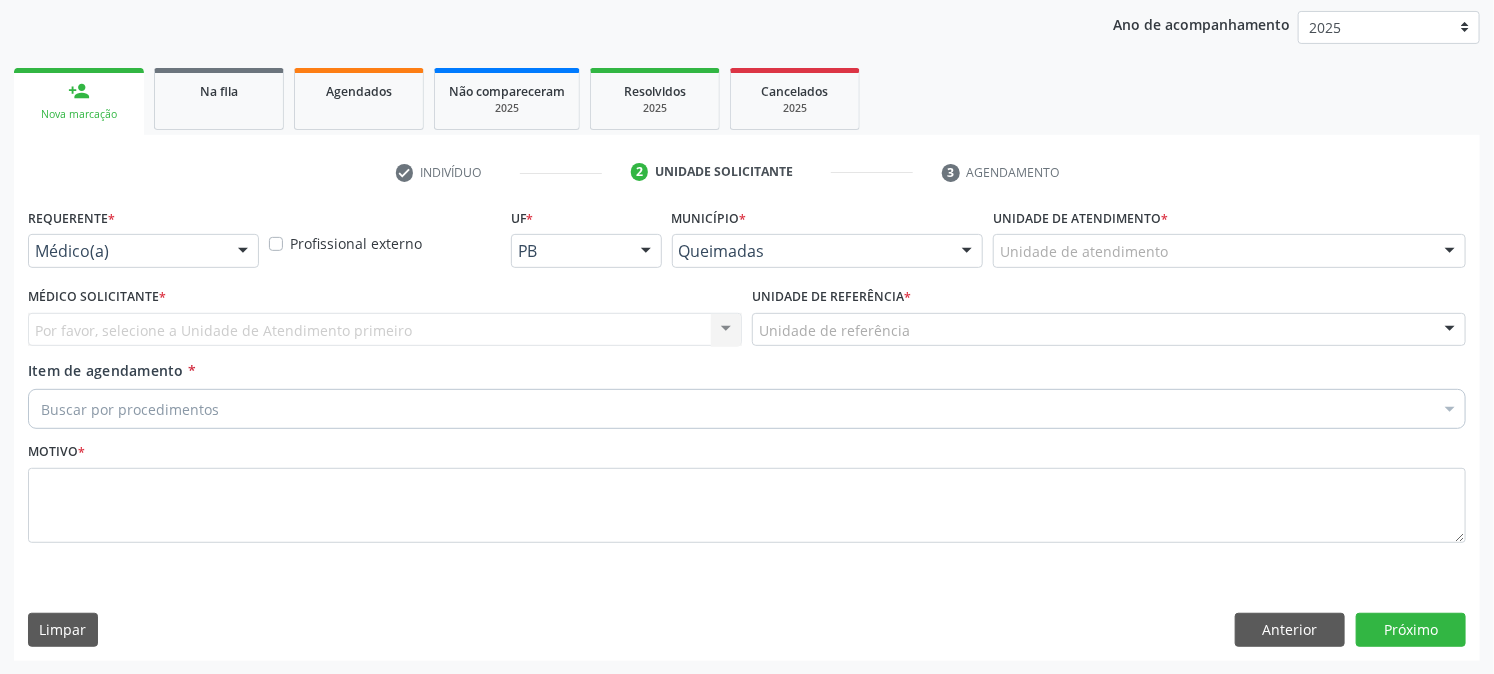 click on "Médico(a)" at bounding box center [143, 251] 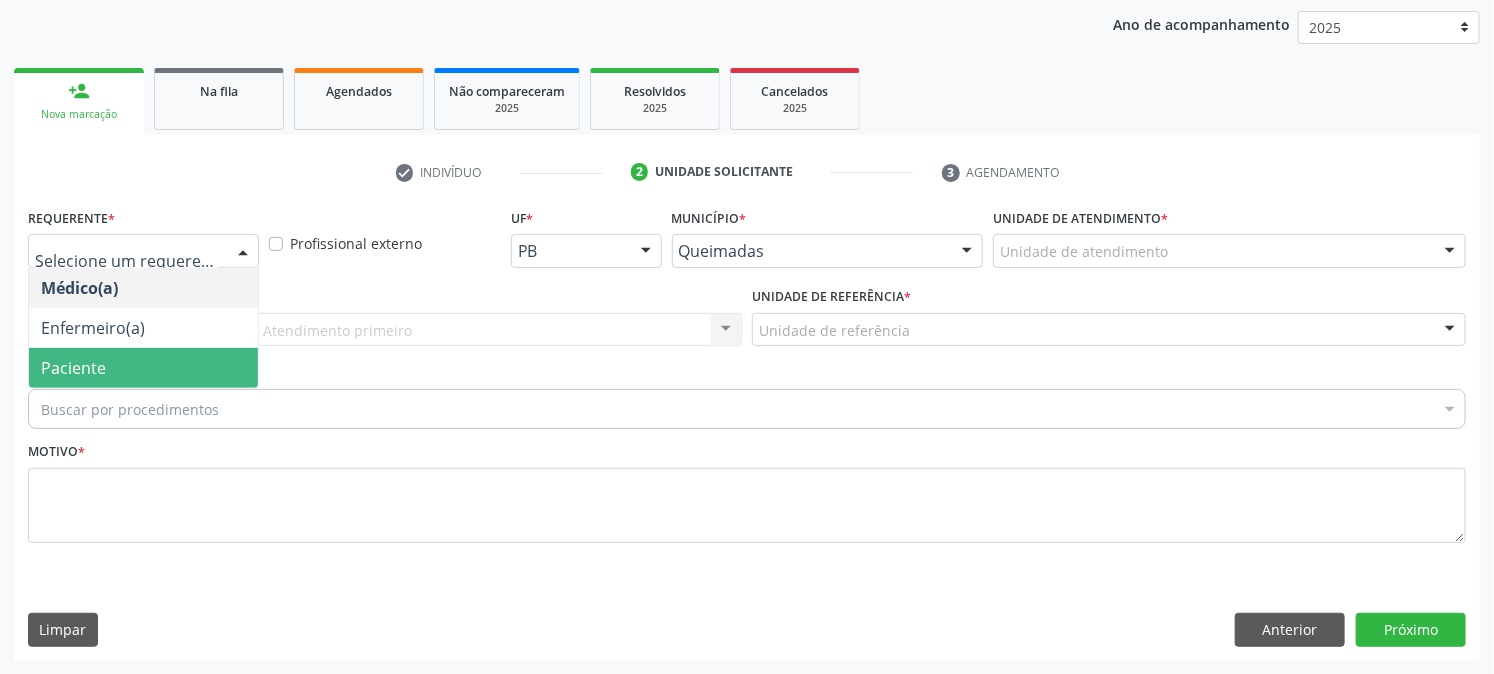 click on "Paciente" at bounding box center (73, 368) 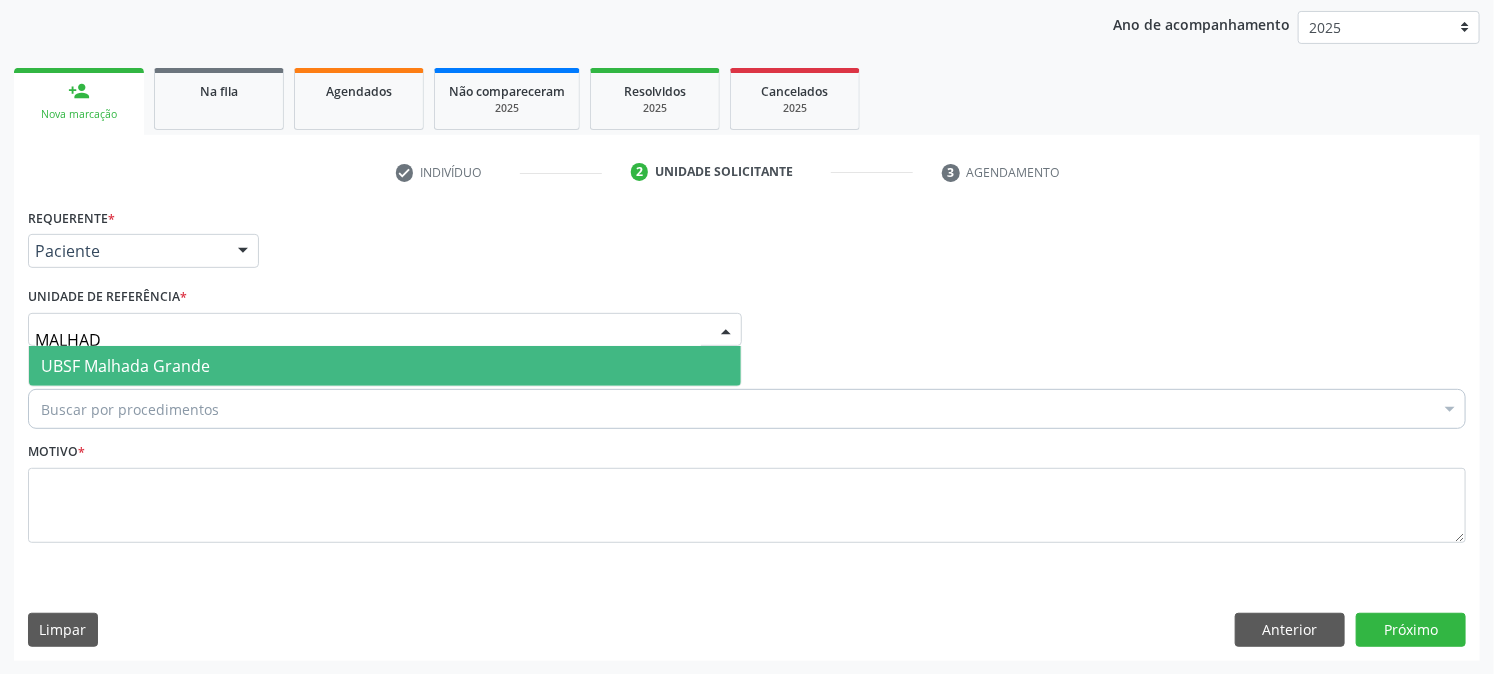type on "MALHADA" 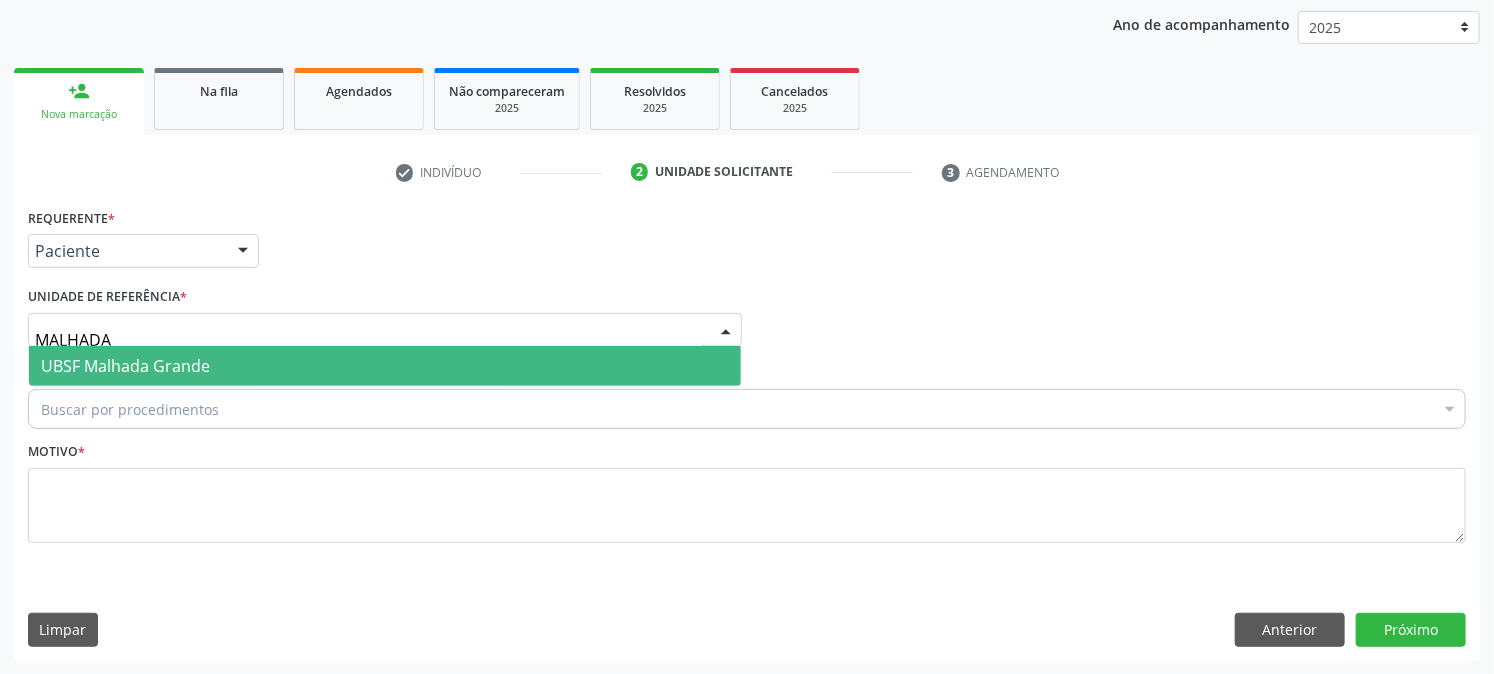 click on "UBSF Malhada Grande" at bounding box center (385, 366) 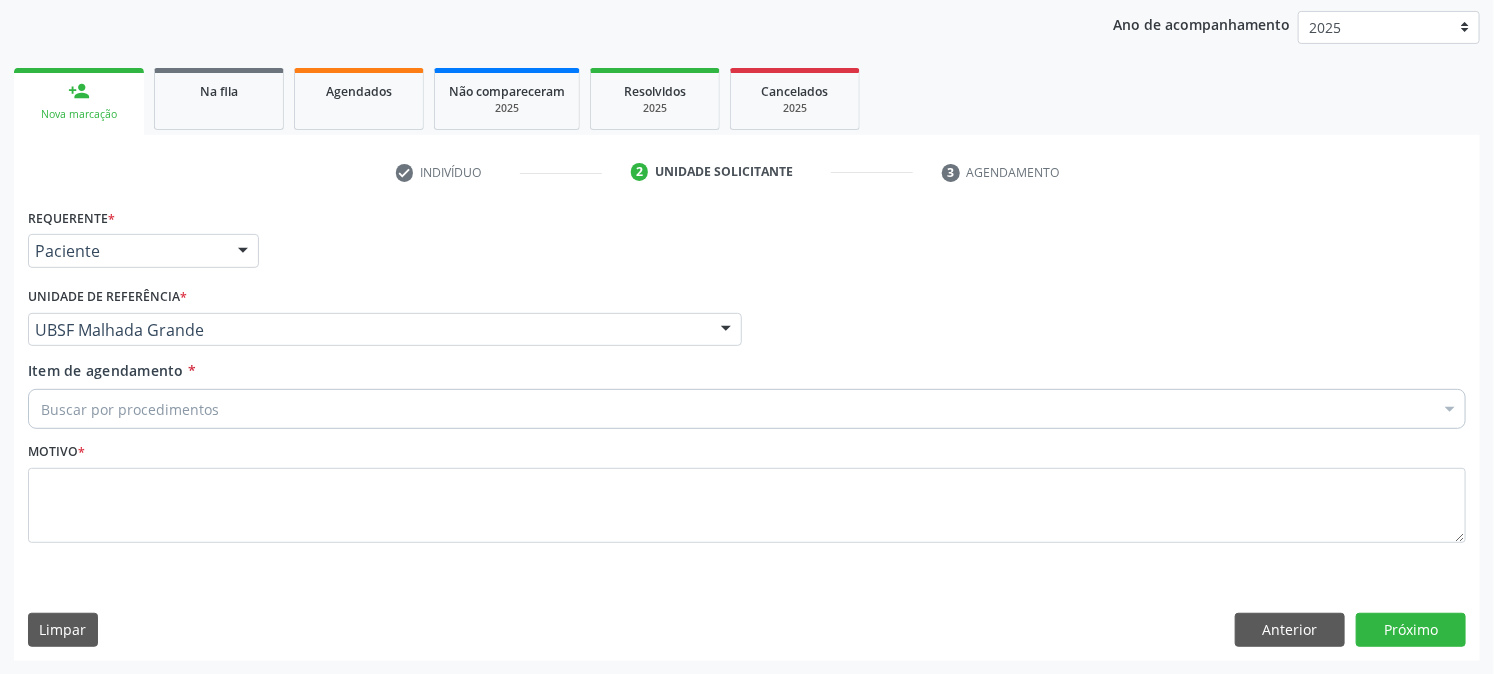 click on "Buscar por procedimentos" at bounding box center [747, 409] 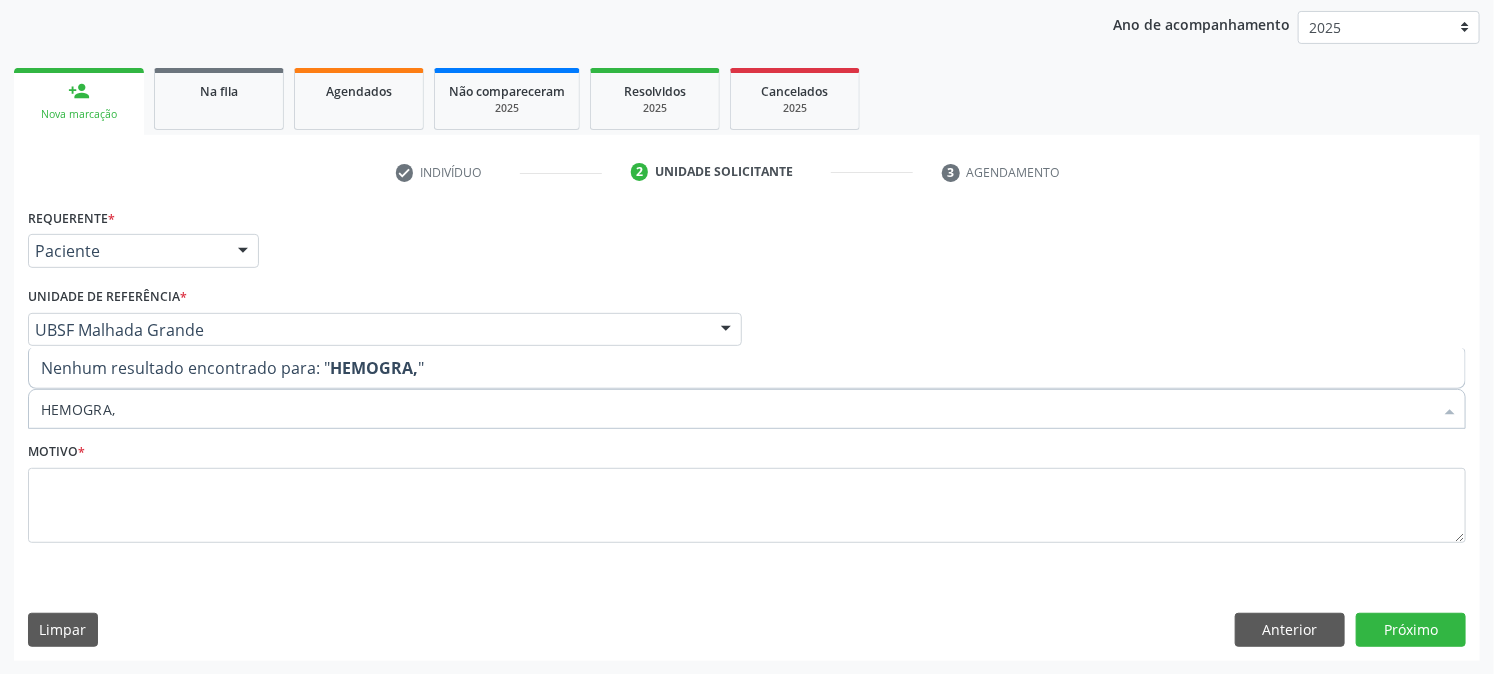 type on "HEMOGRA" 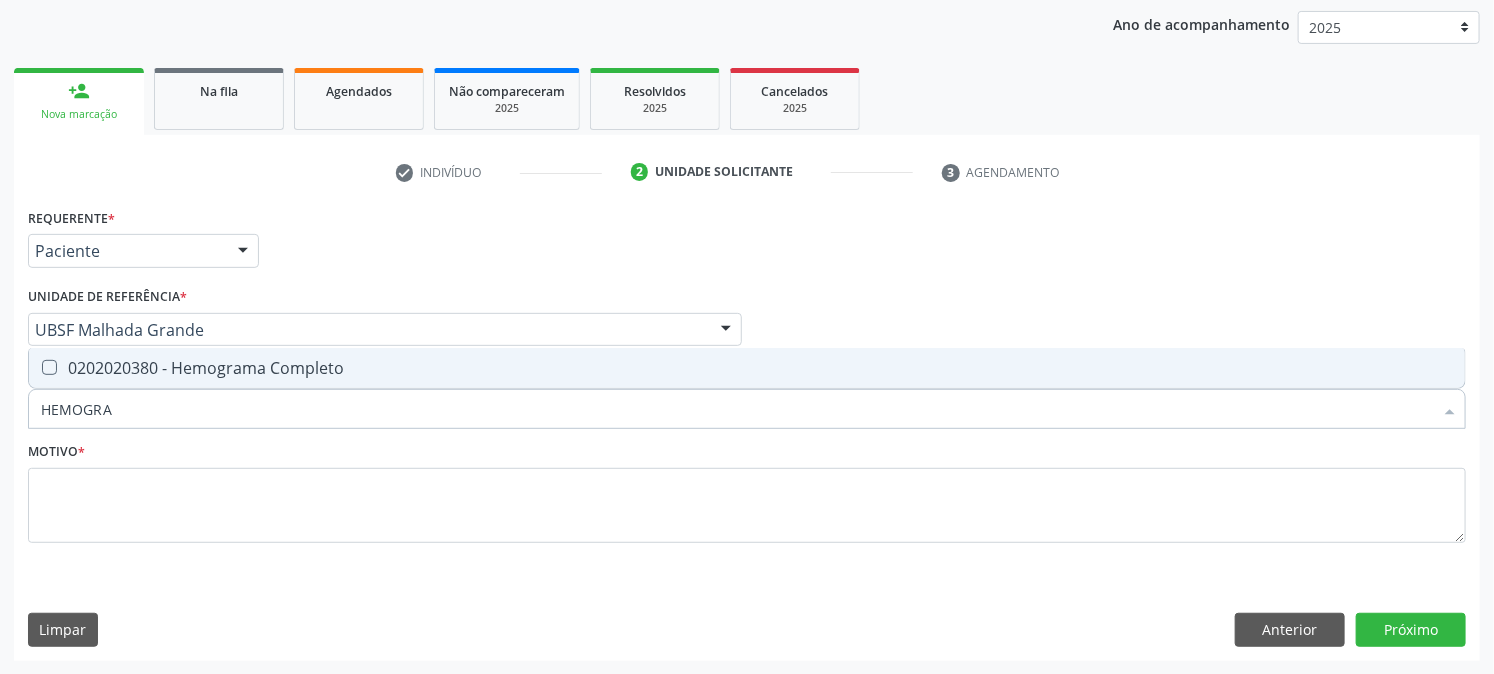 click on "0202020380 - Hemograma Completo" at bounding box center (747, 368) 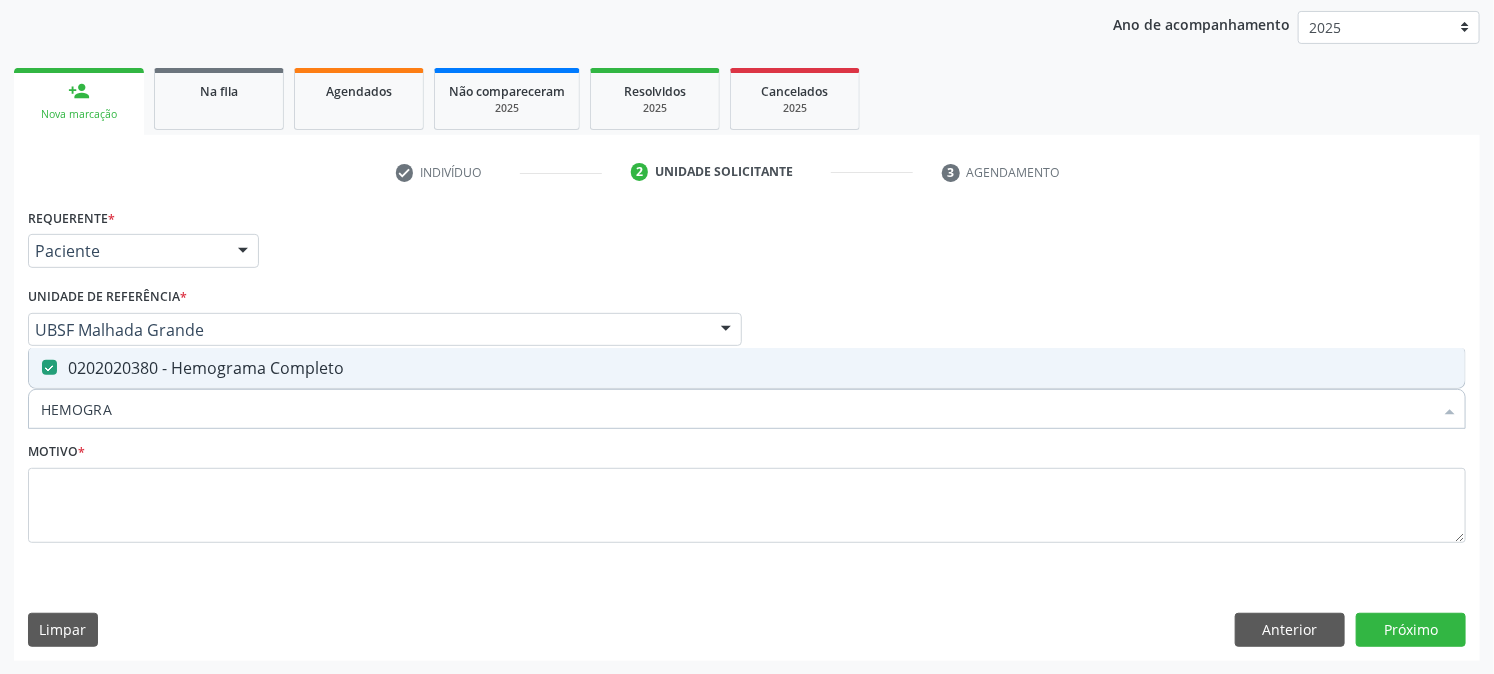 checkbox on "true" 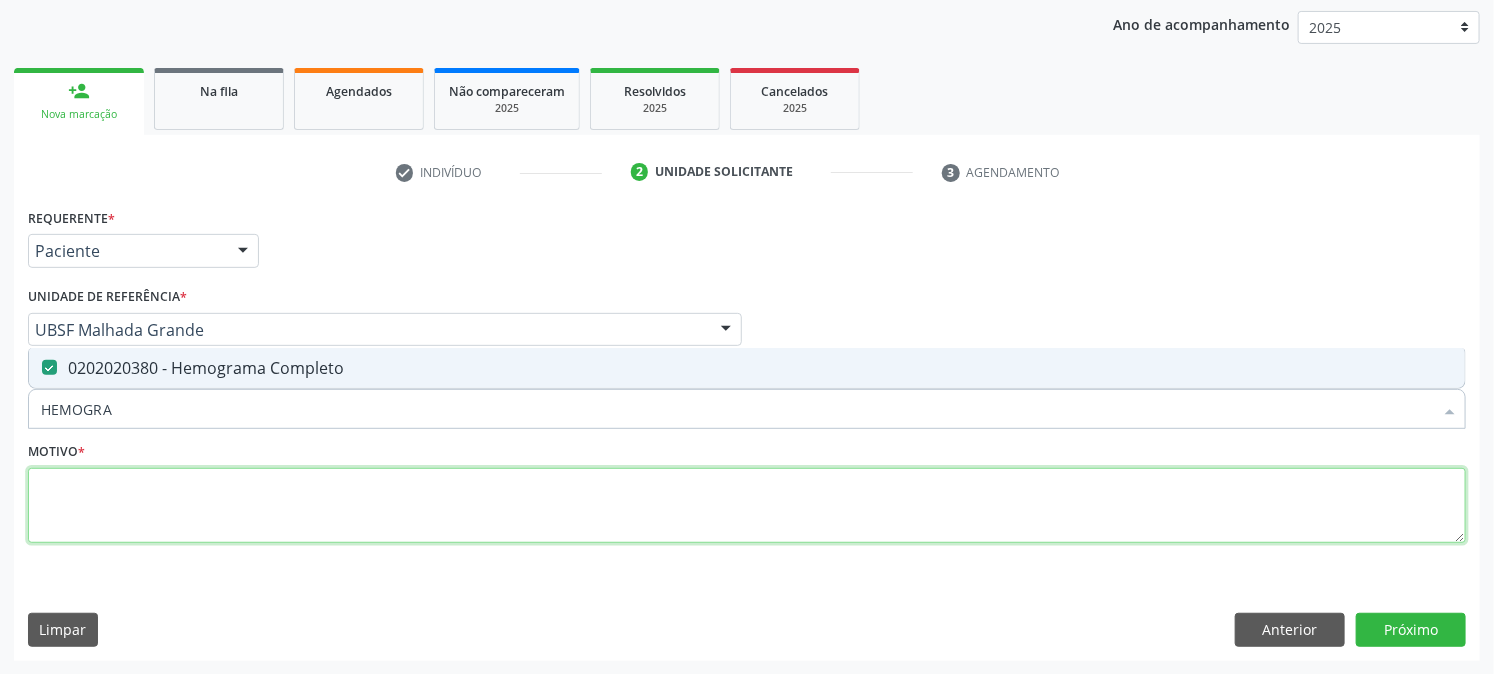click at bounding box center (747, 506) 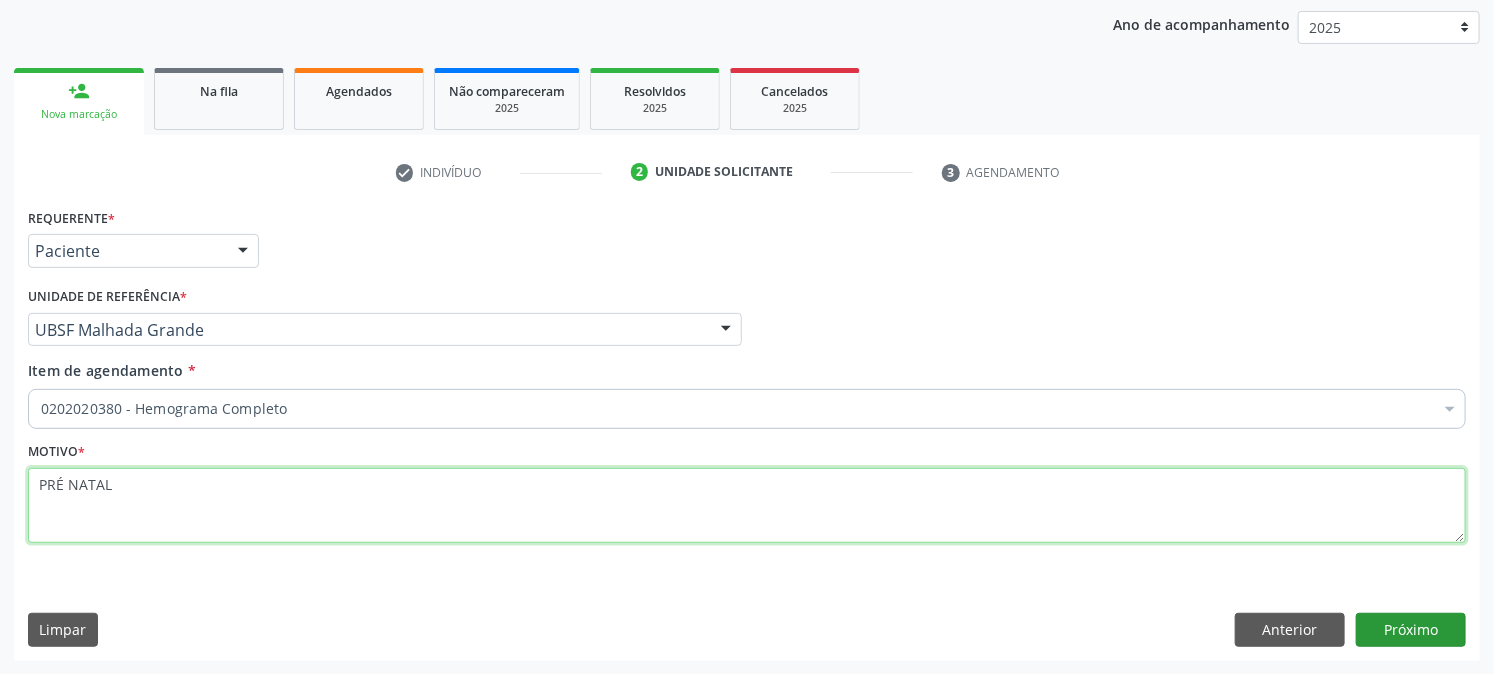 type on "PRÉ NATAL" 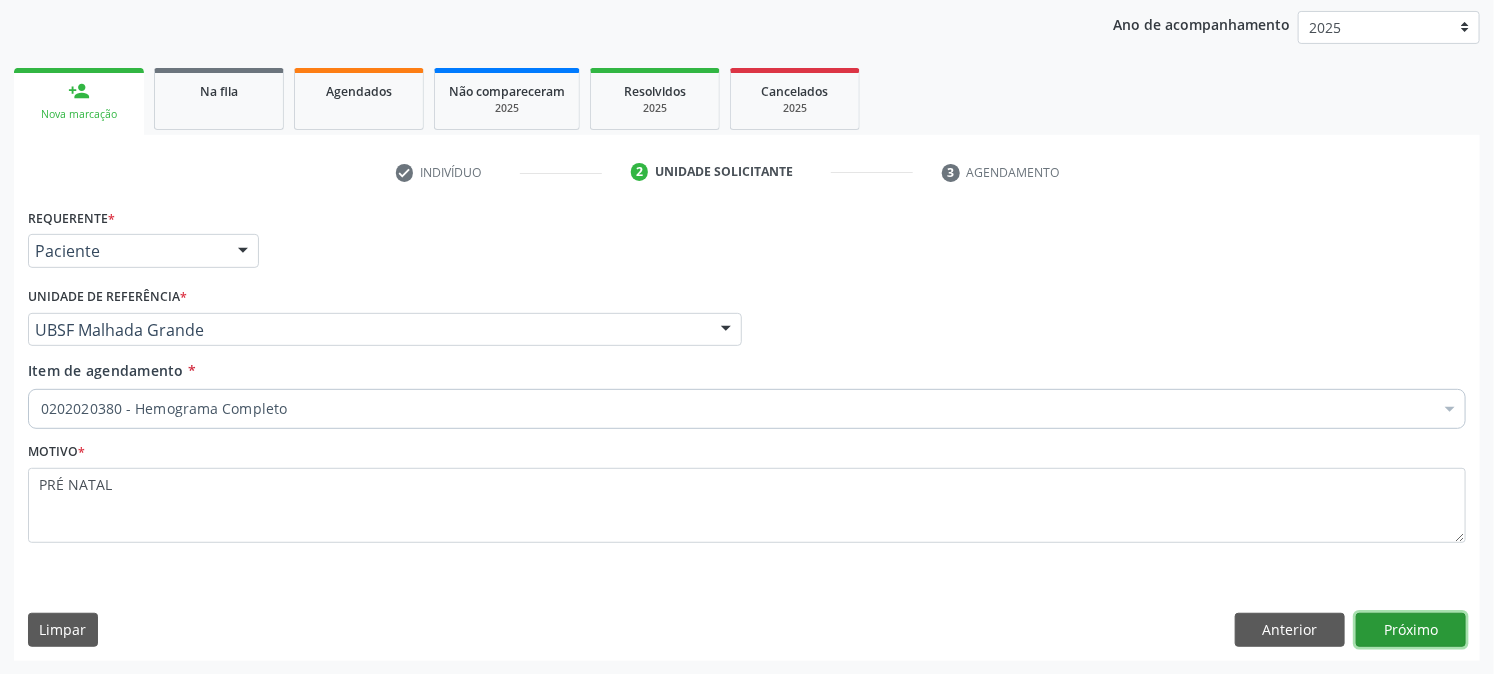 click on "Próximo" at bounding box center (1411, 630) 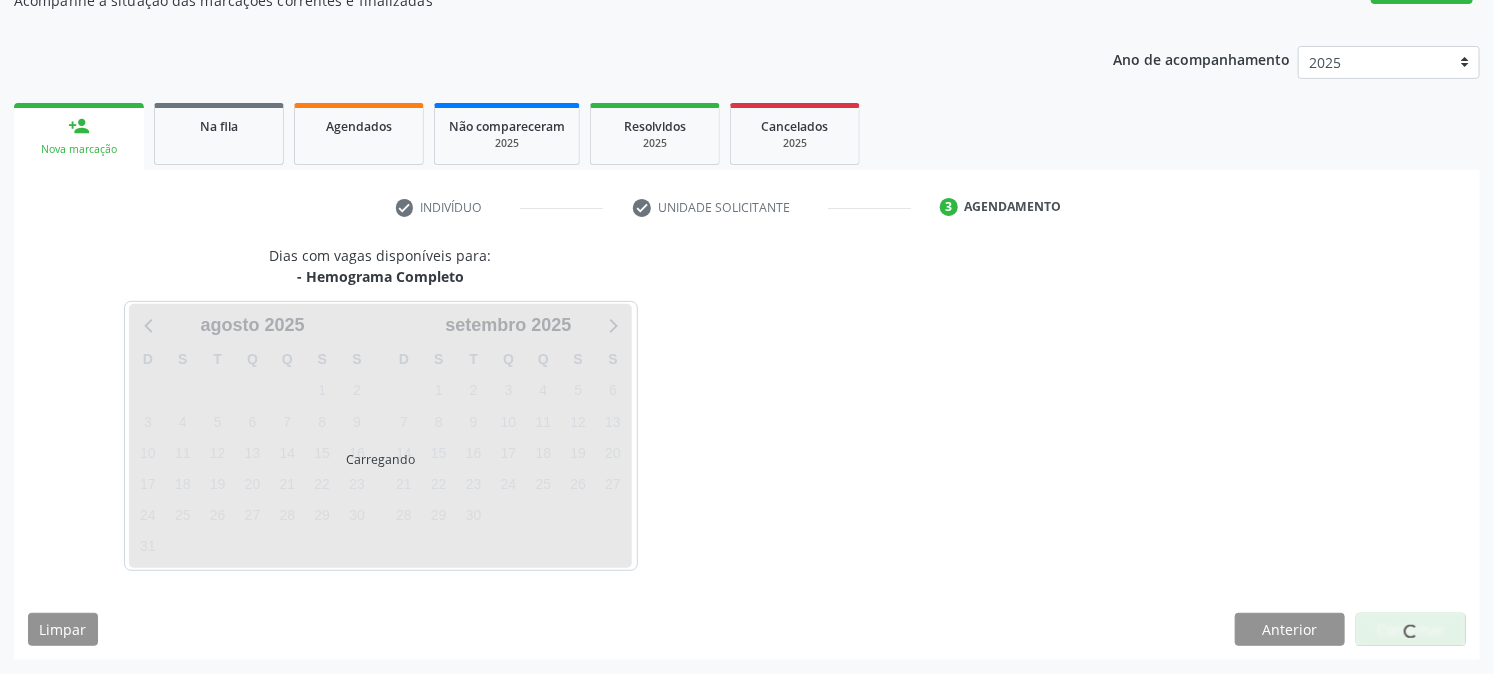 scroll, scrollTop: 195, scrollLeft: 0, axis: vertical 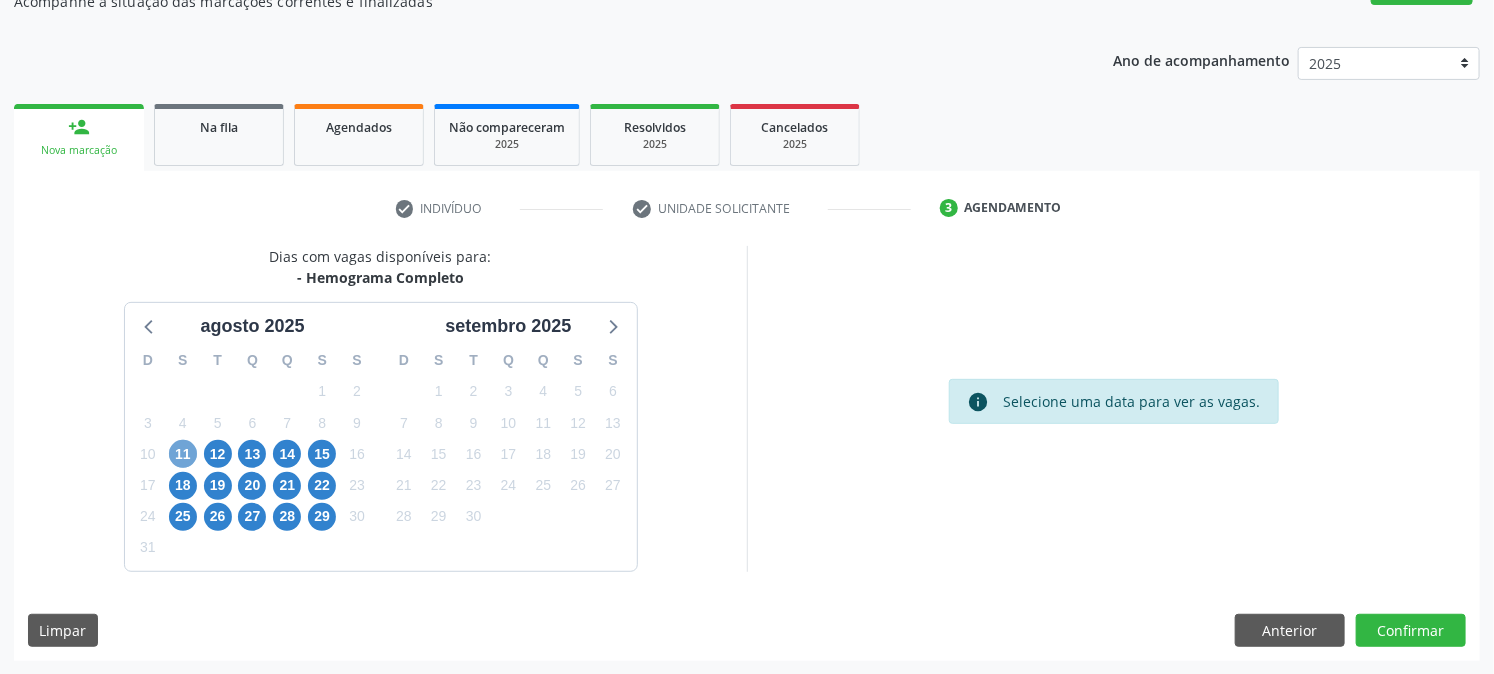 click on "11" at bounding box center [183, 454] 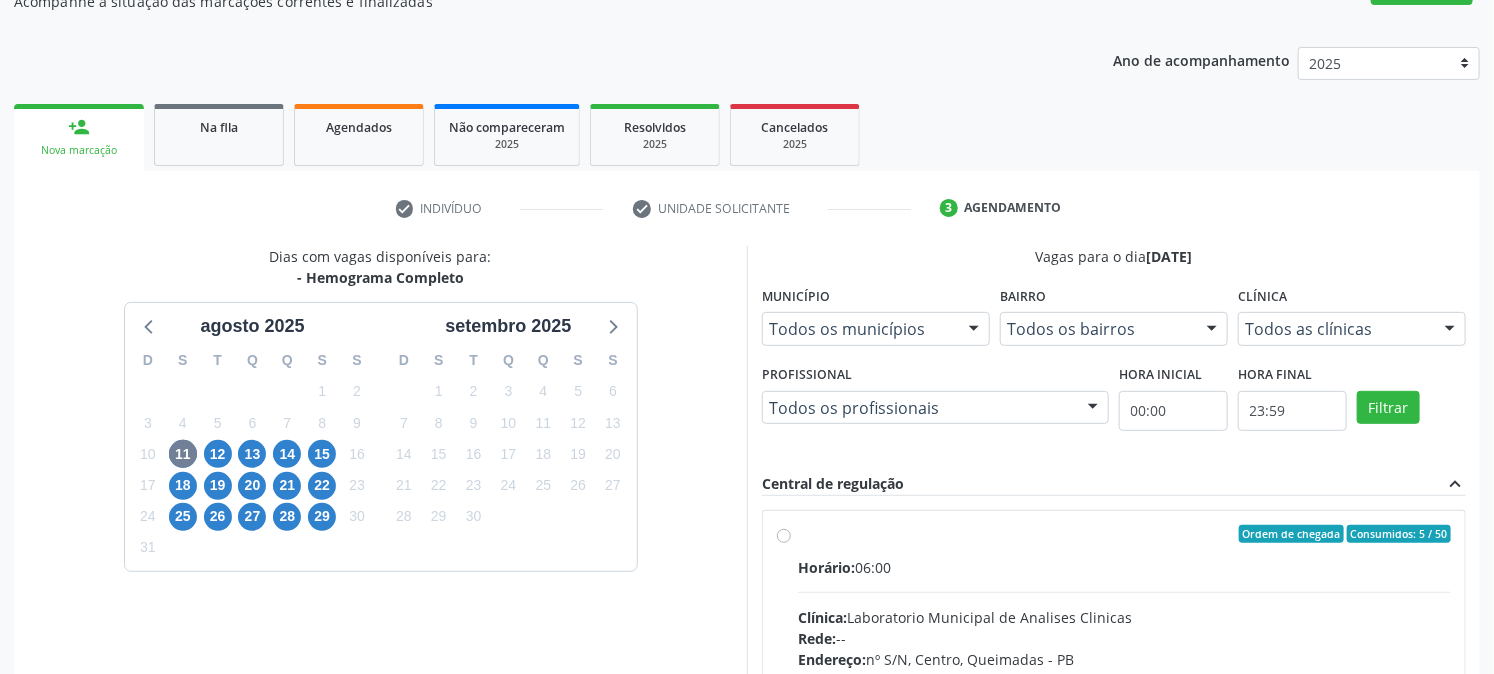 click on "Ordem de chegada
Consumidos: 5 / 50" at bounding box center (1124, 534) 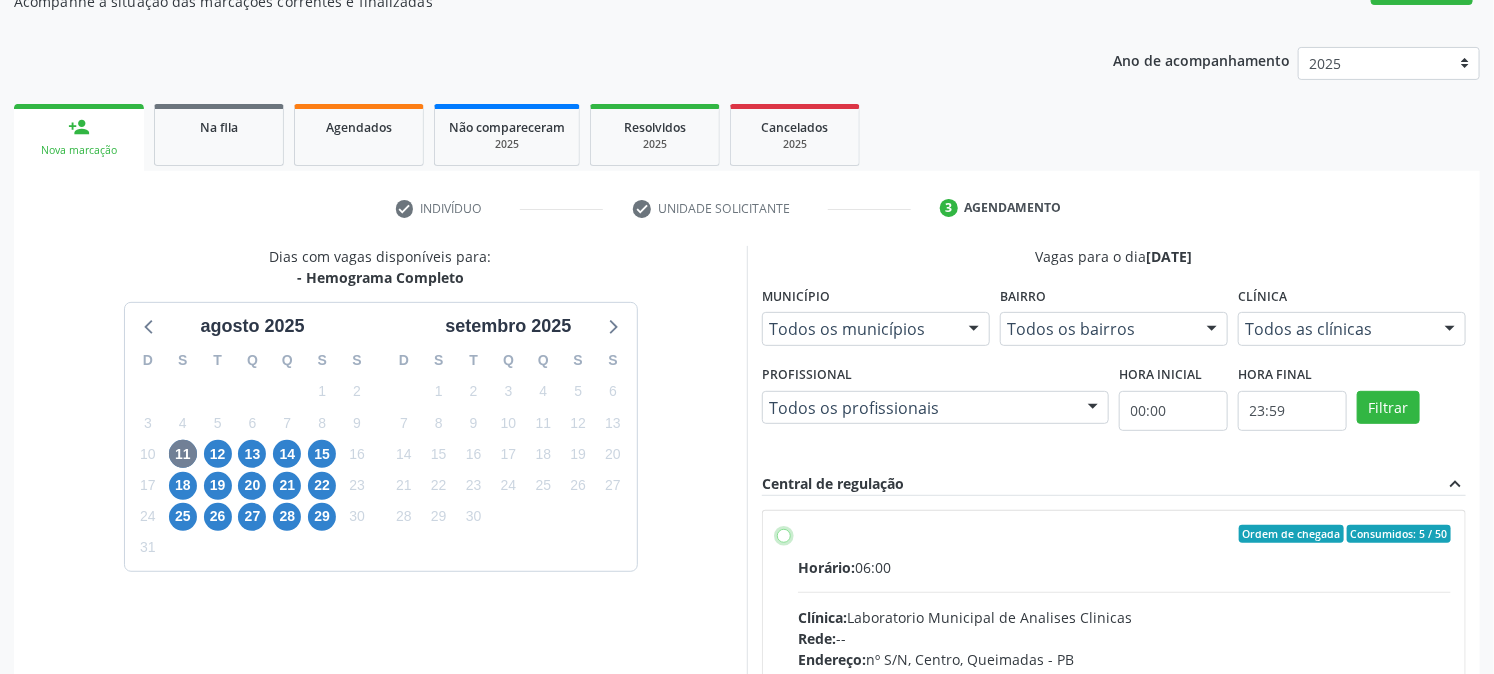 click on "Endereço:   nº S/N, [CITY], [CITY] - [STATE]
Telefone:   ([PHONE])" at bounding box center [784, 534] 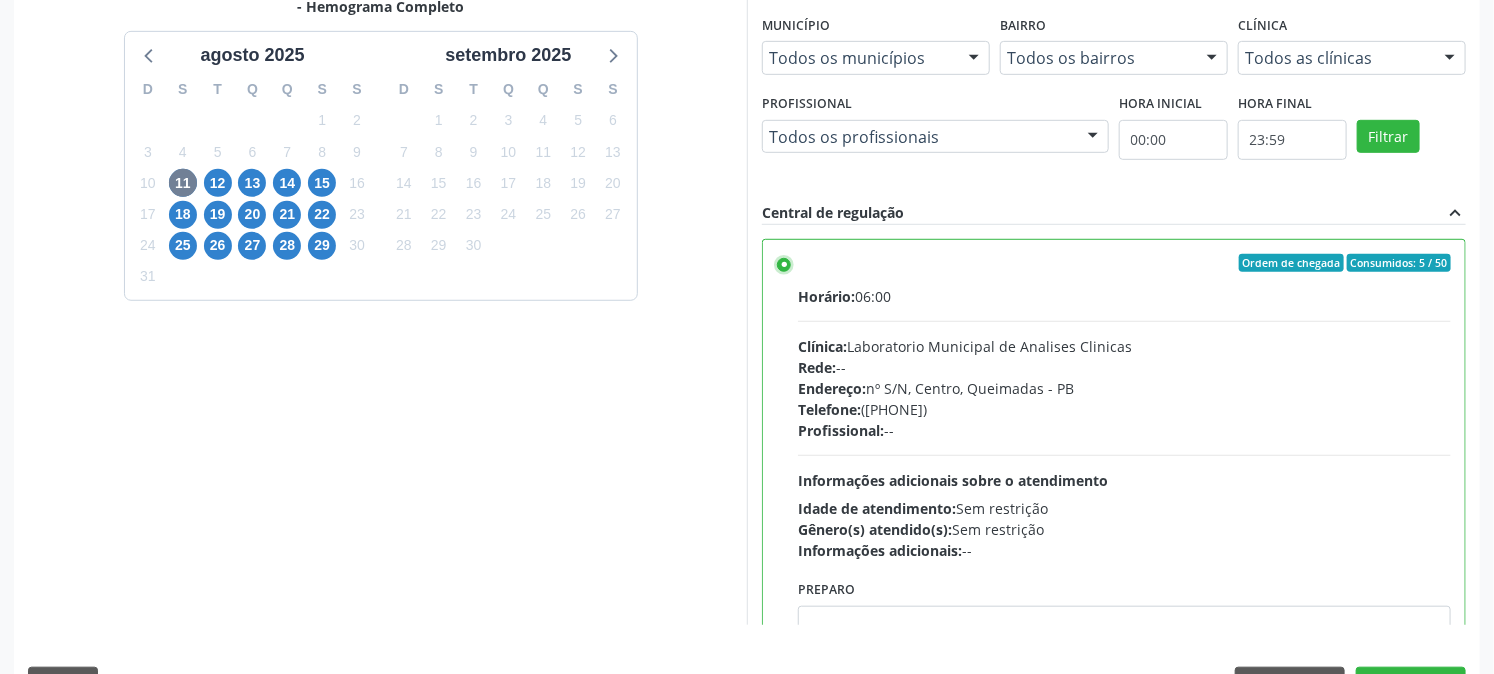 scroll, scrollTop: 520, scrollLeft: 0, axis: vertical 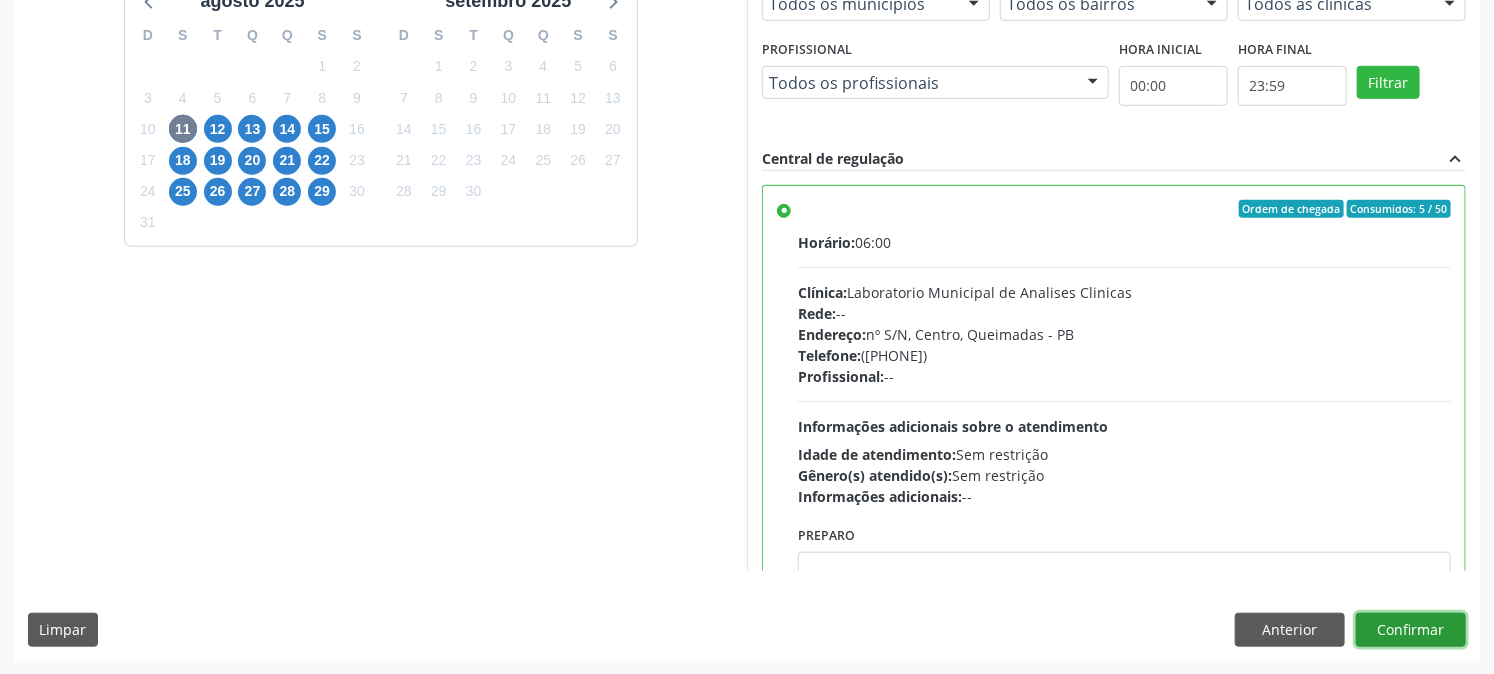 click on "Confirmar" at bounding box center [1411, 630] 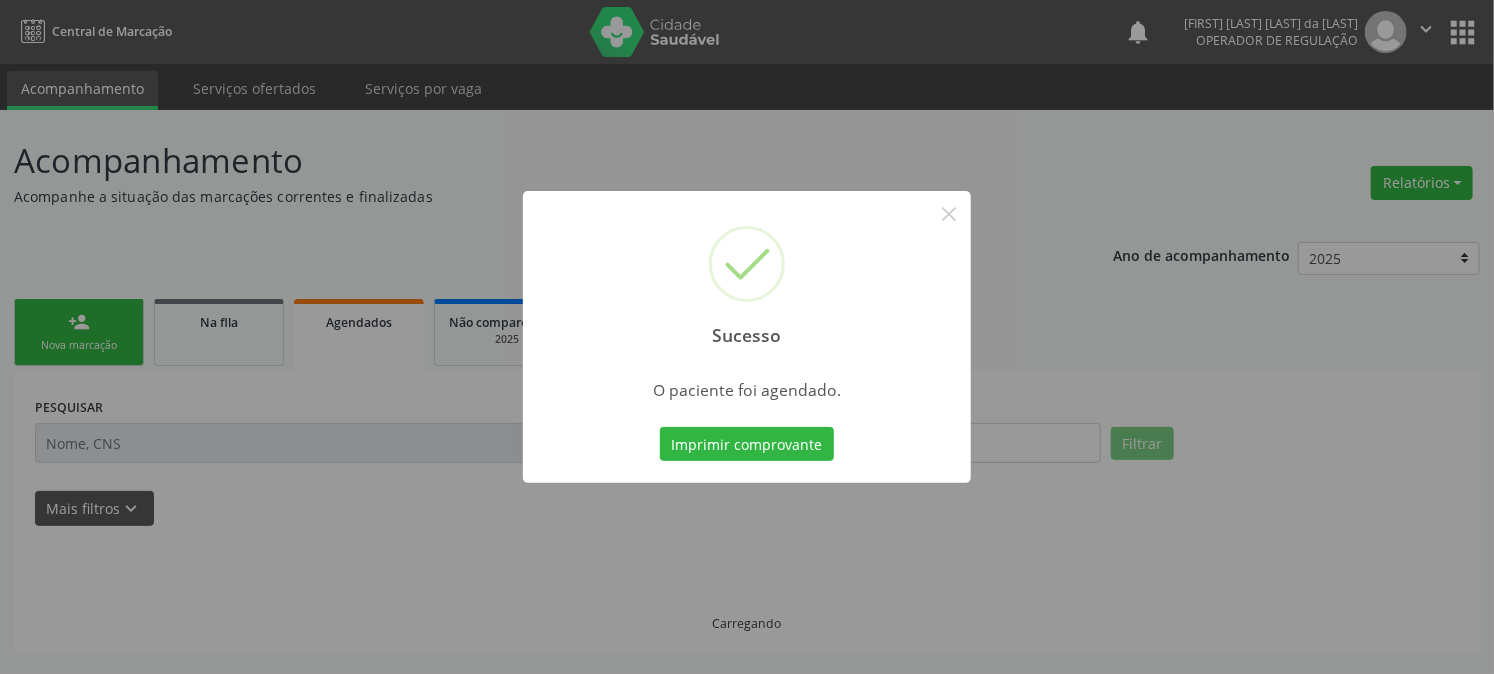 scroll, scrollTop: 0, scrollLeft: 0, axis: both 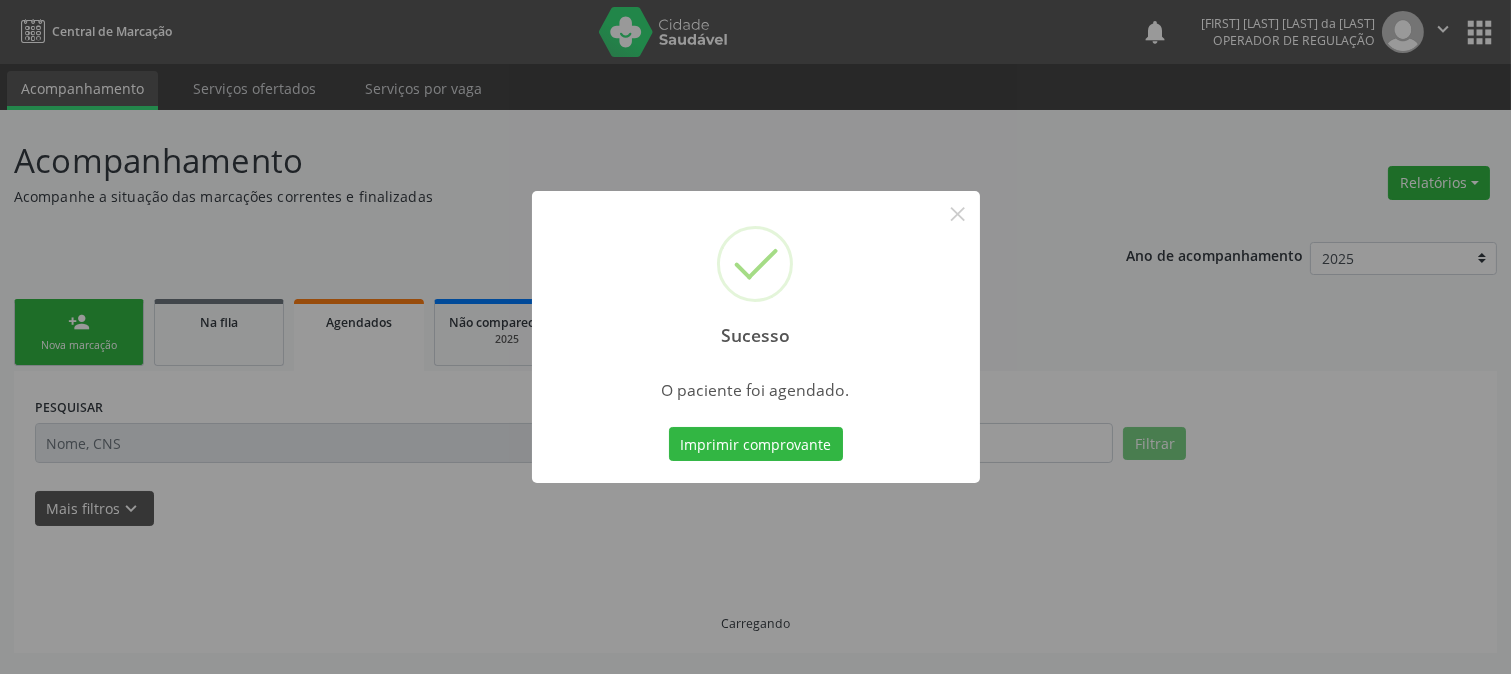 type 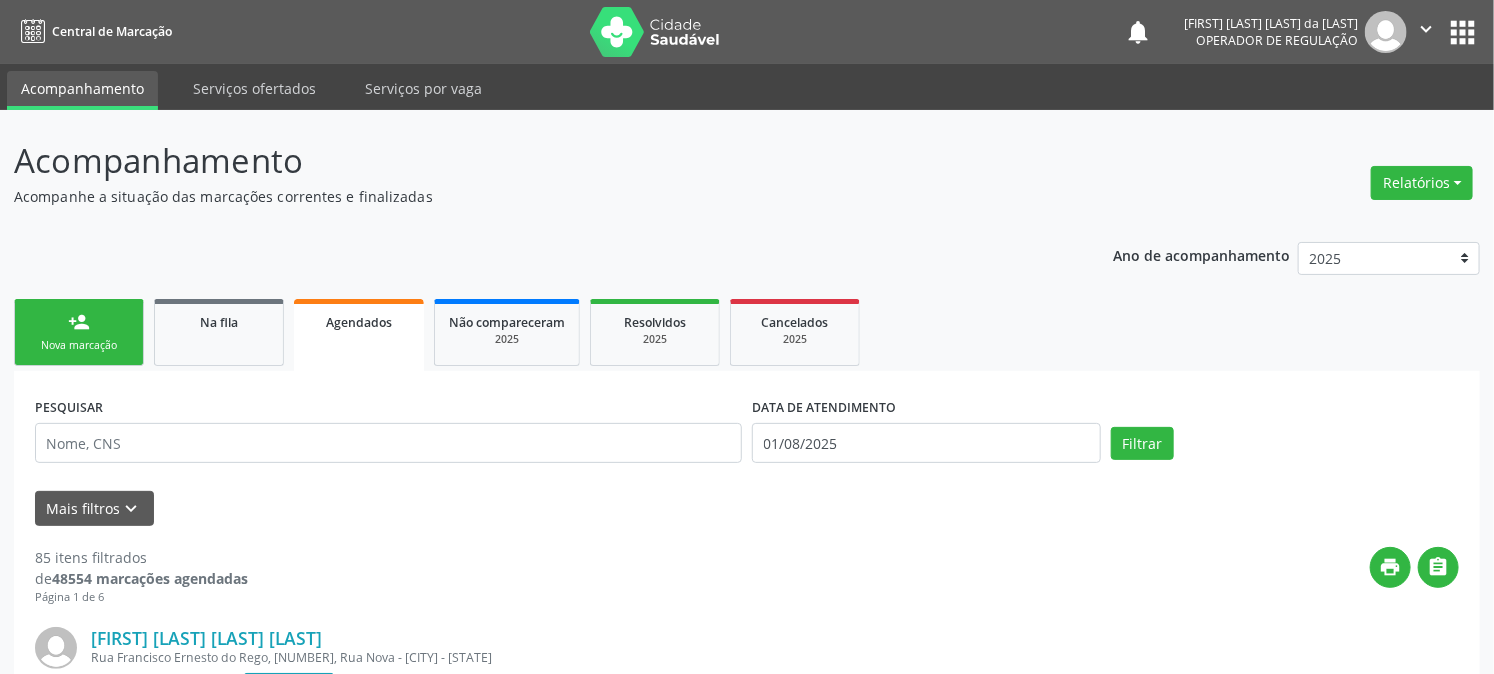 click on "Nova marcação" at bounding box center [79, 345] 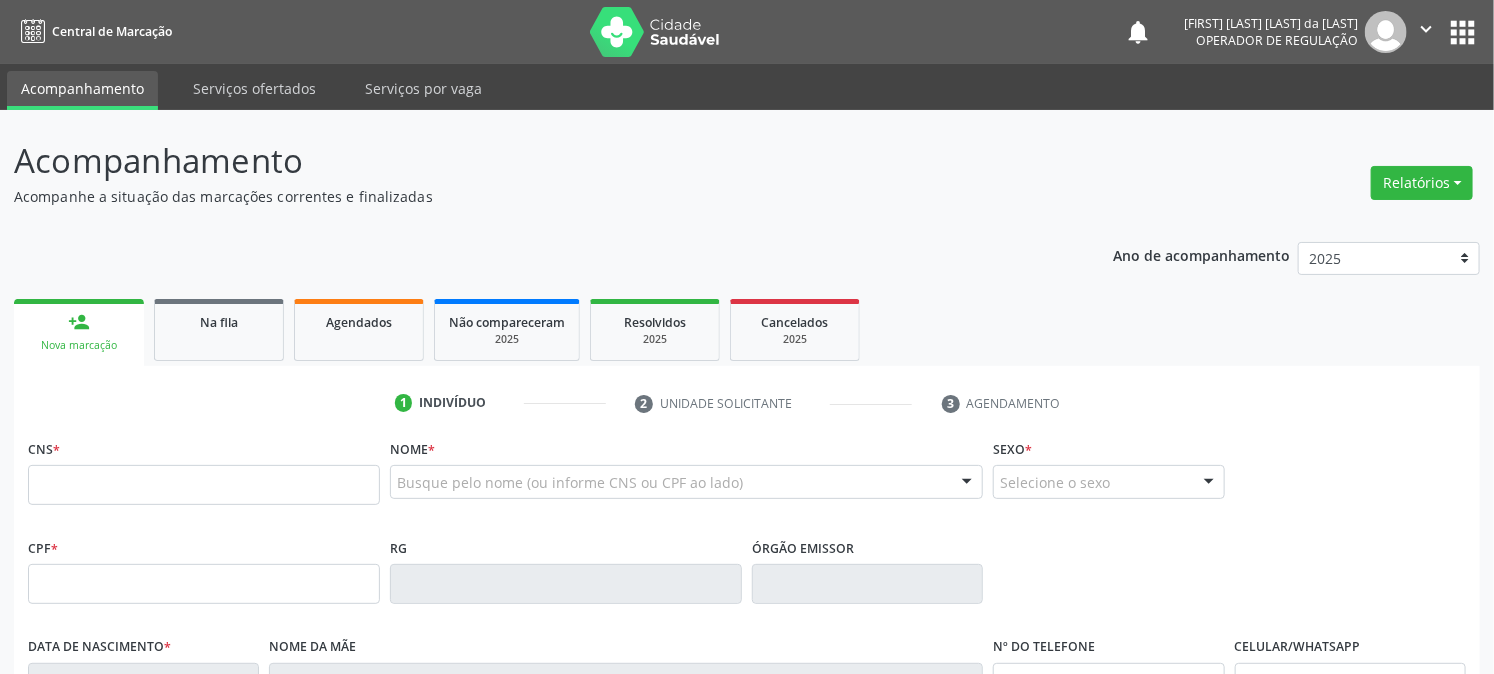 click on "CNS
*" at bounding box center [204, 469] 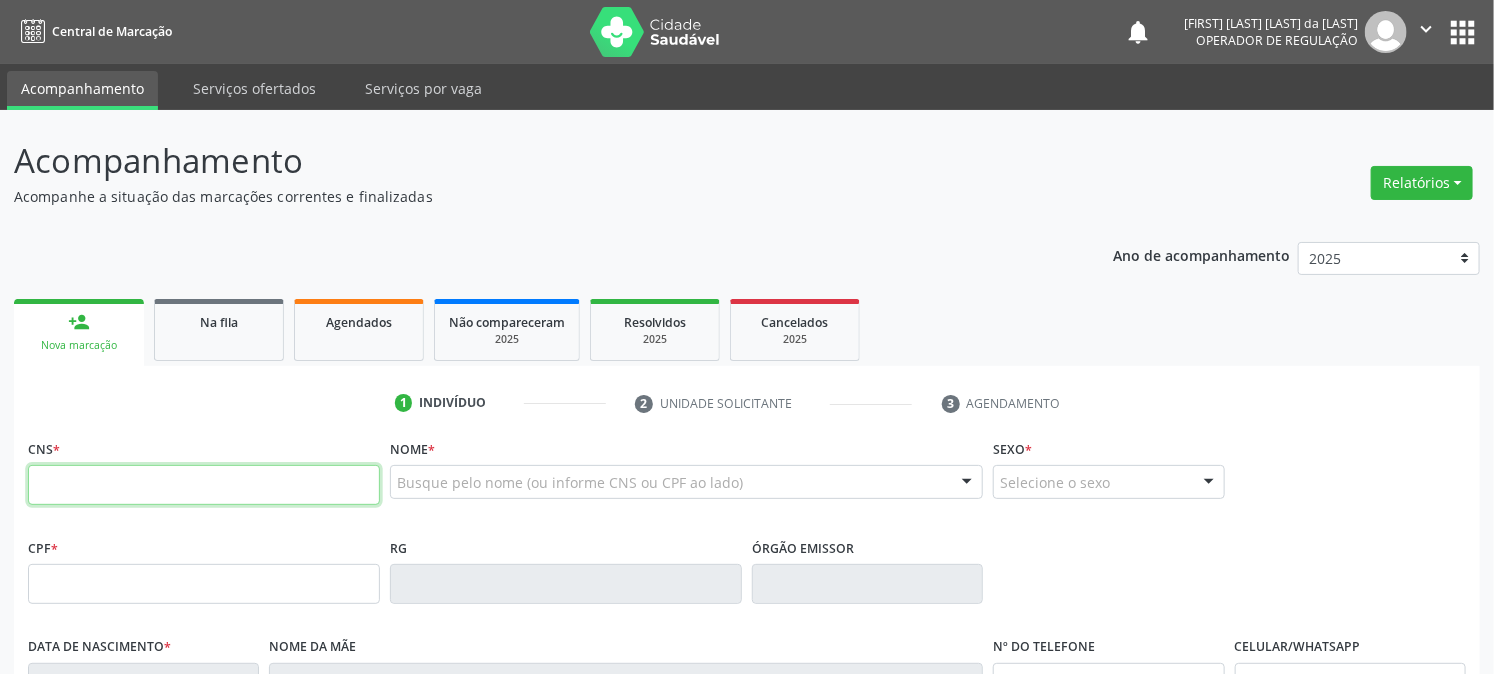 click at bounding box center (204, 485) 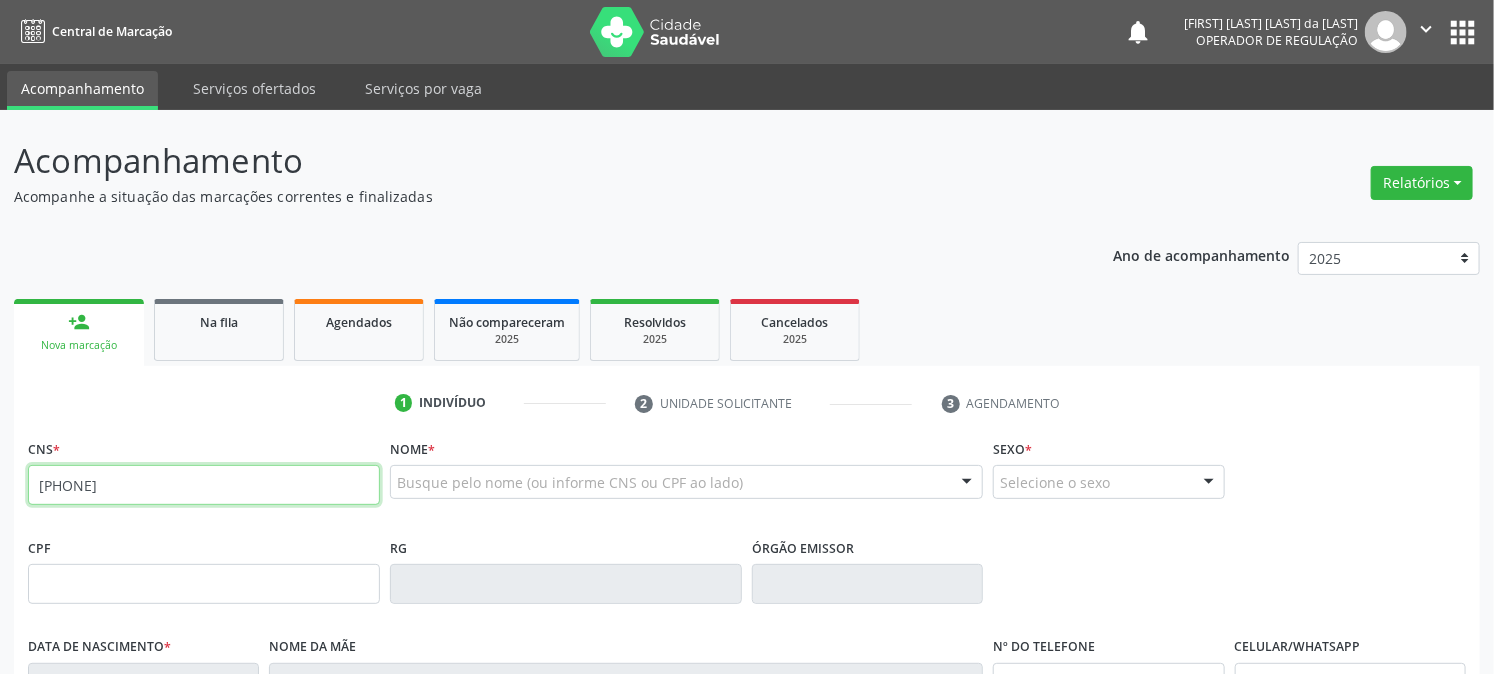 type on "[PHONE]" 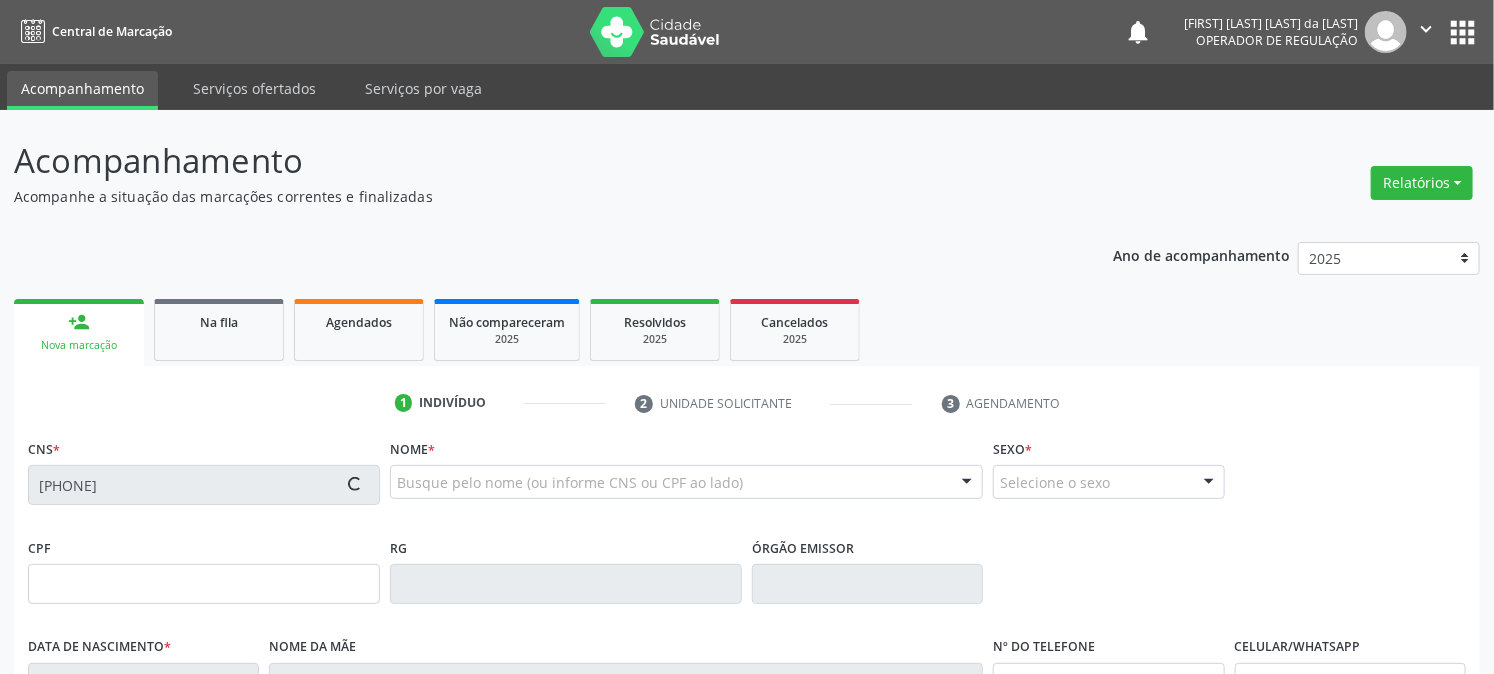 type on "[SSN]" 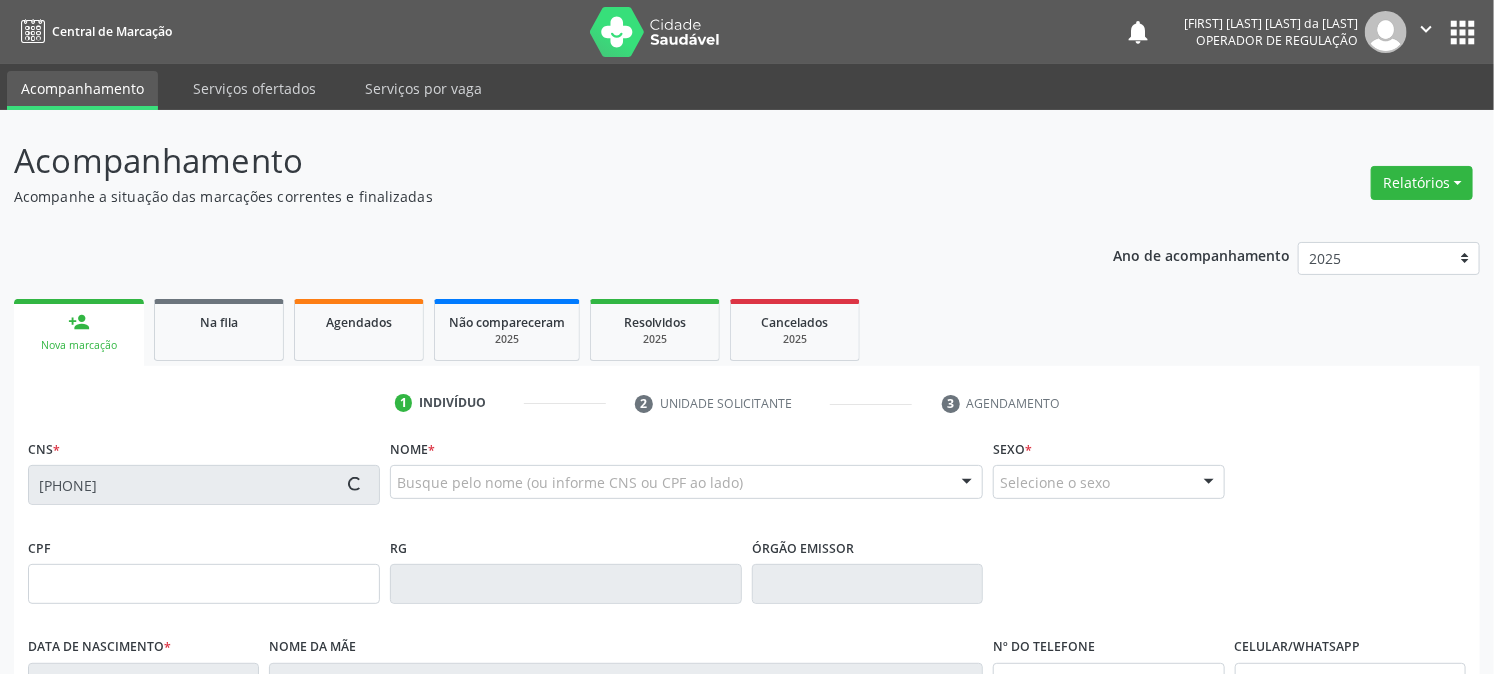 type on "[DATE]" 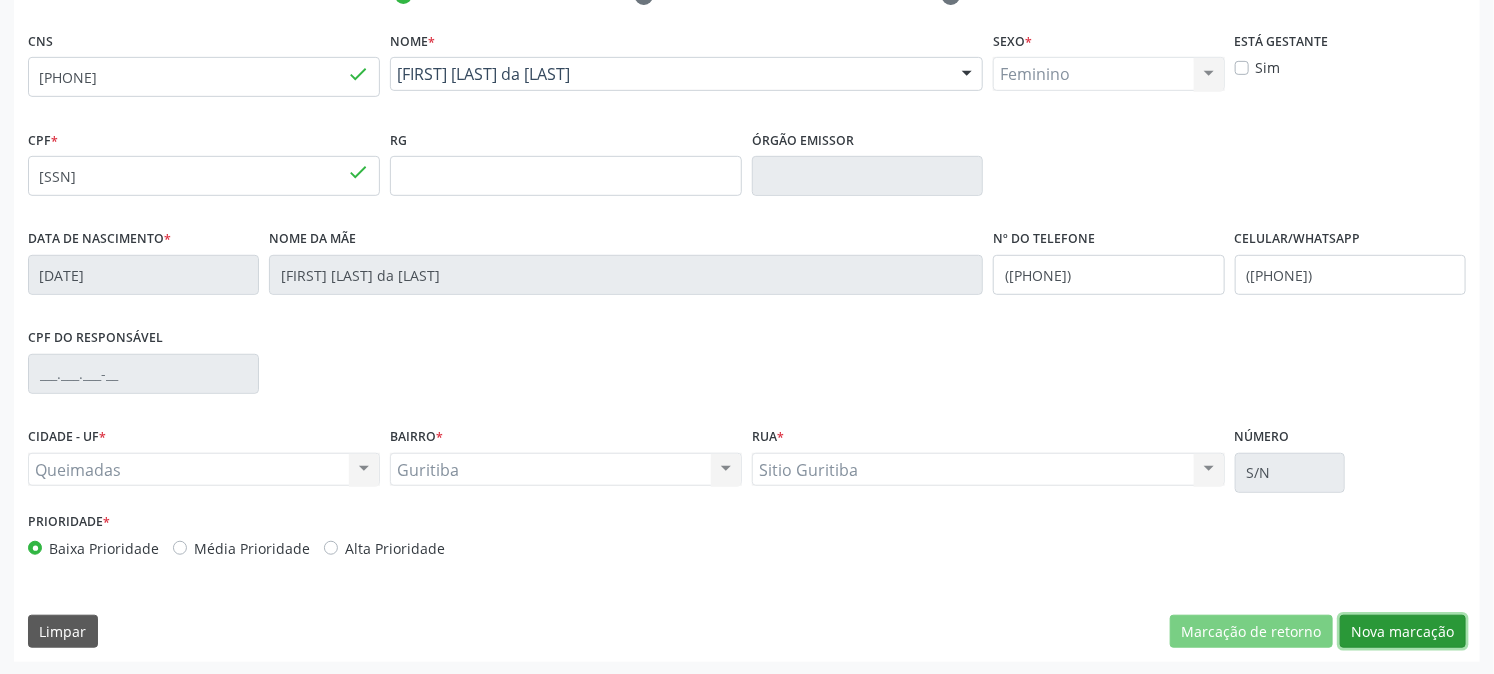 click on "Nova marcação" at bounding box center [1403, 632] 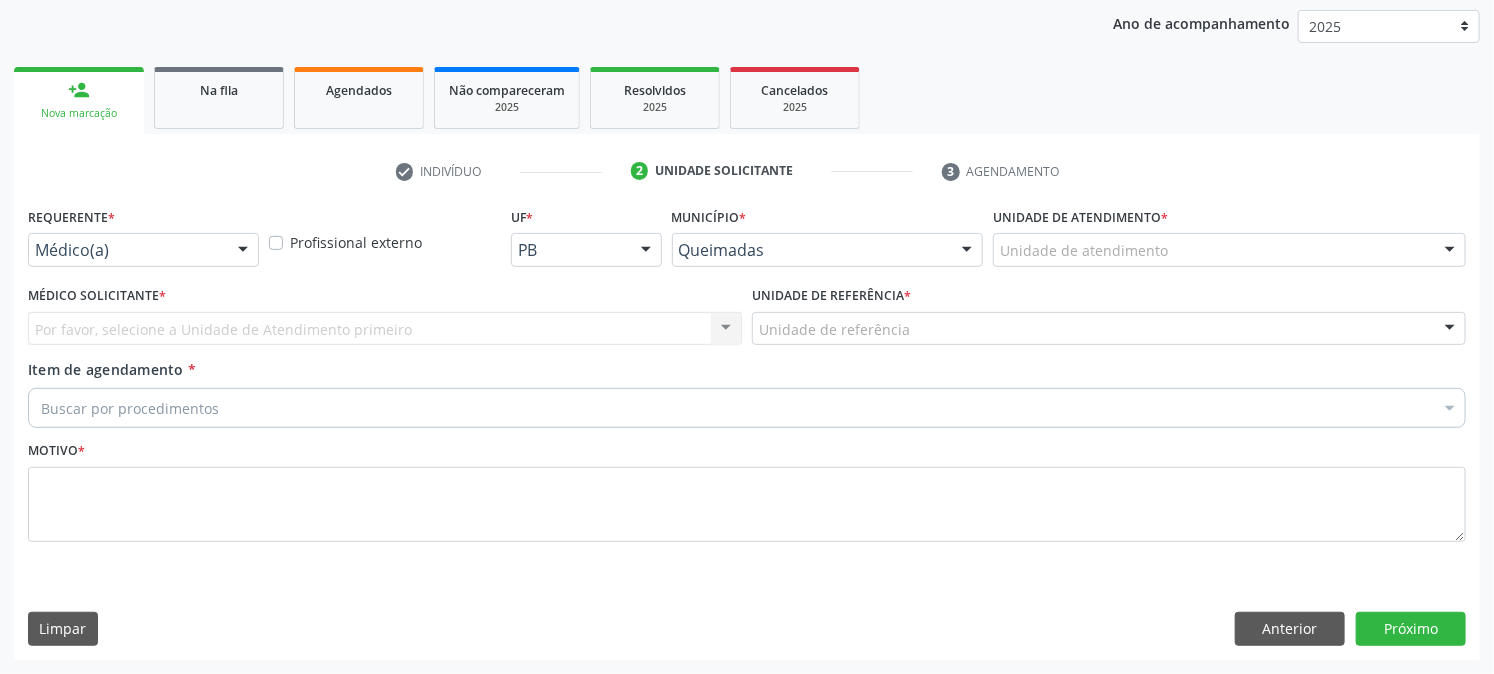 scroll, scrollTop: 231, scrollLeft: 0, axis: vertical 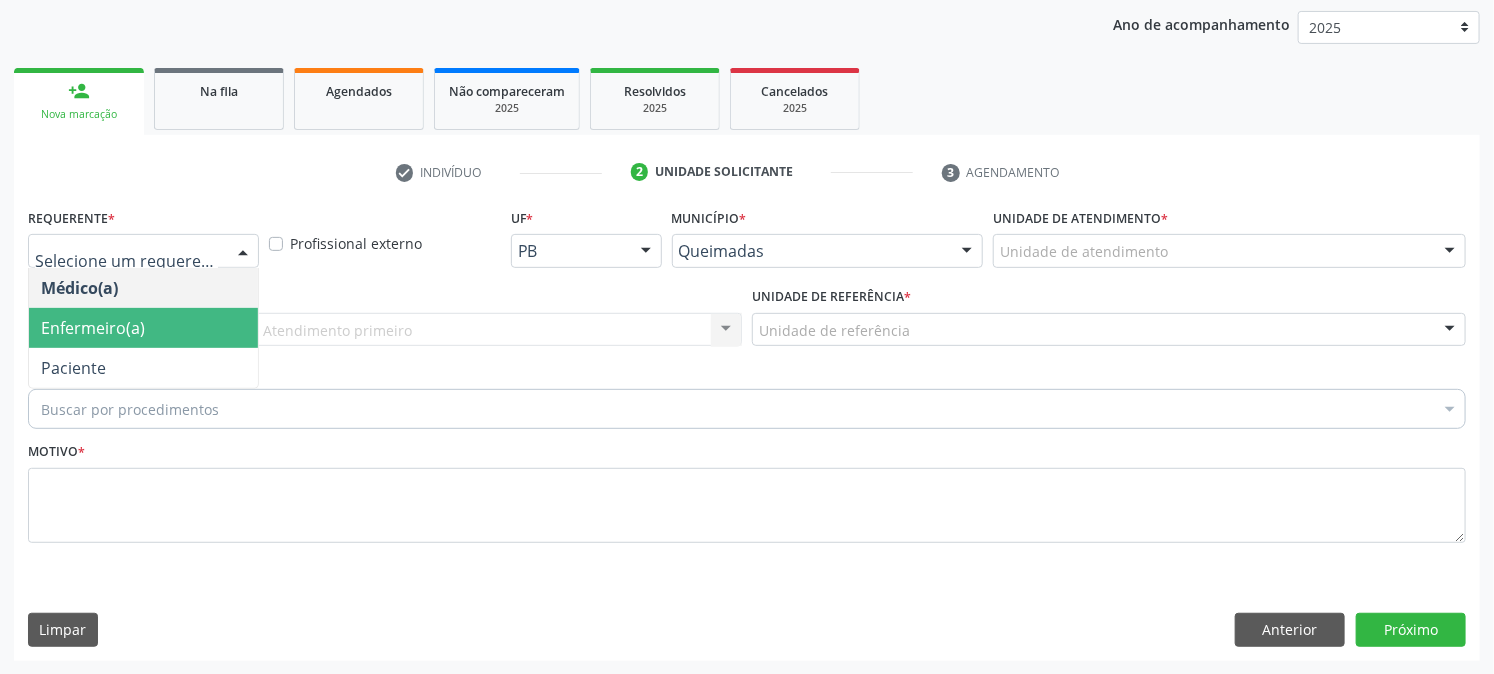 click on "Enfermeiro(a)" at bounding box center (143, 328) 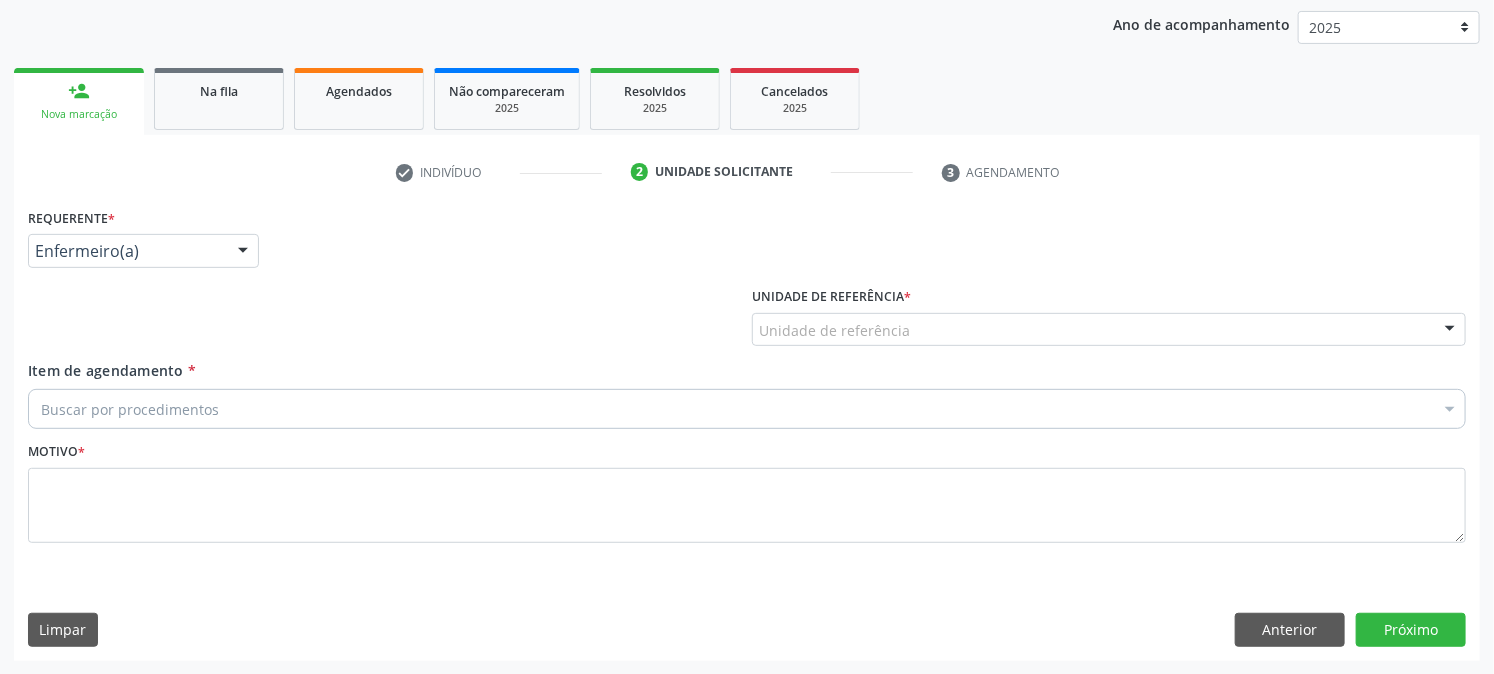 click on "Requerente
*
Enfermeiro(a)         Médico(a)   Enfermeiro(a)   Paciente
Nenhum resultado encontrado para: "   "
Não há nenhuma opção para ser exibida." at bounding box center (143, 242) 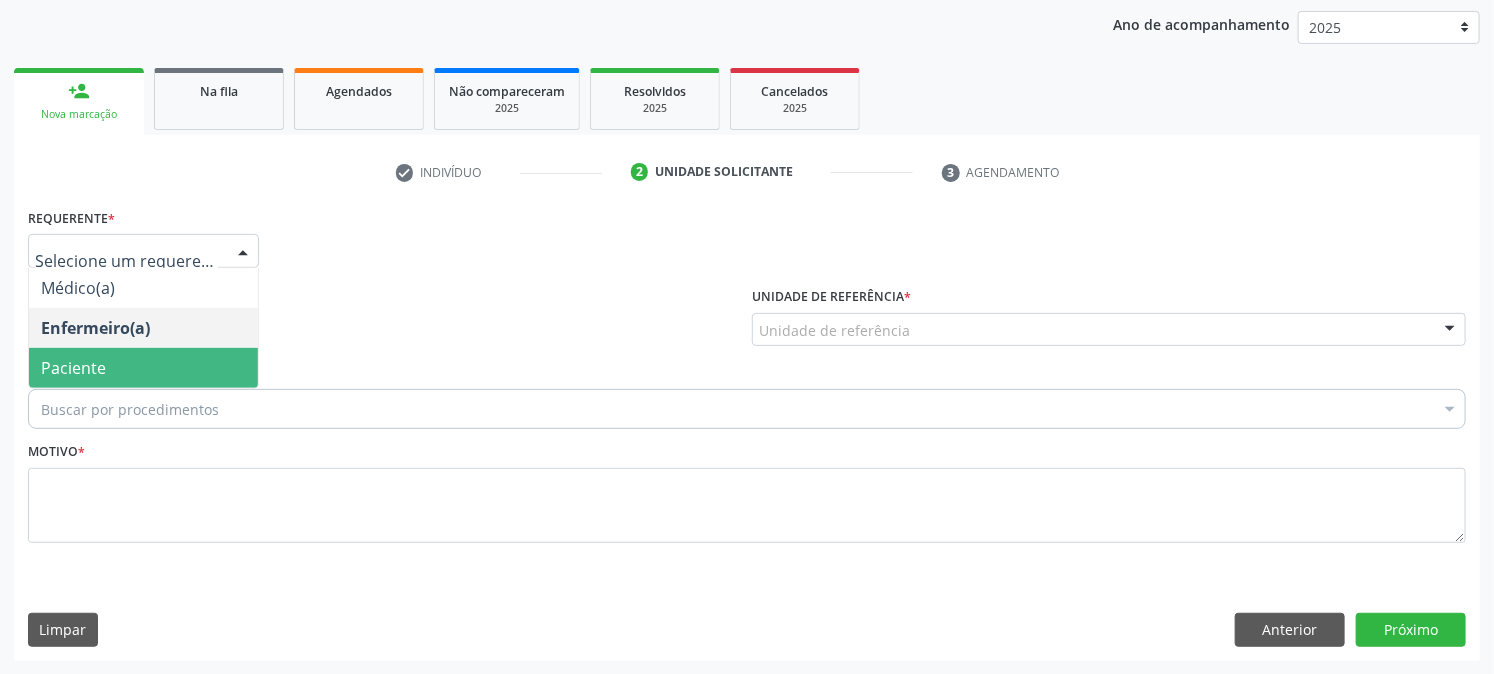 click on "Paciente" at bounding box center (143, 368) 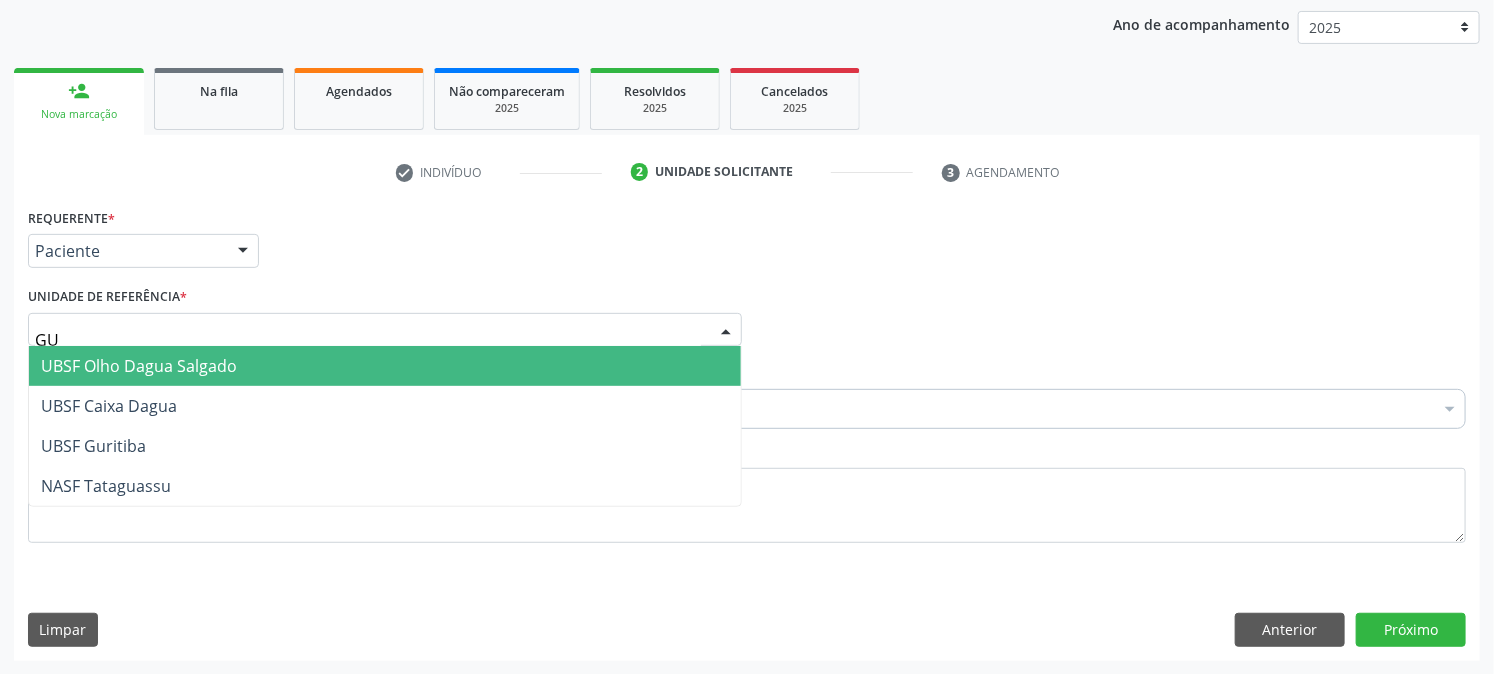 type on "GUR" 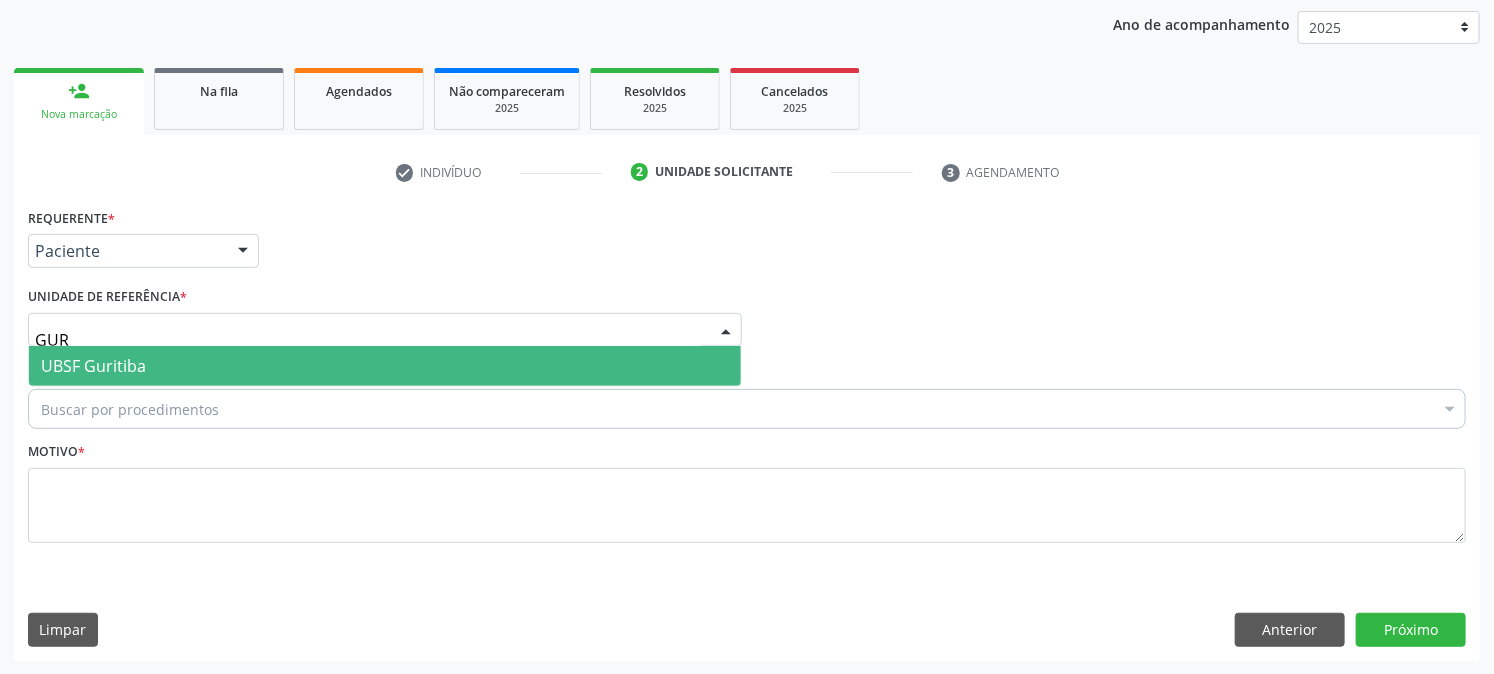 click on "UBSF Guritiba" at bounding box center [385, 366] 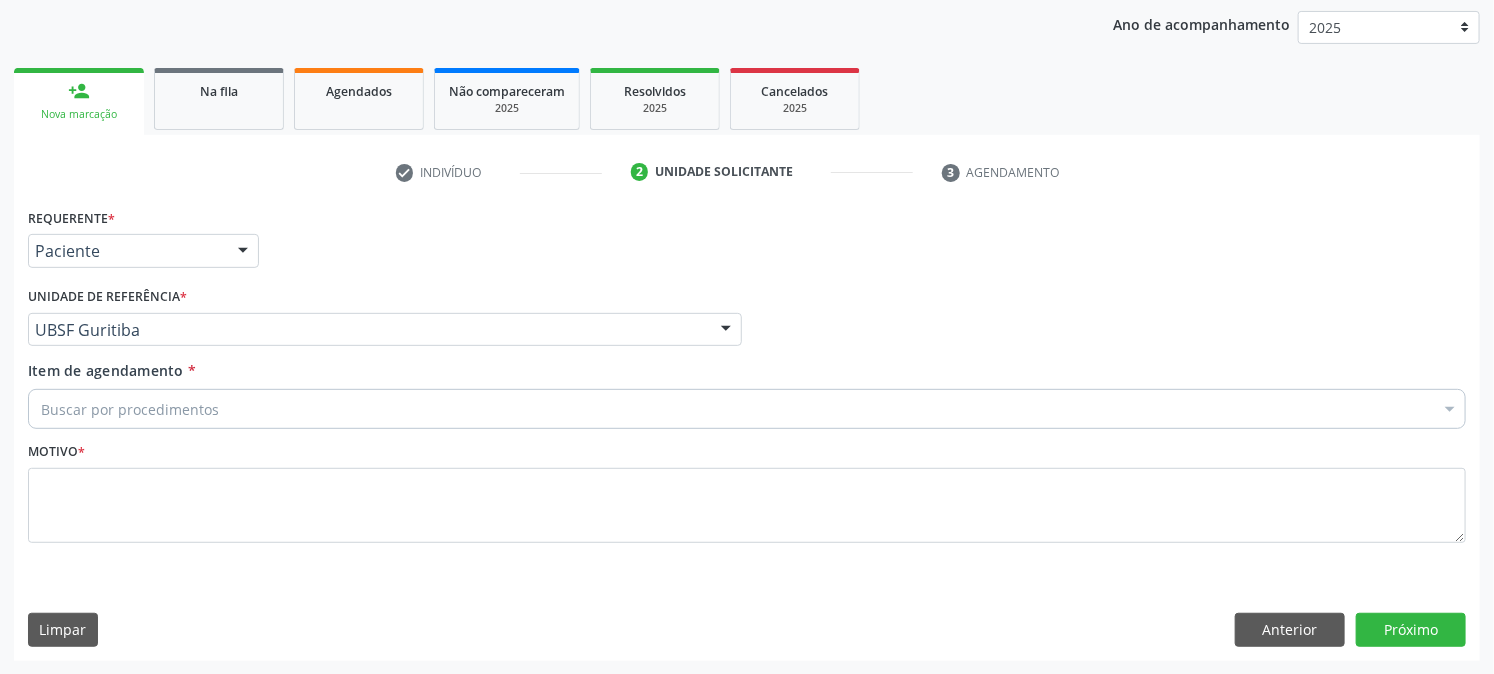 click on "Buscar por procedimentos" at bounding box center [747, 409] 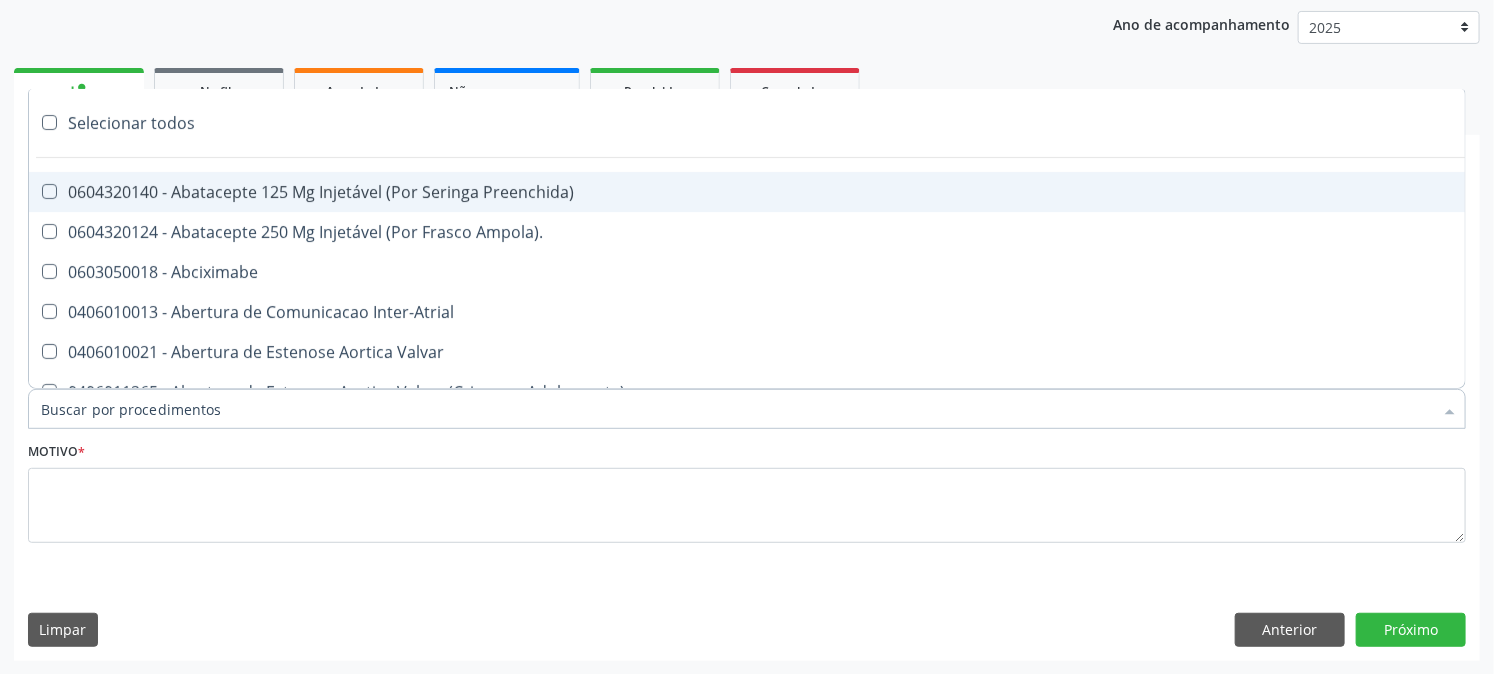 click on "Item de agendamento
*" at bounding box center [737, 409] 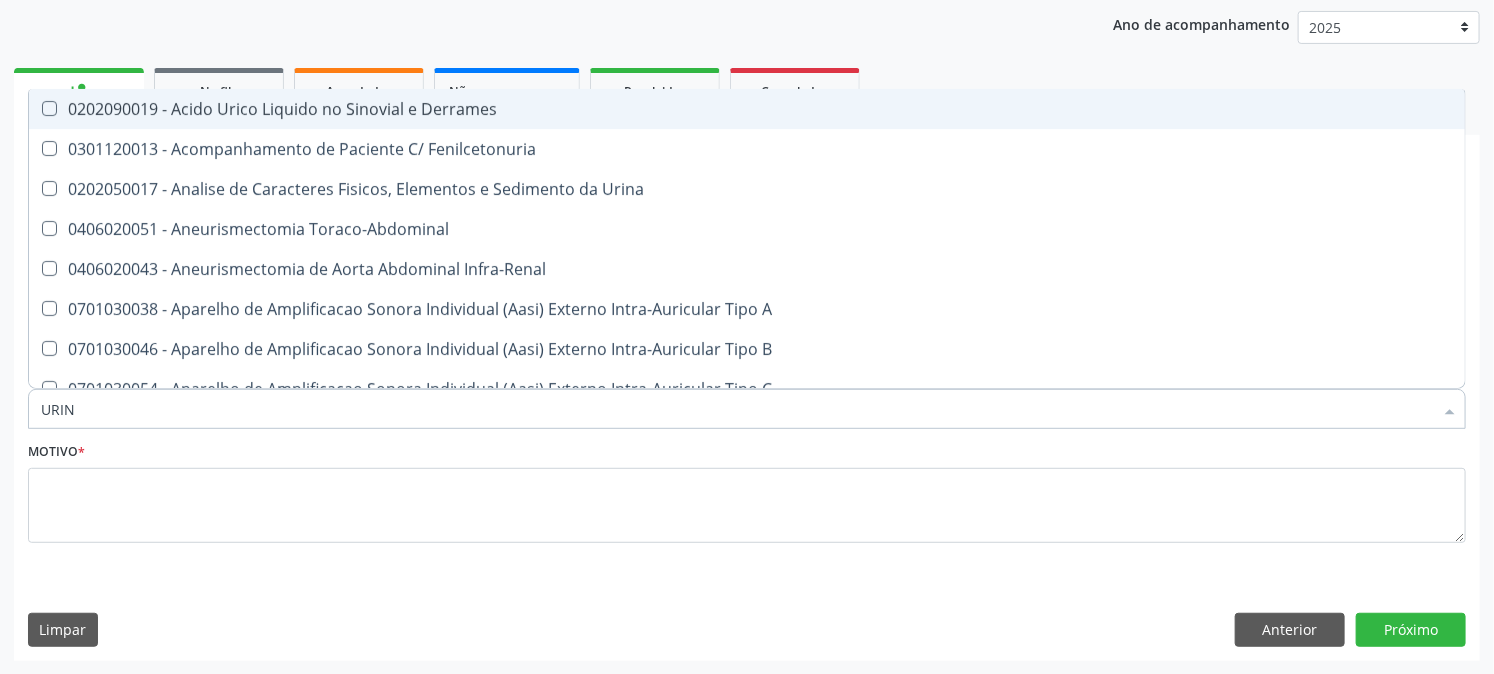 type on "URINA" 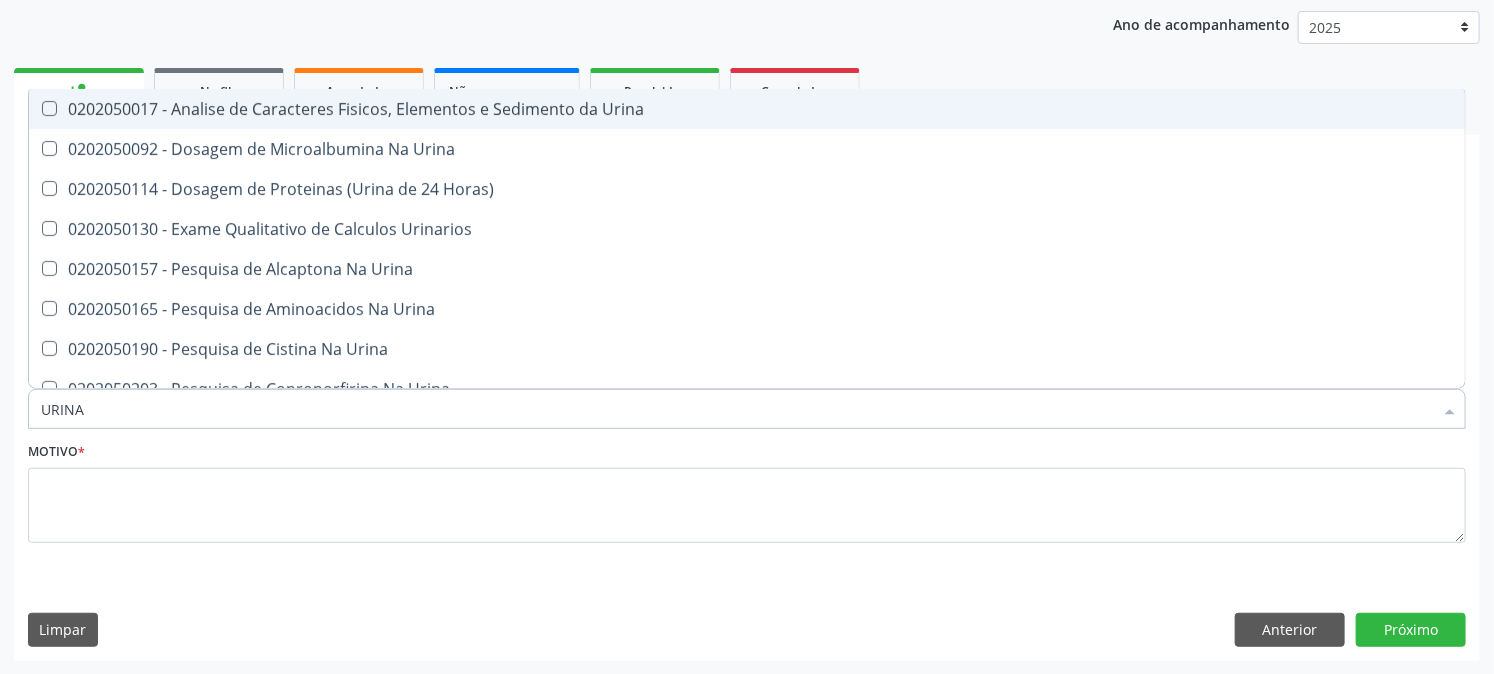 click on "0202050017 - Analise de Caracteres Fisicos, Elementos e Sedimento da Urina" at bounding box center (747, 109) 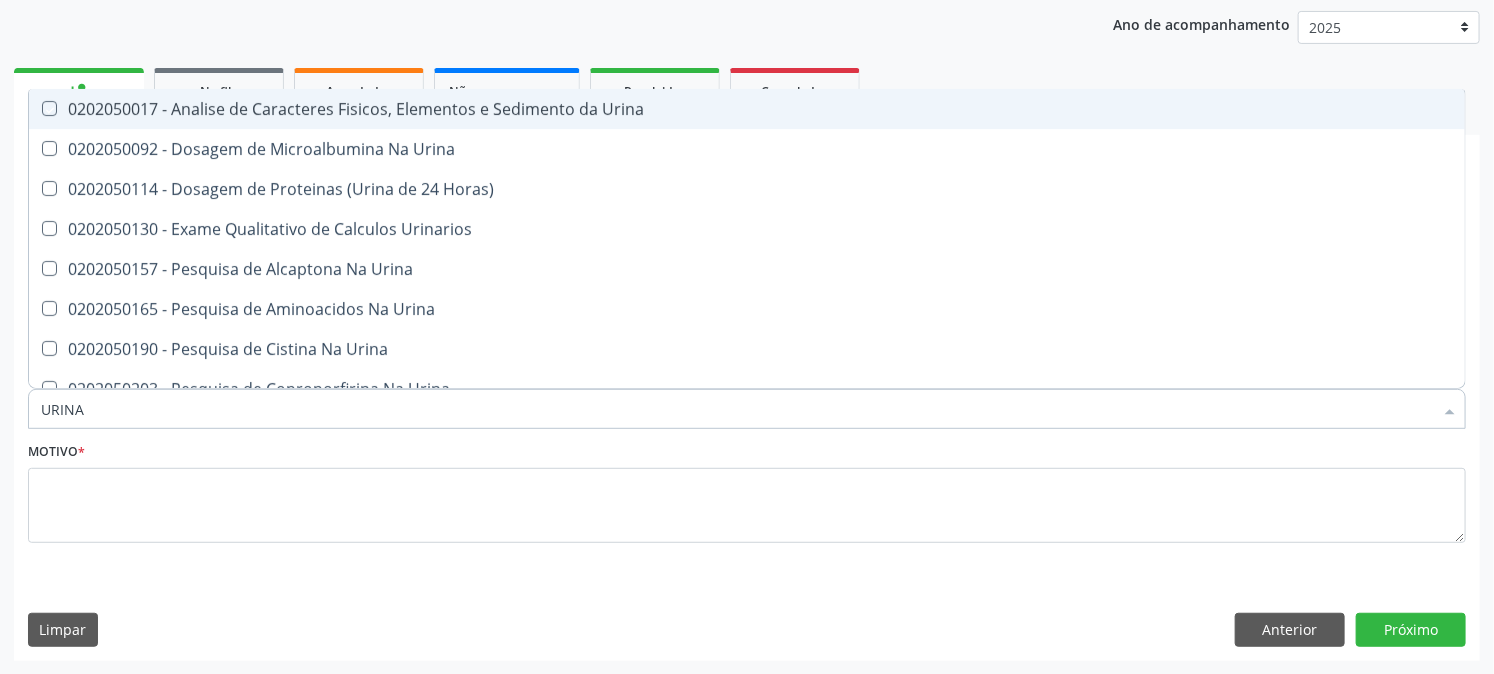 checkbox on "true" 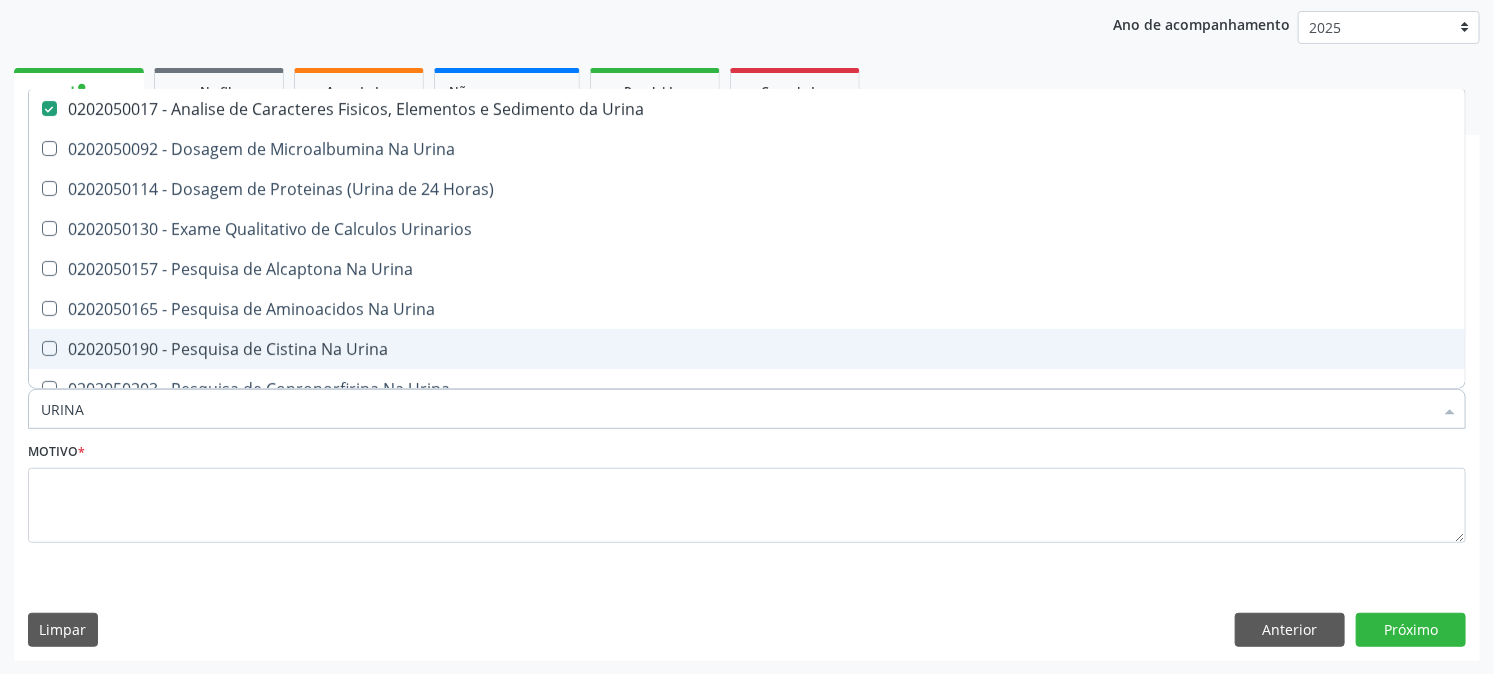 drag, startPoint x: 146, startPoint y: 395, endPoint x: 0, endPoint y: 415, distance: 147.3635 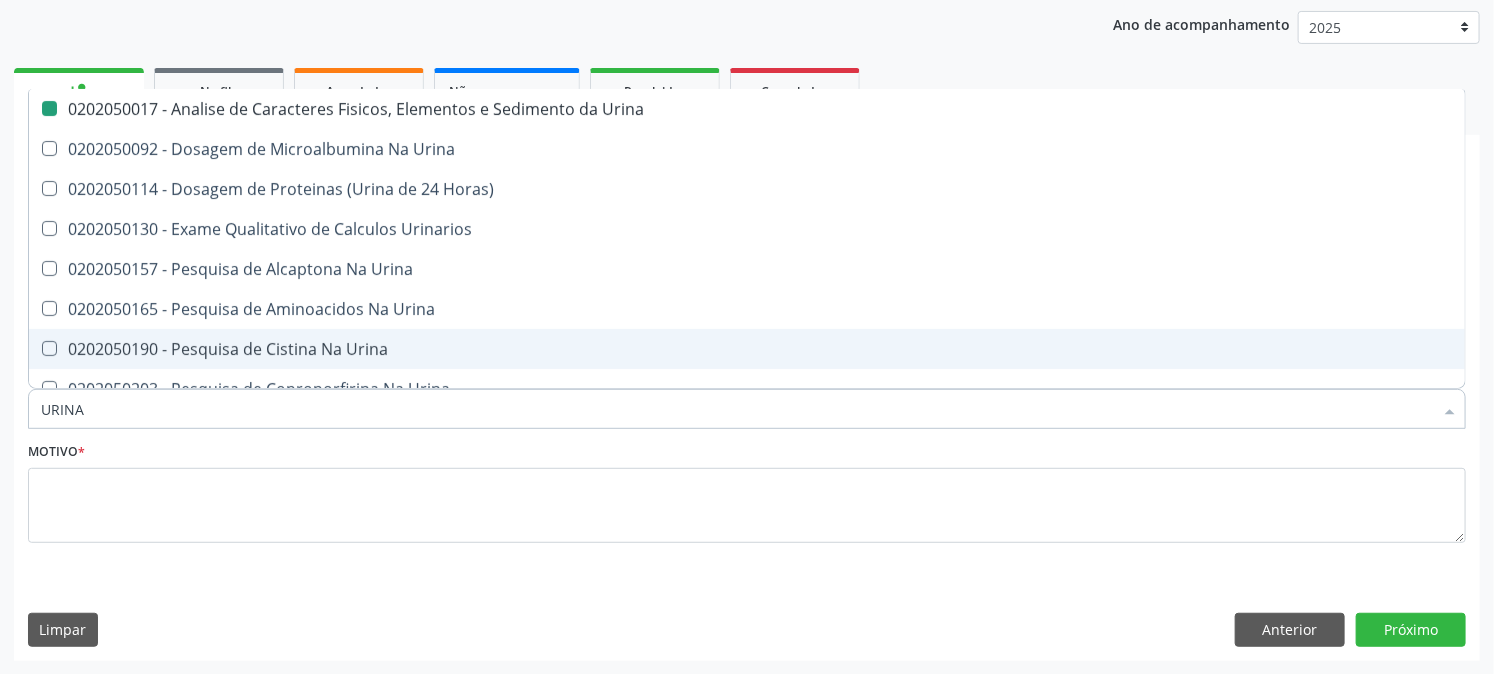 type 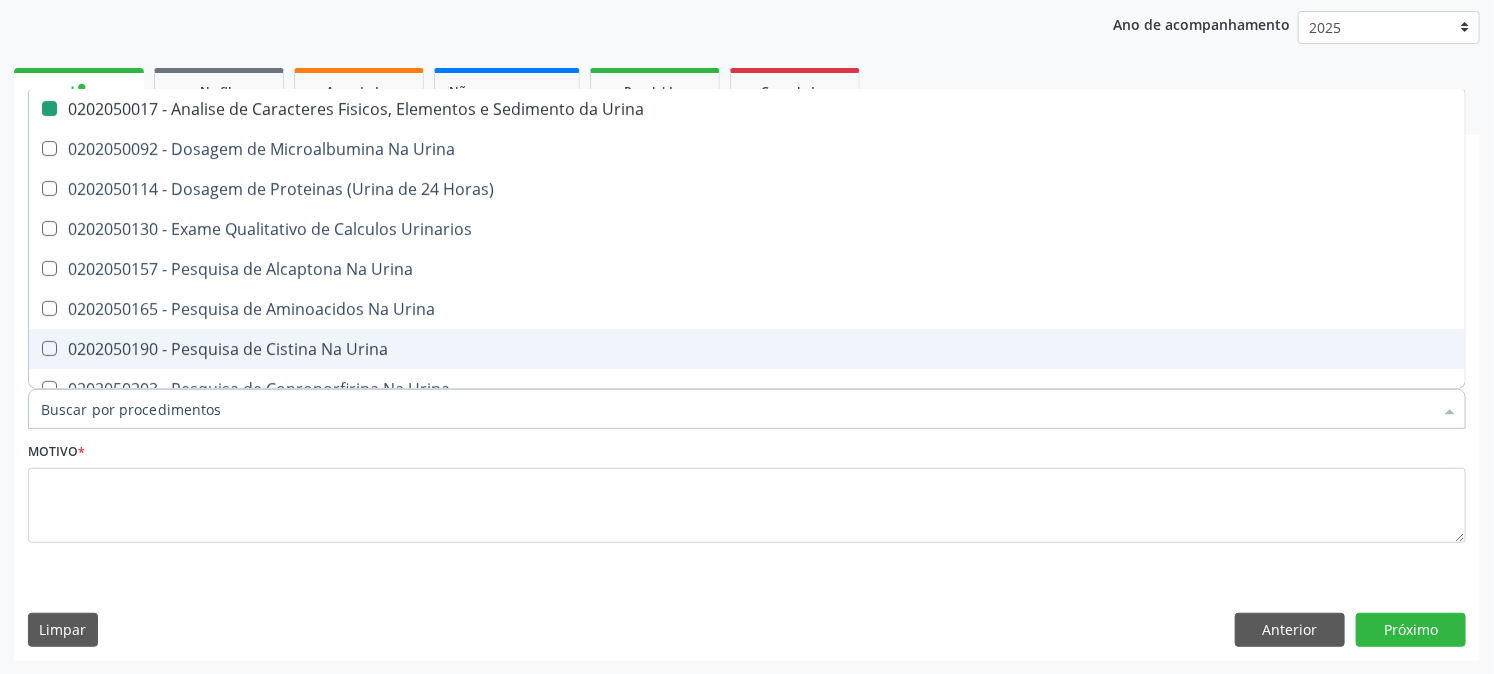 checkbox on "false" 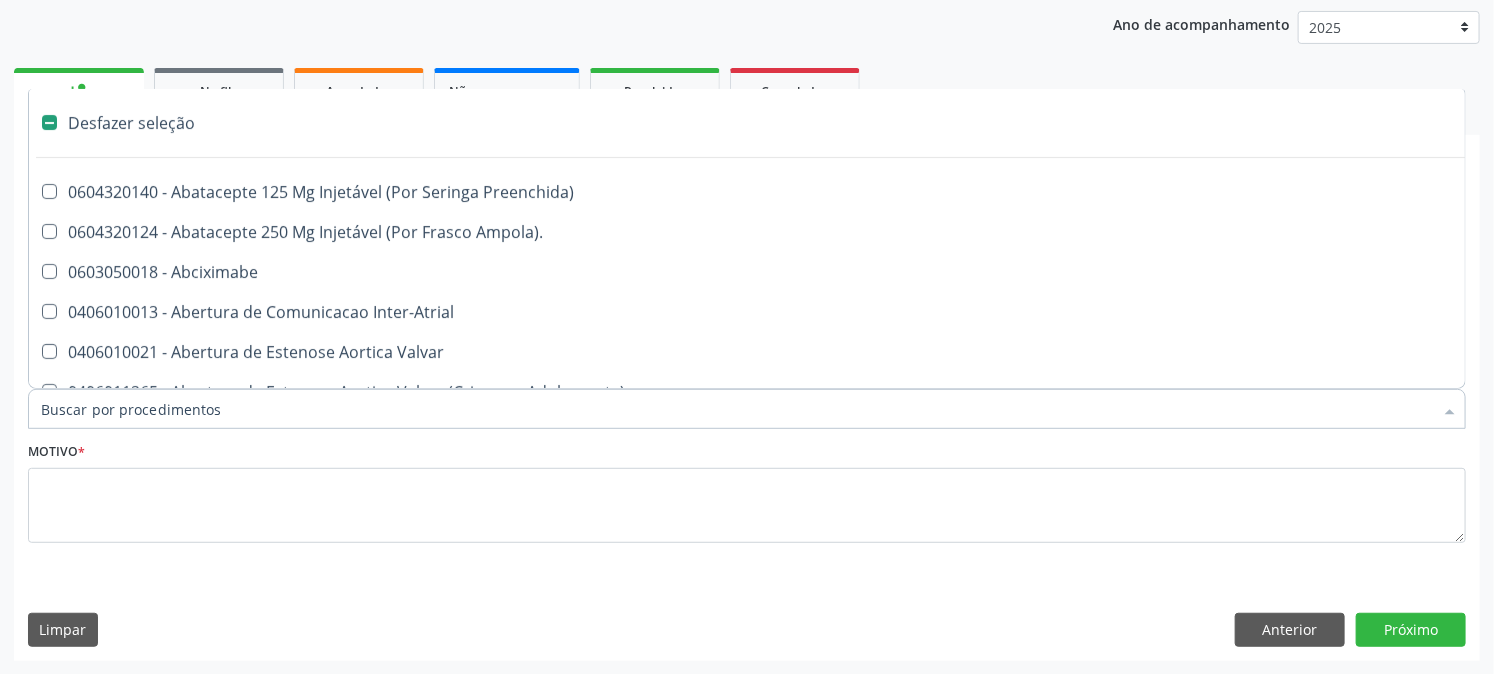 type on "H" 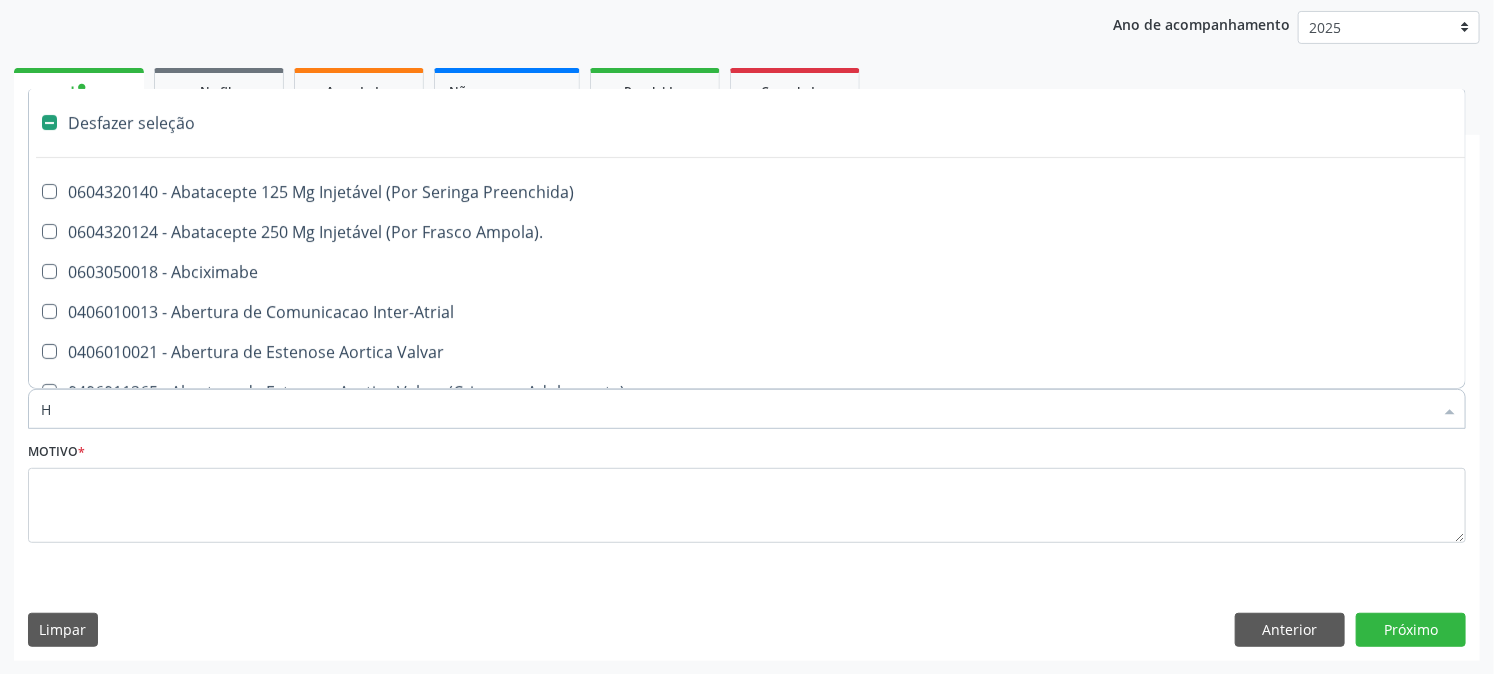 checkbox on "false" 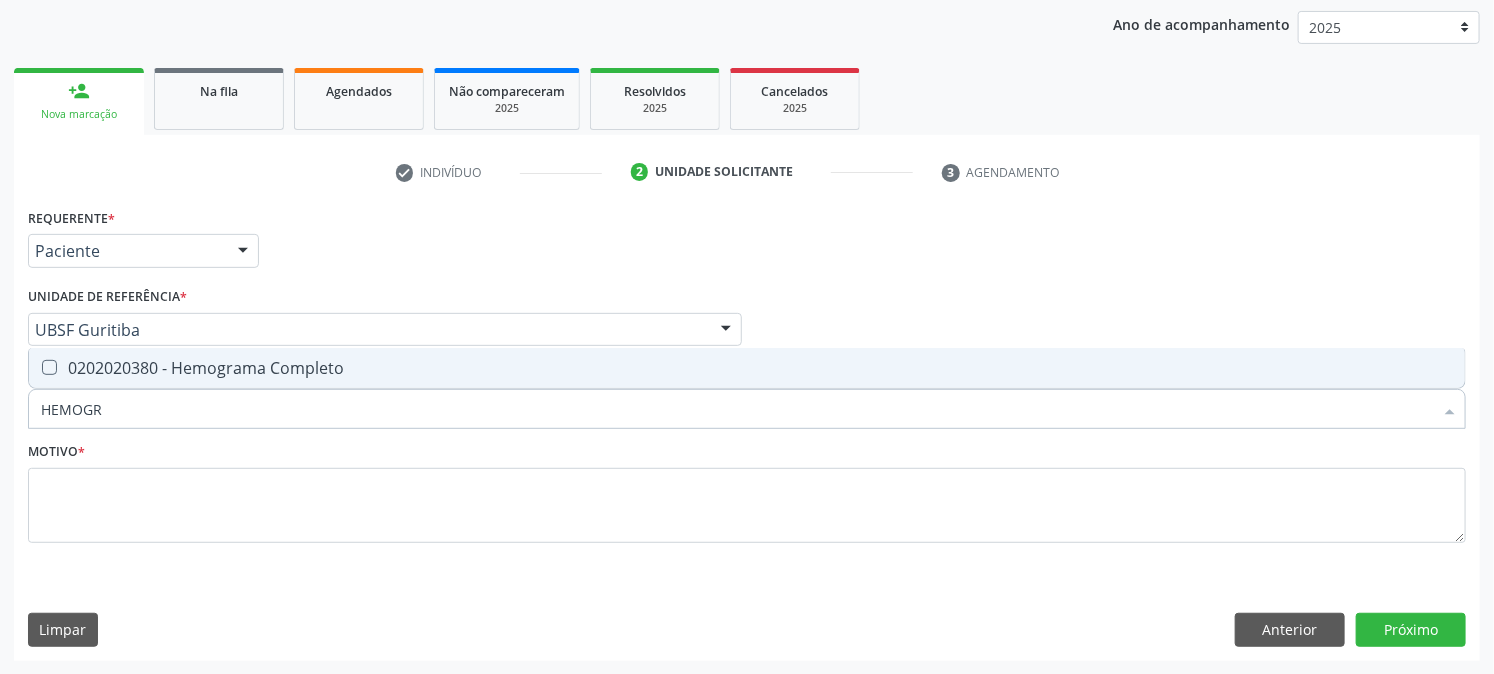 type on "HEMOGRA" 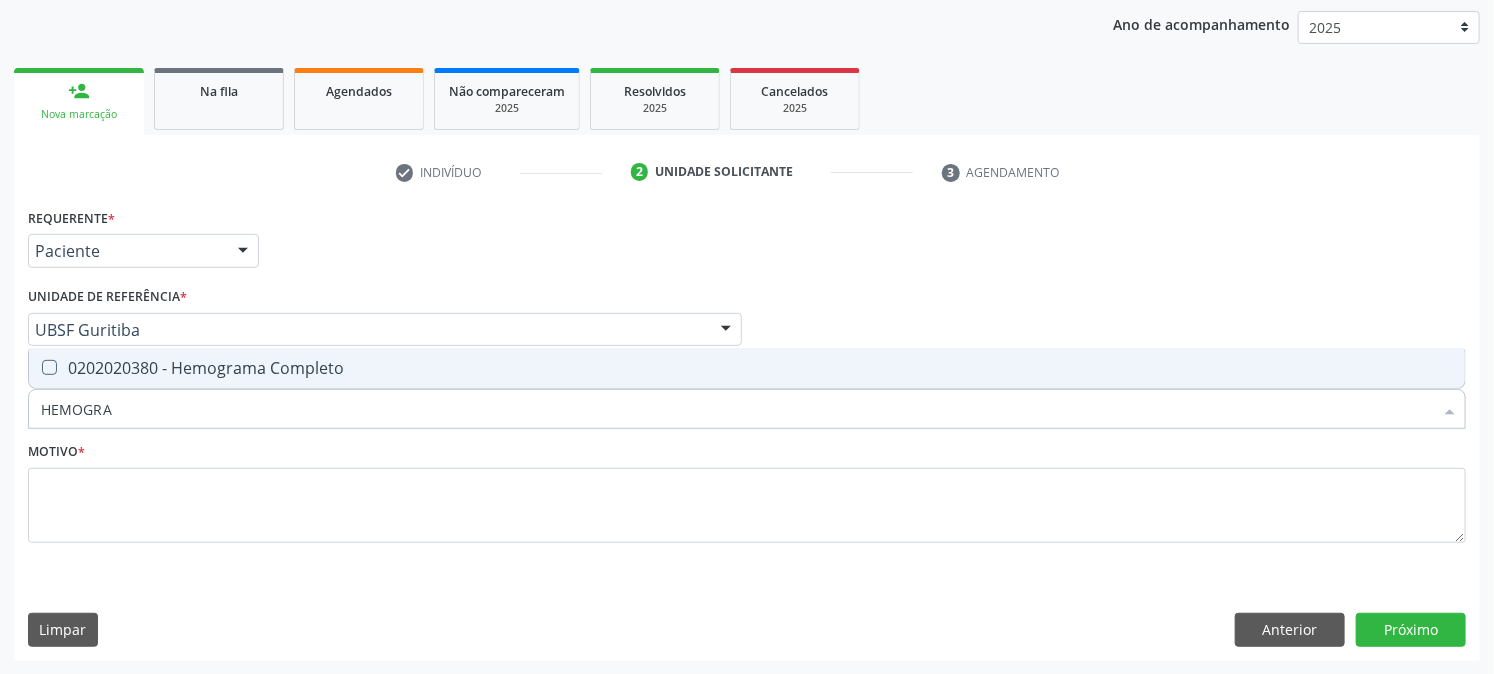 click on "0202020380 - Hemograma Completo" at bounding box center [747, 368] 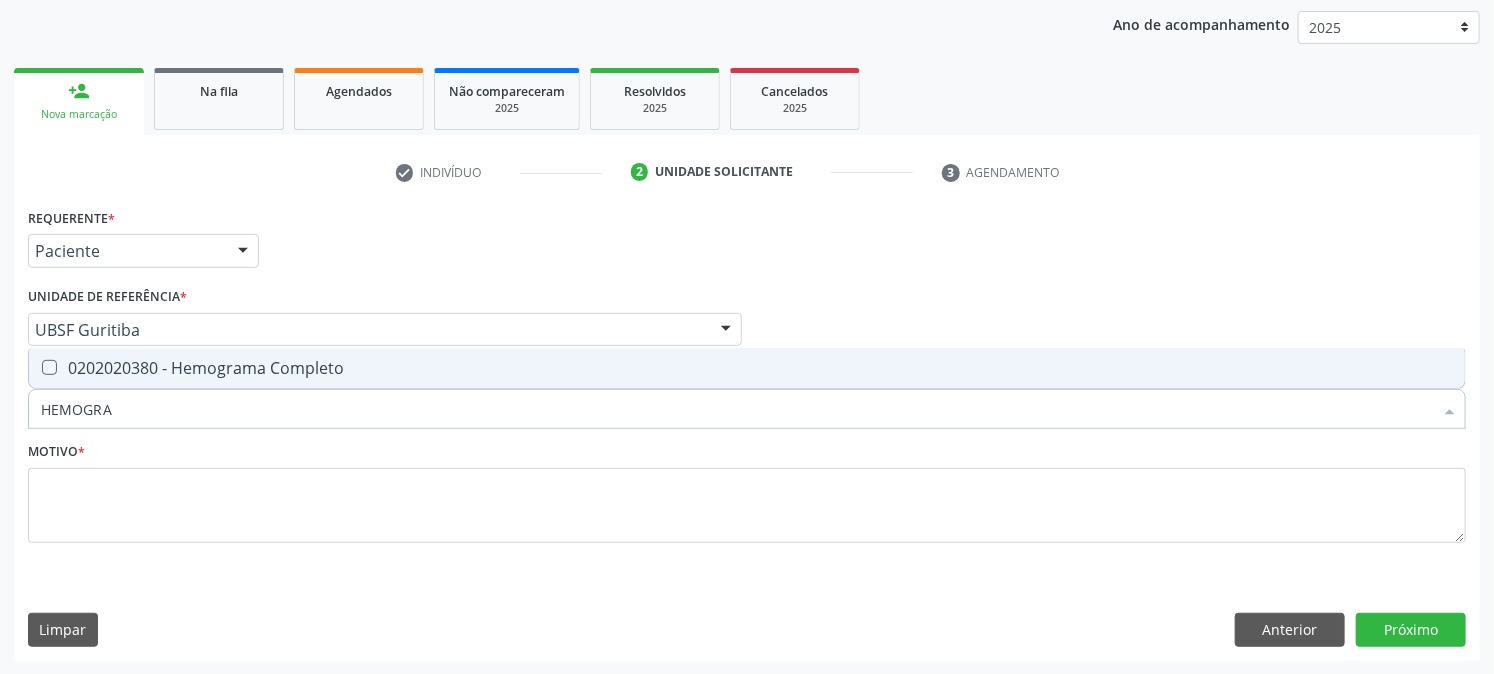 checkbox on "true" 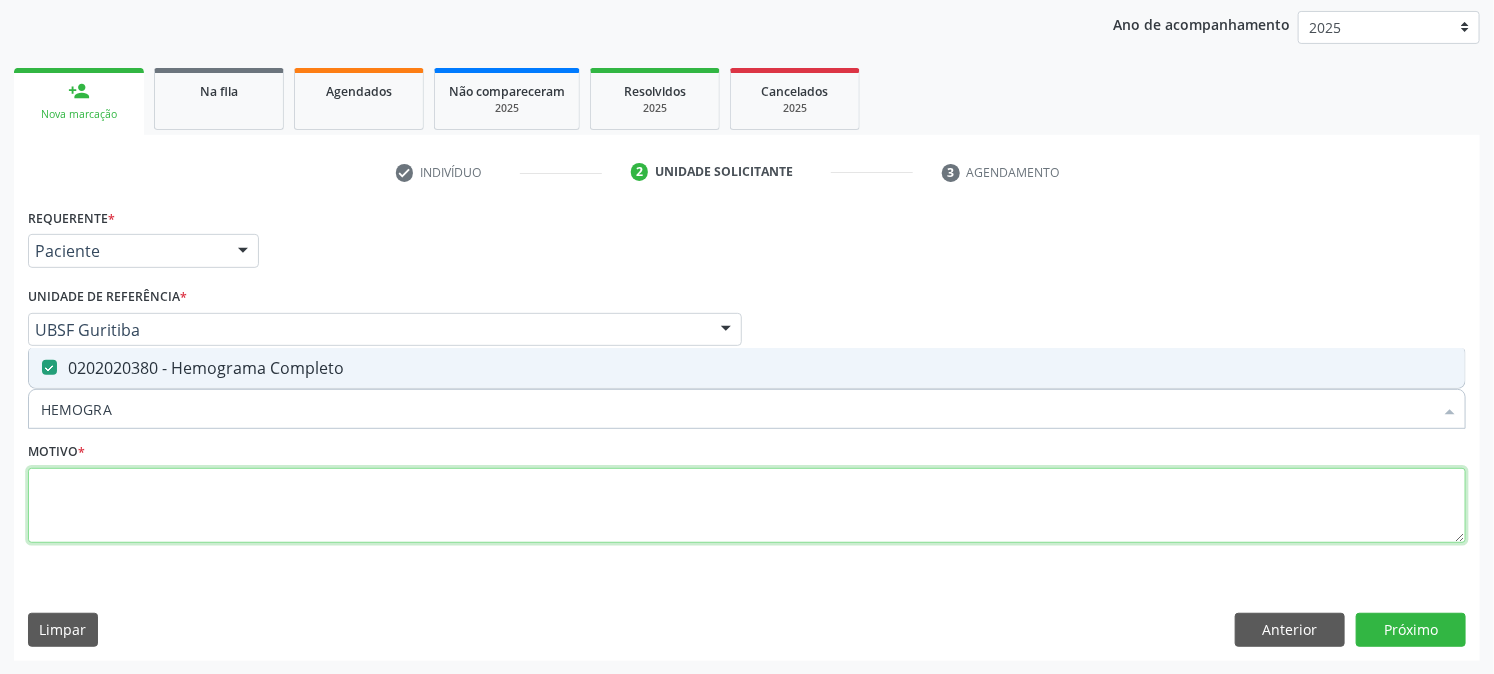 click at bounding box center (747, 506) 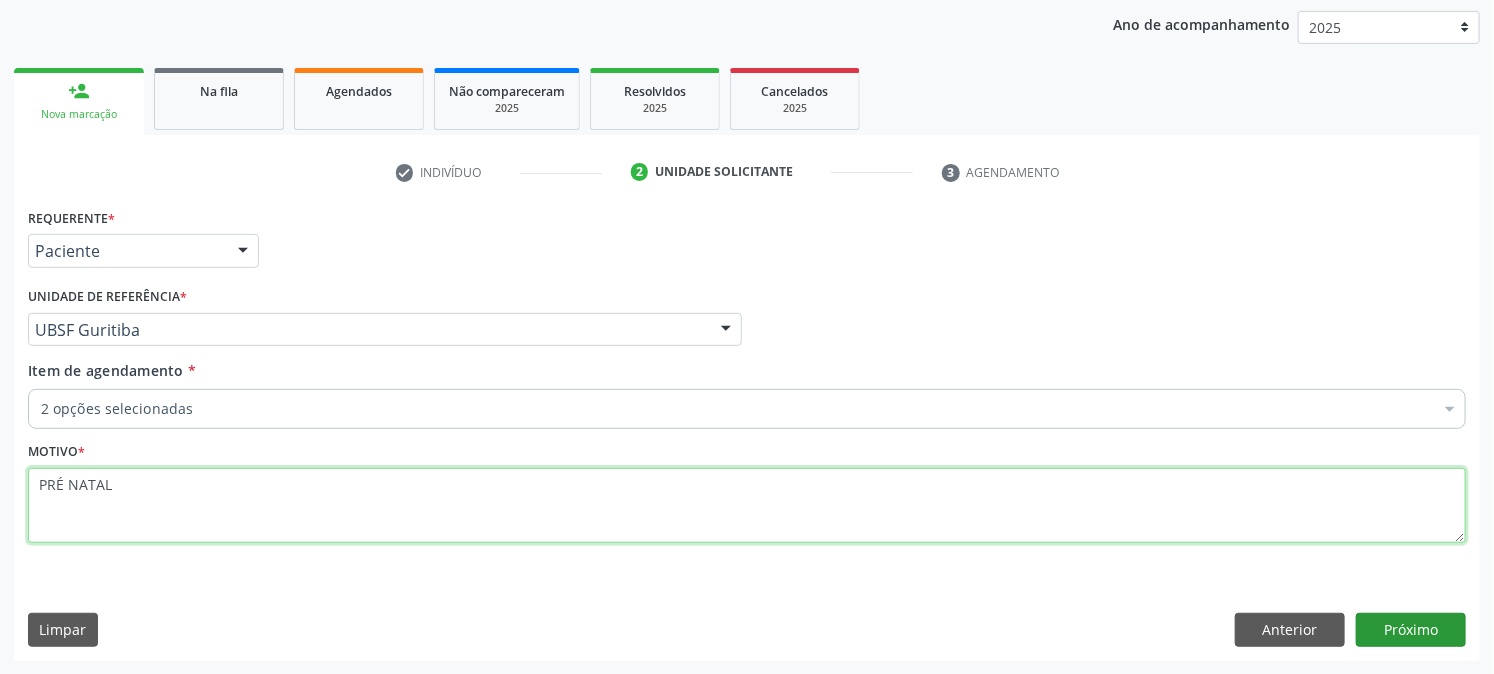 type on "PRÉ NATAL" 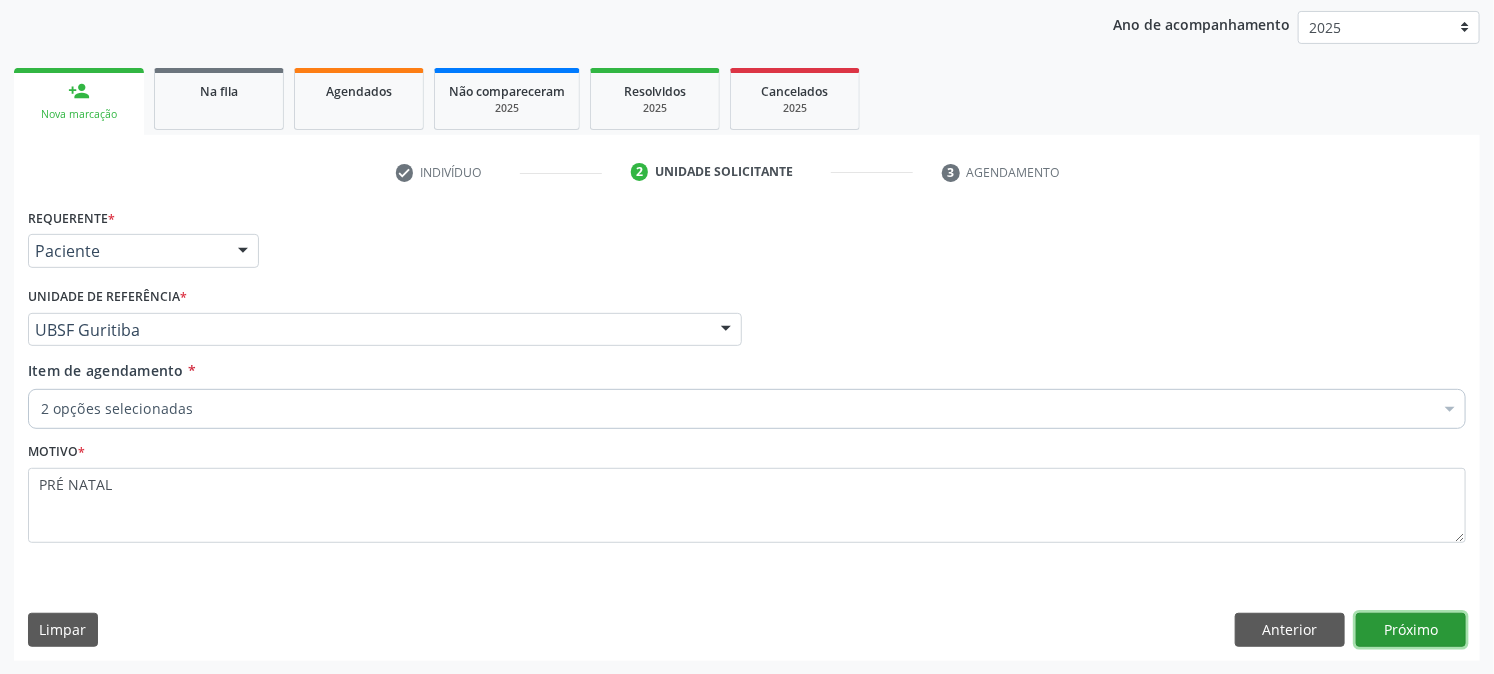 click on "Próximo" at bounding box center (1411, 630) 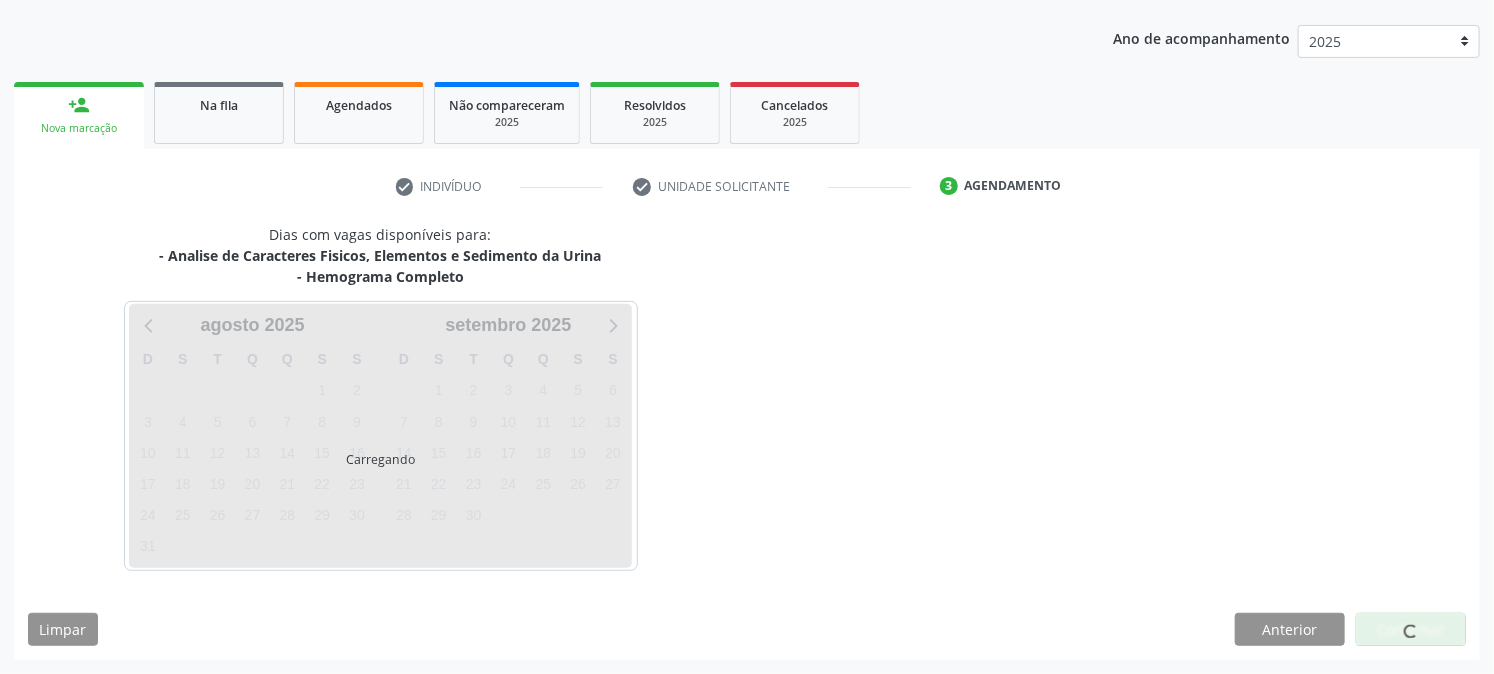 scroll, scrollTop: 216, scrollLeft: 0, axis: vertical 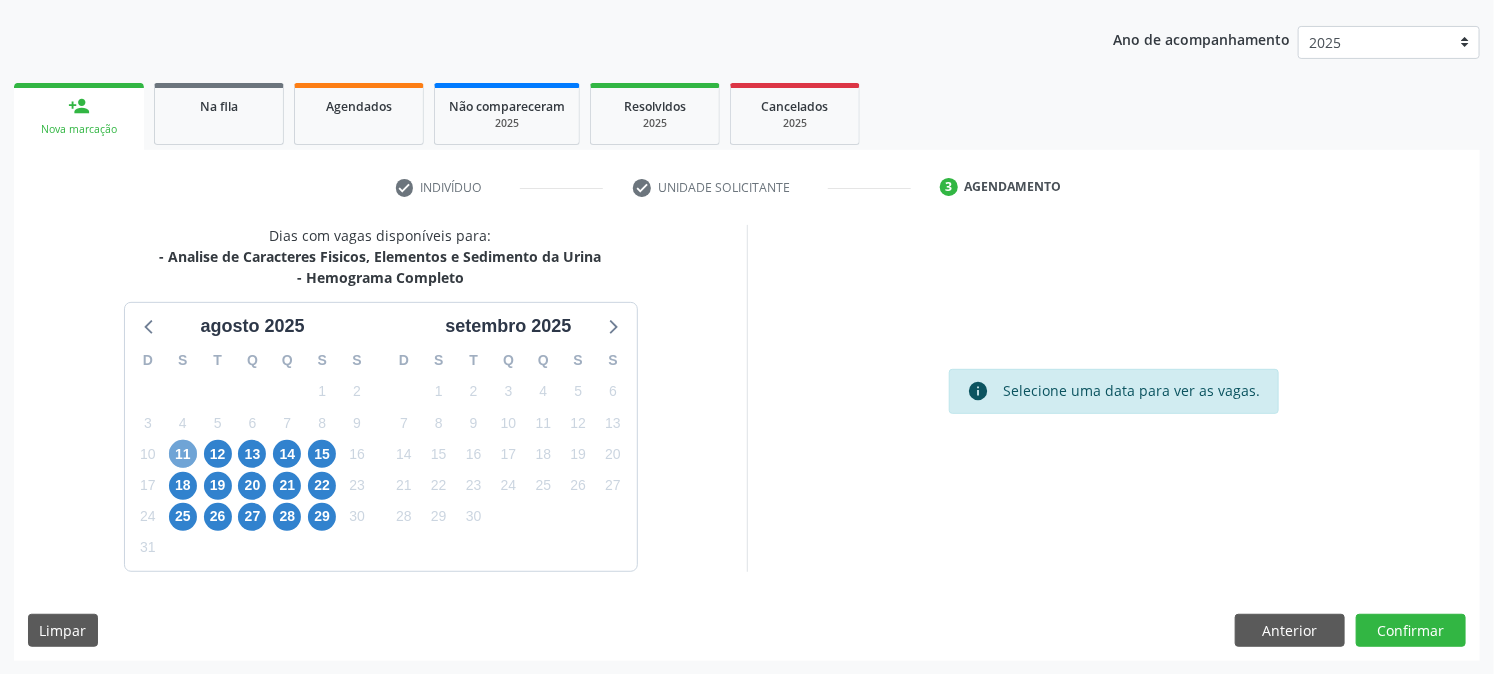 click on "11" at bounding box center [183, 454] 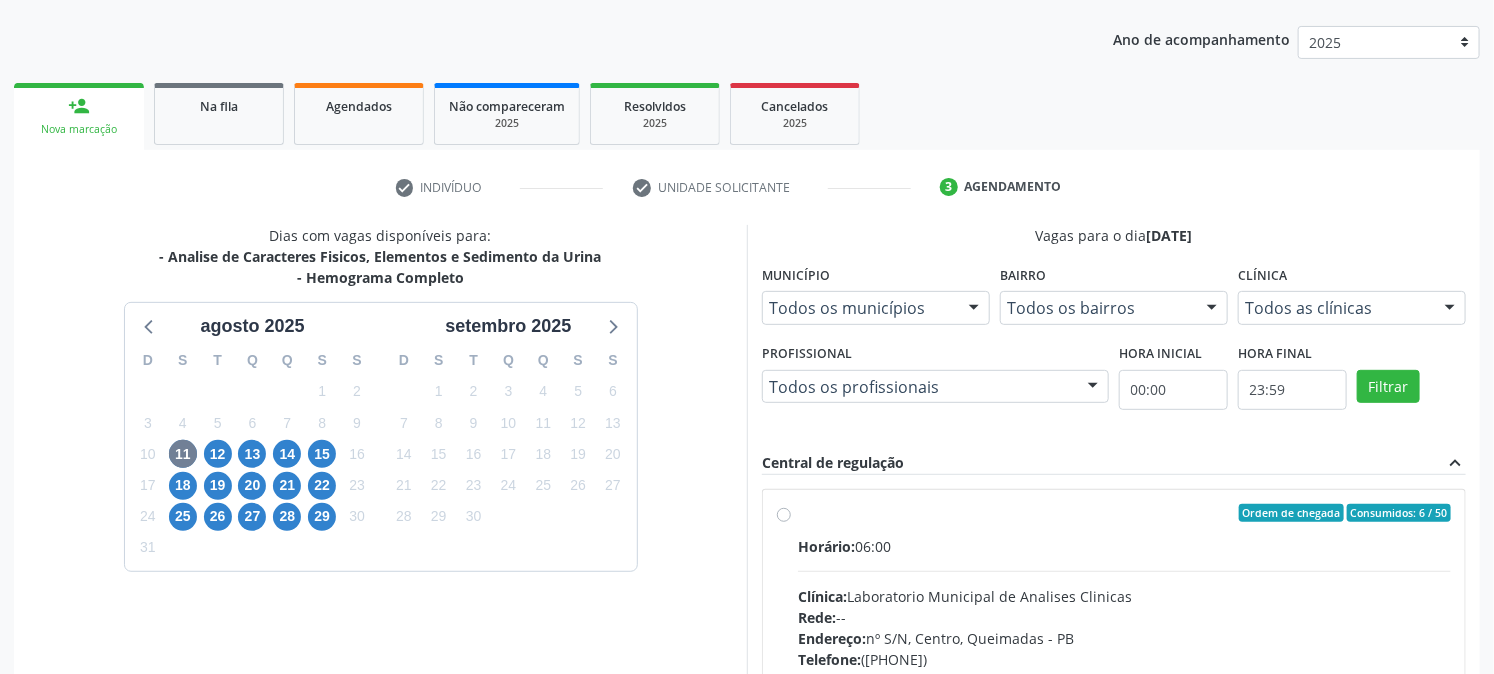 click on "Endereço:   nº S/N, [CITY], [CITY] - [STATE]
Telefone:   ([PHONE])" at bounding box center (1124, 513) 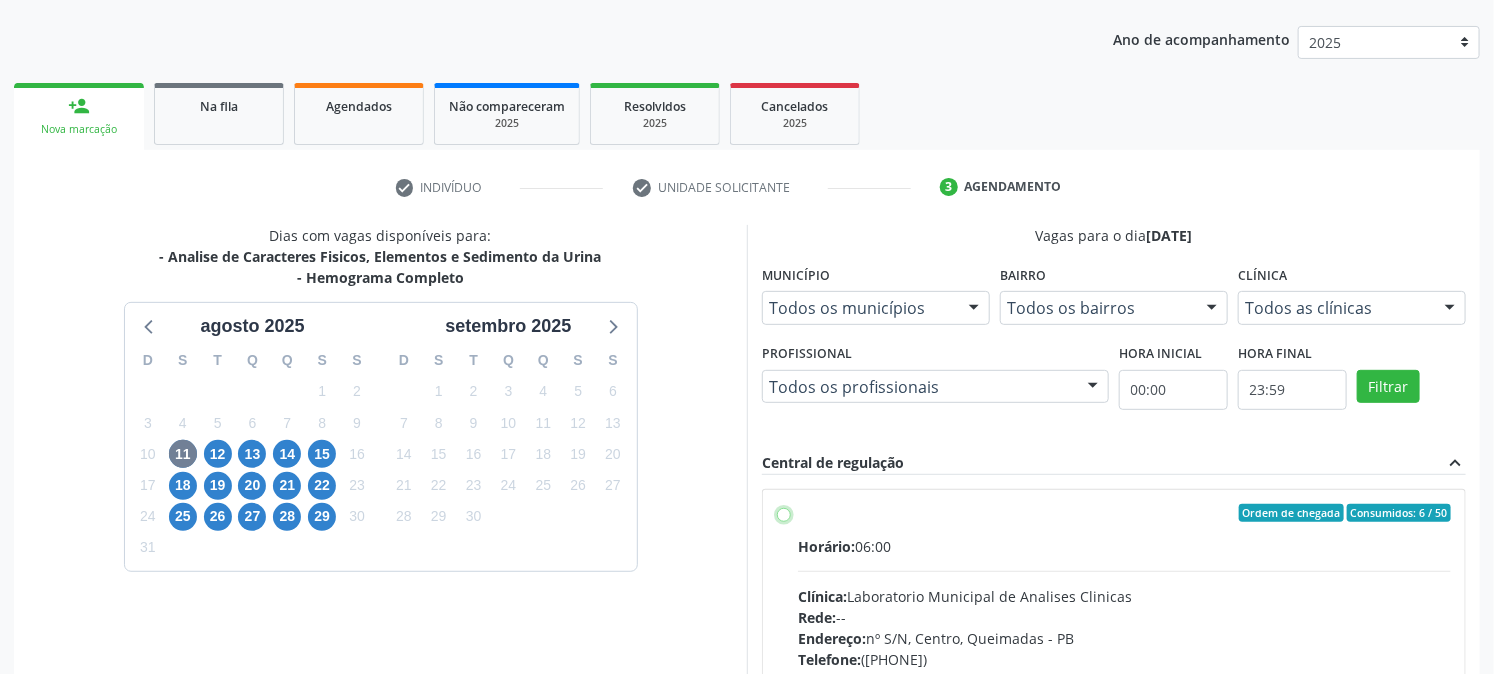 radio on "true" 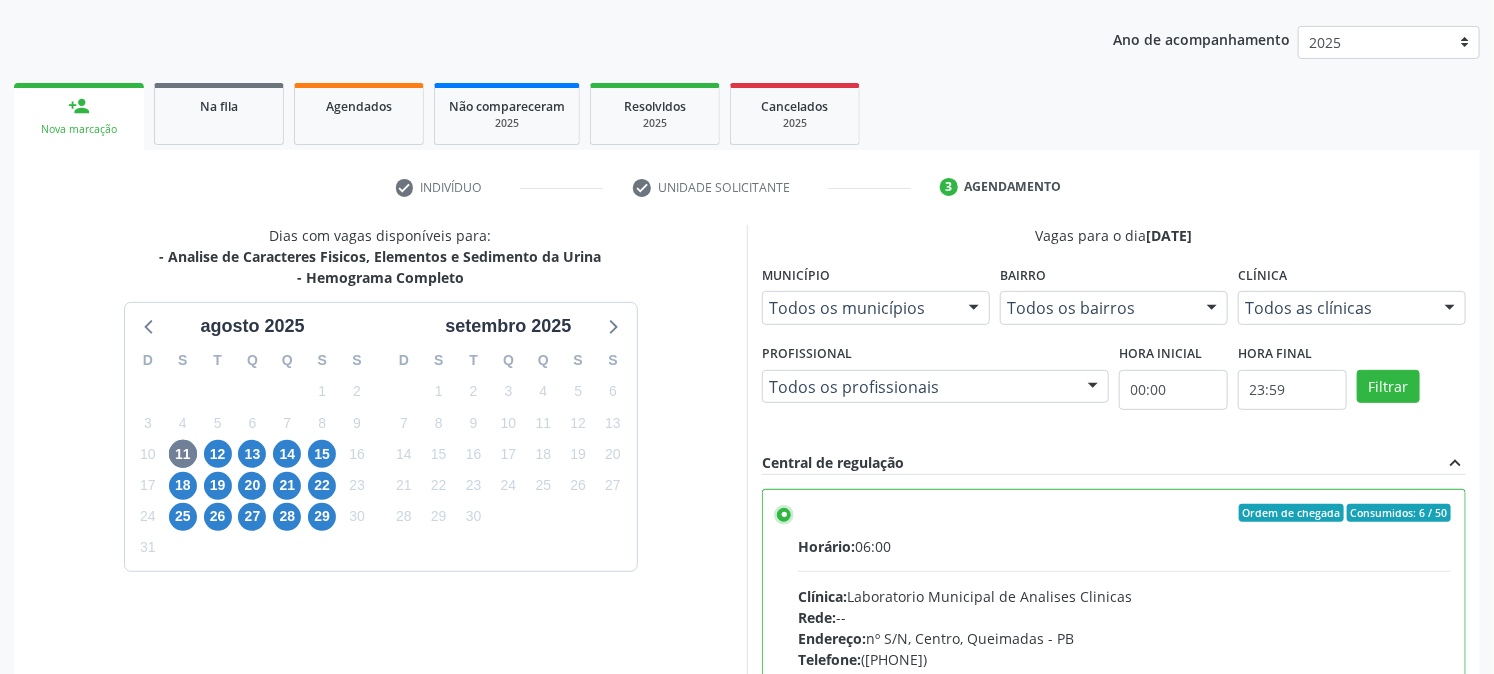 scroll, scrollTop: 520, scrollLeft: 0, axis: vertical 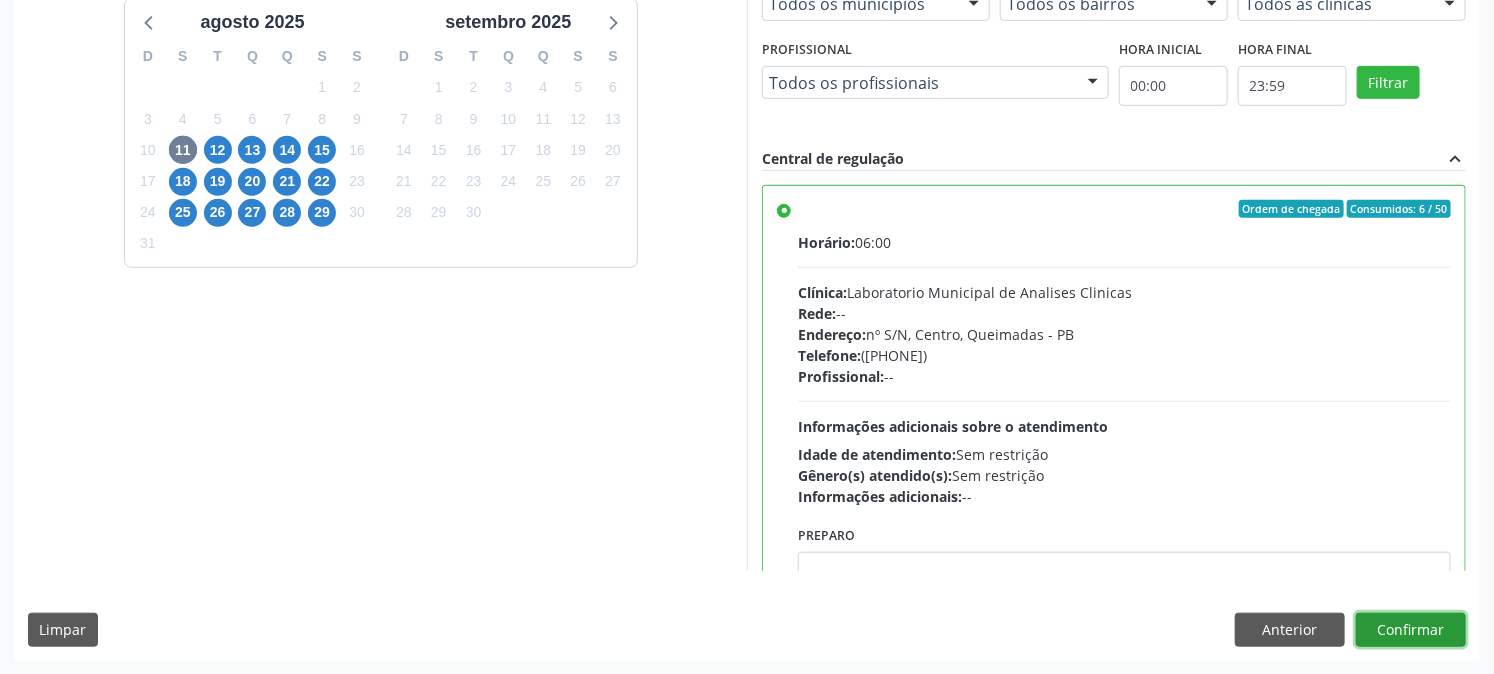 click on "Confirmar" at bounding box center (1411, 630) 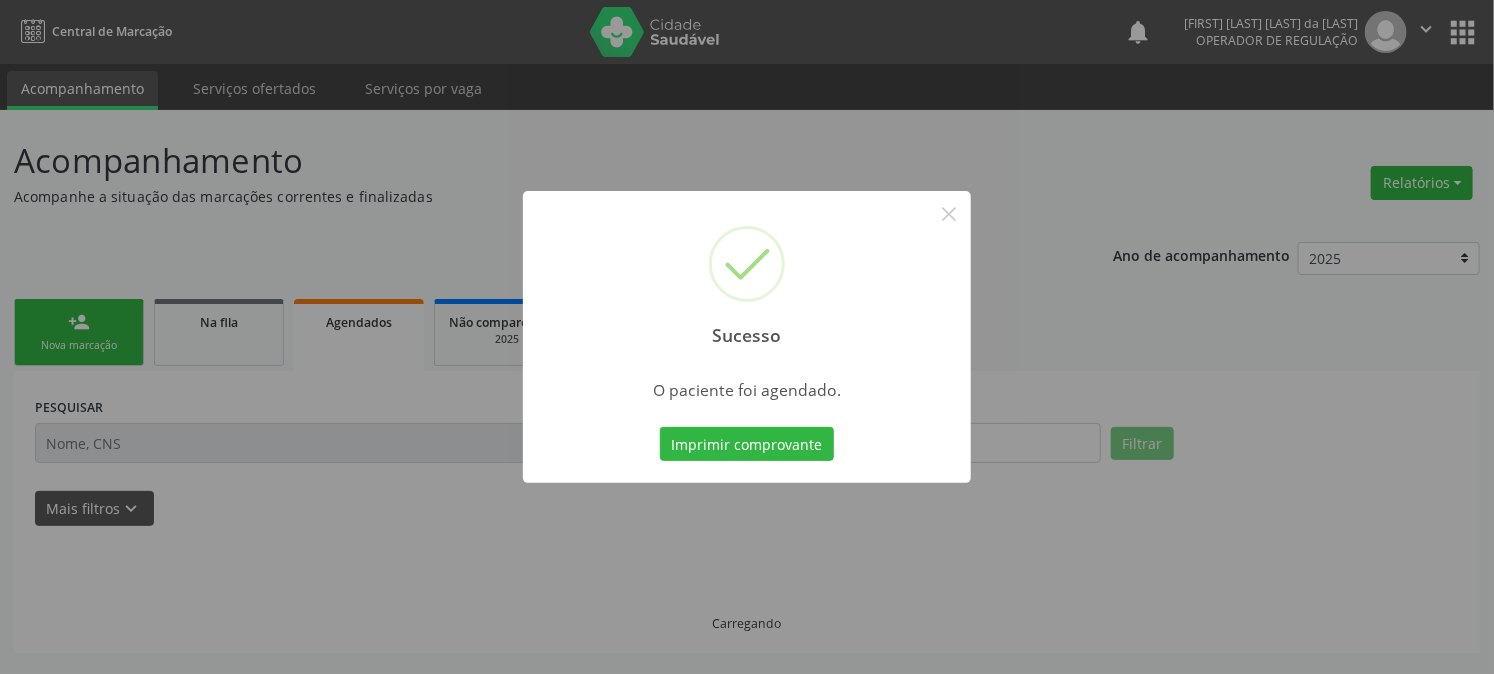scroll, scrollTop: 0, scrollLeft: 0, axis: both 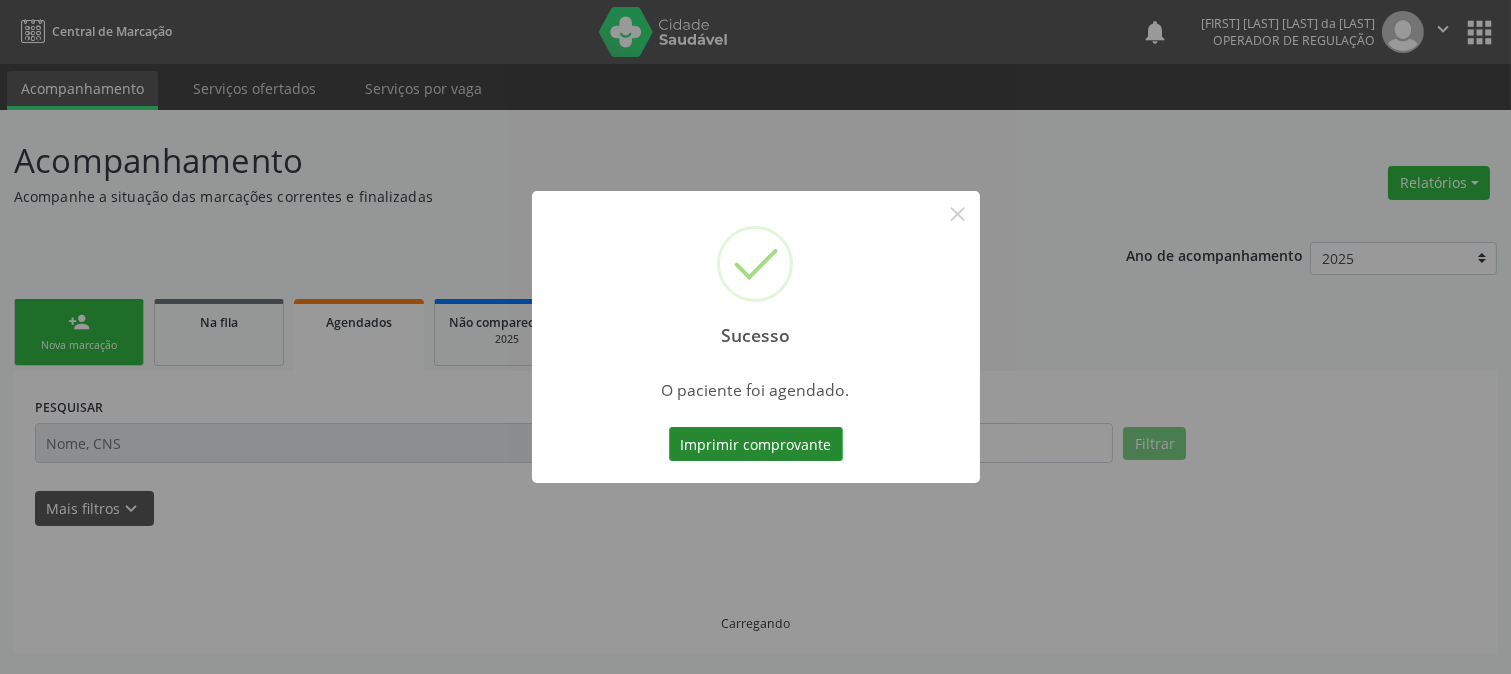 click on "Imprimir comprovante" at bounding box center [756, 444] 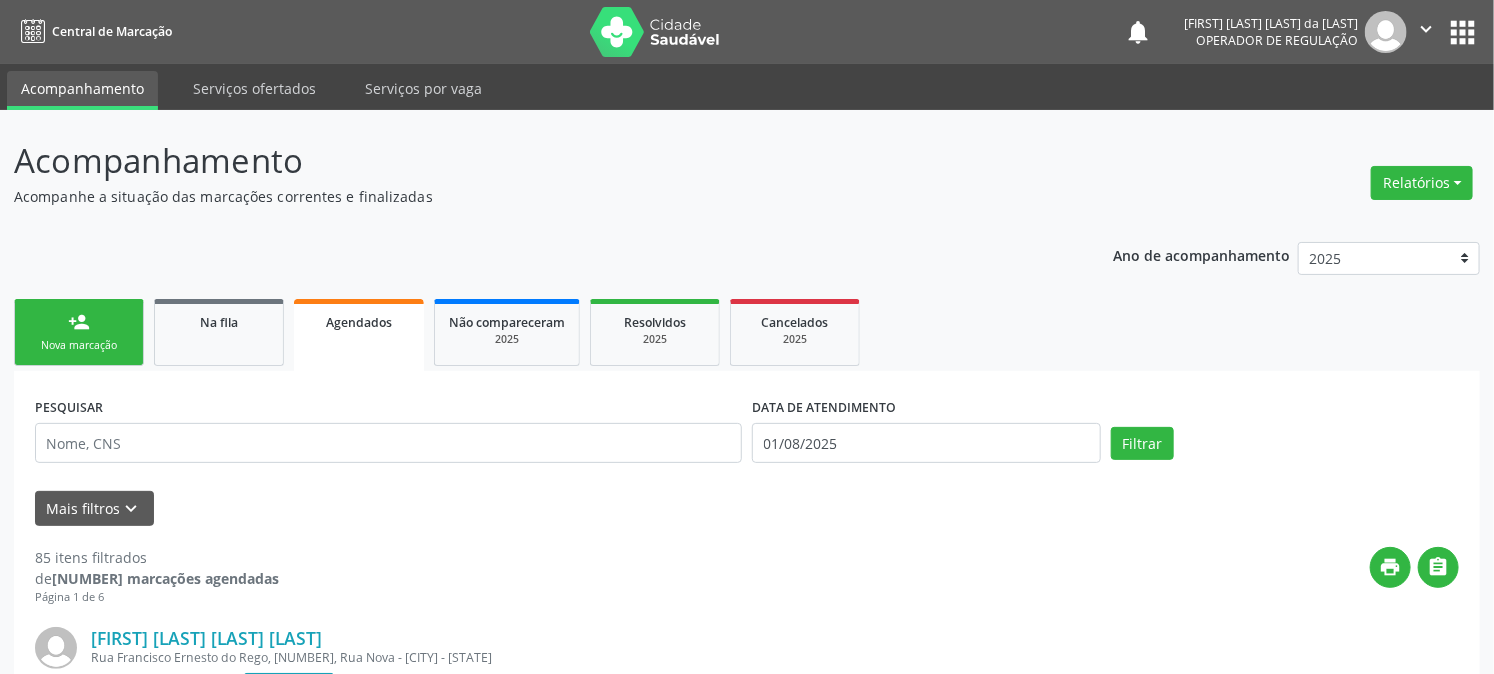 click on "Nova marcação" at bounding box center (79, 345) 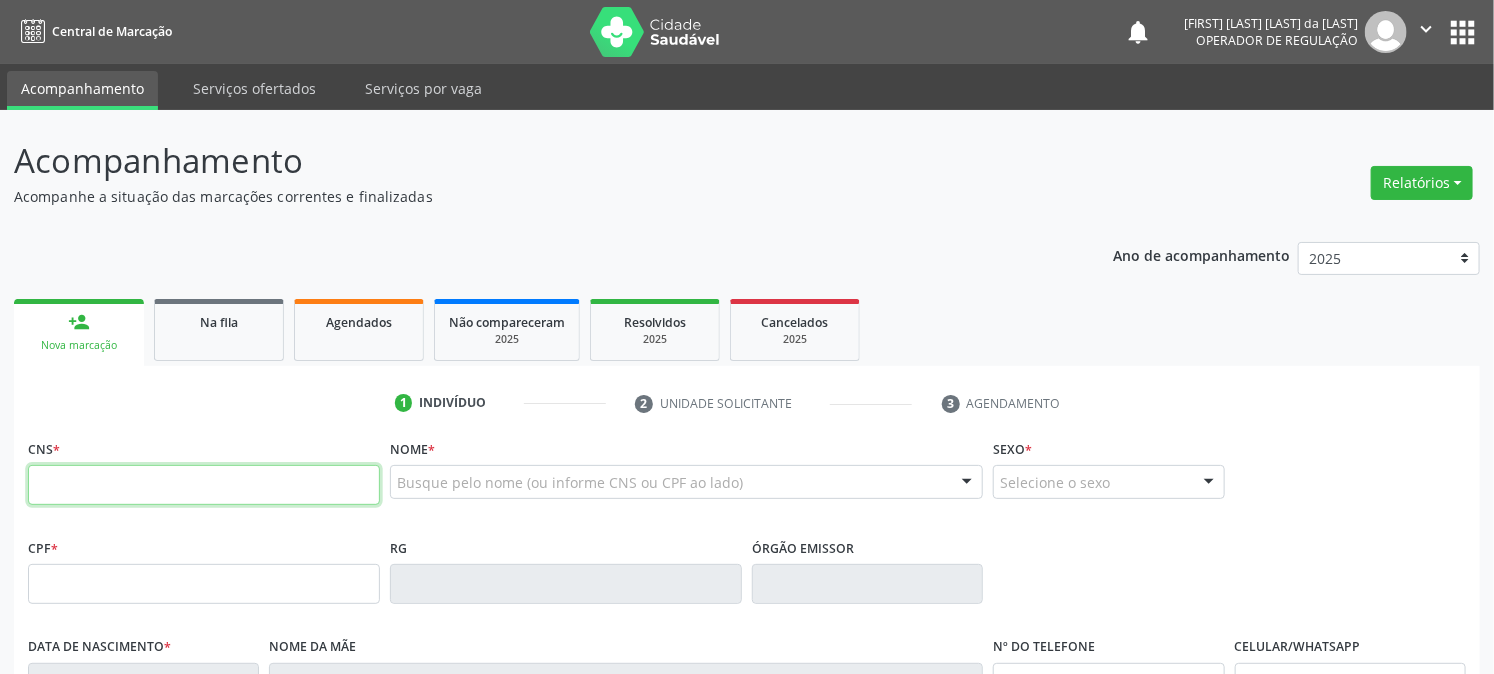 click at bounding box center (204, 485) 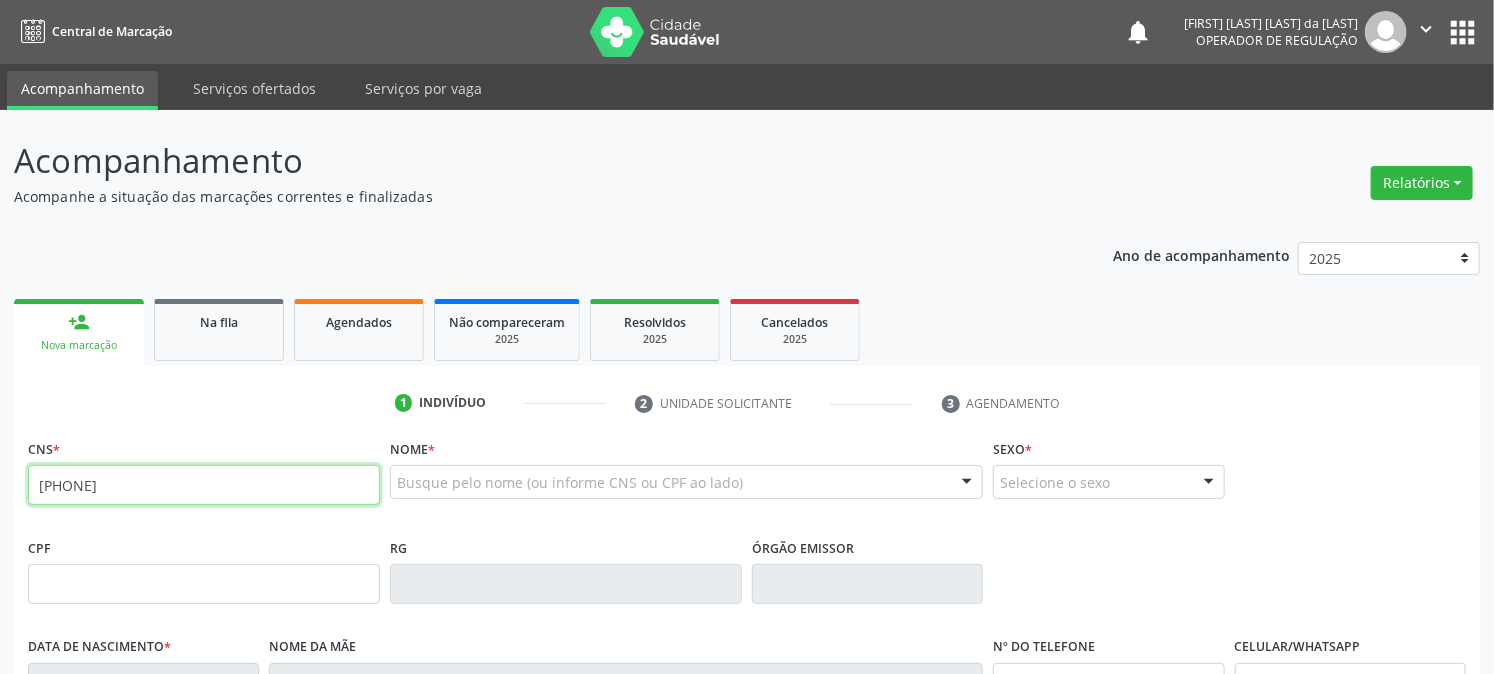 type on "[PHONE]" 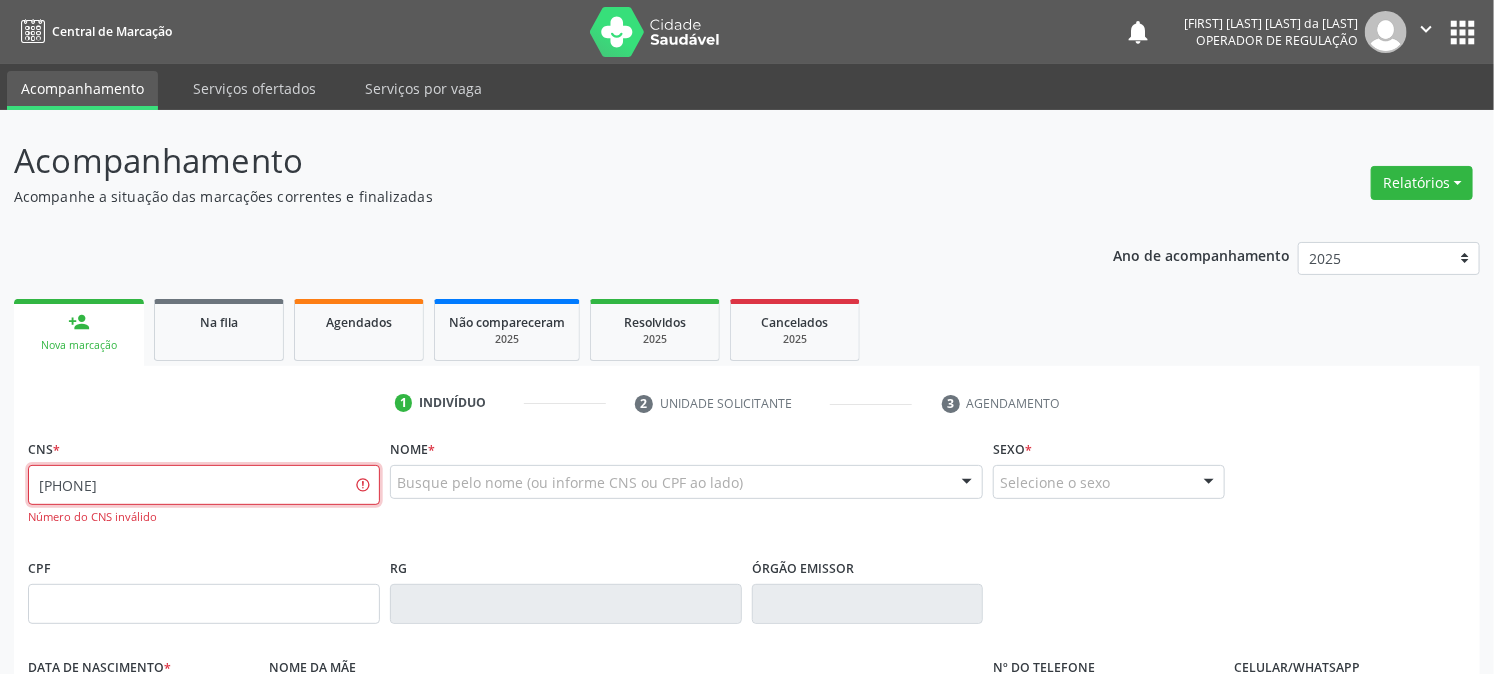 drag, startPoint x: 250, startPoint y: 477, endPoint x: 0, endPoint y: 462, distance: 250.4496 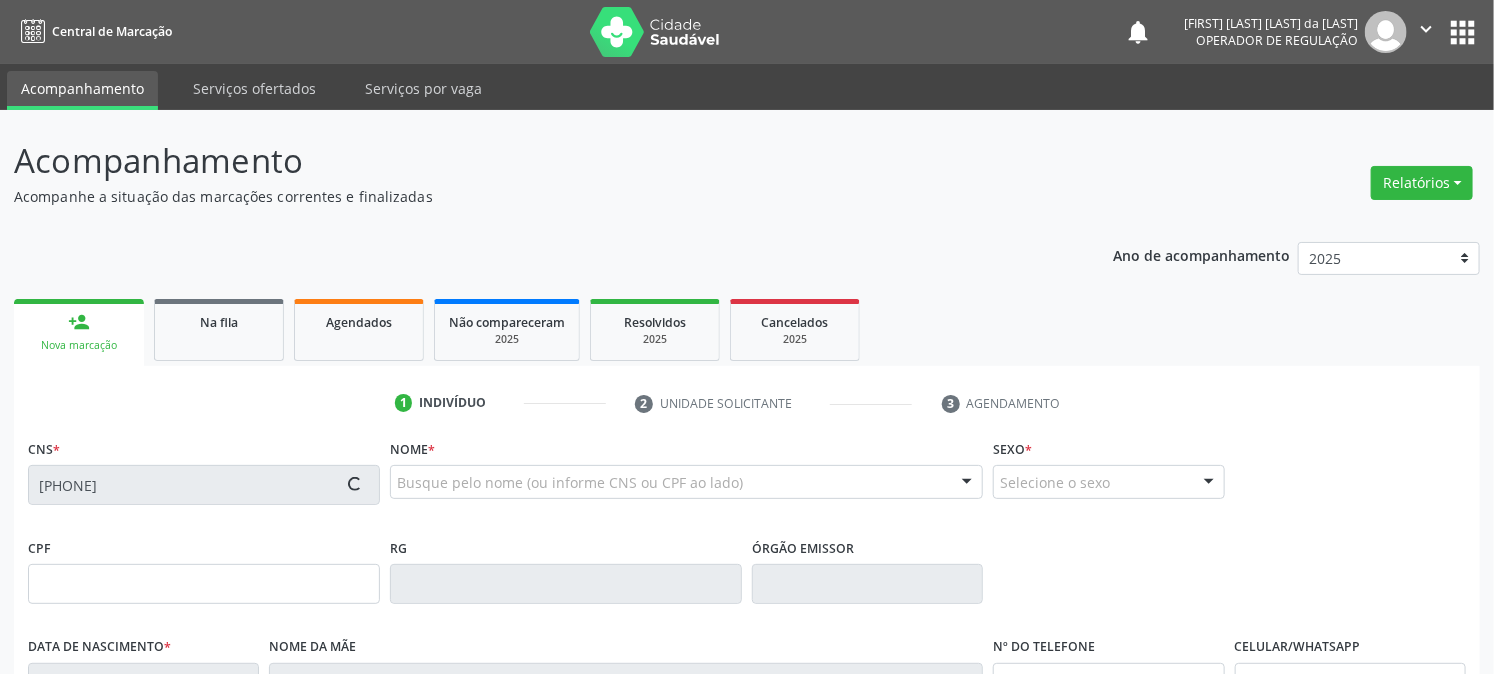 type on "[SSN]" 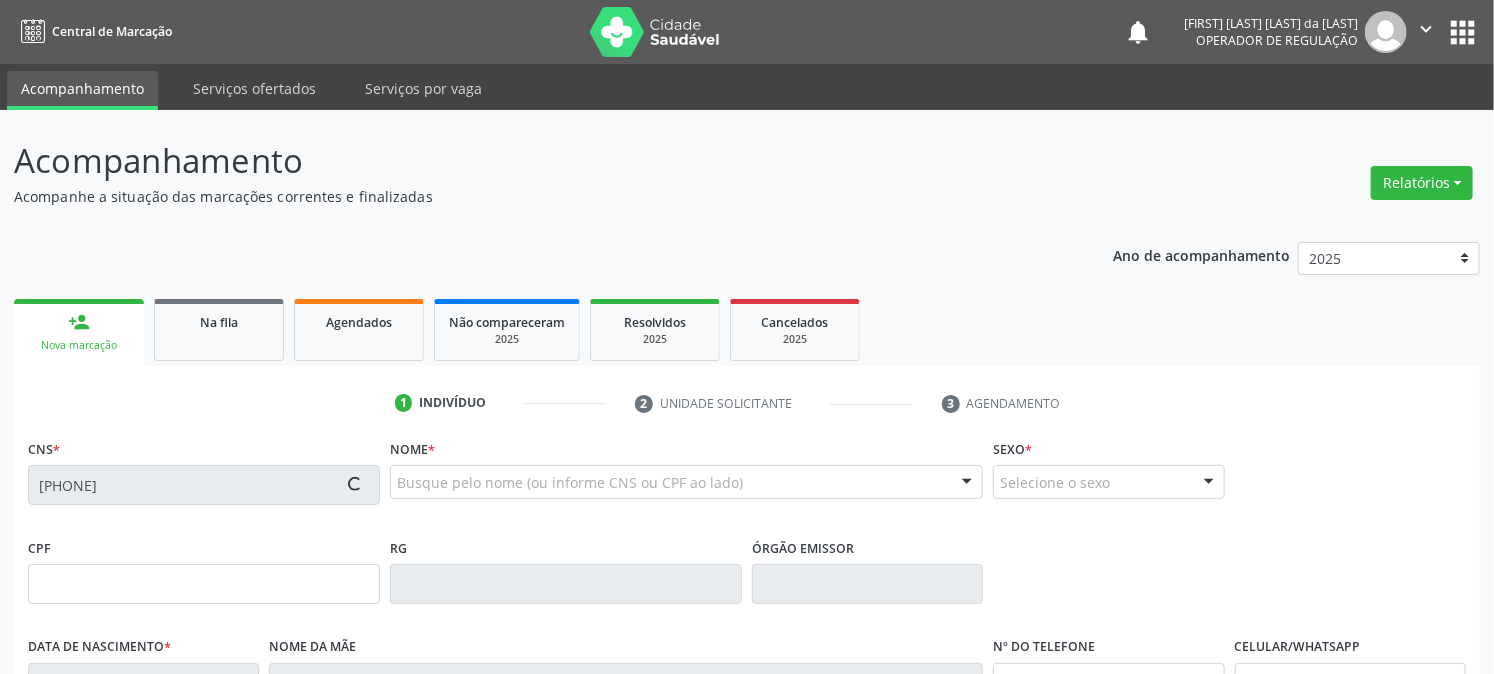 type on "[DATE]" 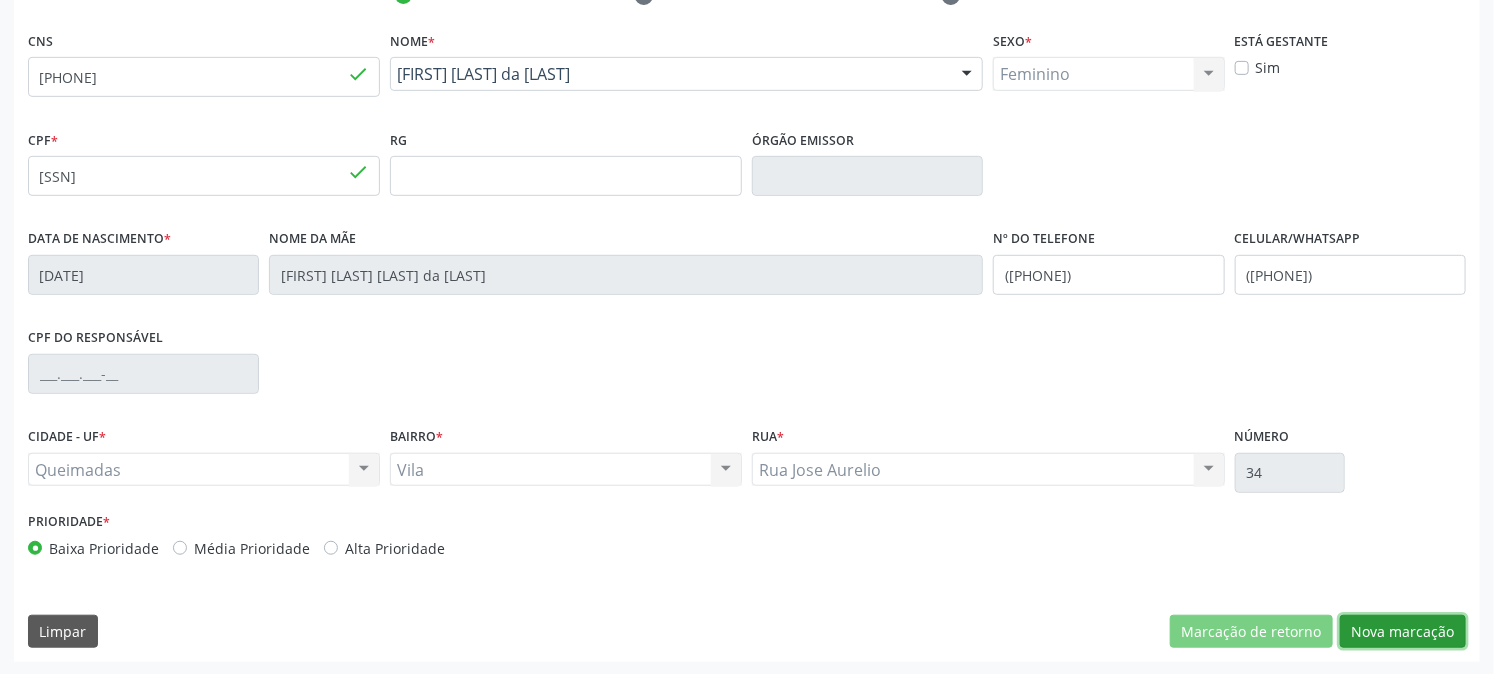 click on "Nova marcação" at bounding box center [1403, 632] 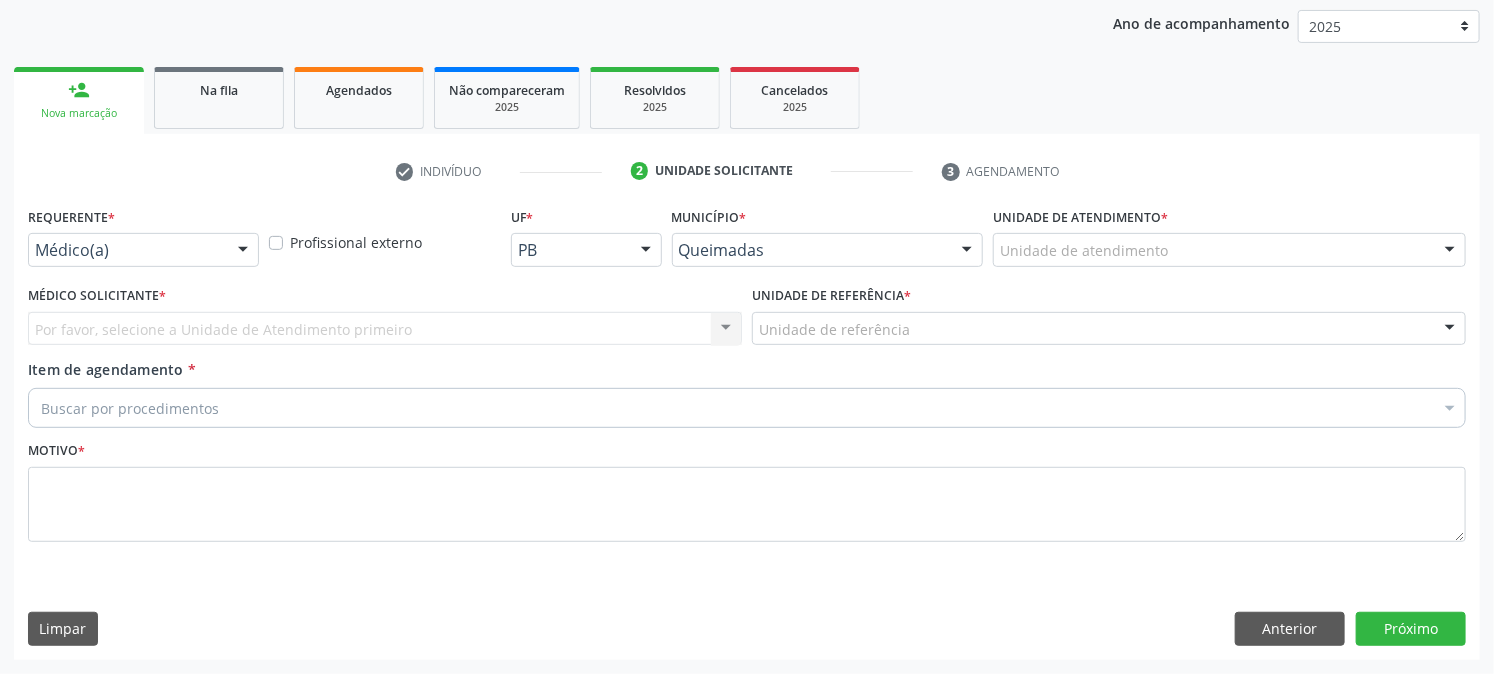 scroll, scrollTop: 231, scrollLeft: 0, axis: vertical 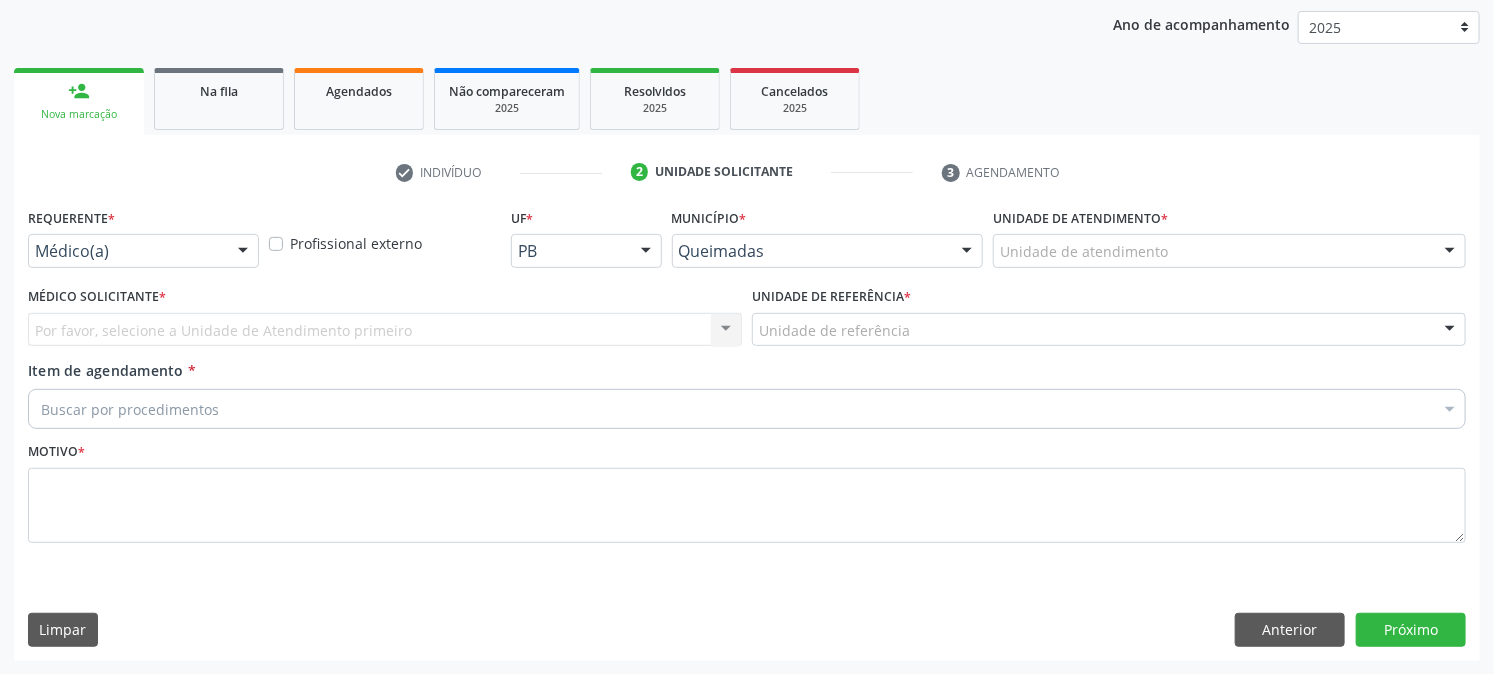 click on "Médico(a)" at bounding box center (143, 251) 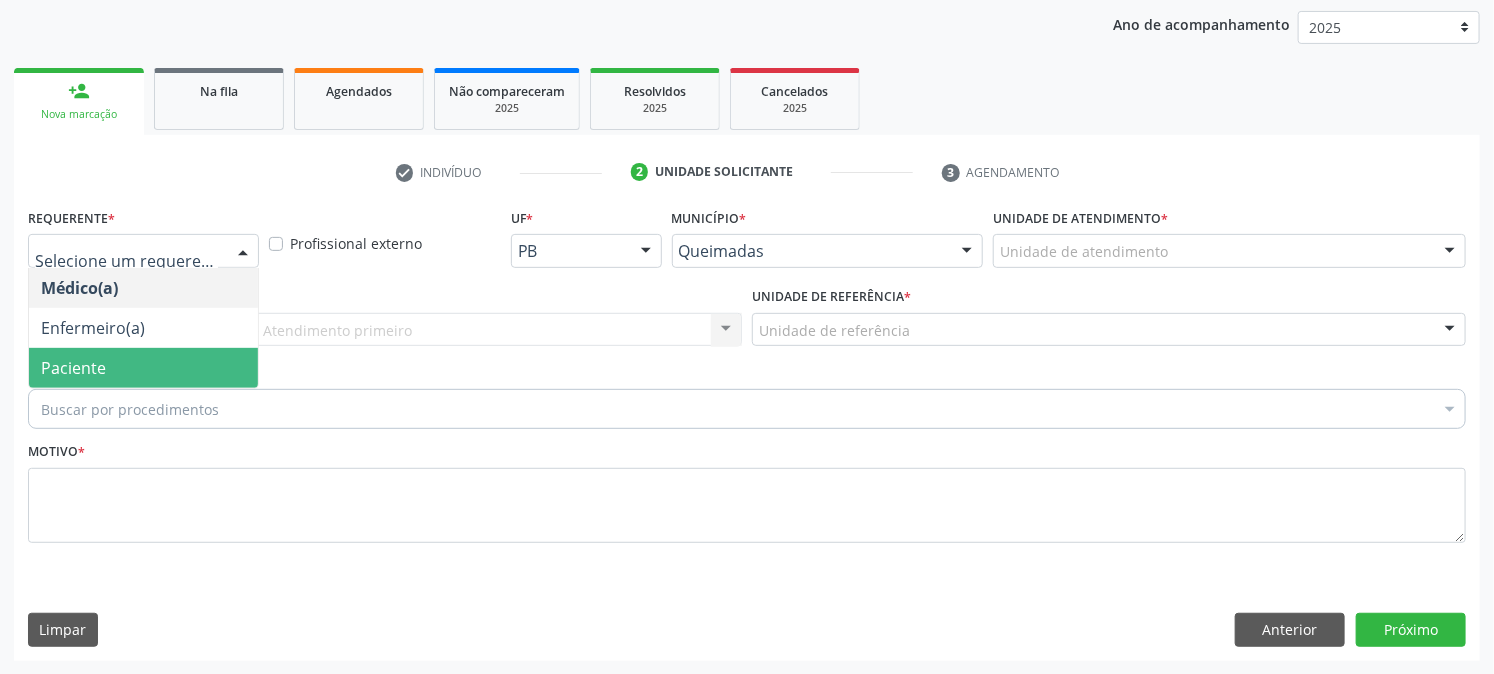 click on "Paciente" at bounding box center [143, 368] 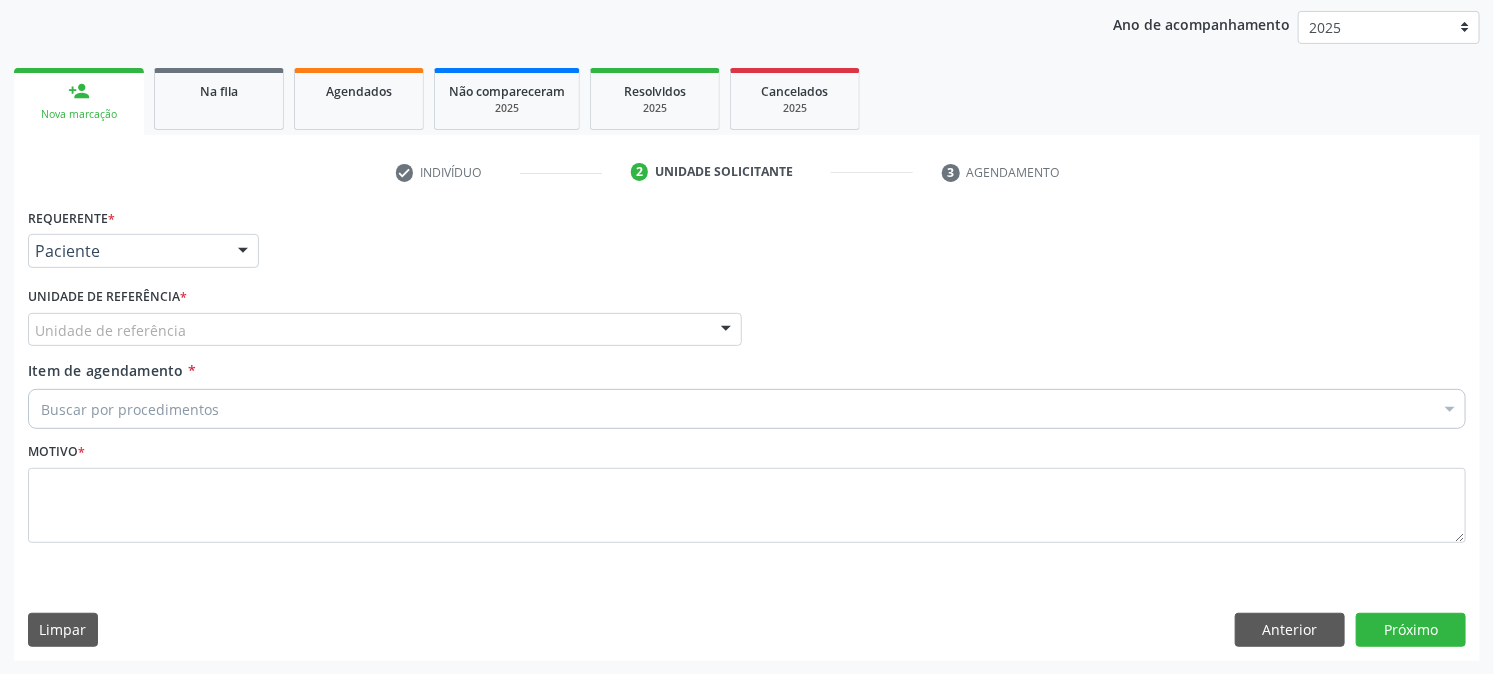 click on "Unidade de referência" at bounding box center [385, 330] 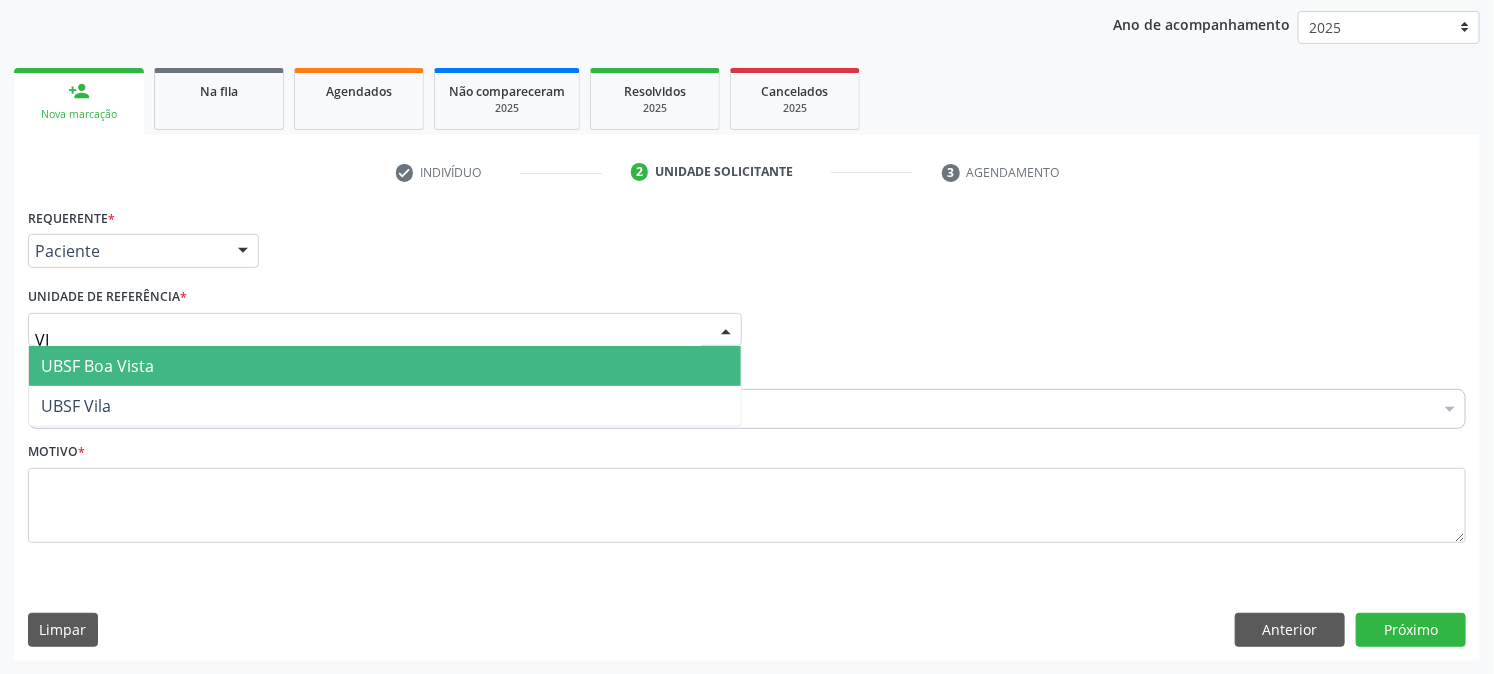 type on "VIL" 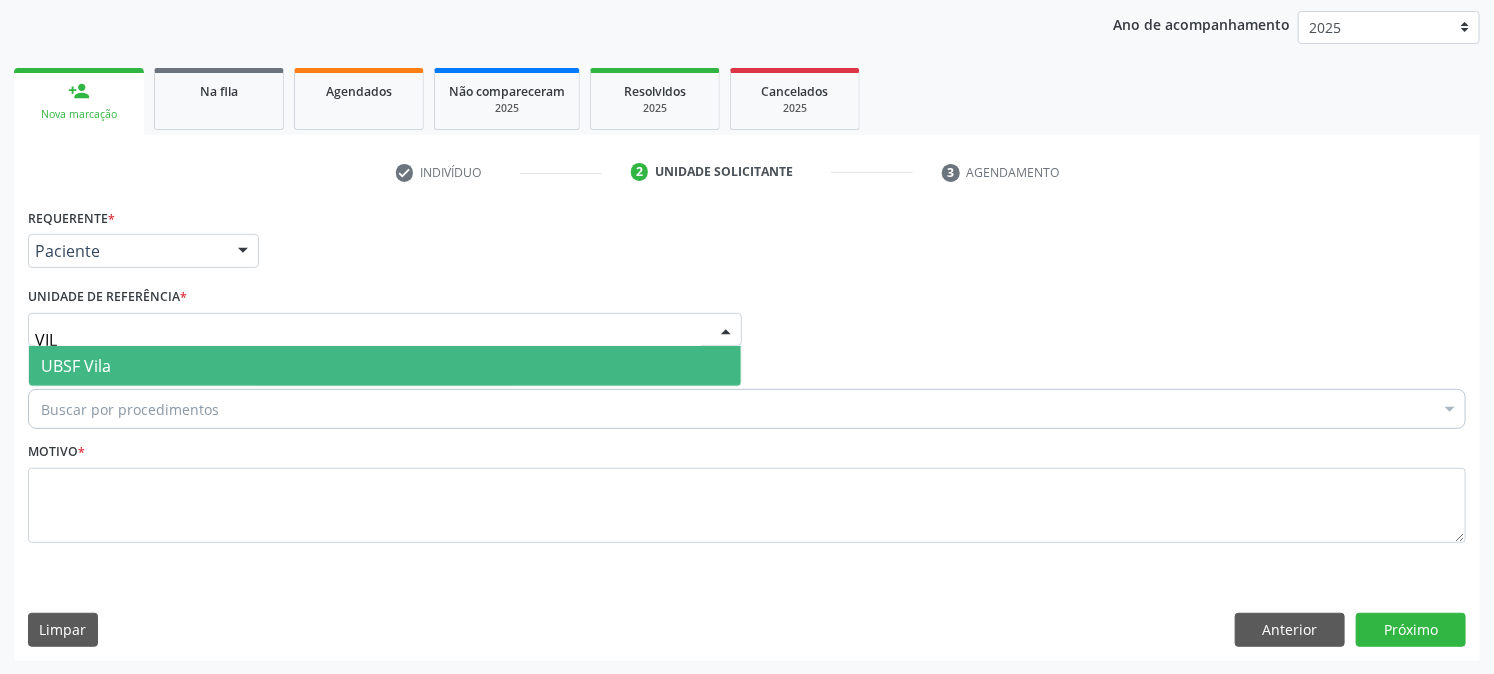 click on "UBSF Vila" at bounding box center [385, 366] 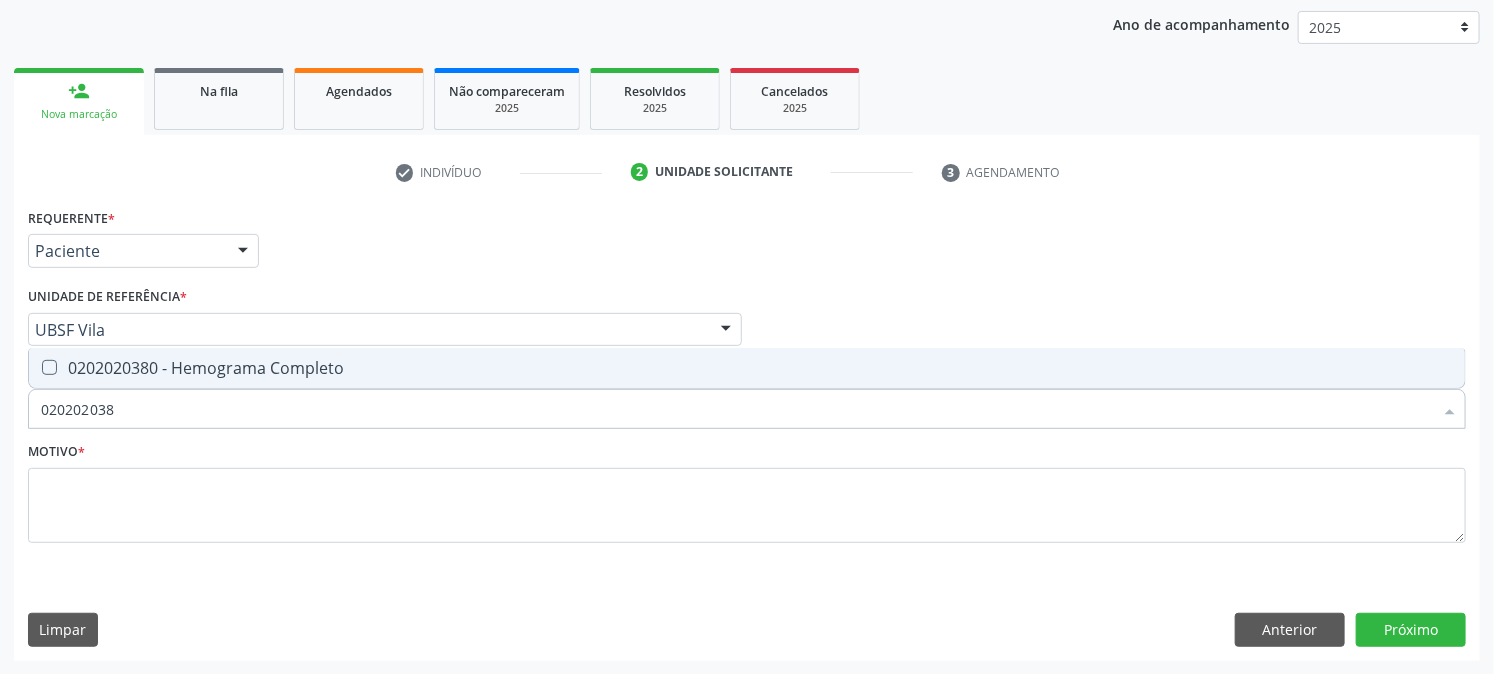 type on "0202020380" 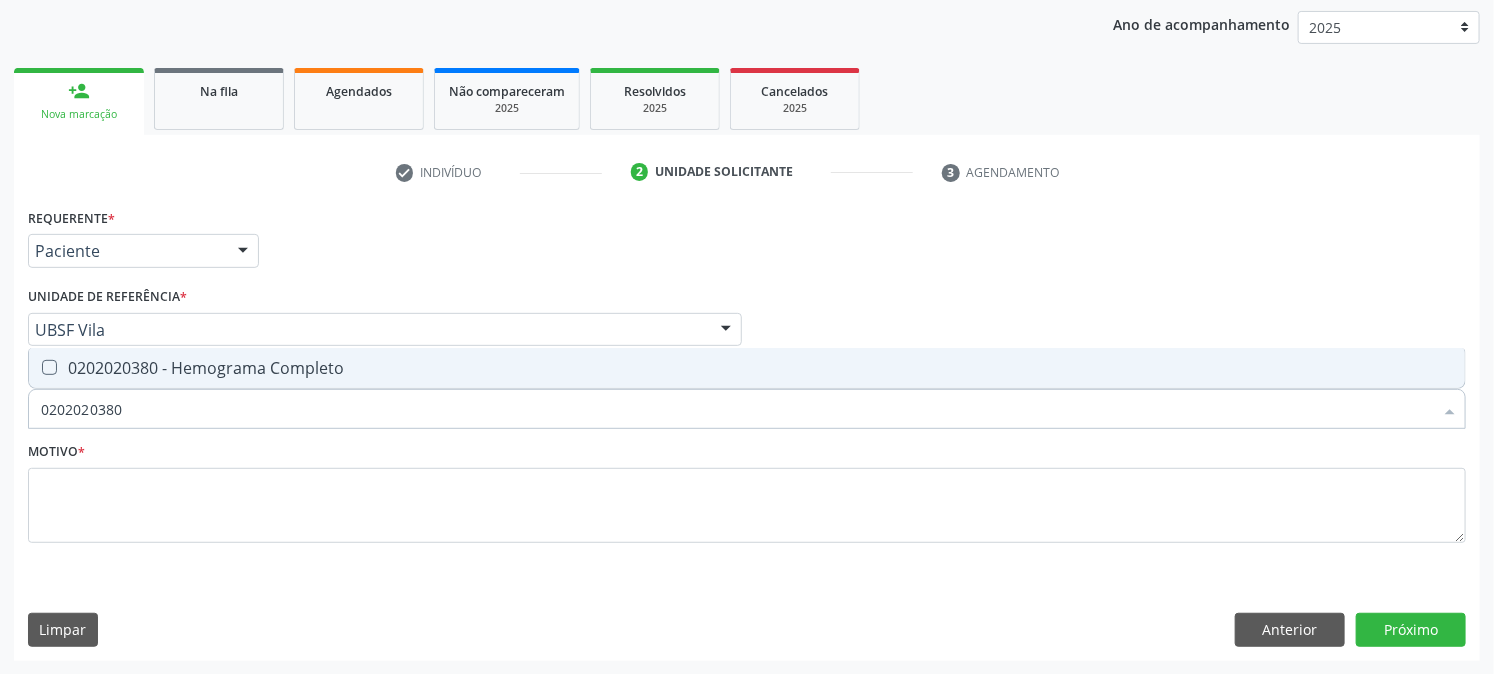 click on "0202020380 - Hemograma Completo" at bounding box center (747, 368) 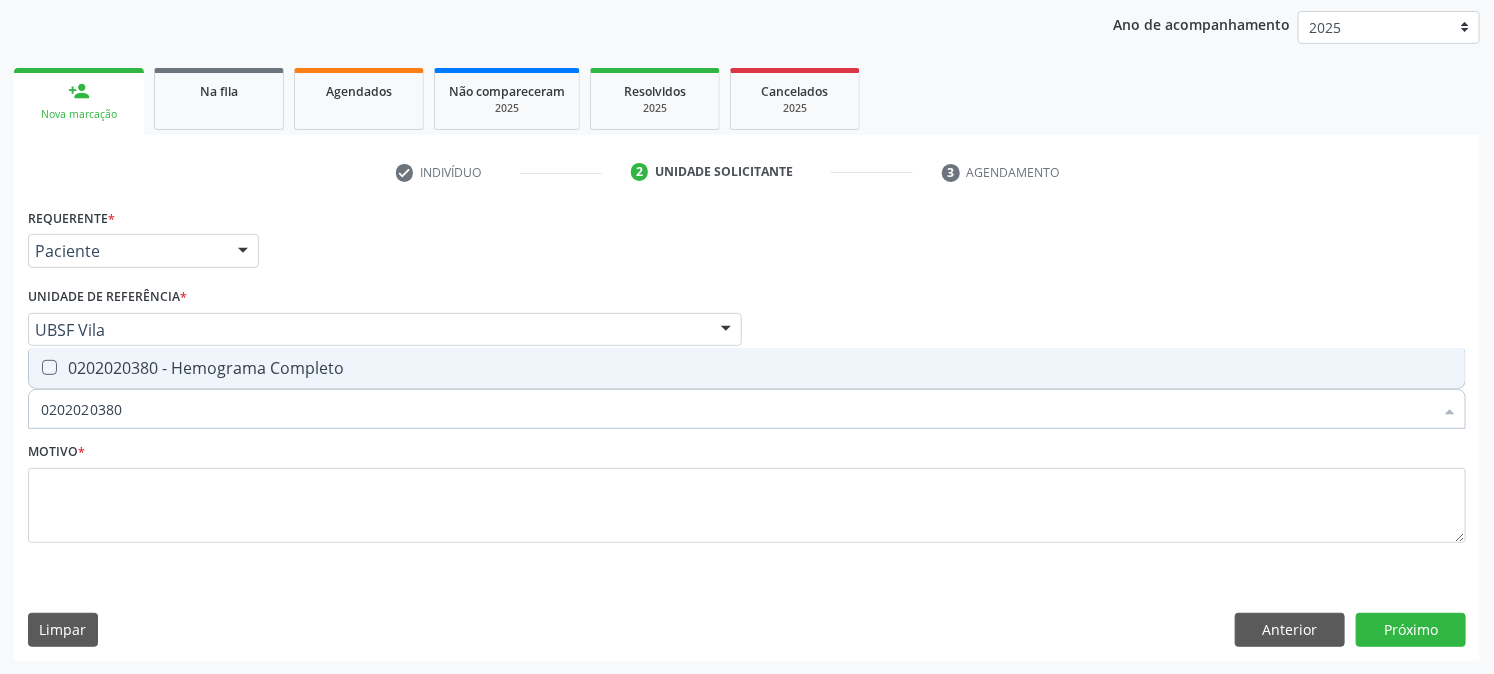 checkbox on "true" 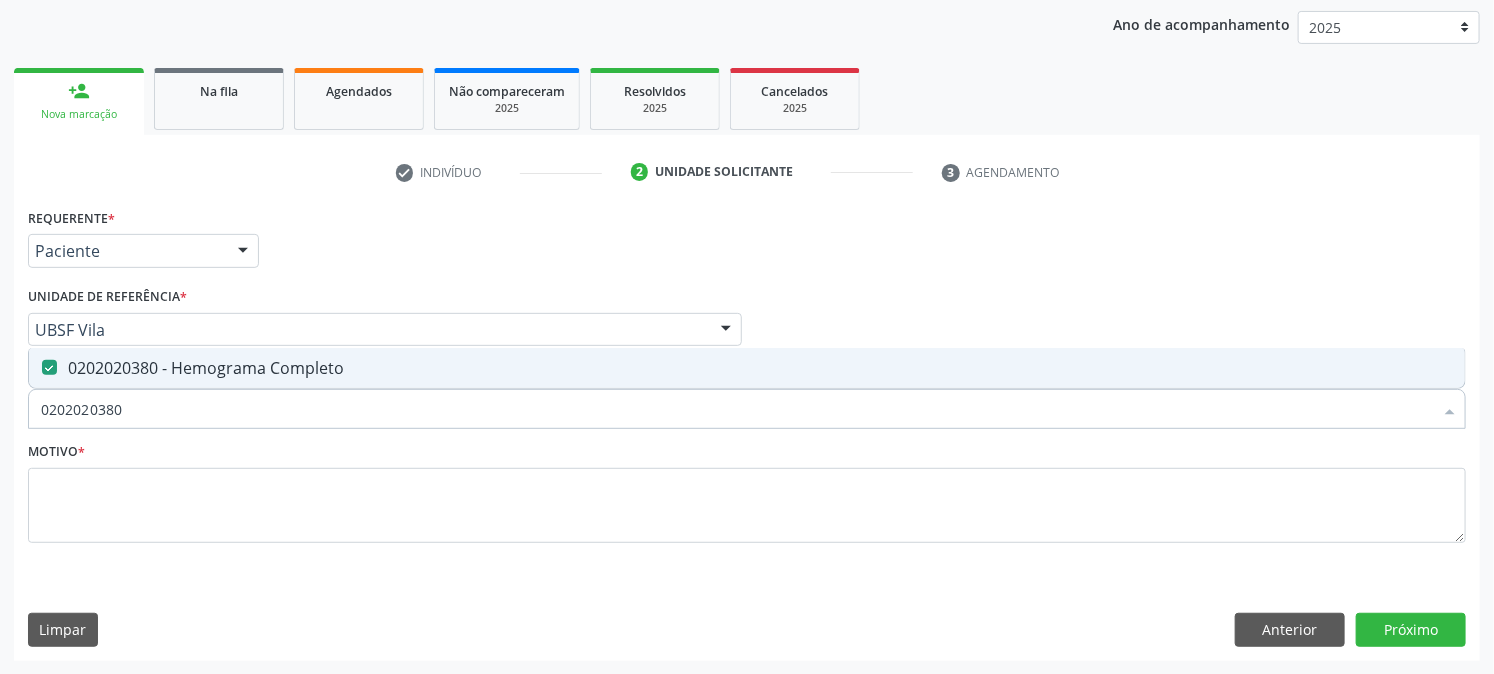 click on "[FIRST] [LAST]
[FIRST] [LAST]
CNS:
[PHONE]
CPF:
[CPF]
Nascimento:
[DATE]
Nenhum resultado encontrado para: "   "
Digite o nome
Sexo
*
Feminino         Masculino" at bounding box center [747, 277] 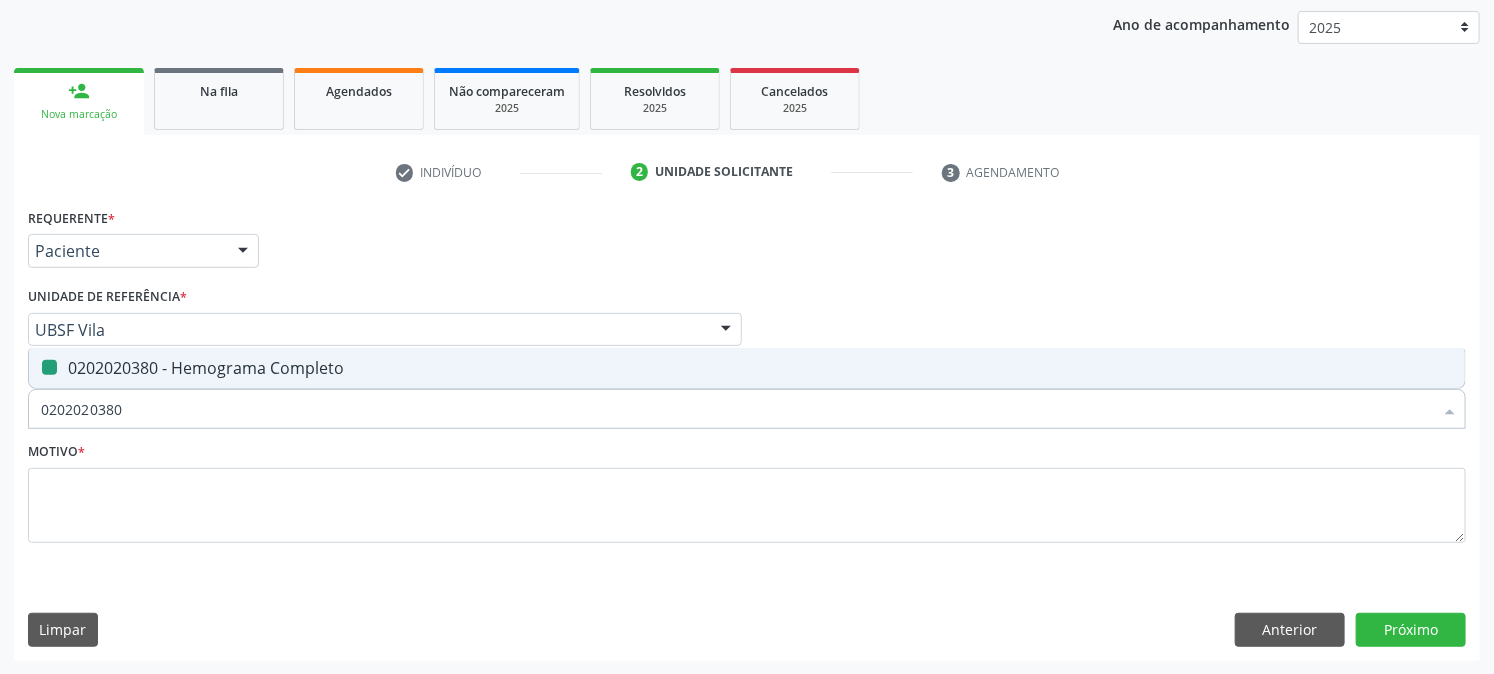 type 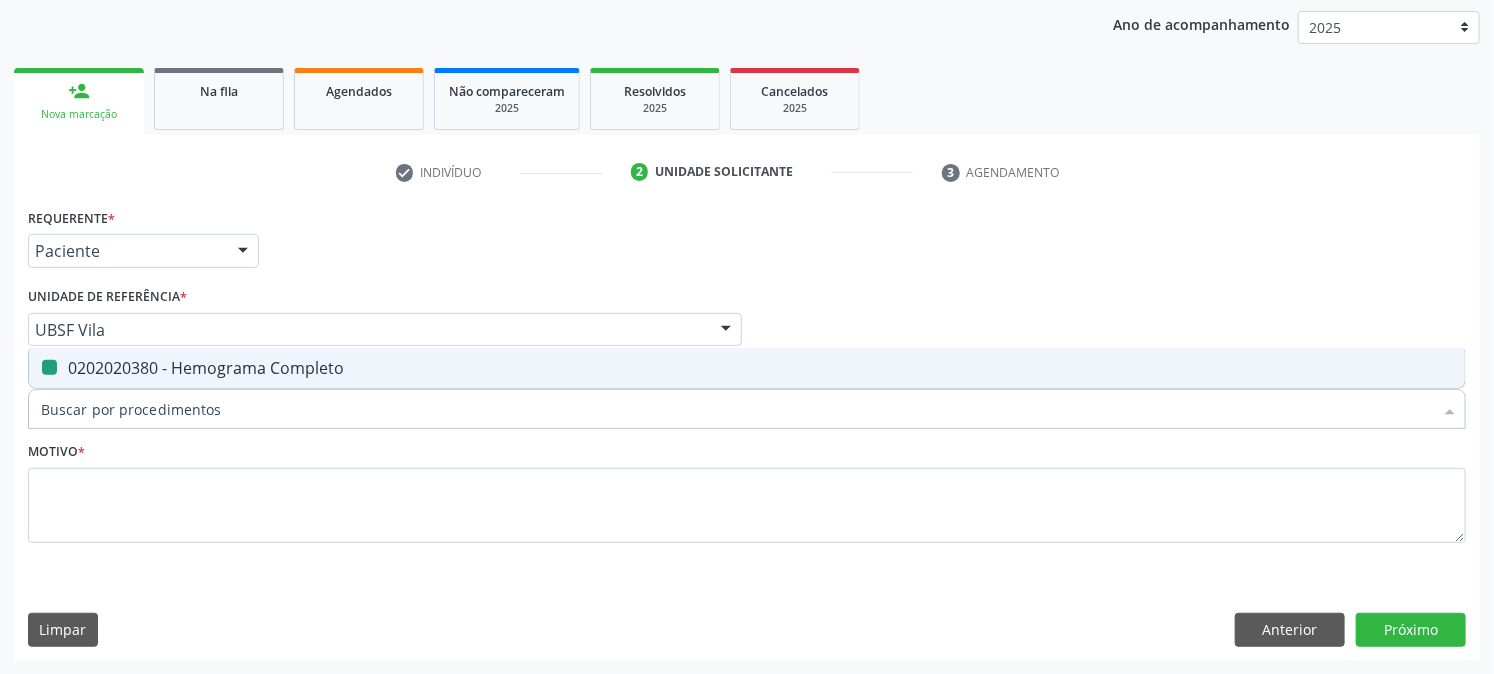 checkbox on "false" 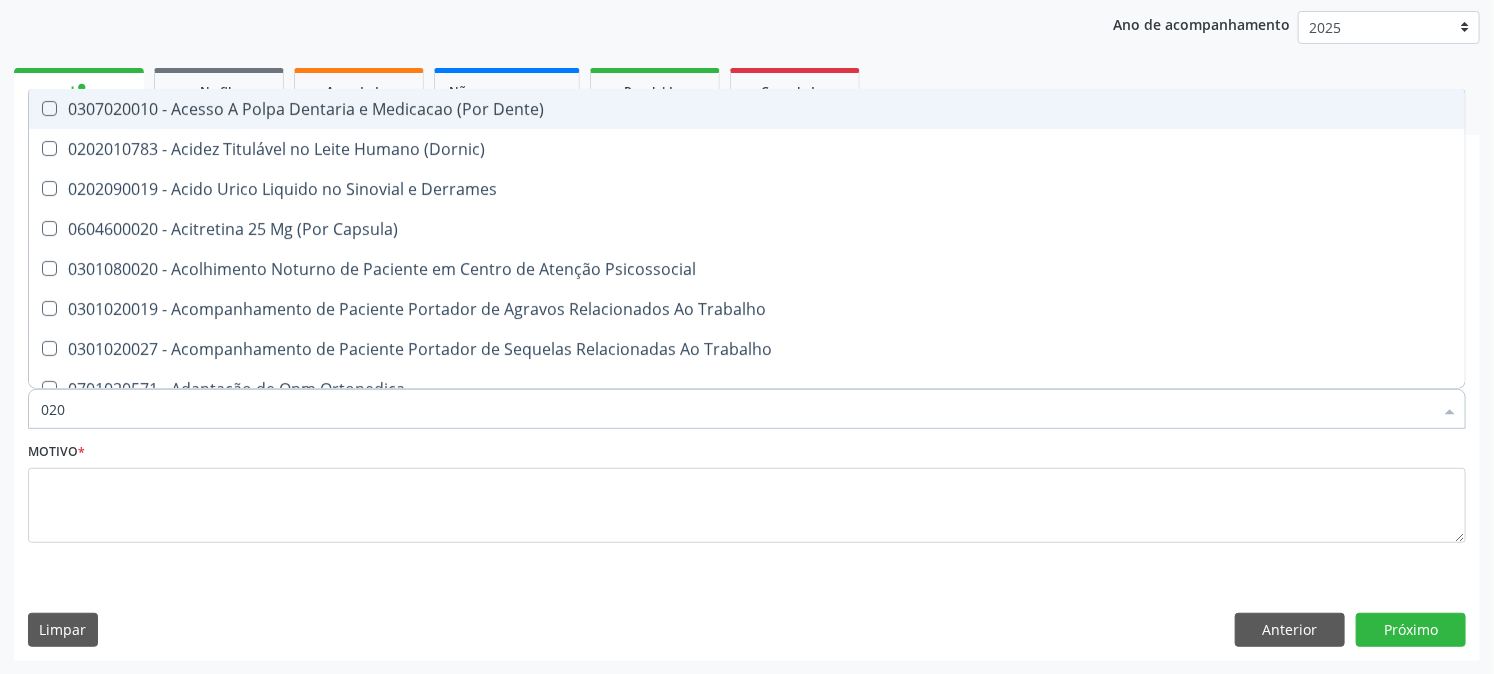 type on "0202" 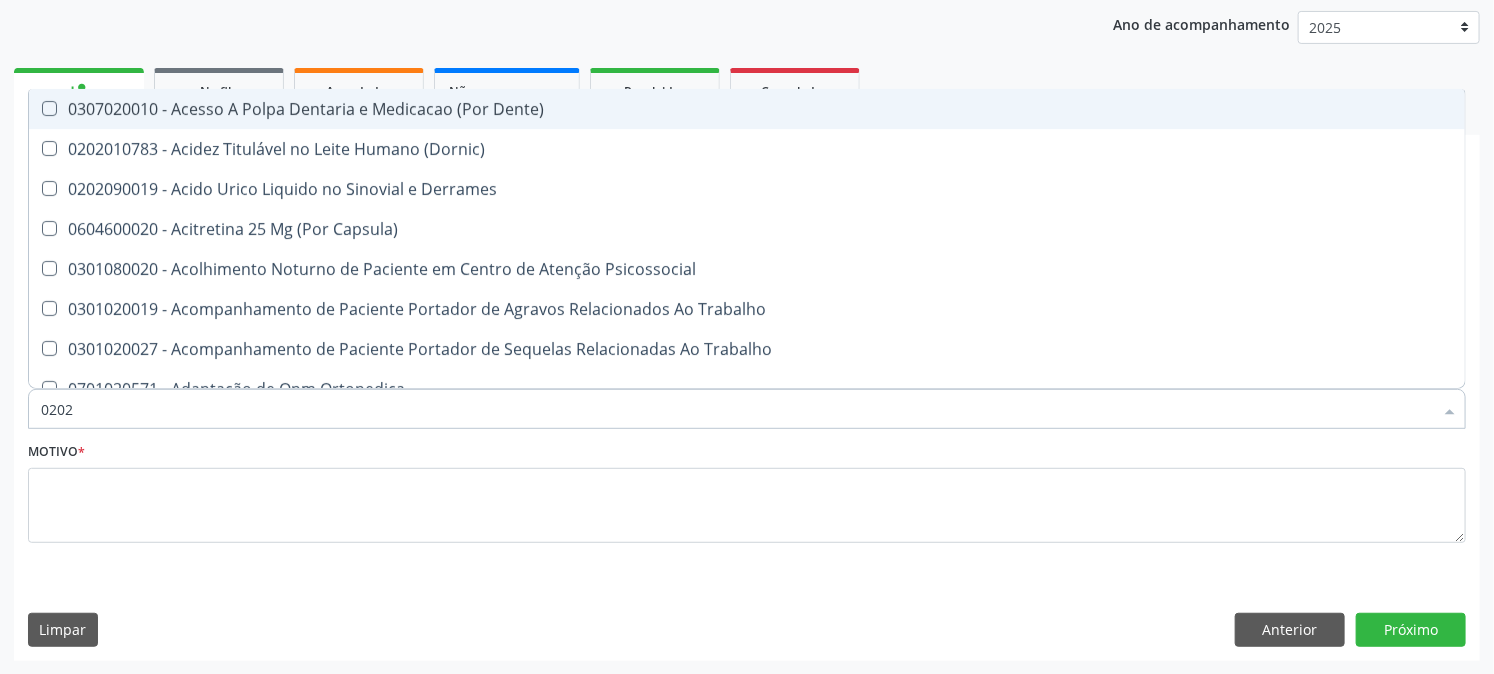 checkbox on "true" 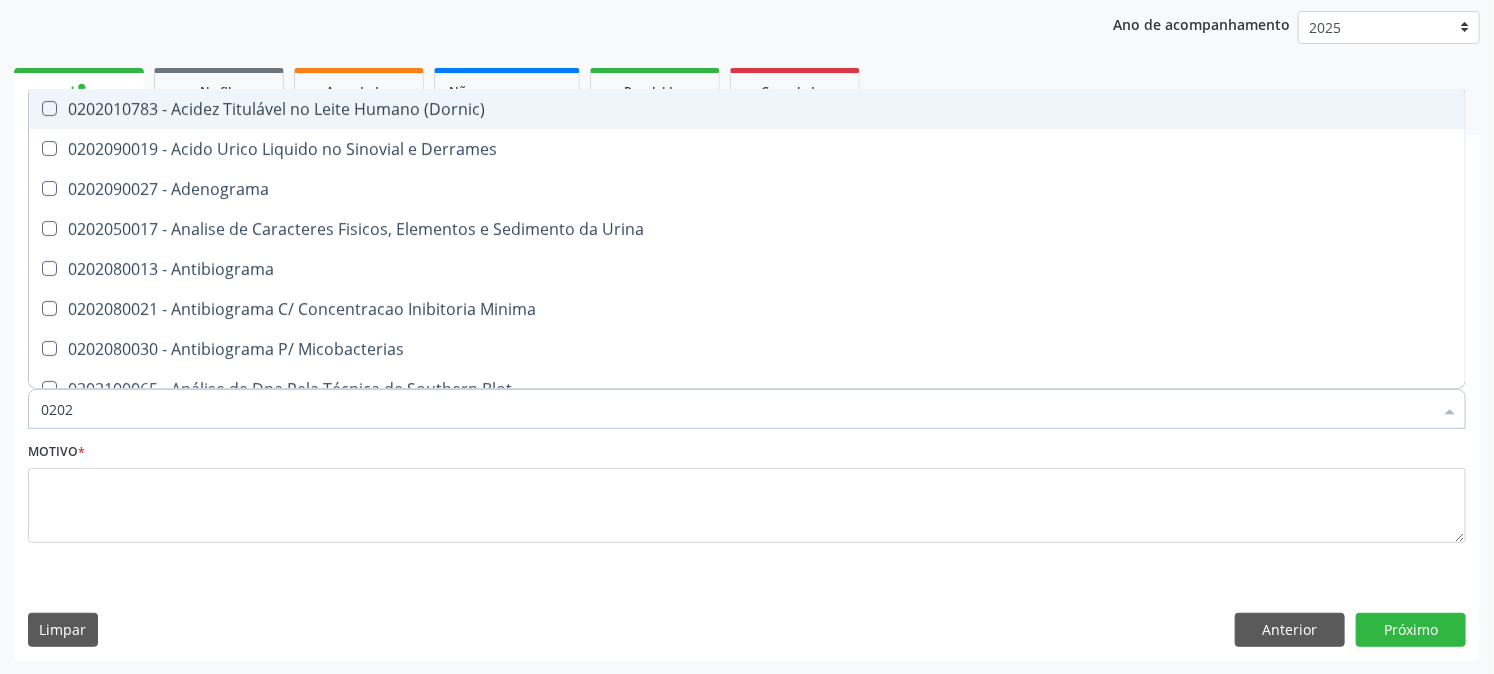 type on "02020" 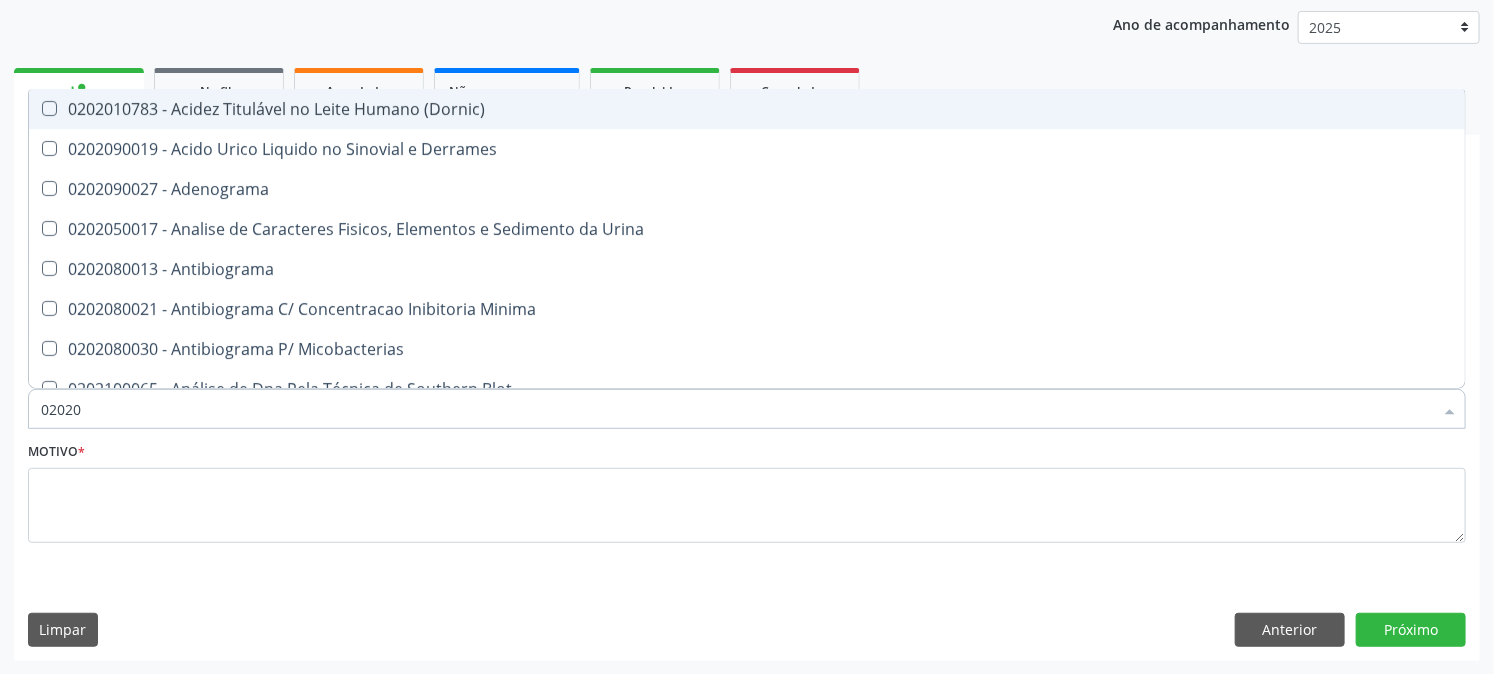 checkbox on "true" 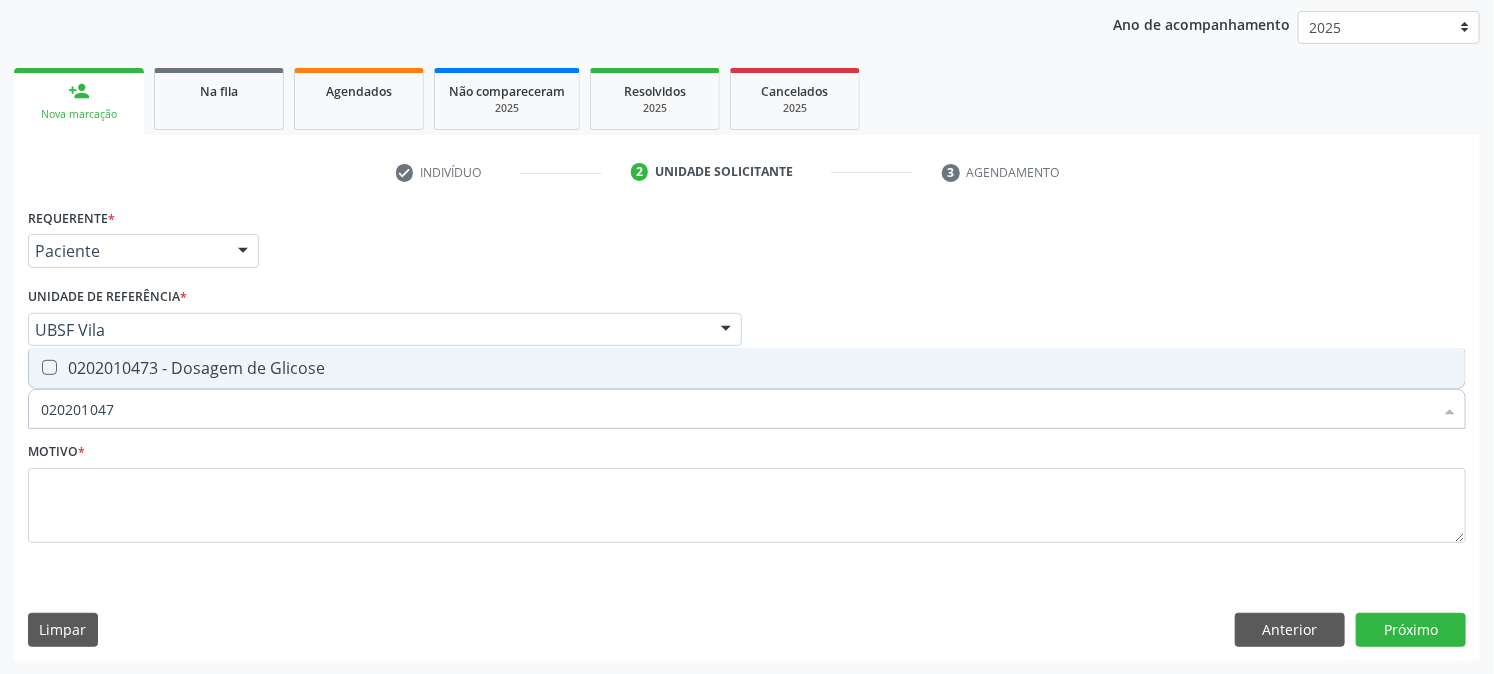type on "0202010473" 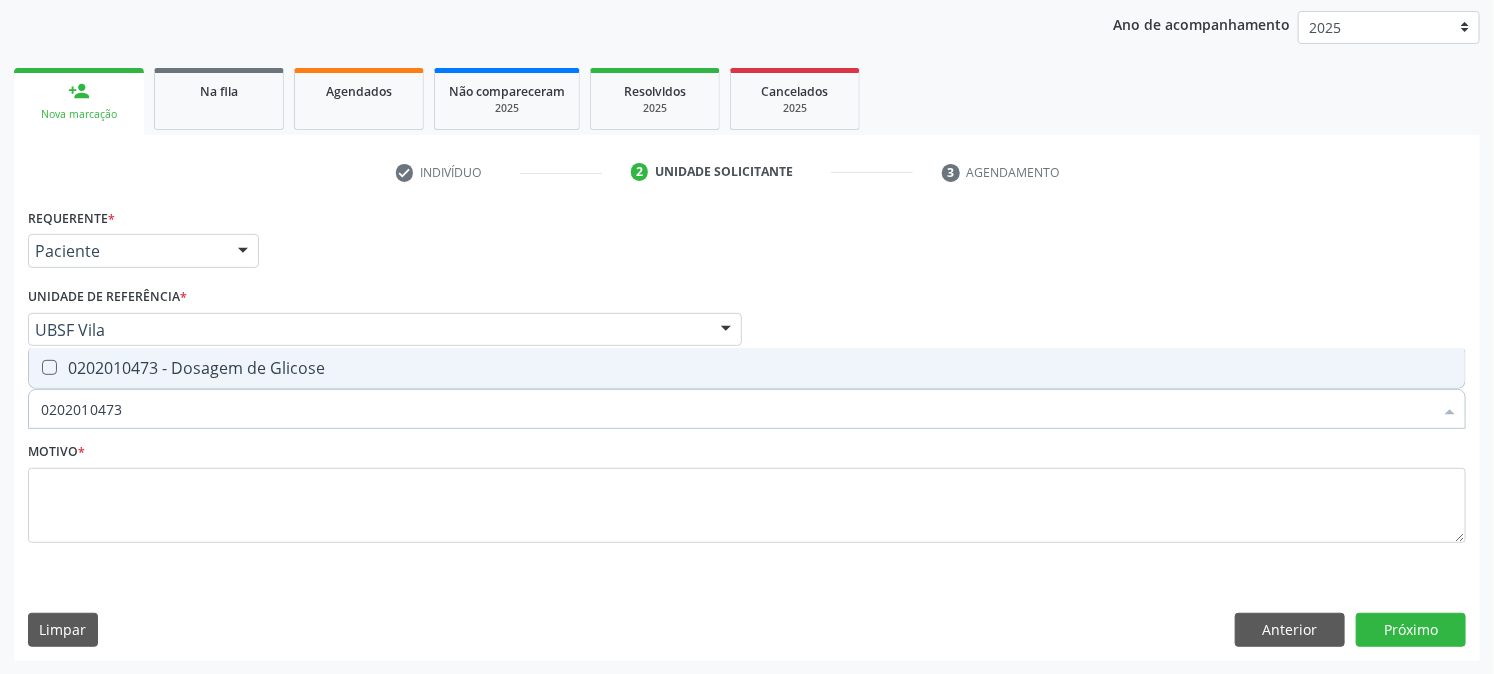 click on "0202010473 - Dosagem de Glicose" at bounding box center (747, 368) 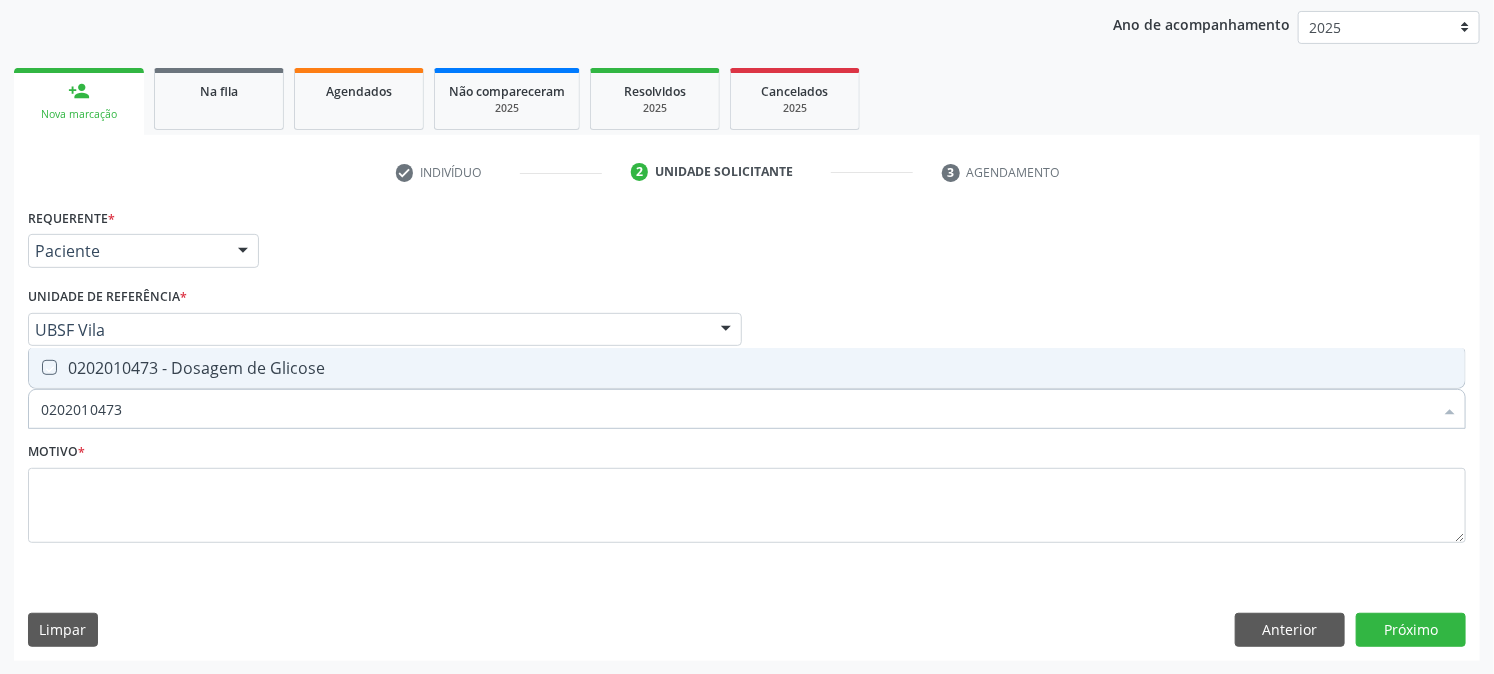 checkbox on "true" 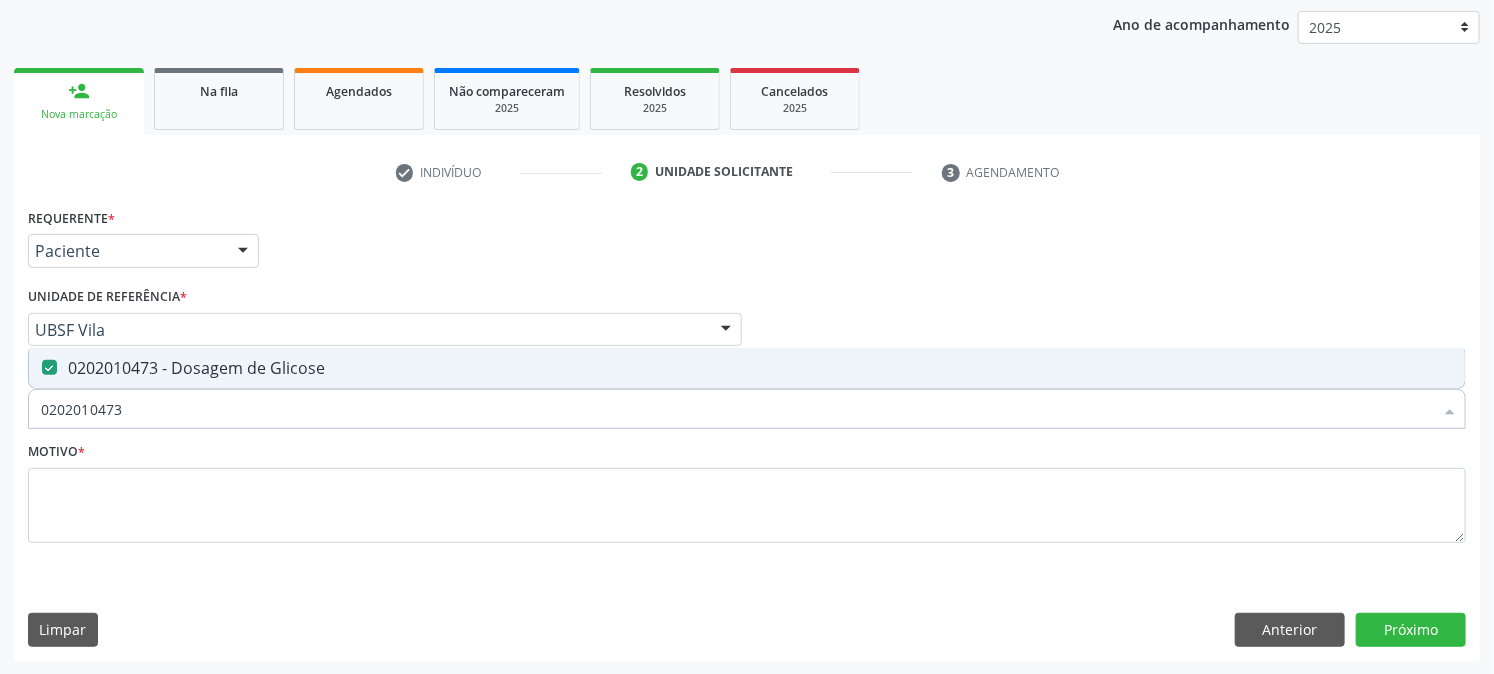 drag, startPoint x: 134, startPoint y: 417, endPoint x: 0, endPoint y: 486, distance: 150.7216 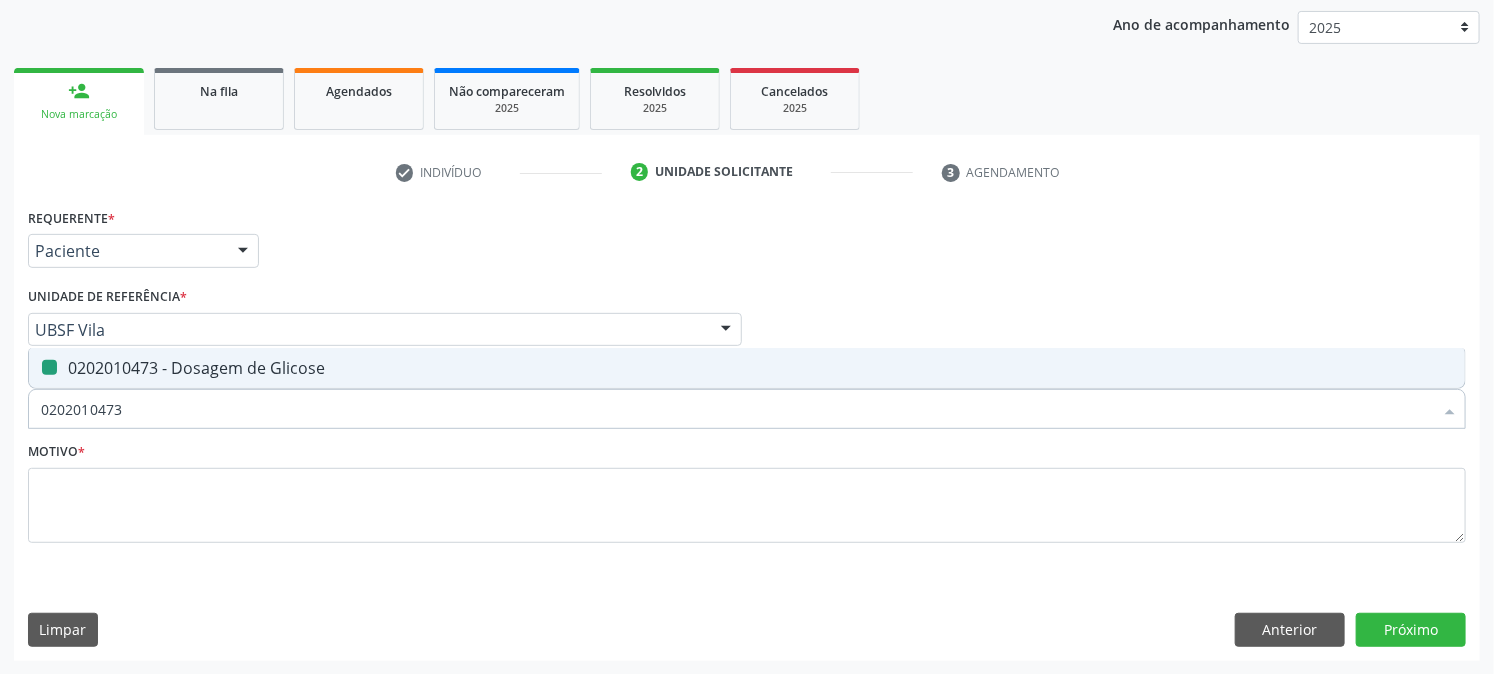 type 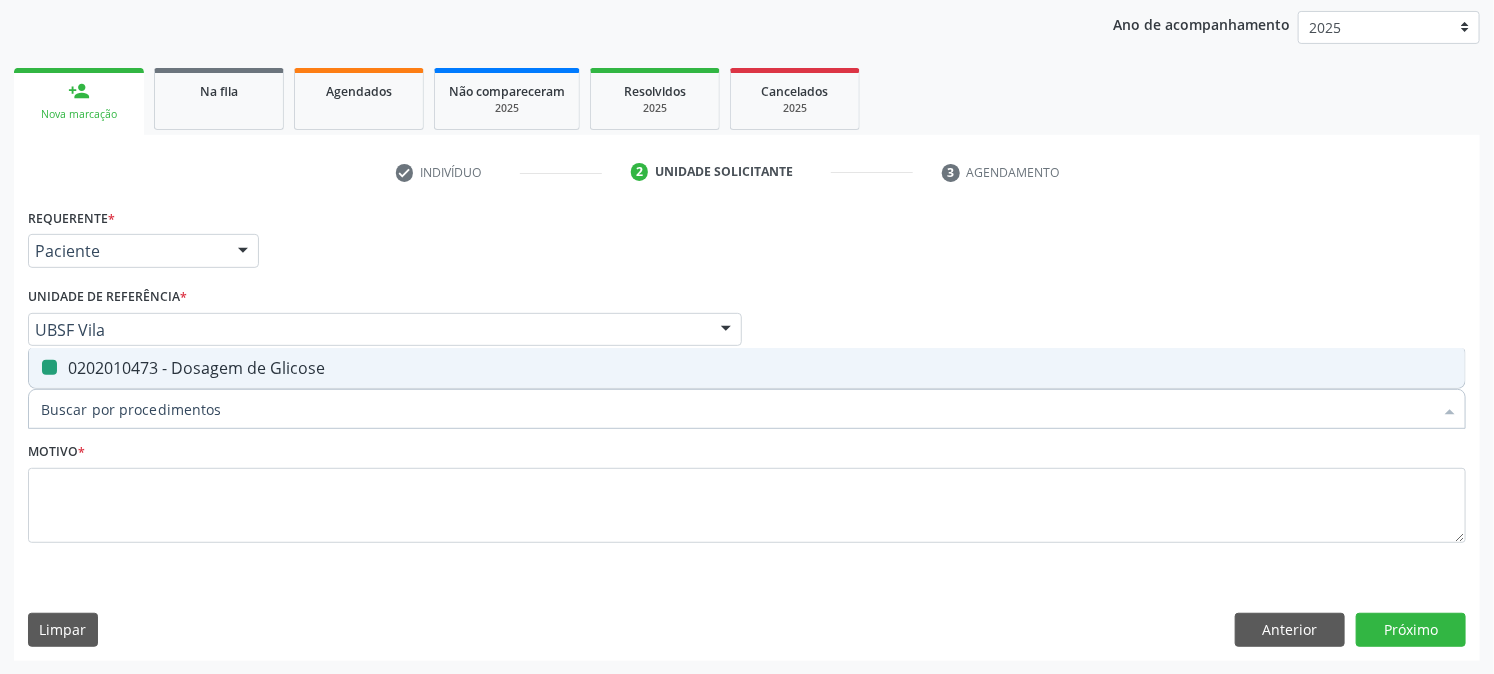 checkbox on "false" 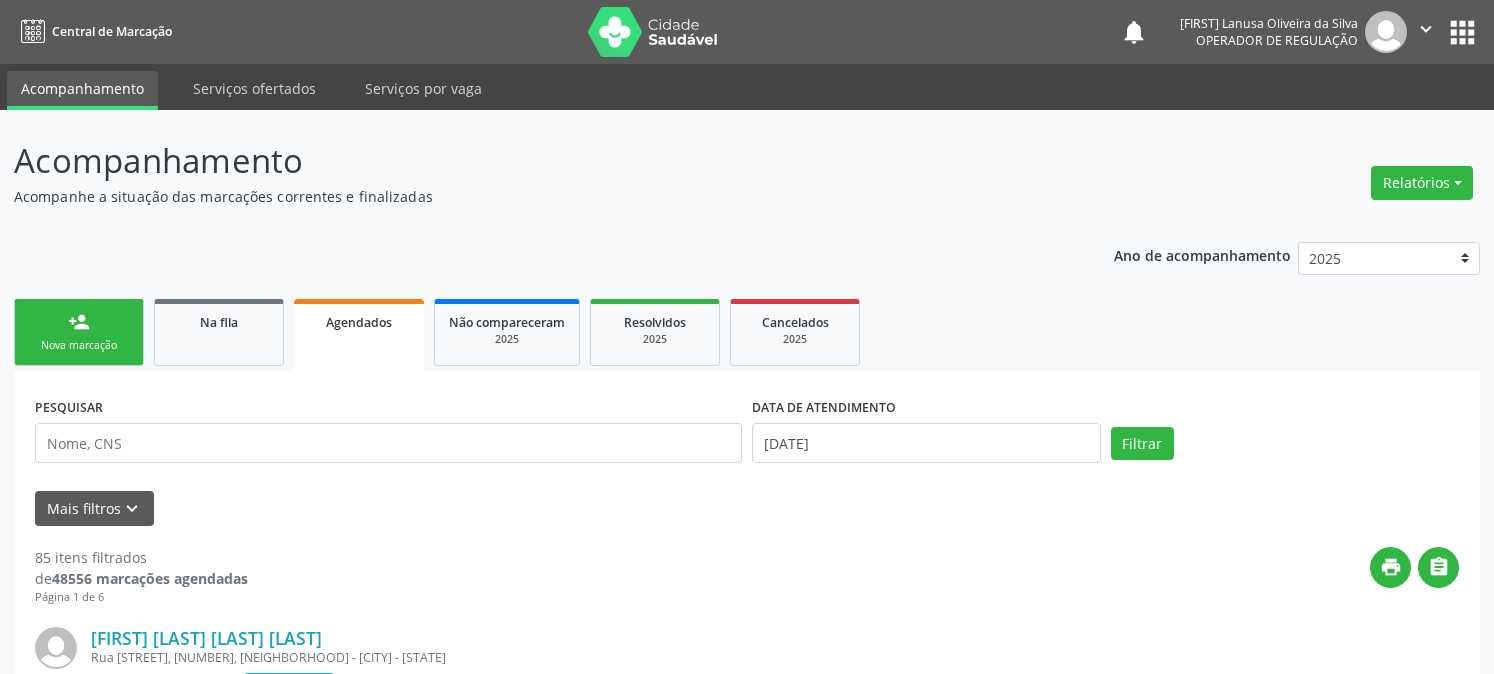 scroll, scrollTop: 0, scrollLeft: 0, axis: both 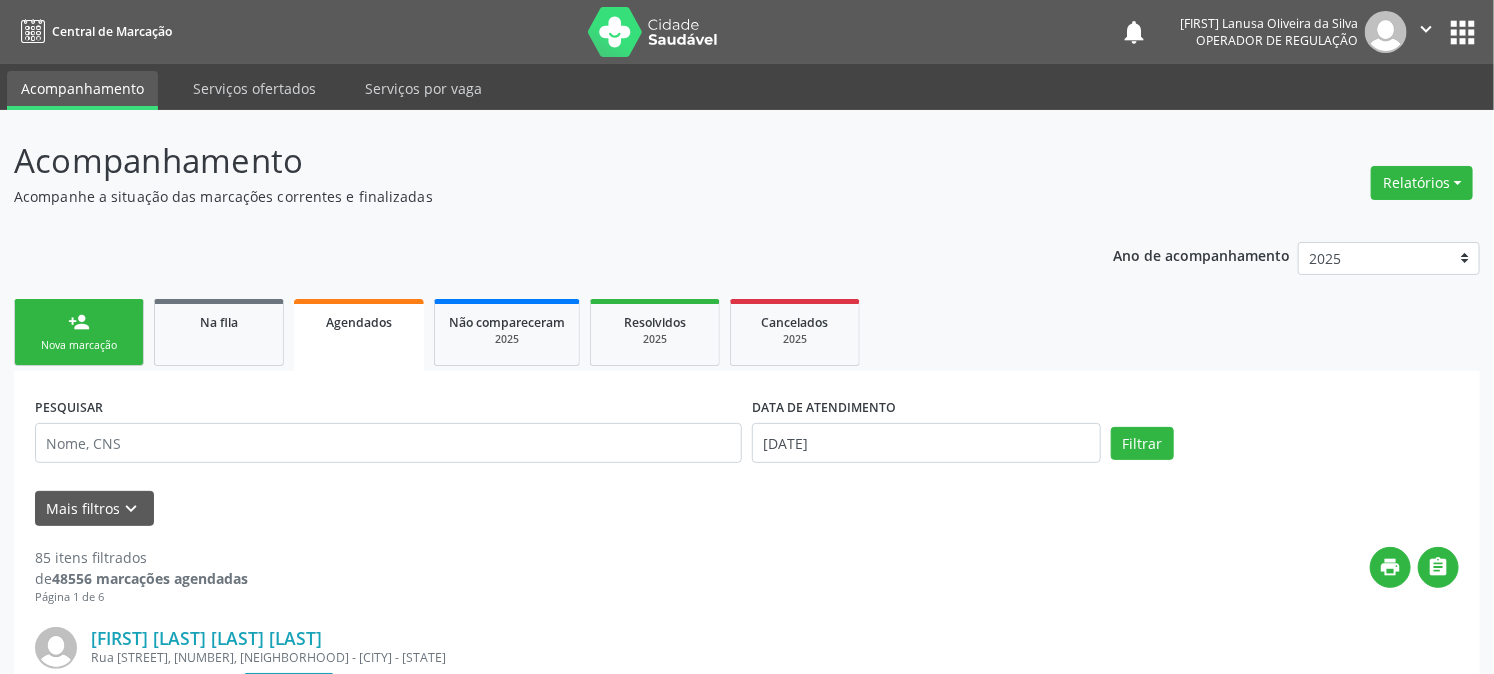 click on "Nova marcação" at bounding box center [79, 345] 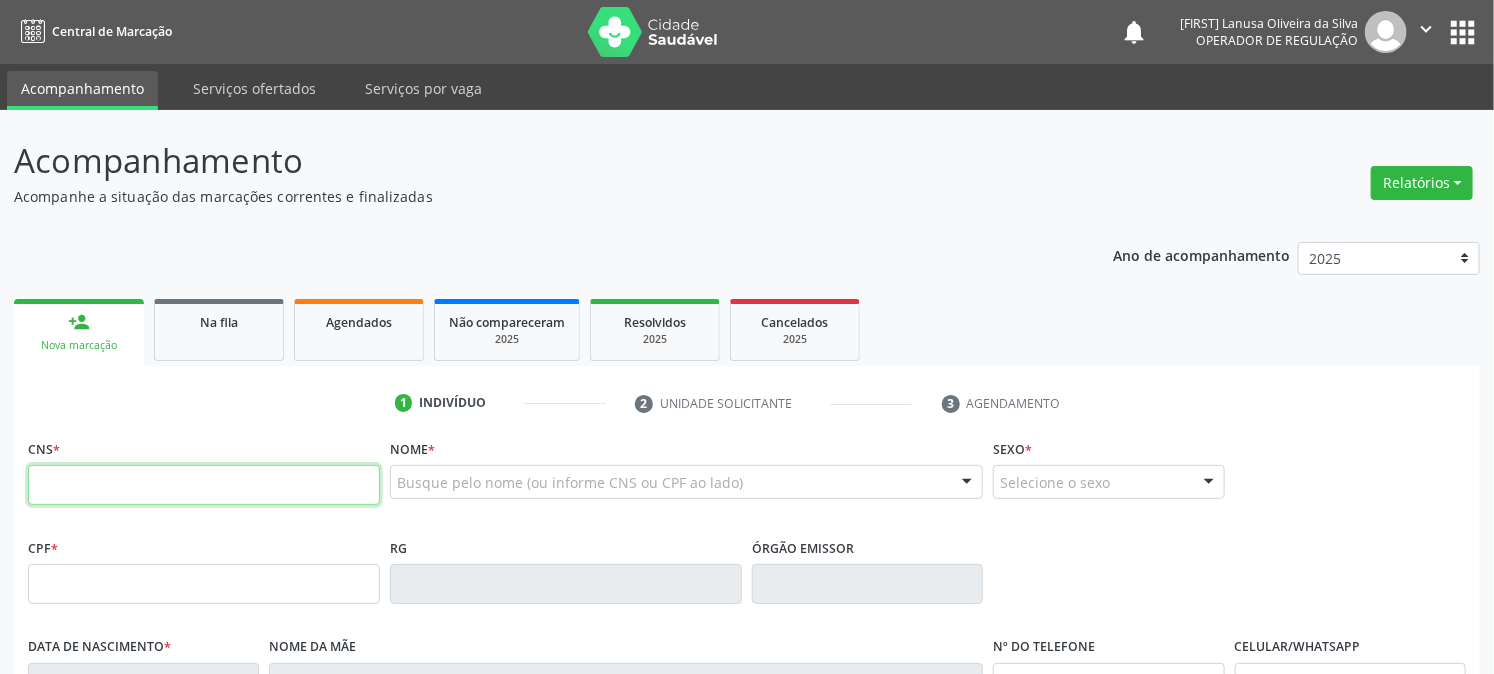click at bounding box center [204, 485] 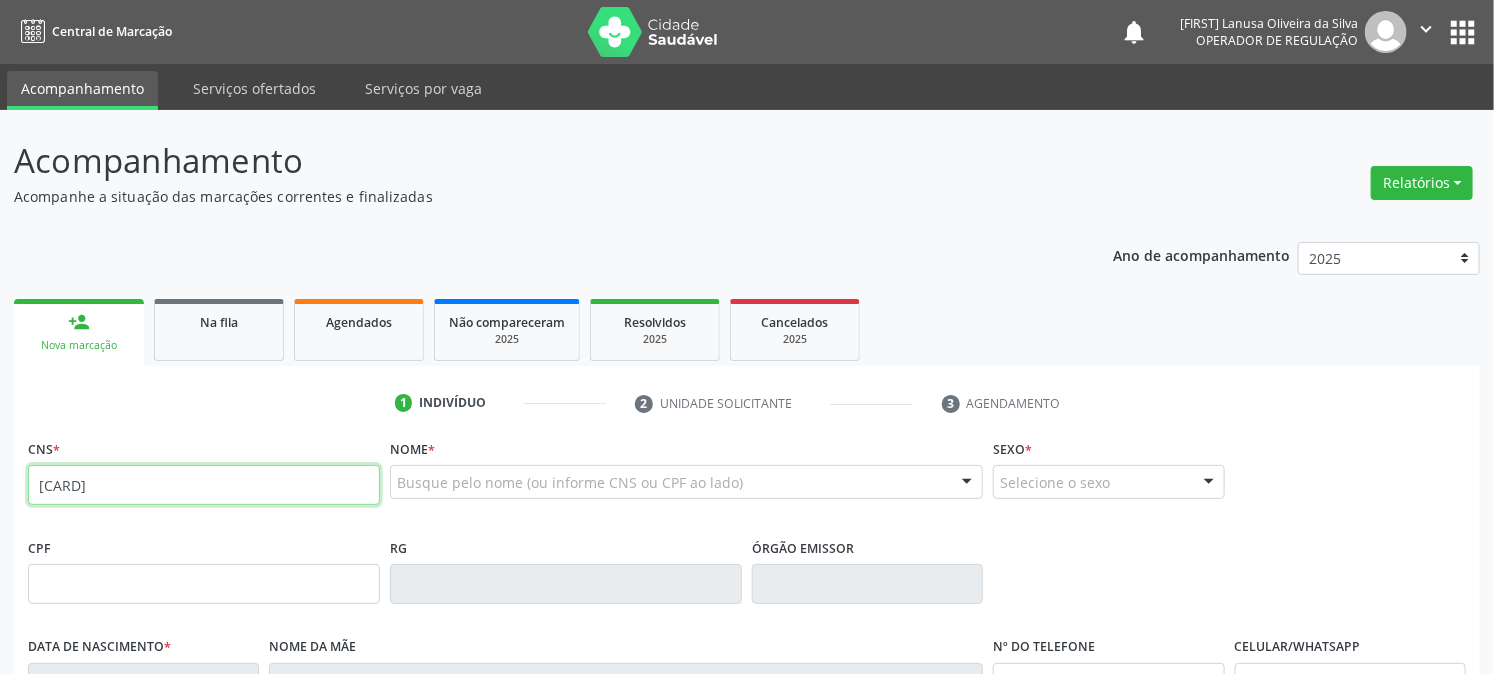 type on "708 0048 1967 2525" 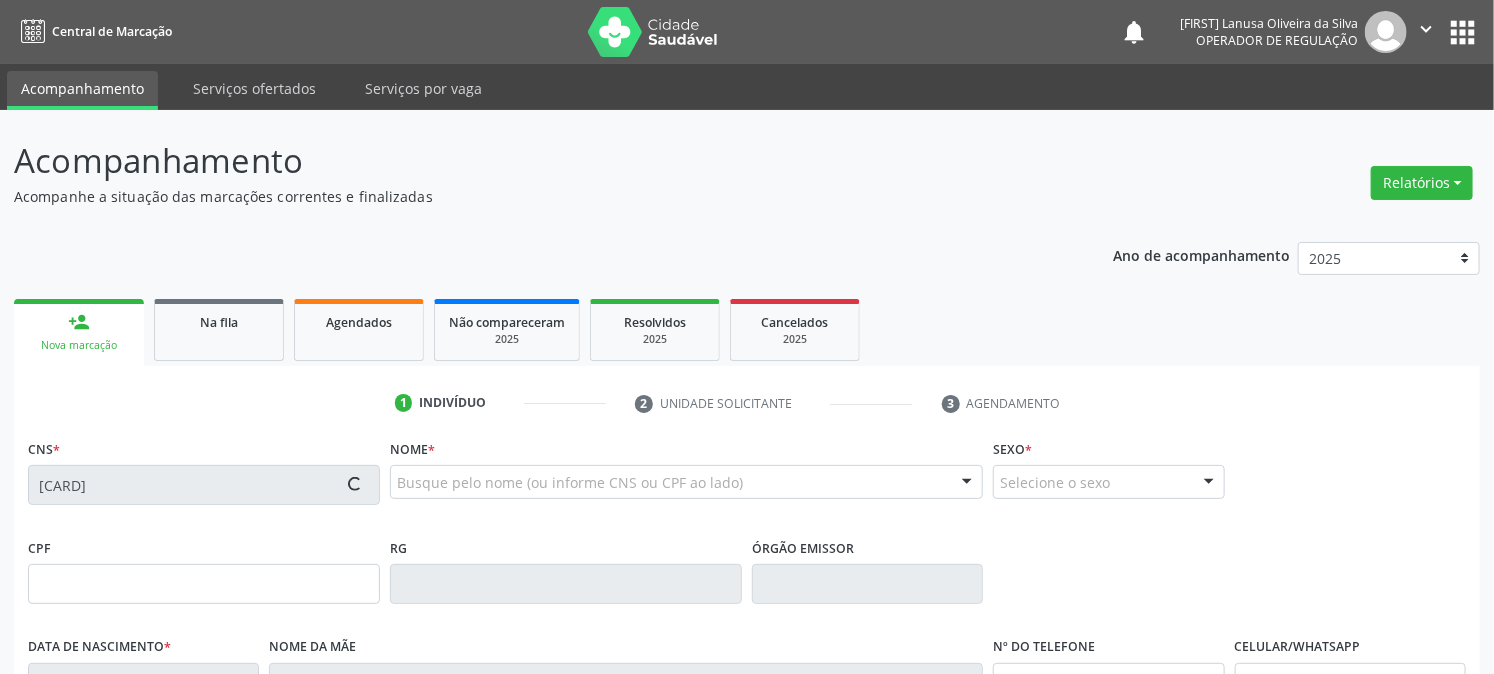 type on "050.349.164-01" 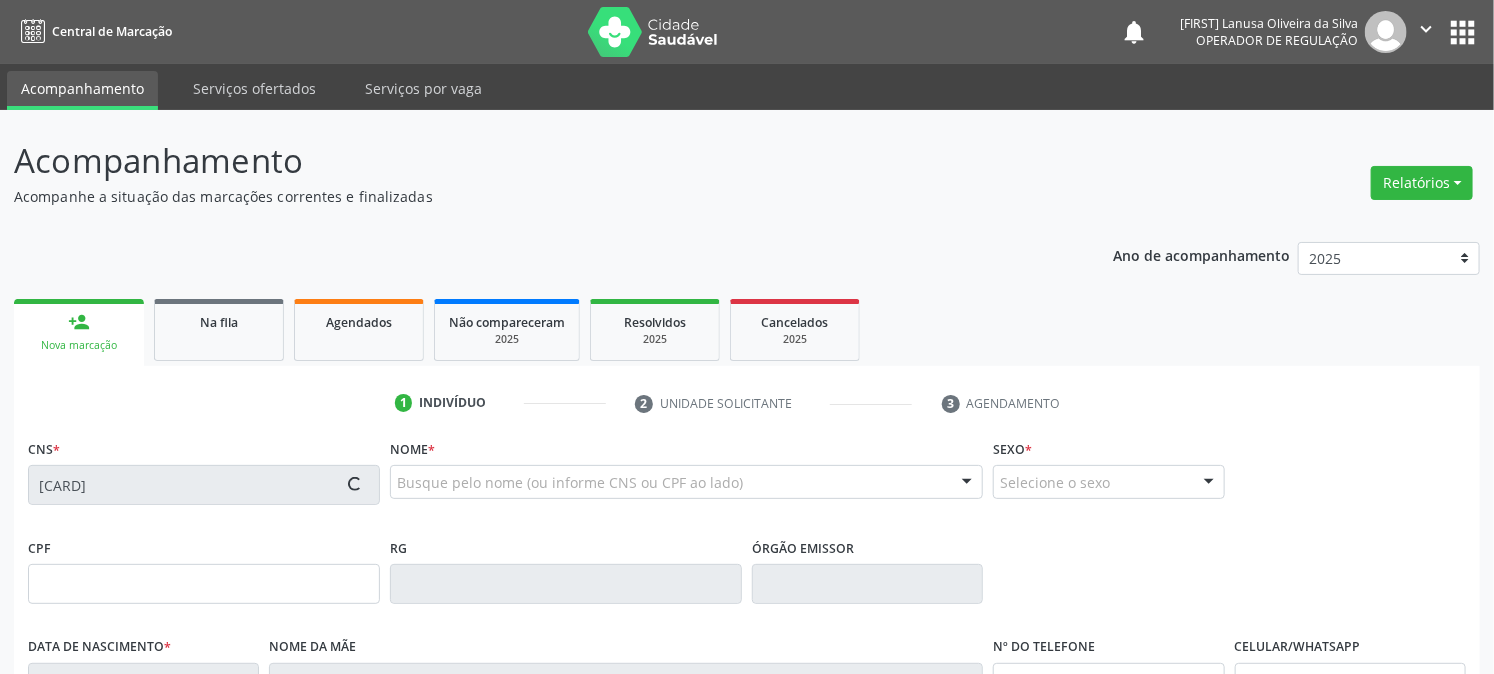 type on "24/06/1983" 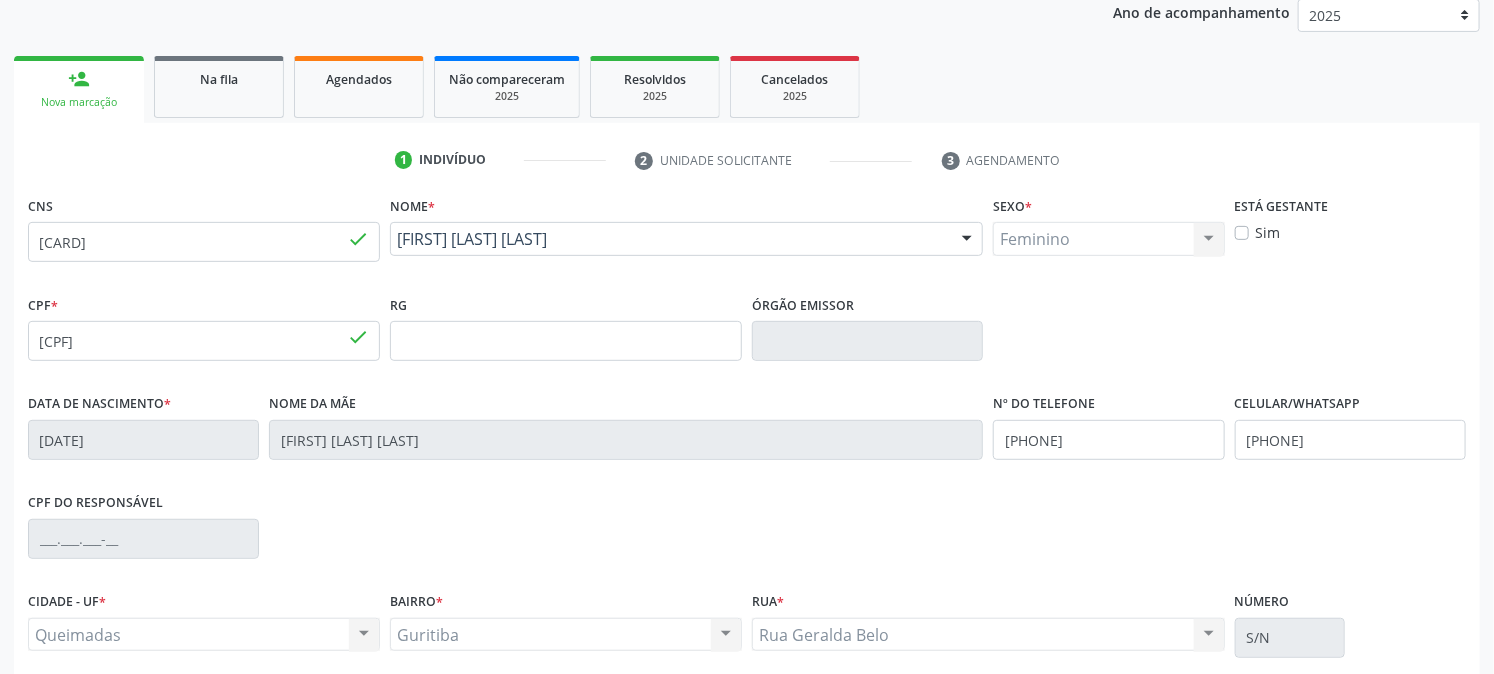 scroll, scrollTop: 408, scrollLeft: 0, axis: vertical 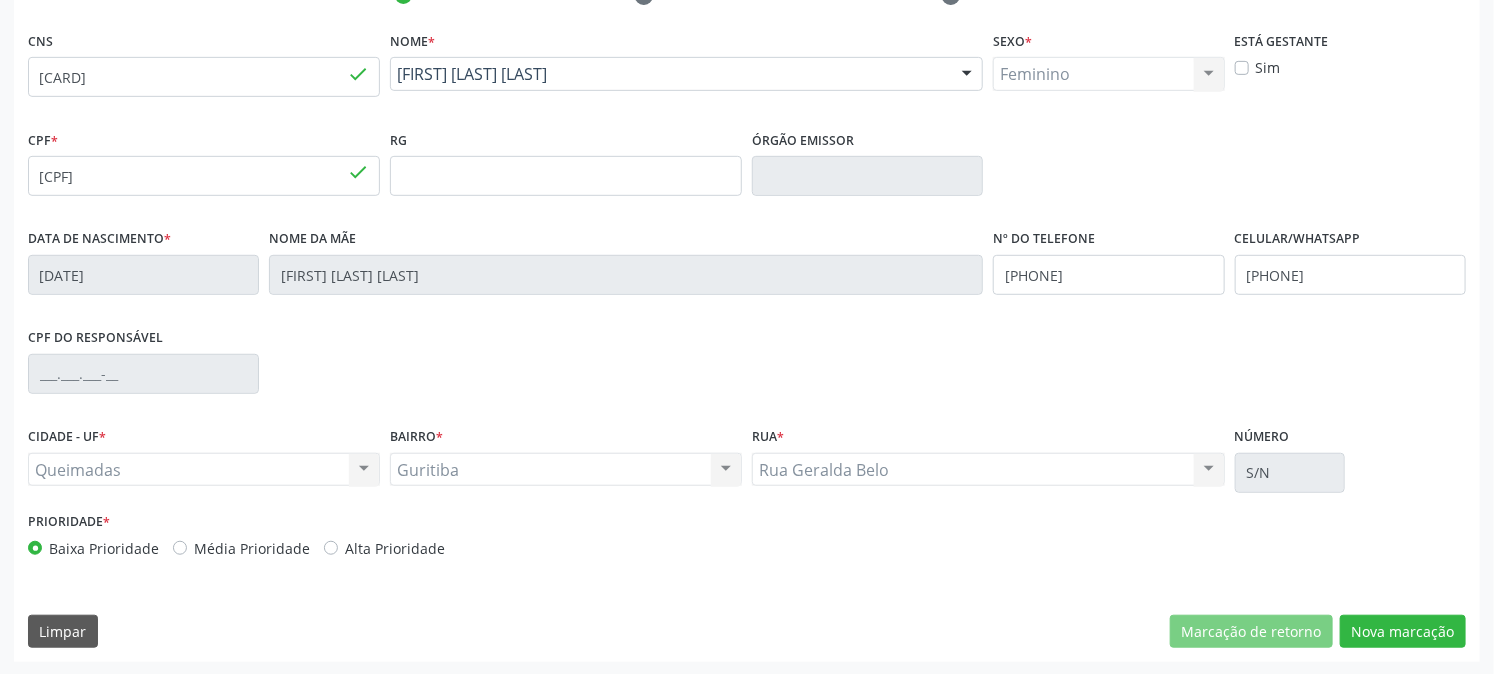 click on "CNS
708 0048 1967 2525       done
Nome
*
Mauriceia da Silva Pequeno
Mauriceia da Silva Pequeno
CNS:
708 0048 1967 2525
CPF:
050.349.164-01
Nascimento:
24/06/1983
Nenhum resultado encontrado para: "   "
Digite o nome
Sexo
*
Feminino         Masculino   Feminino
Nenhum resultado encontrado para: "   "
Não há nenhuma opção para ser exibida.
Está gestante
Sim
CPF
*
050.349.164-01       done
RG
Órgão emissor
Data de nascimento
*
24/06/1983
Nome da mãe
Celina Maria da Silva Pequeno
Nº do Telefone
(83) 98642-4956
Celular/WhatsApp
(83) 98642-4956
CPF do responsável
CIDADE - UF" at bounding box center [747, 344] 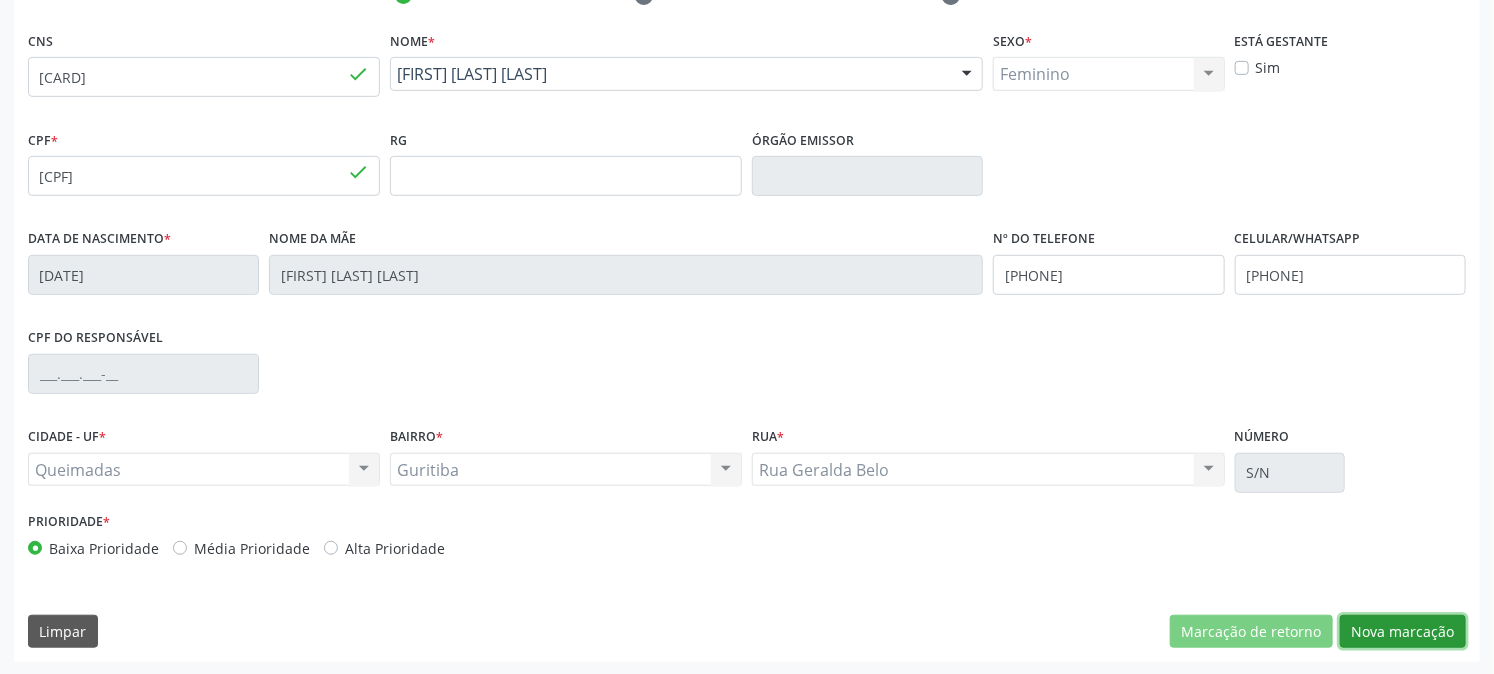 click on "Nova marcação" at bounding box center (1403, 632) 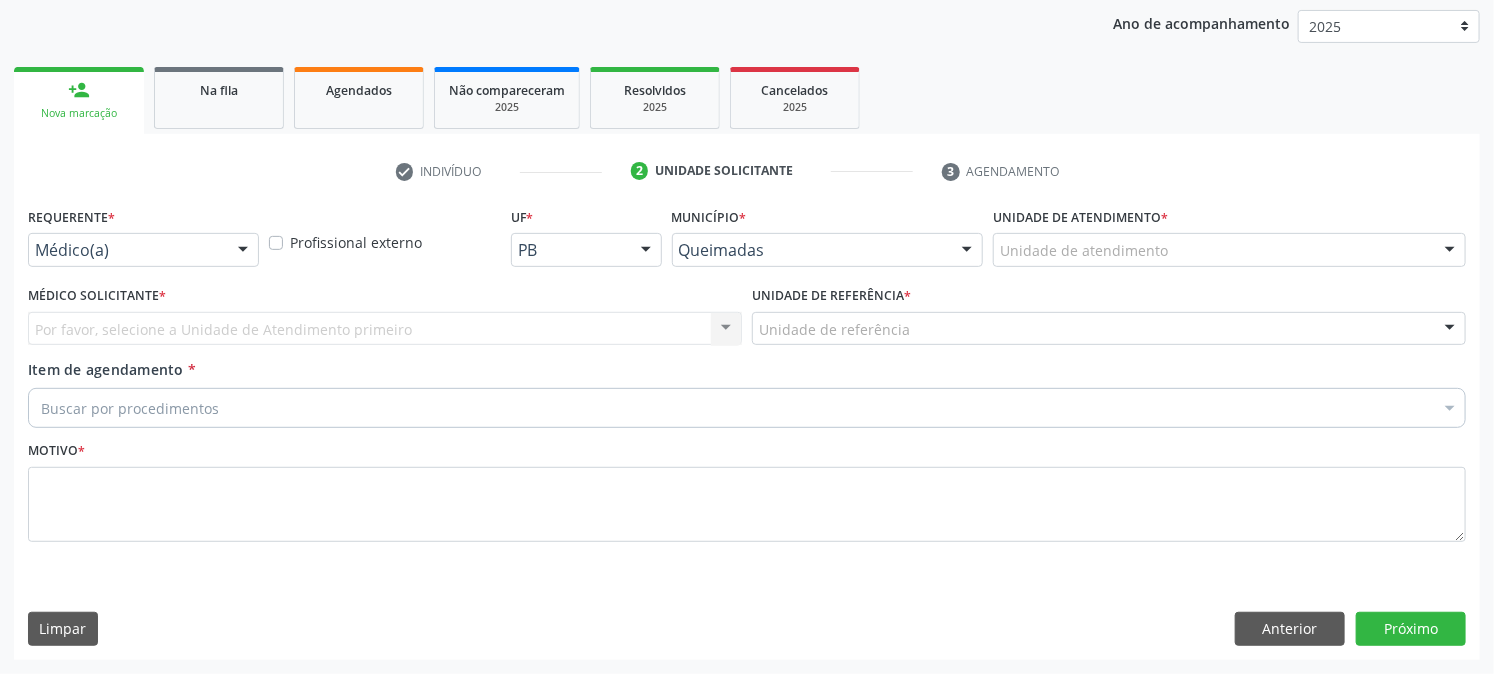 scroll, scrollTop: 231, scrollLeft: 0, axis: vertical 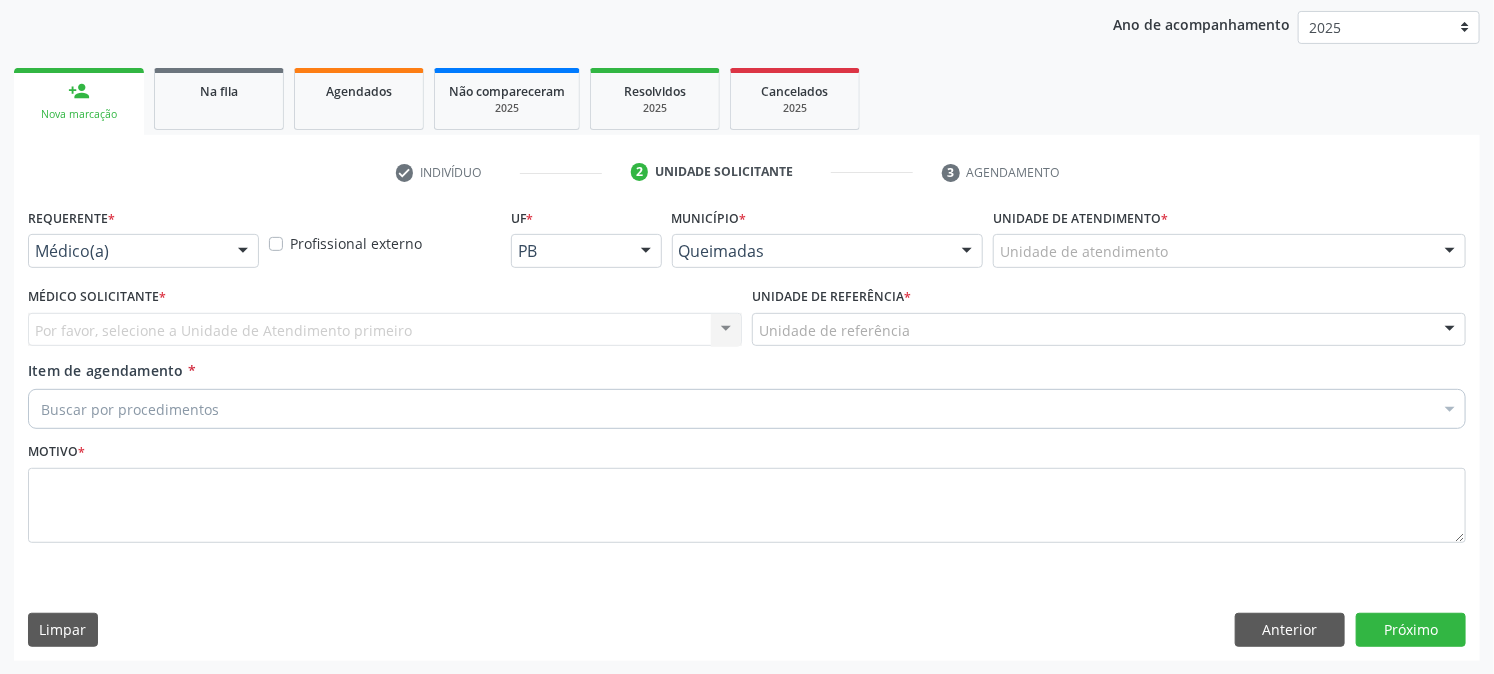 click on "Médico(a)         Médico(a)   Enfermeiro(a)   Paciente
Nenhum resultado encontrado para: "   "
Não há nenhuma opção para ser exibida." at bounding box center [143, 251] 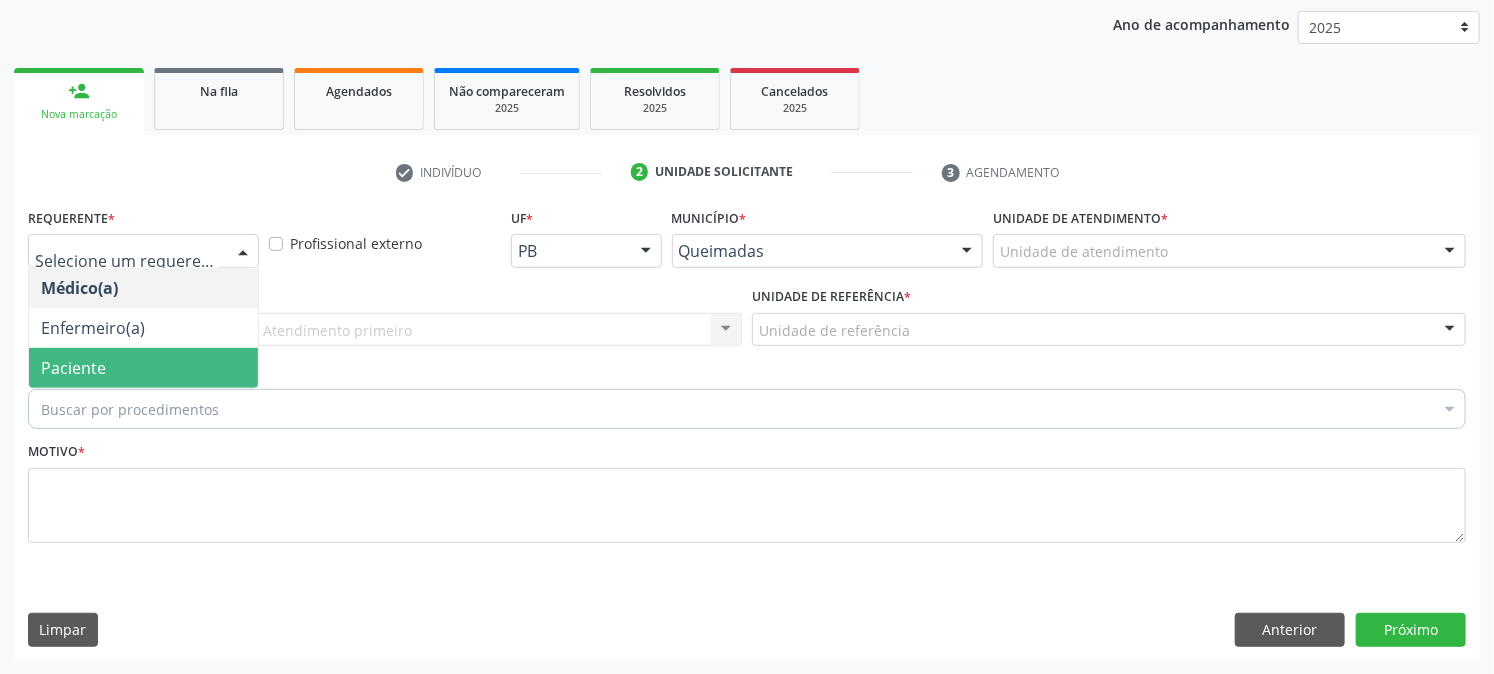click on "Paciente" at bounding box center [143, 368] 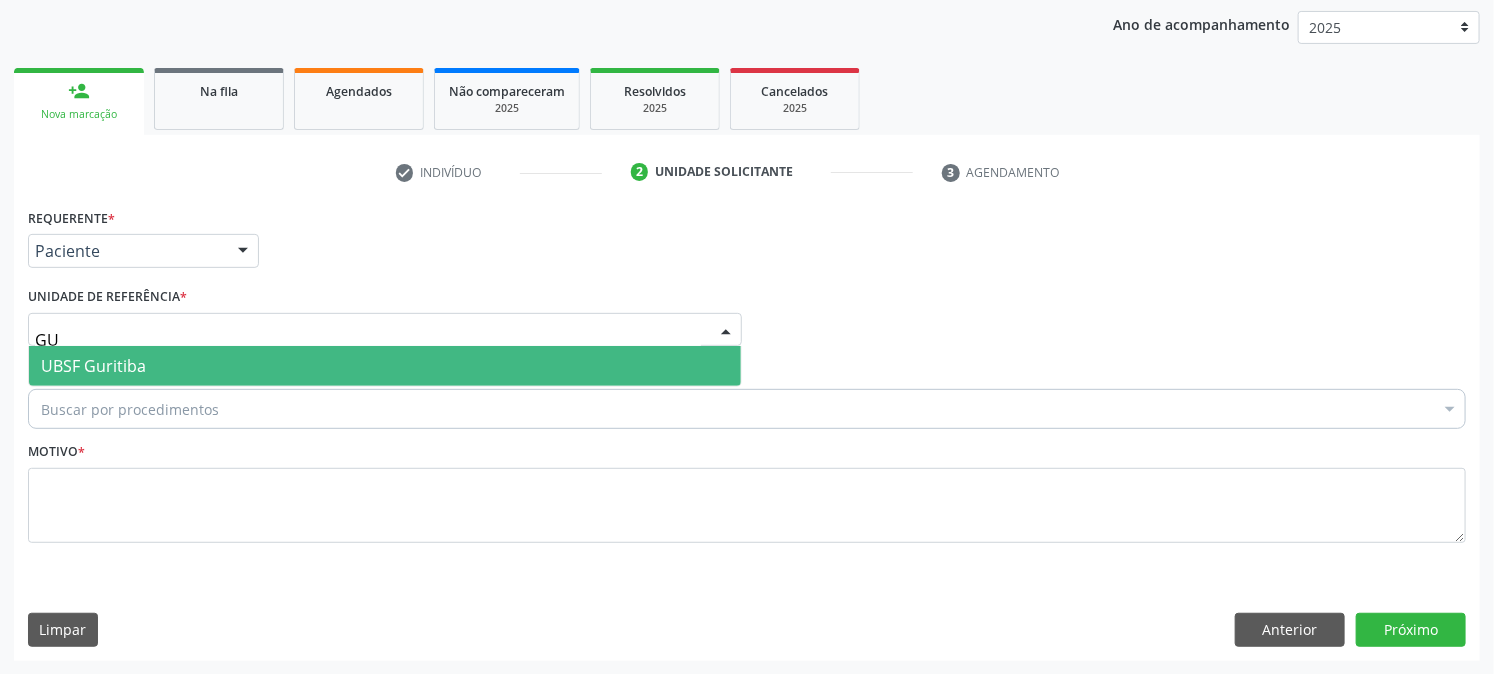 type on "GUR" 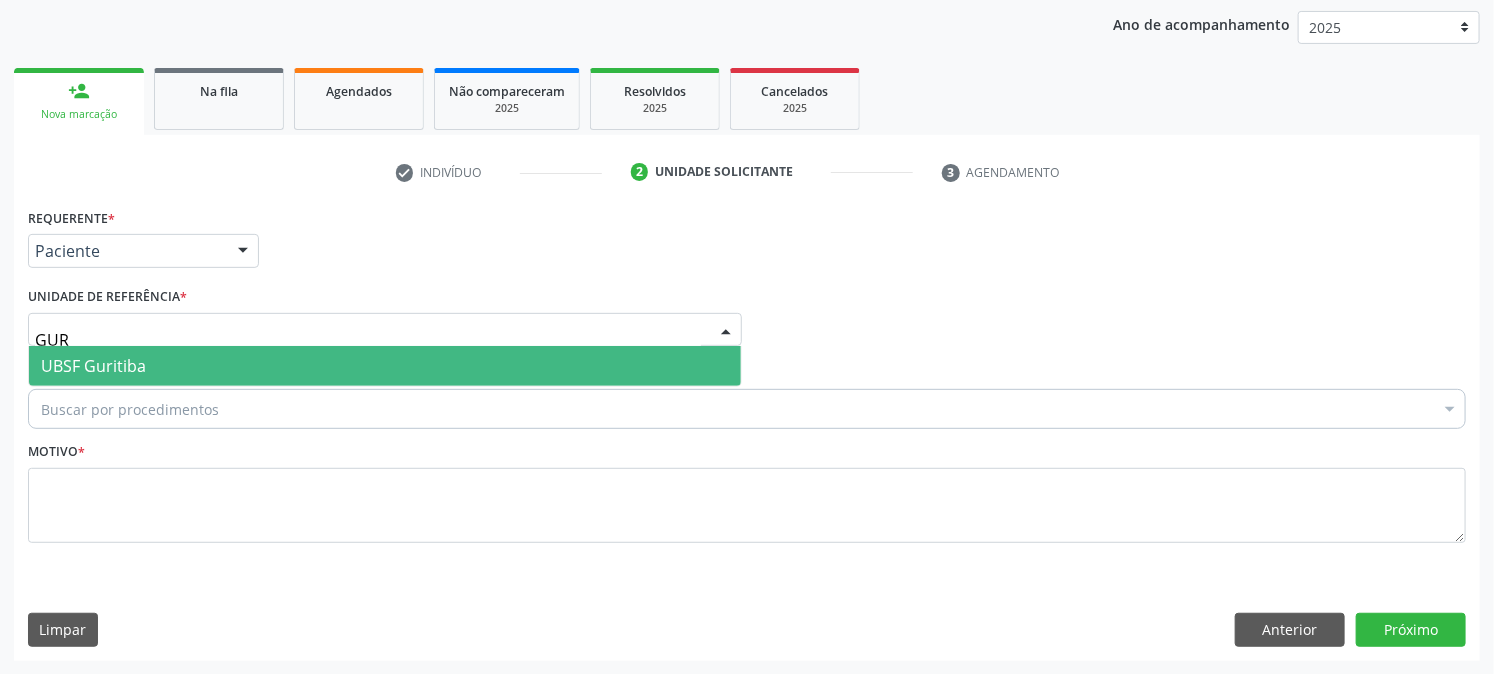 click on "UBSF Guritiba" at bounding box center (93, 366) 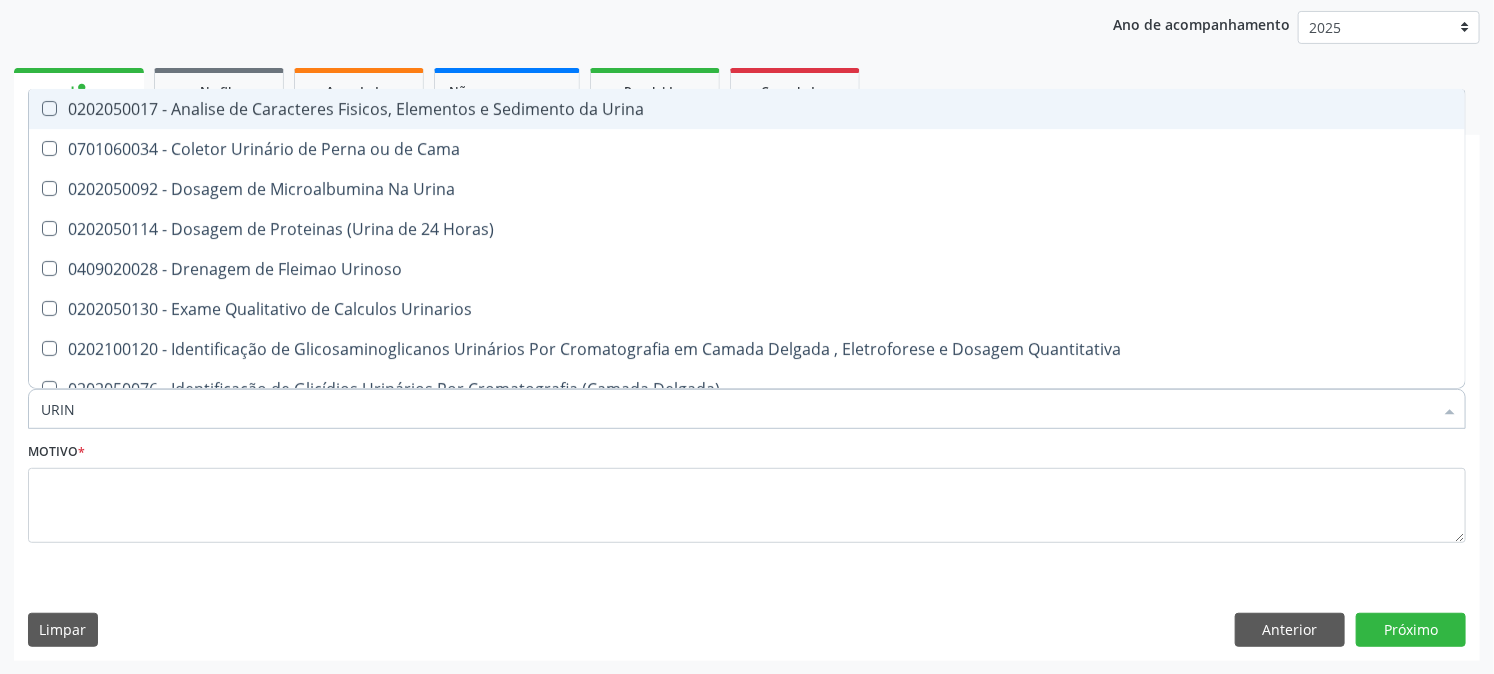 type on "URINA" 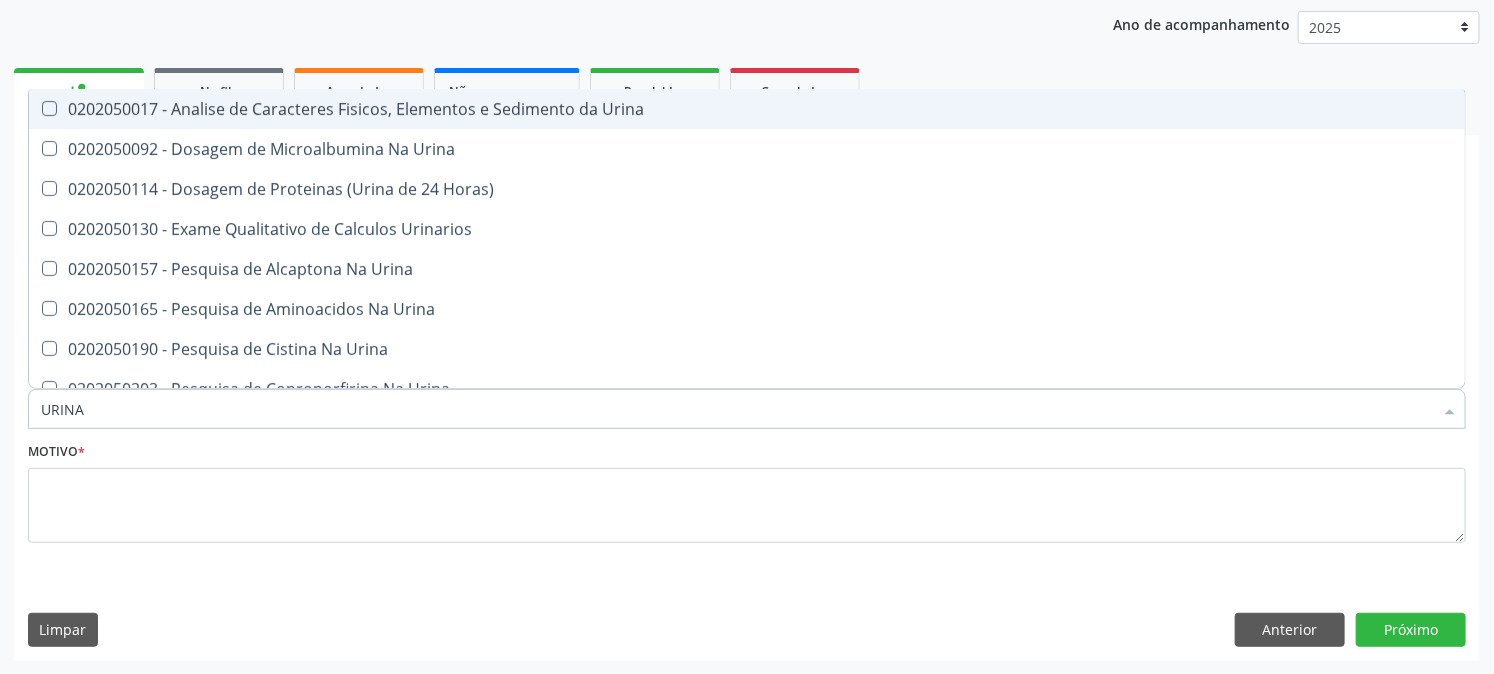 click on "0202050017 - Analise de Caracteres Fisicos, Elementos e Sedimento da Urina" at bounding box center [747, 109] 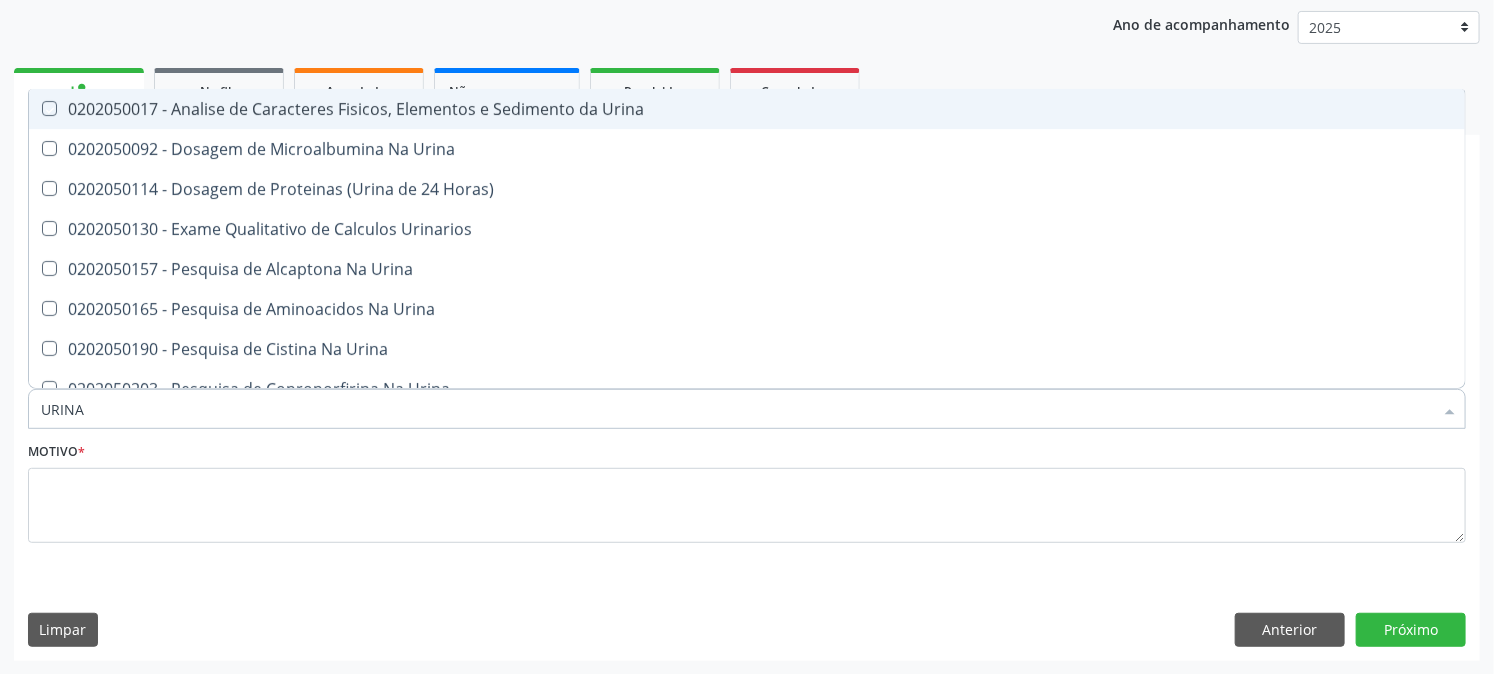 checkbox on "true" 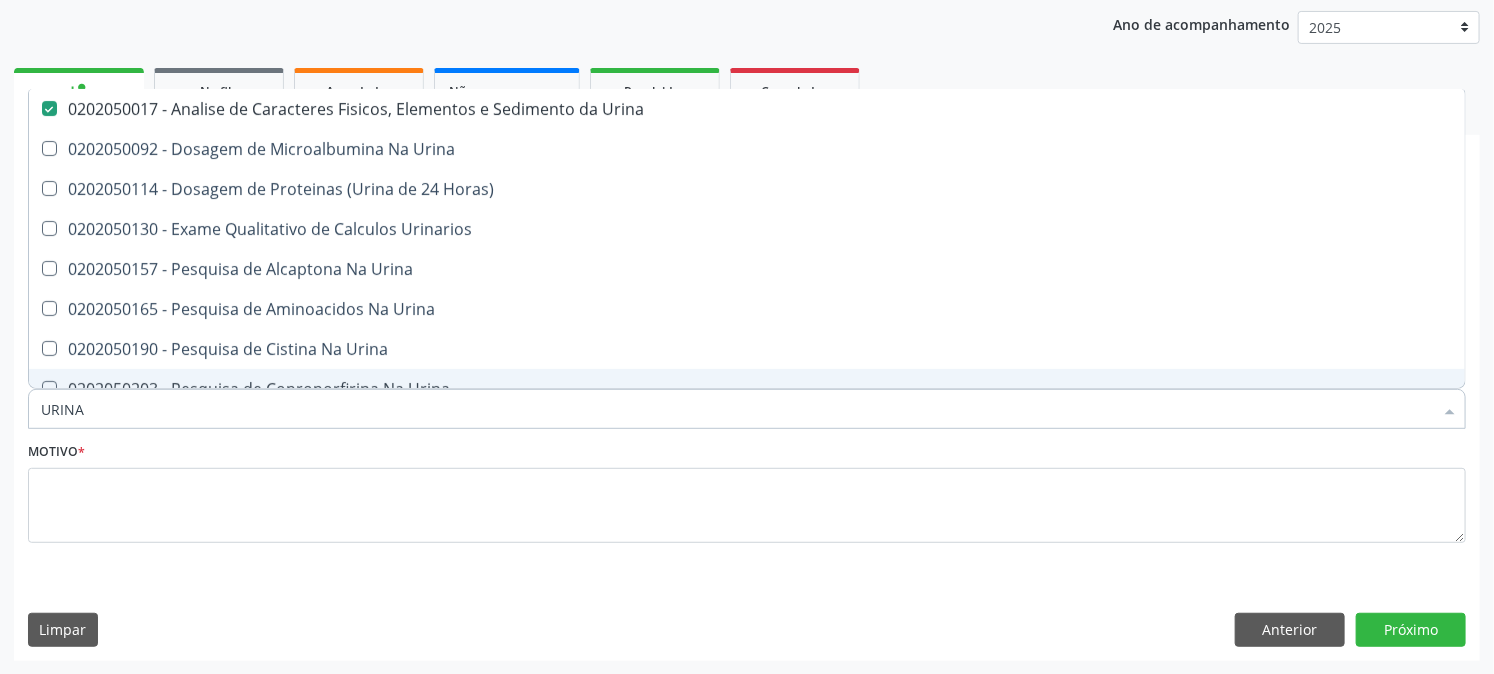 drag, startPoint x: 94, startPoint y: 402, endPoint x: 0, endPoint y: 457, distance: 108.90822 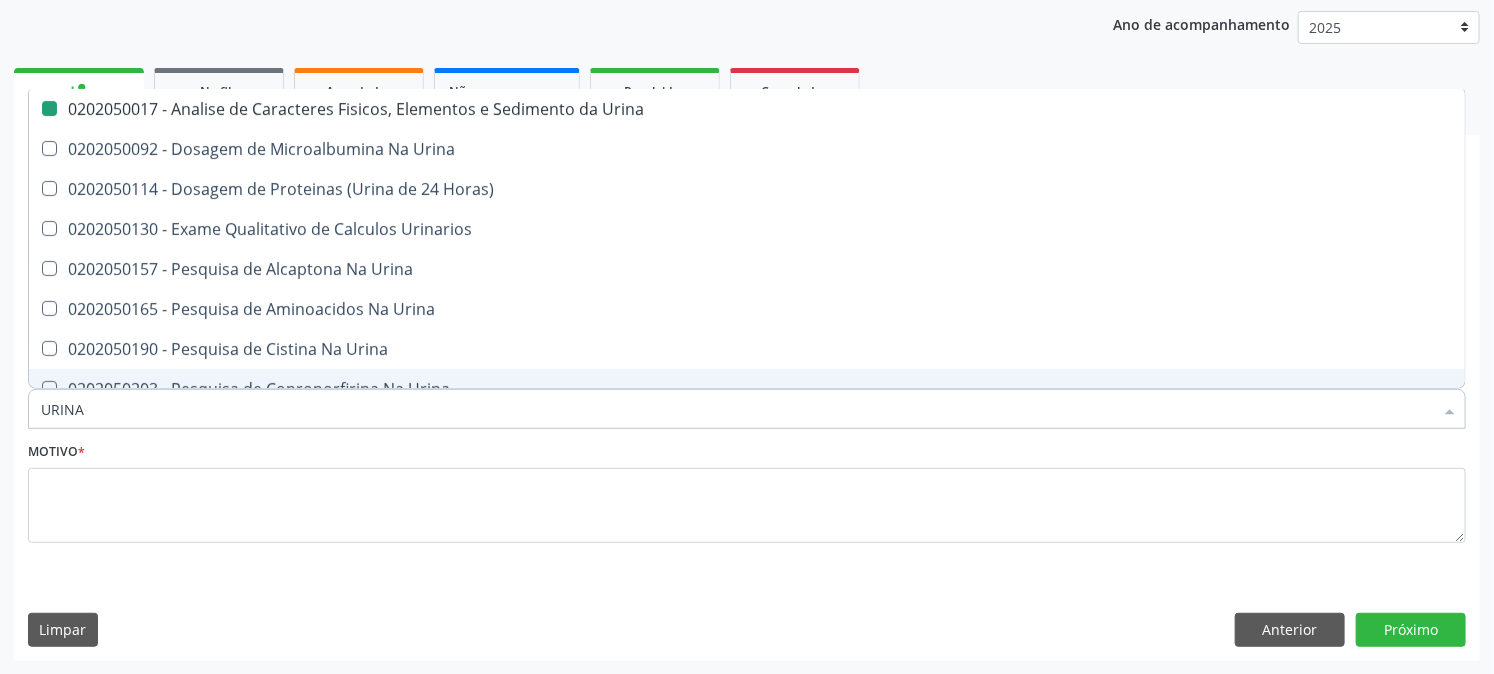 type 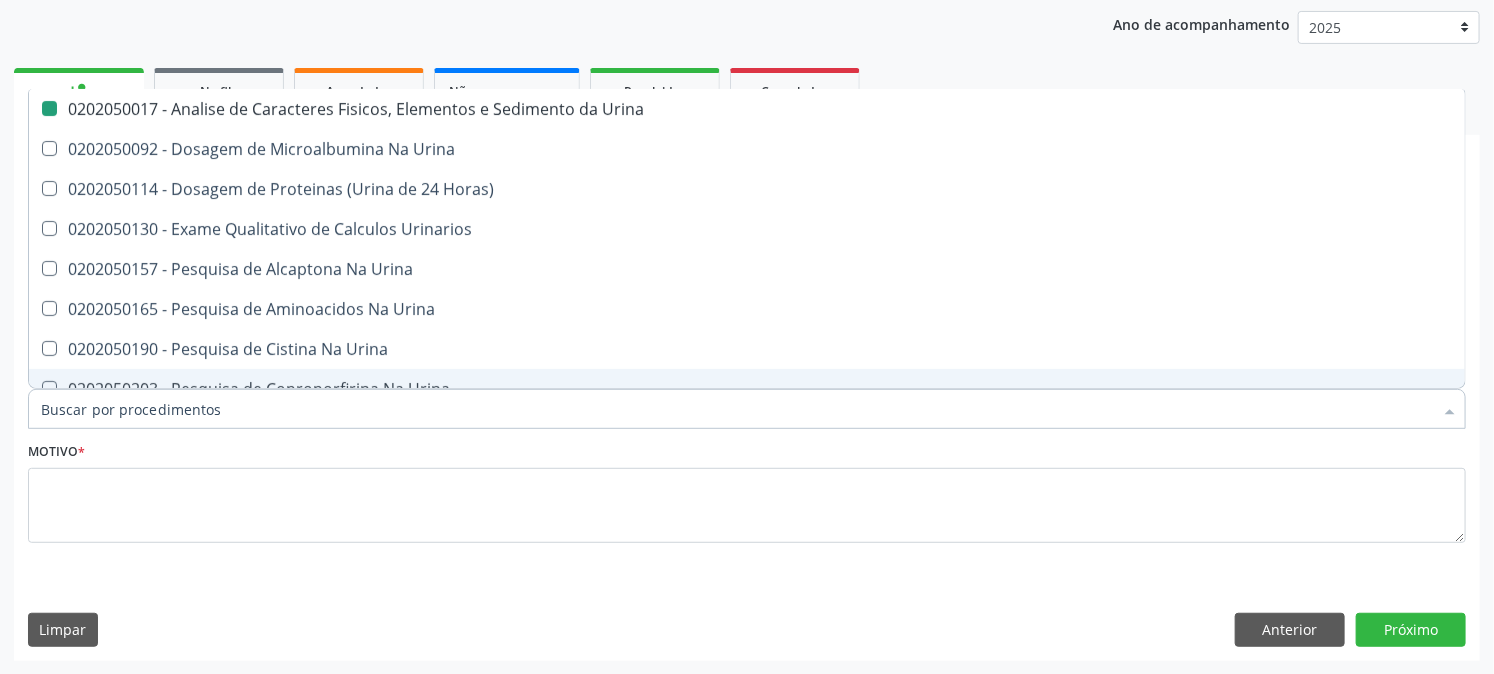 checkbox on "false" 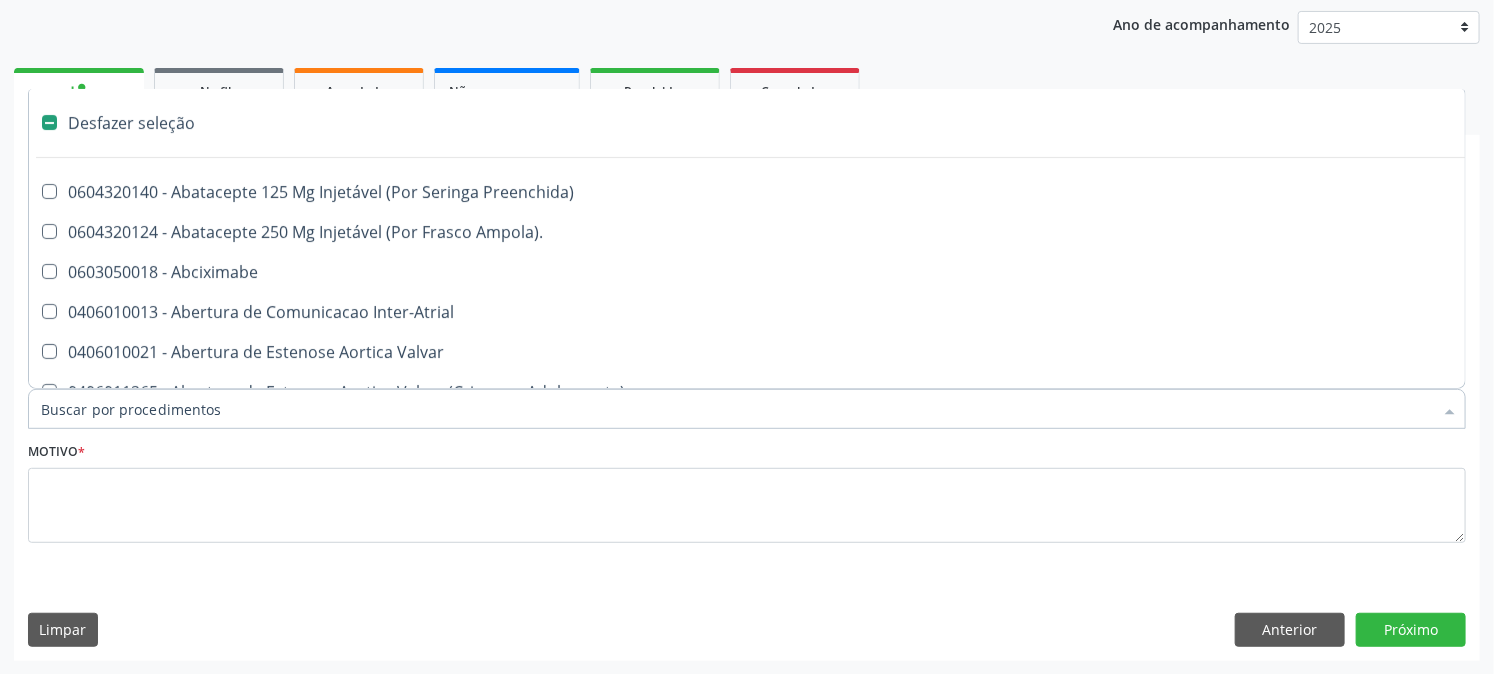 type on "H" 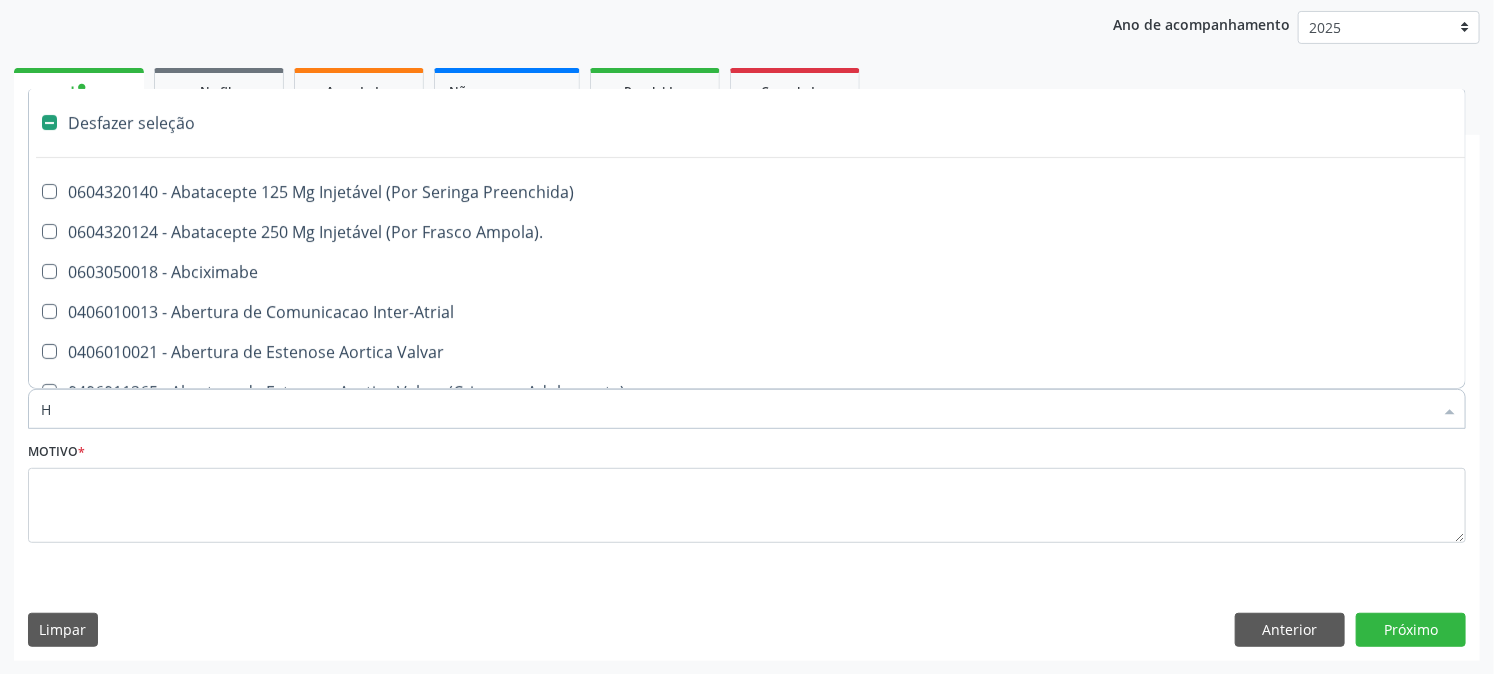 checkbox on "false" 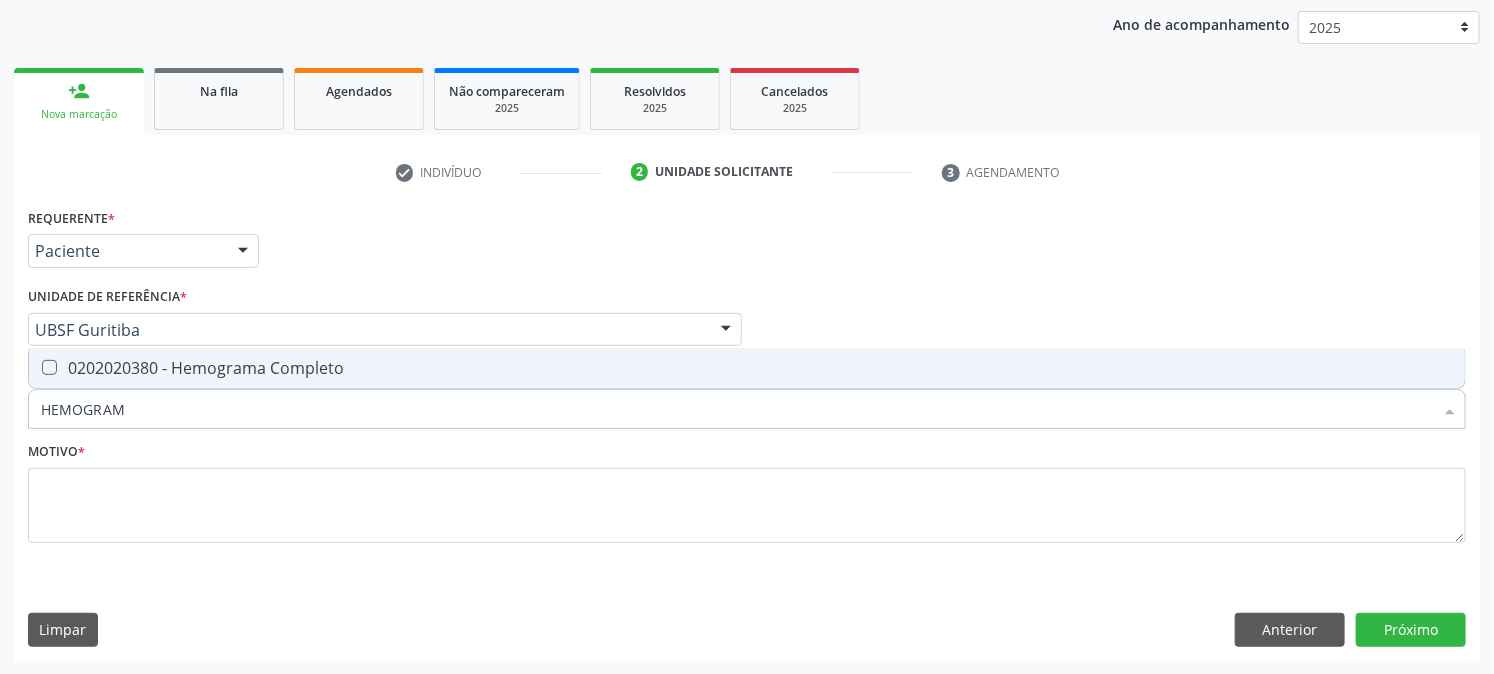 type on "HEMOGRAMA" 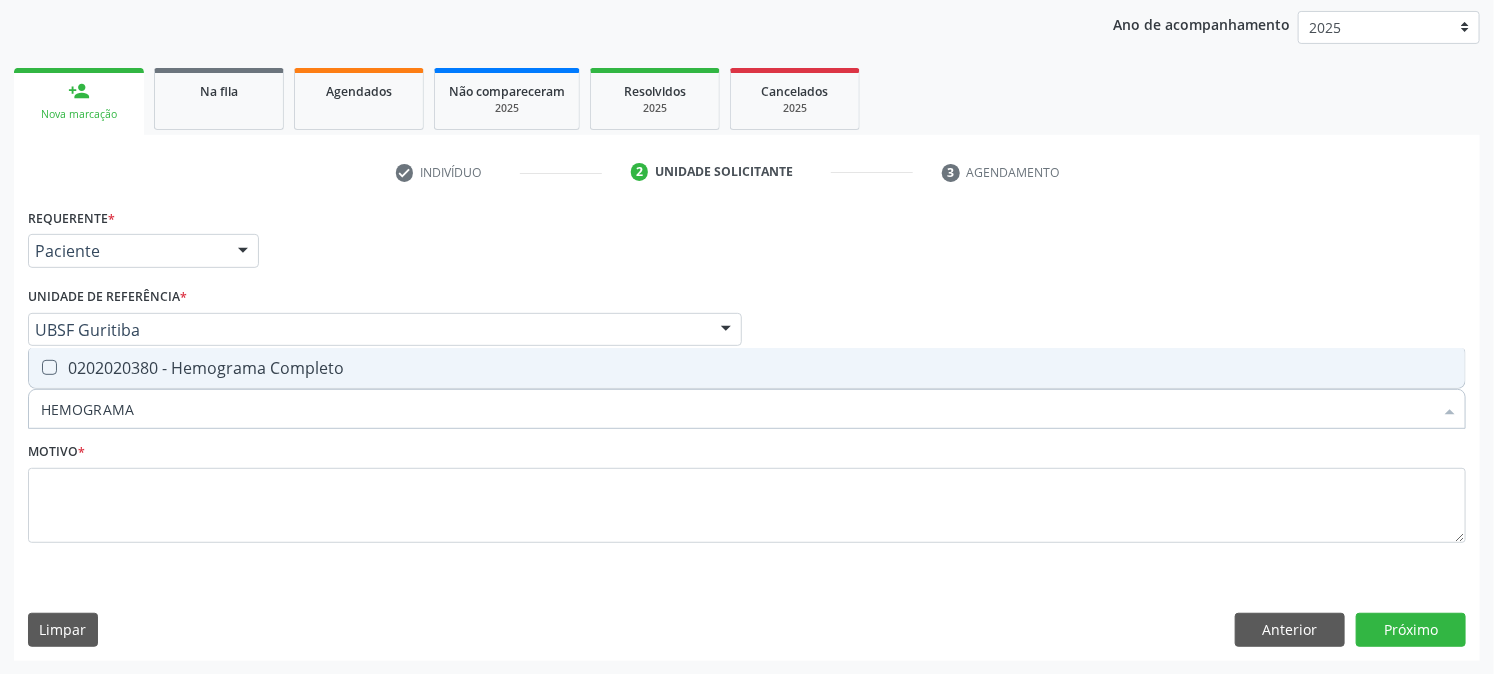 click on "0202020380 - Hemograma Completo" at bounding box center (747, 368) 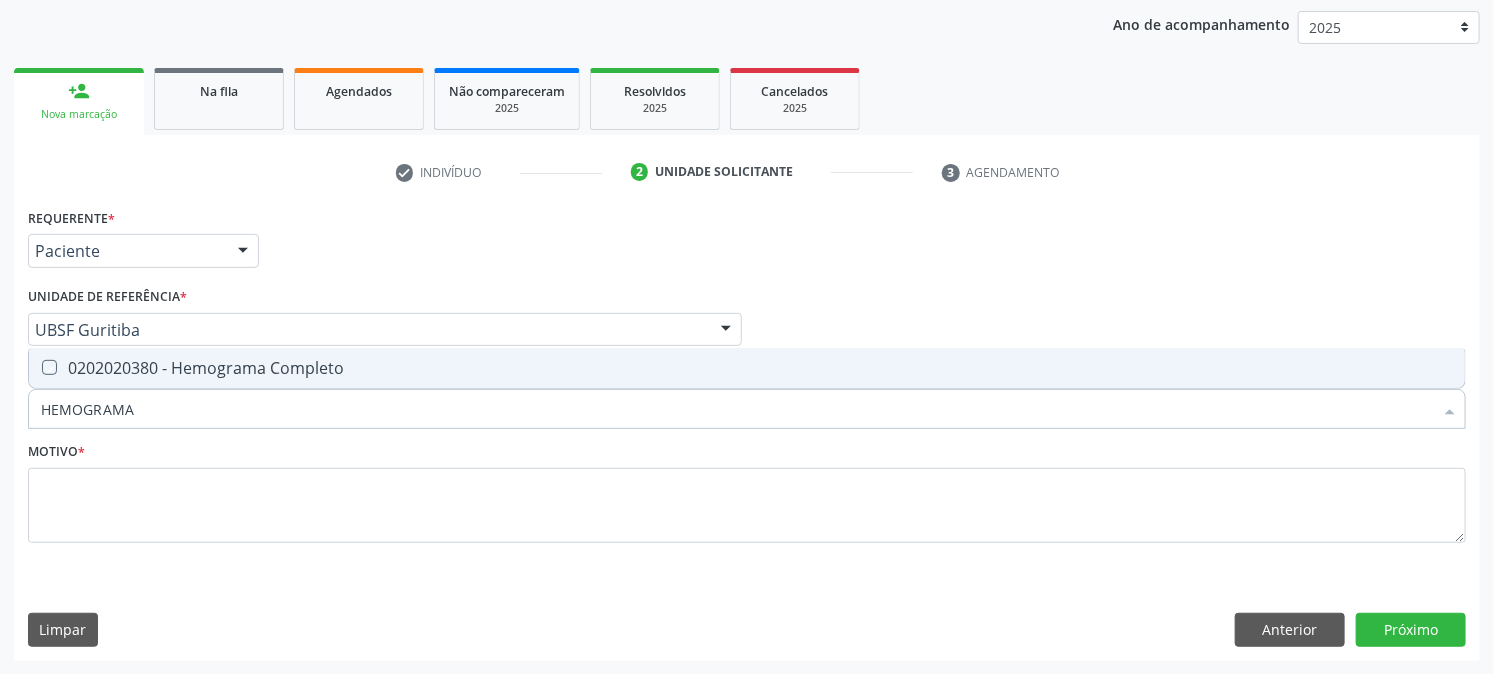 checkbox on "true" 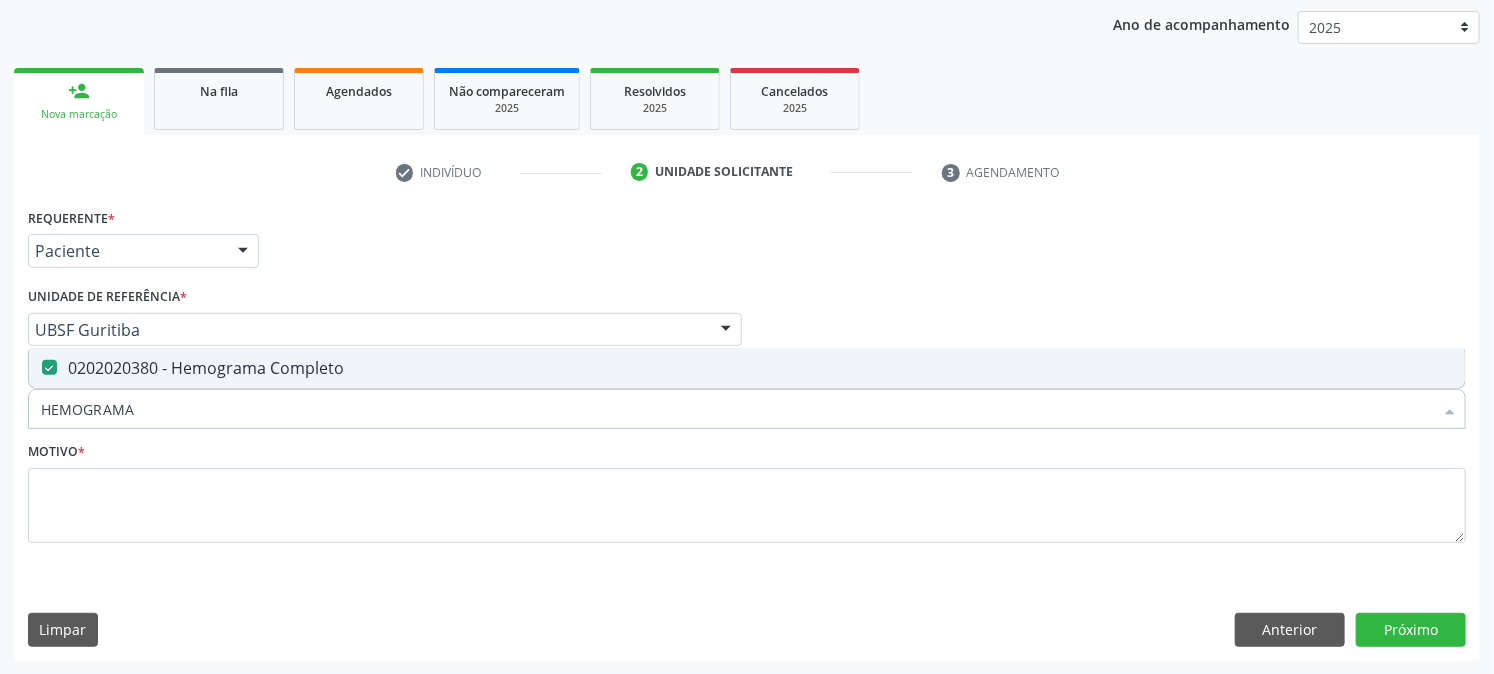 drag, startPoint x: 186, startPoint y: 407, endPoint x: 0, endPoint y: 488, distance: 202.87189 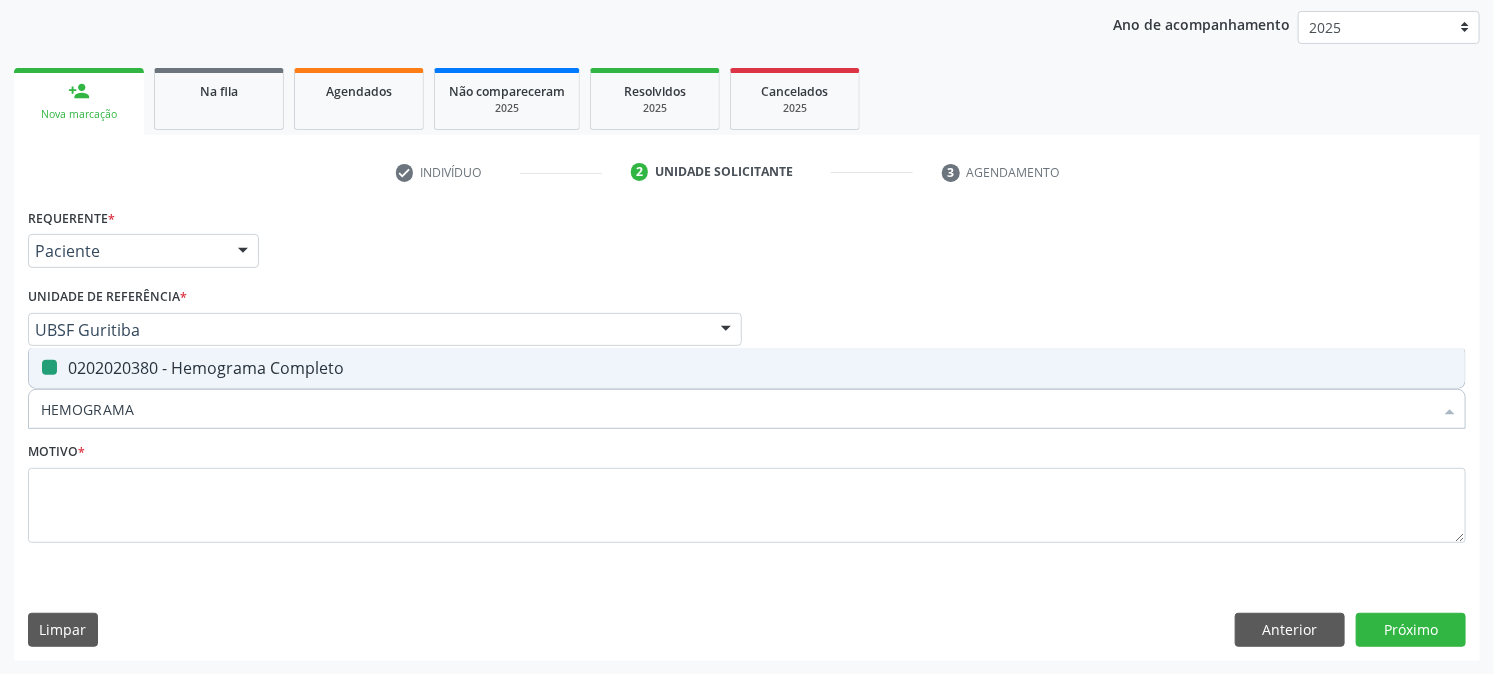 type 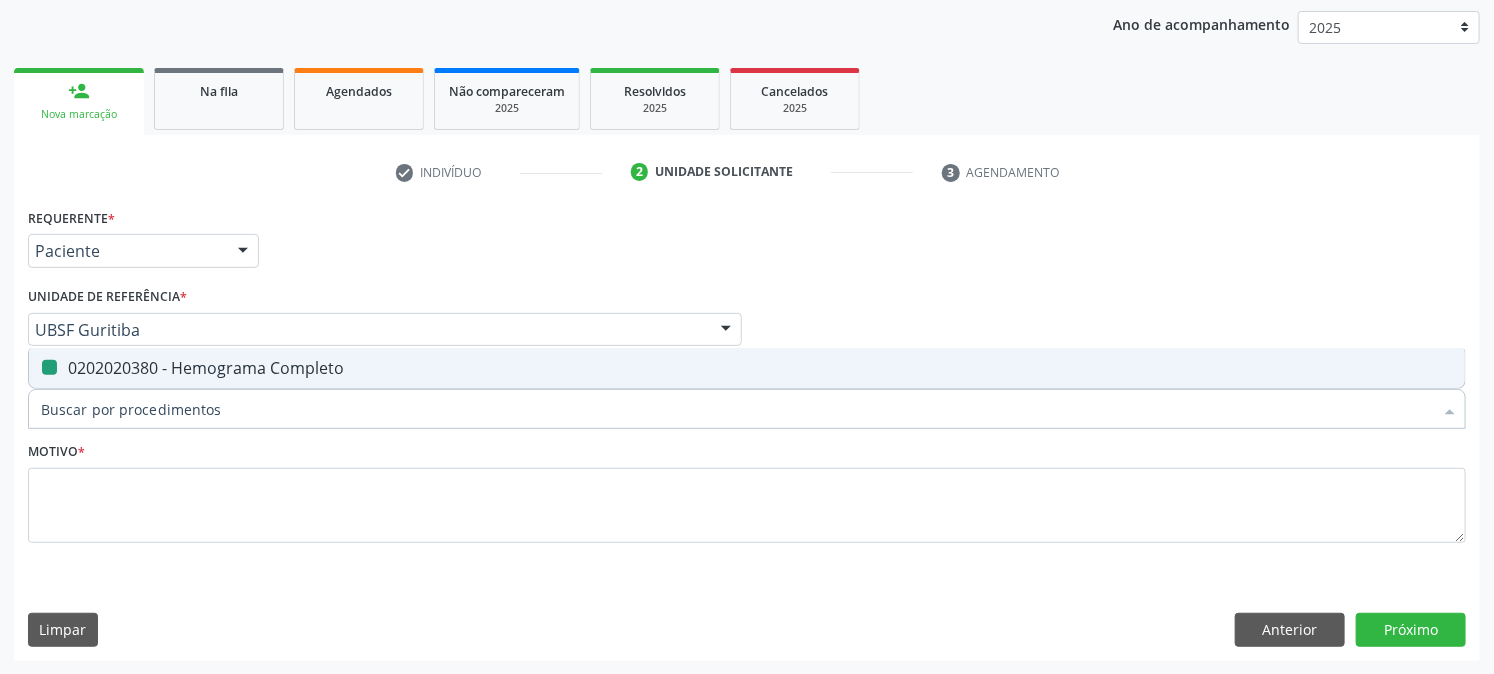 checkbox on "false" 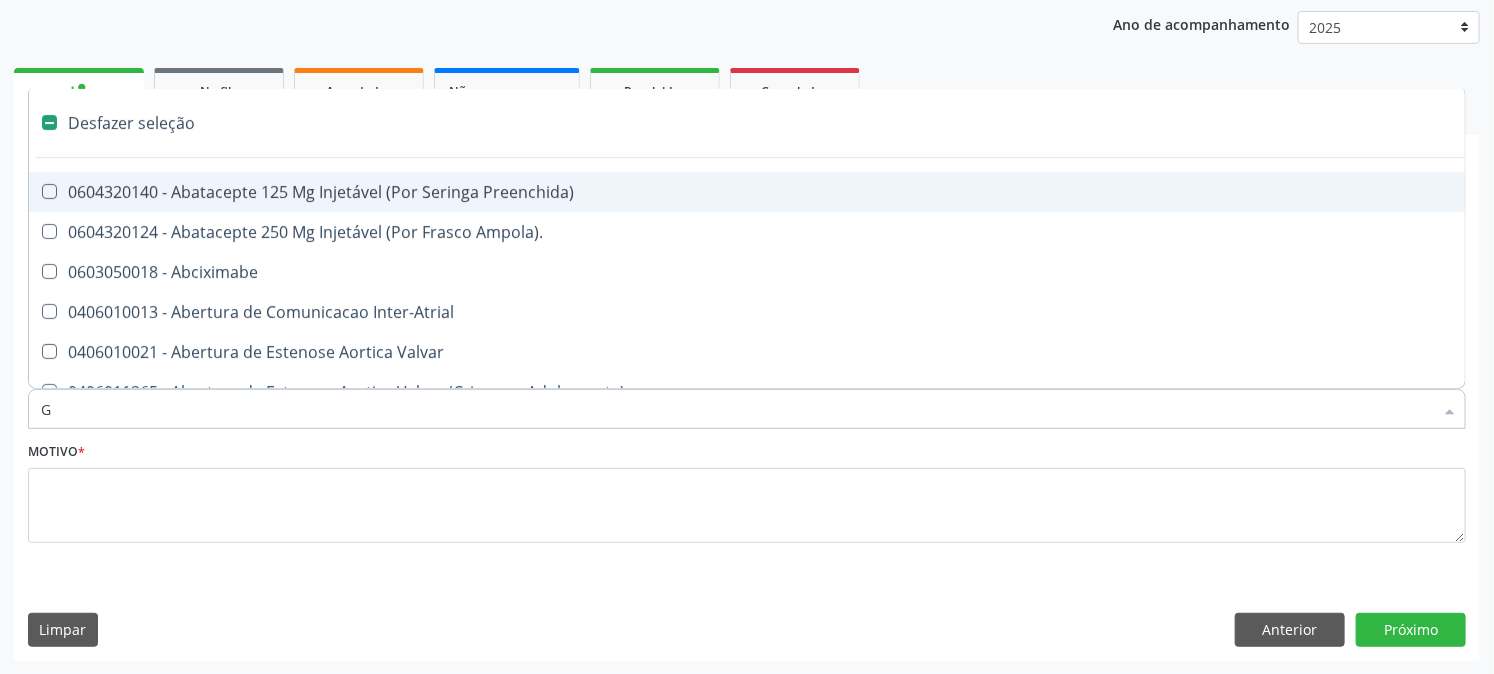 type on "GL" 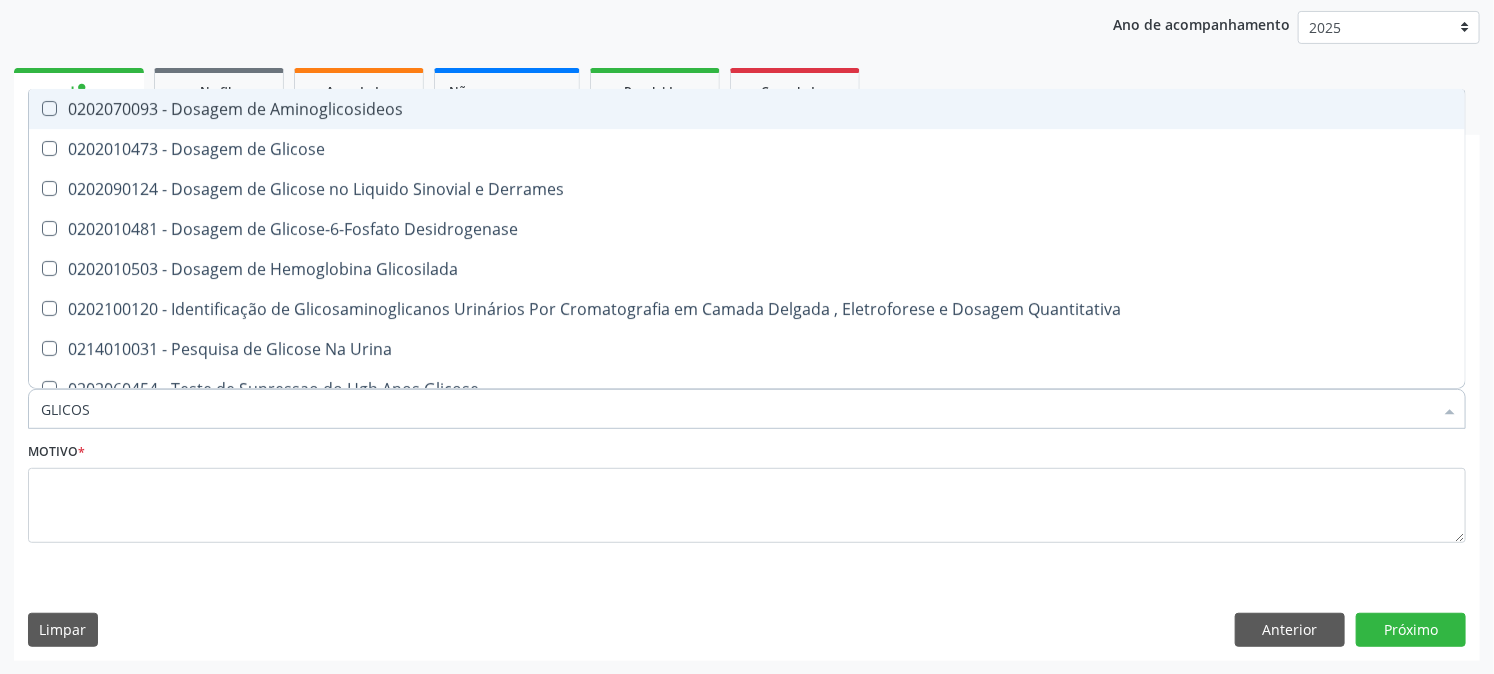 type on "GLICOSE" 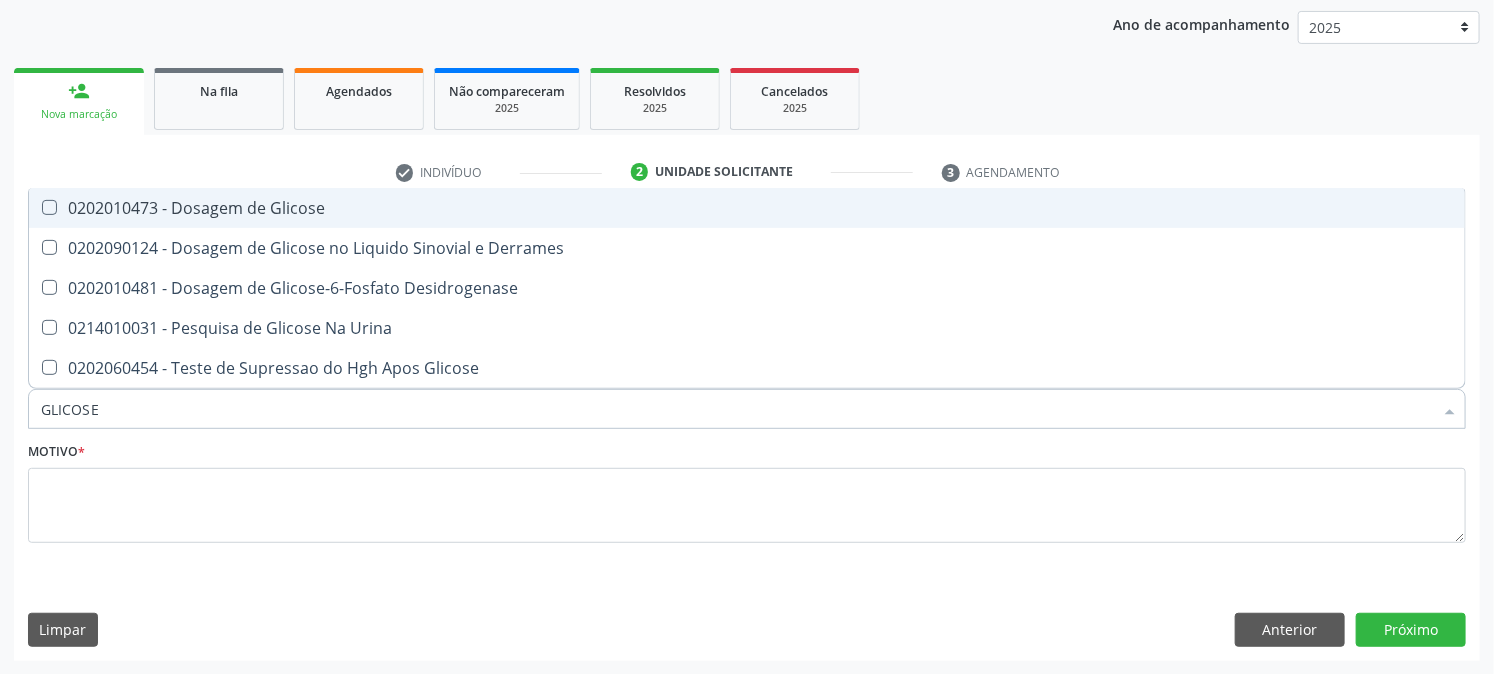click on "0202010473 - Dosagem de Glicose" at bounding box center [747, 208] 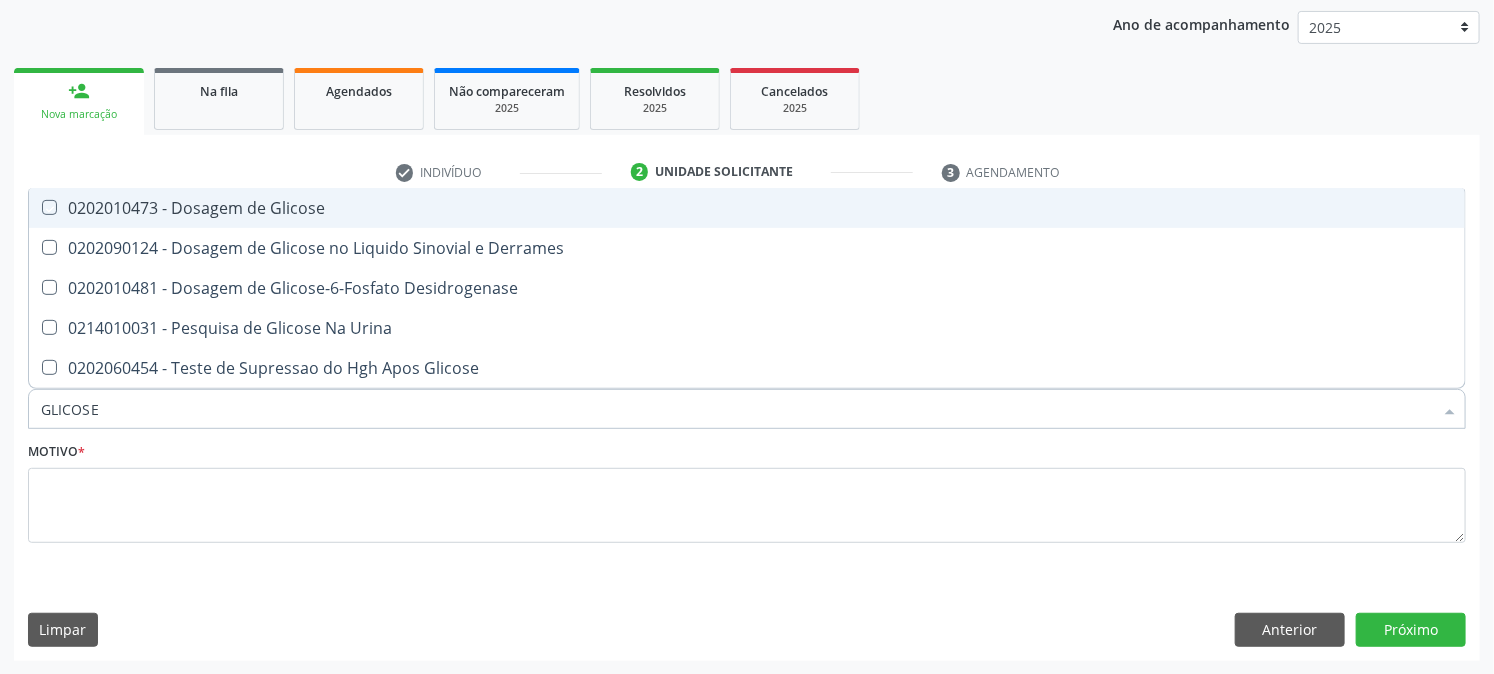 checkbox on "true" 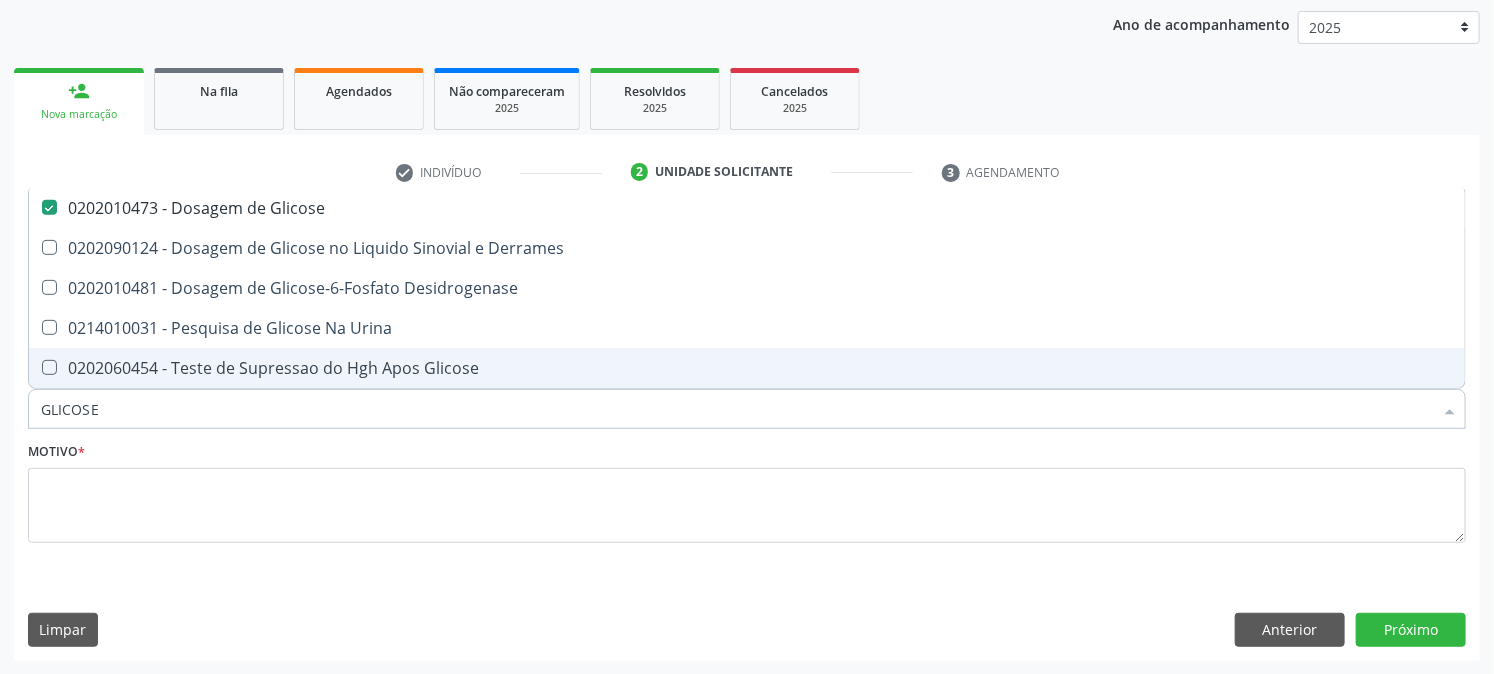 drag, startPoint x: 131, startPoint y: 405, endPoint x: 0, endPoint y: 453, distance: 139.51703 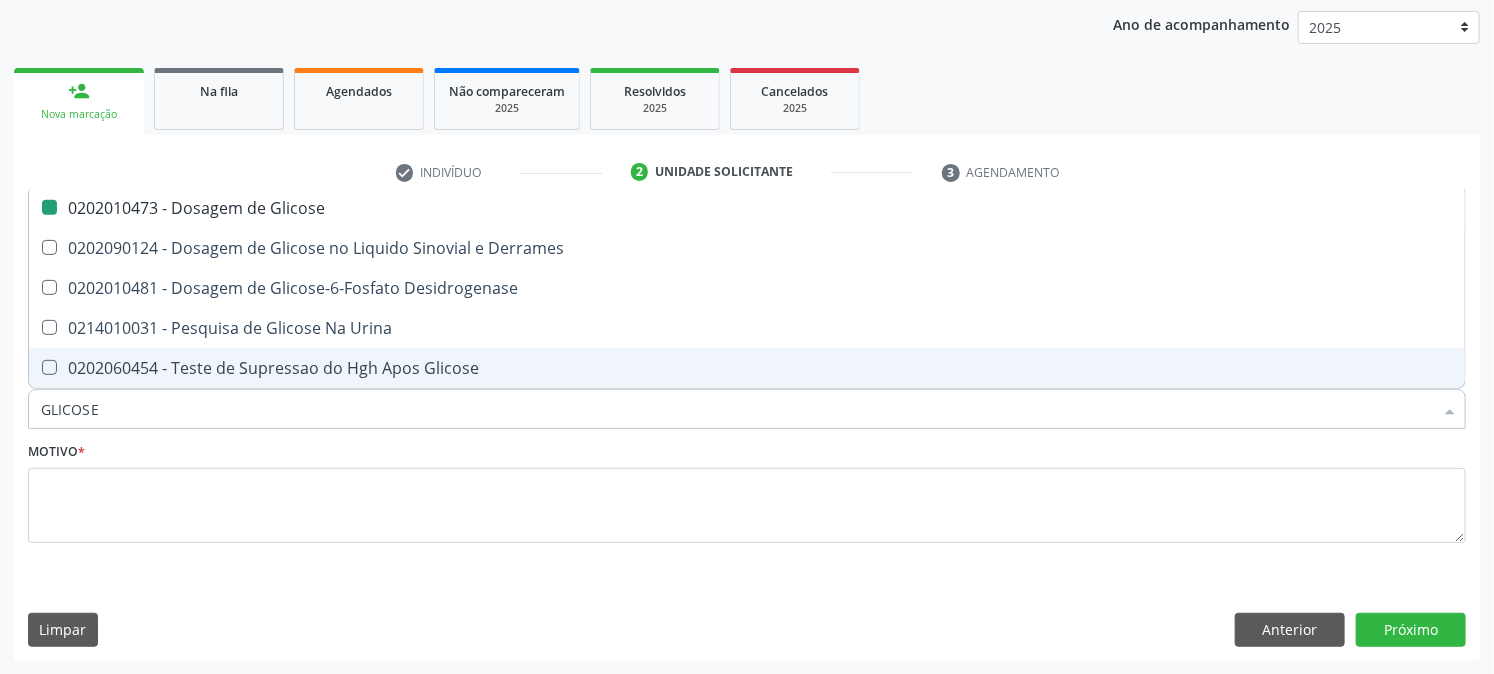 type 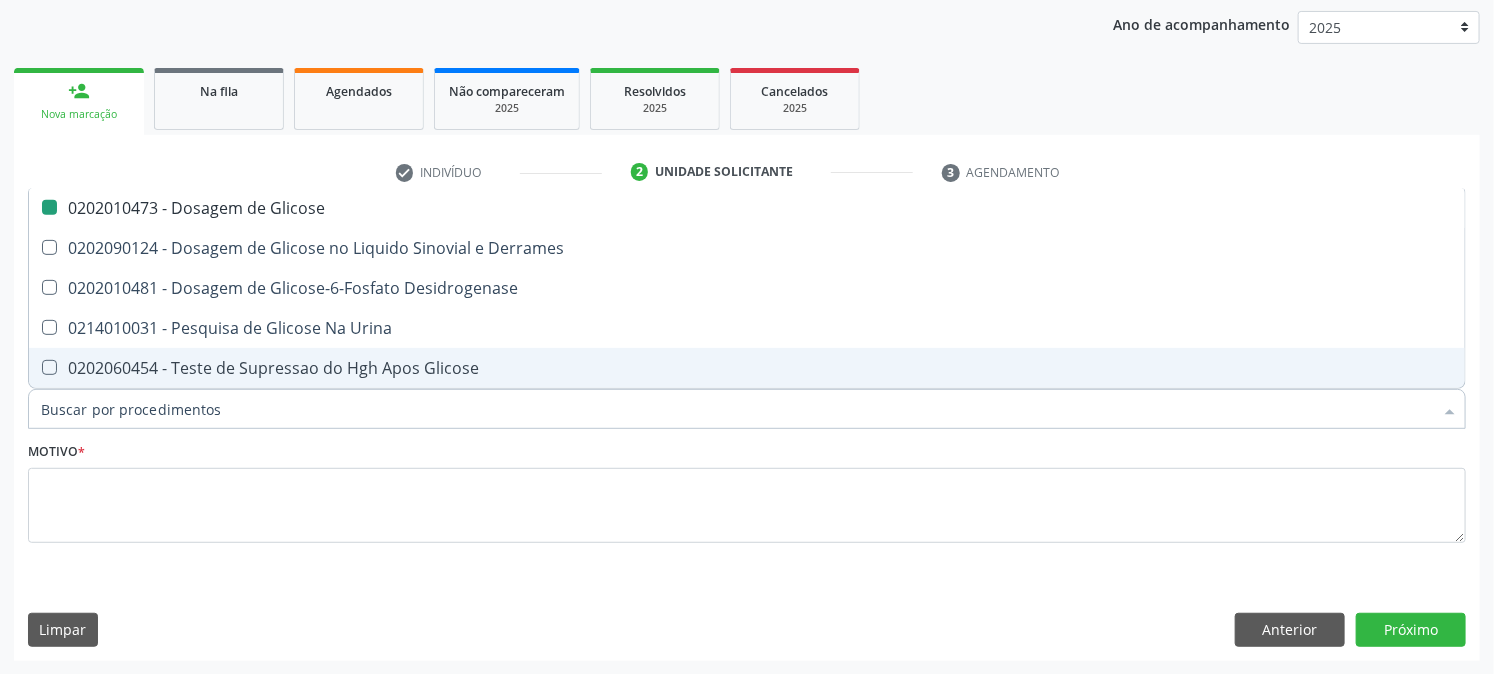 checkbox on "false" 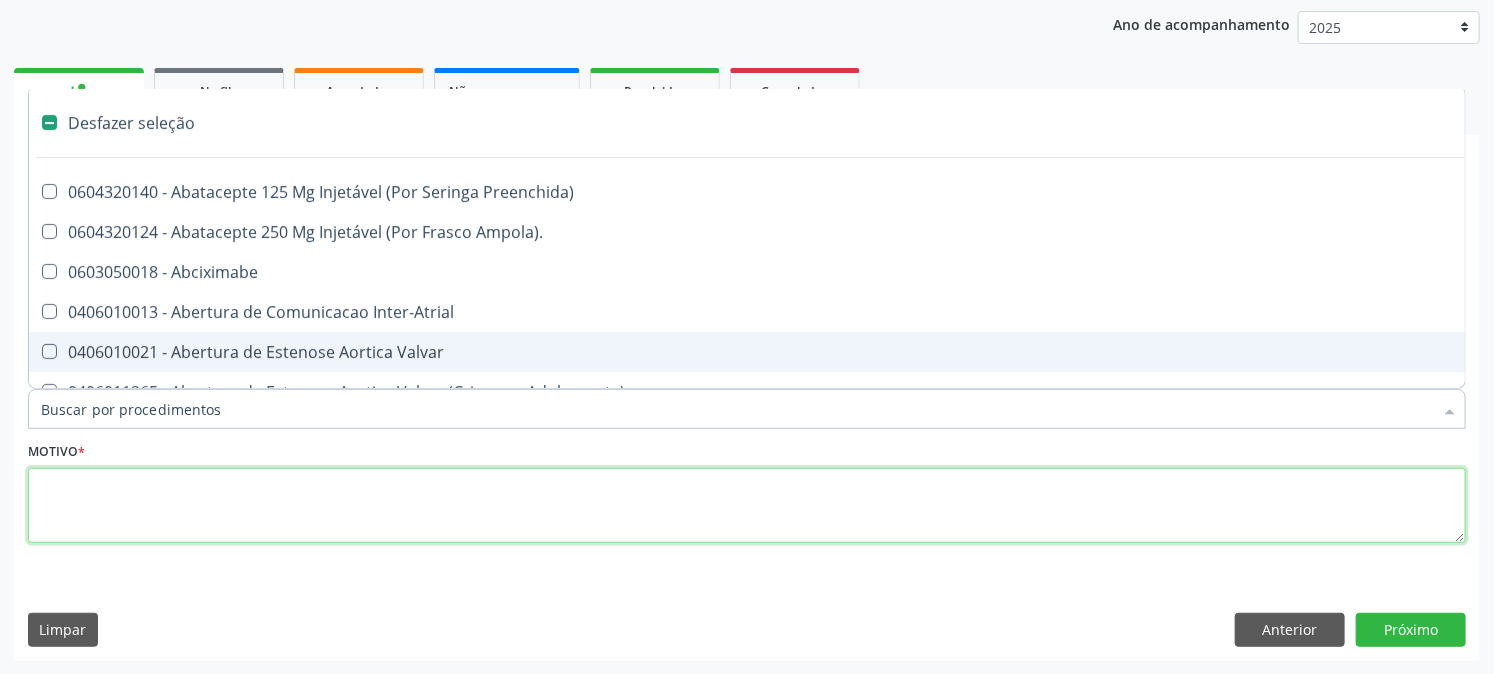 click at bounding box center [747, 506] 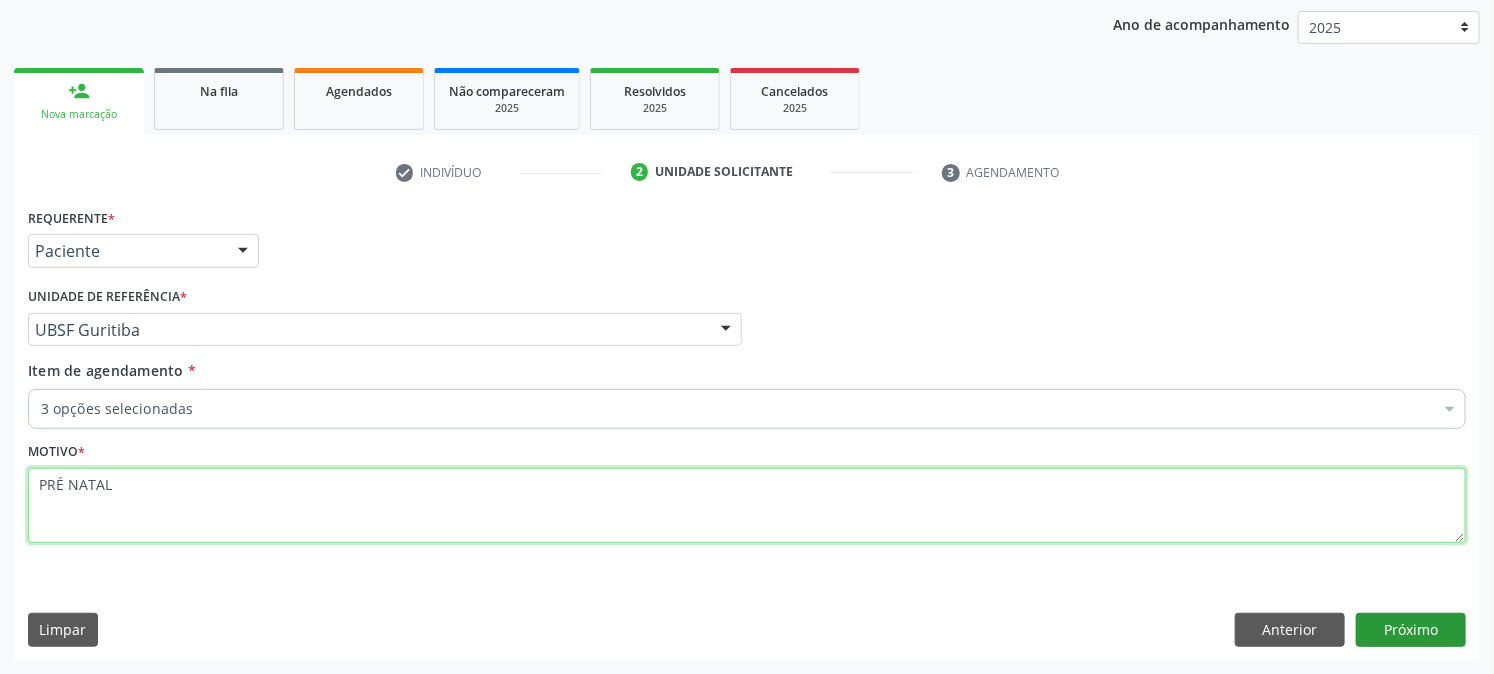 type on "PRÉ NATAL" 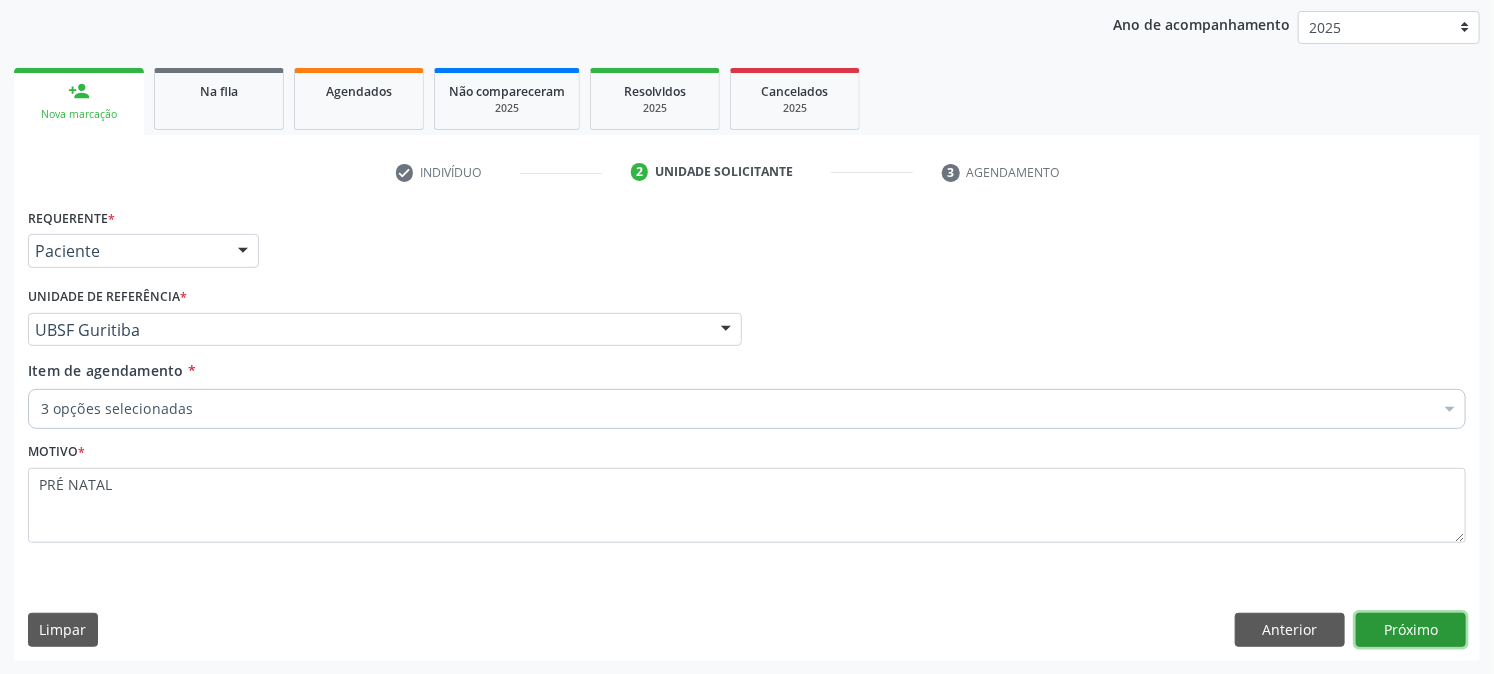 click on "Próximo" at bounding box center [1411, 630] 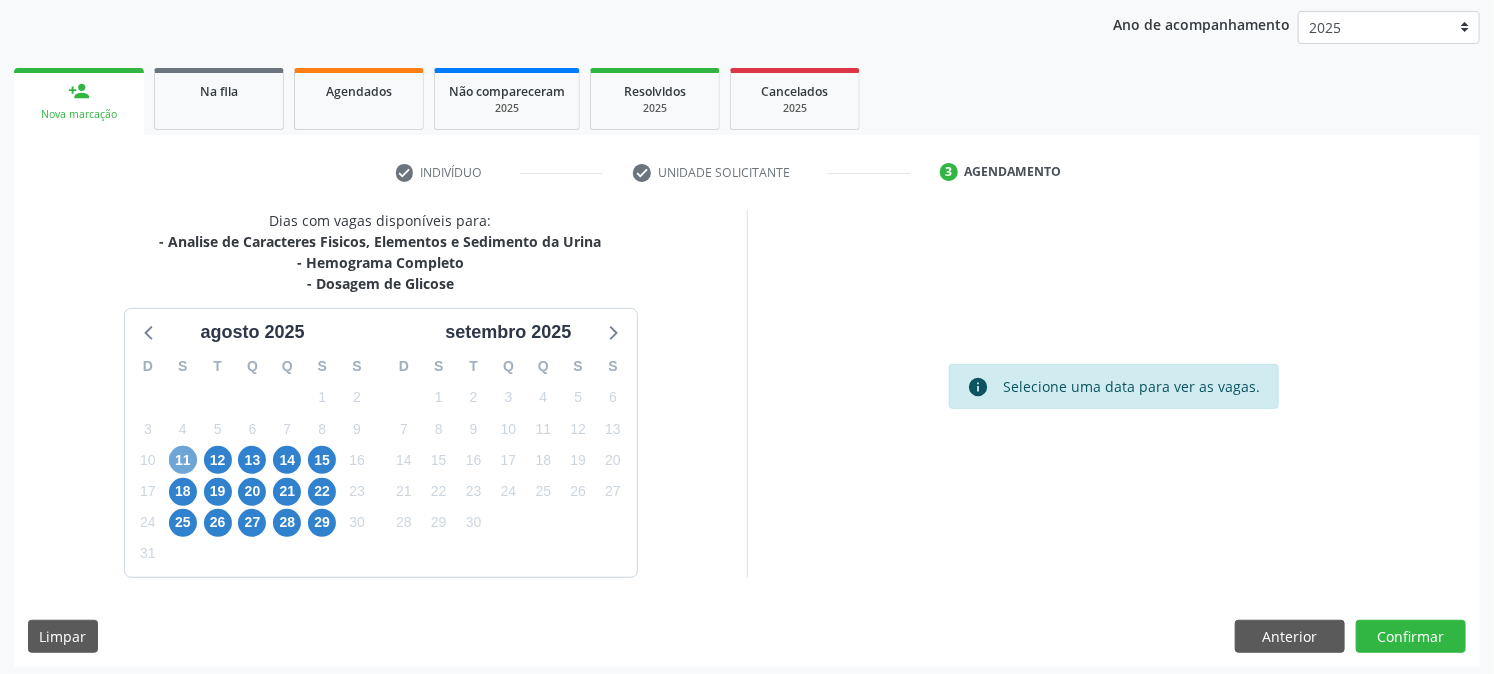 click on "11" at bounding box center (183, 460) 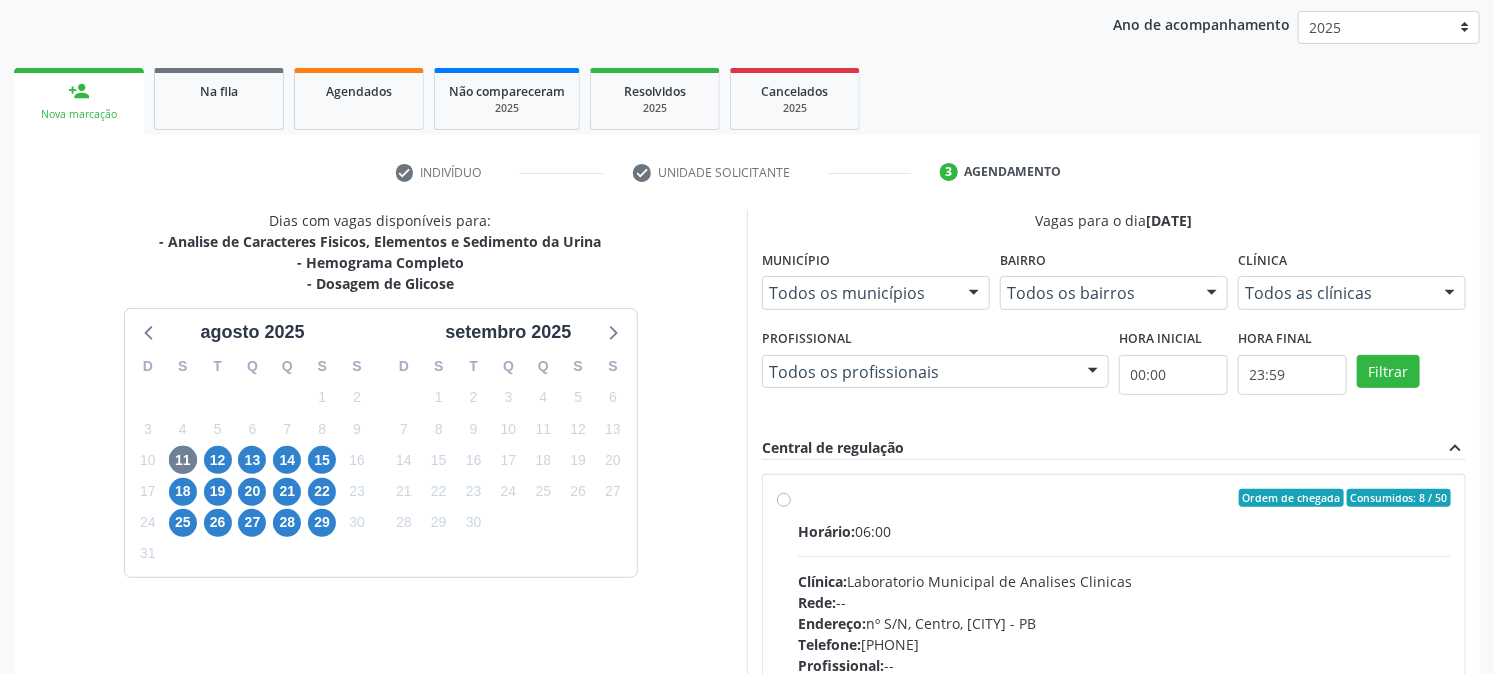 click on "Ordem de chegada
Consumidos: 8 / 50" at bounding box center [1124, 498] 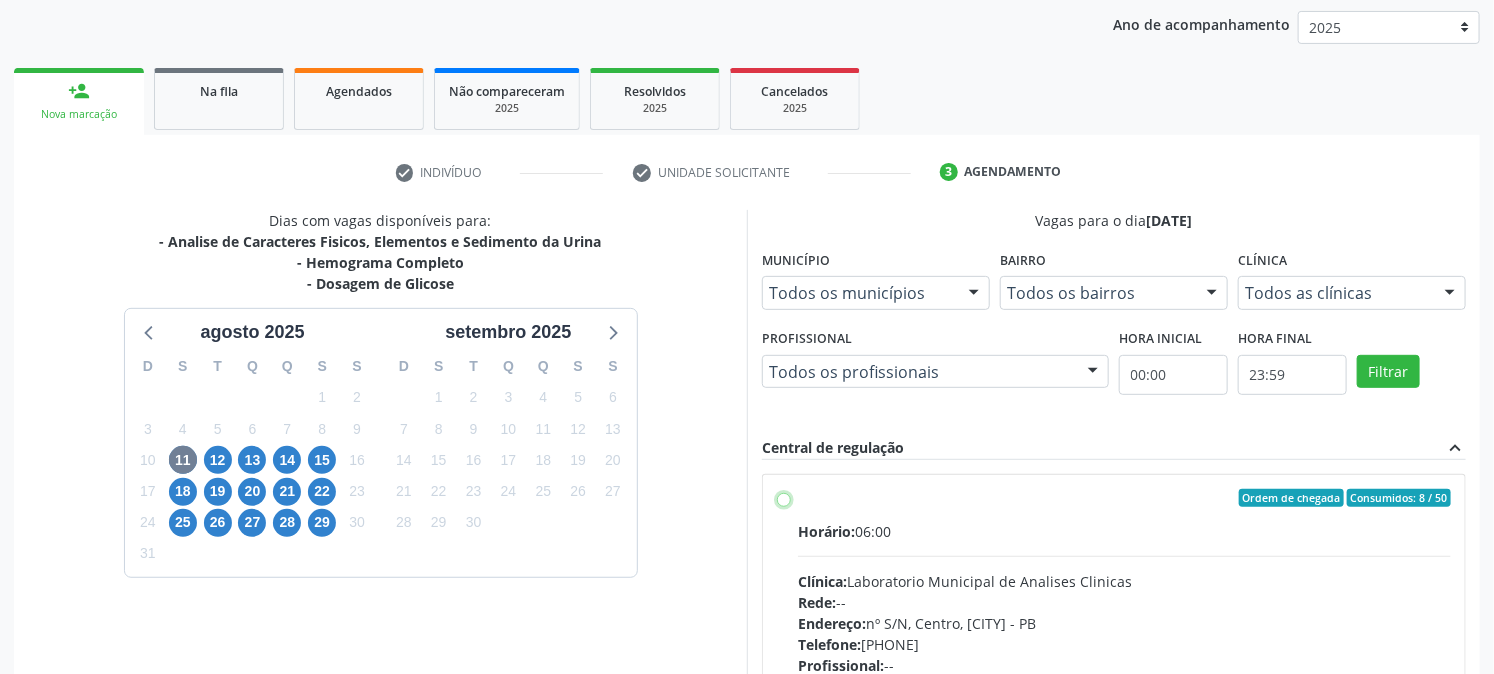 click on "Ordem de chegada
Consumidos: 8 / 50
Horário:   06:00
Clínica:  Laboratorio Municipal de Analises Clinicas
Rede:
--
Endereço:   nº S/N, Centro, Queimadas - PB
Telefone:   (83) 33921344
Profissional:
--
Informações adicionais sobre o atendimento
Idade de atendimento:
Sem restrição
Gênero(s) atendido(s):
Sem restrição
Informações adicionais:
--" at bounding box center [784, 498] 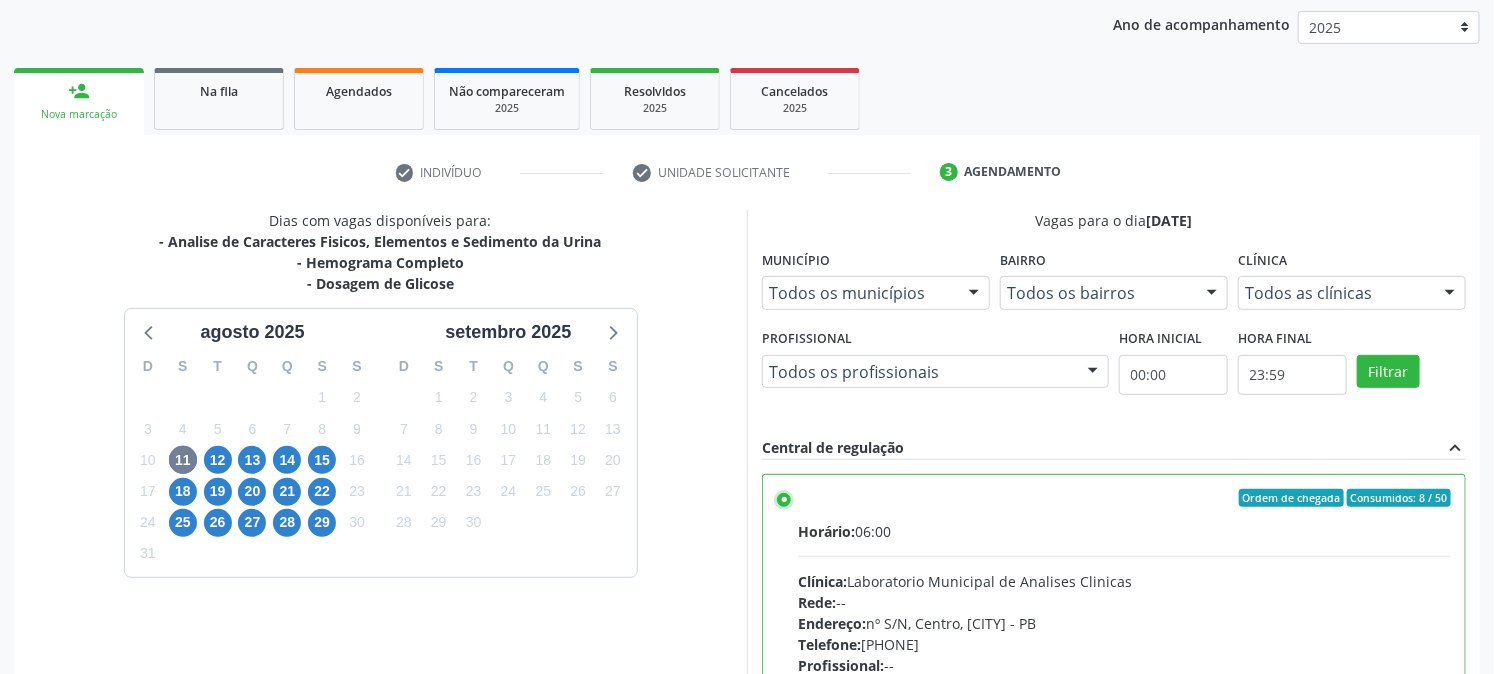 scroll, scrollTop: 520, scrollLeft: 0, axis: vertical 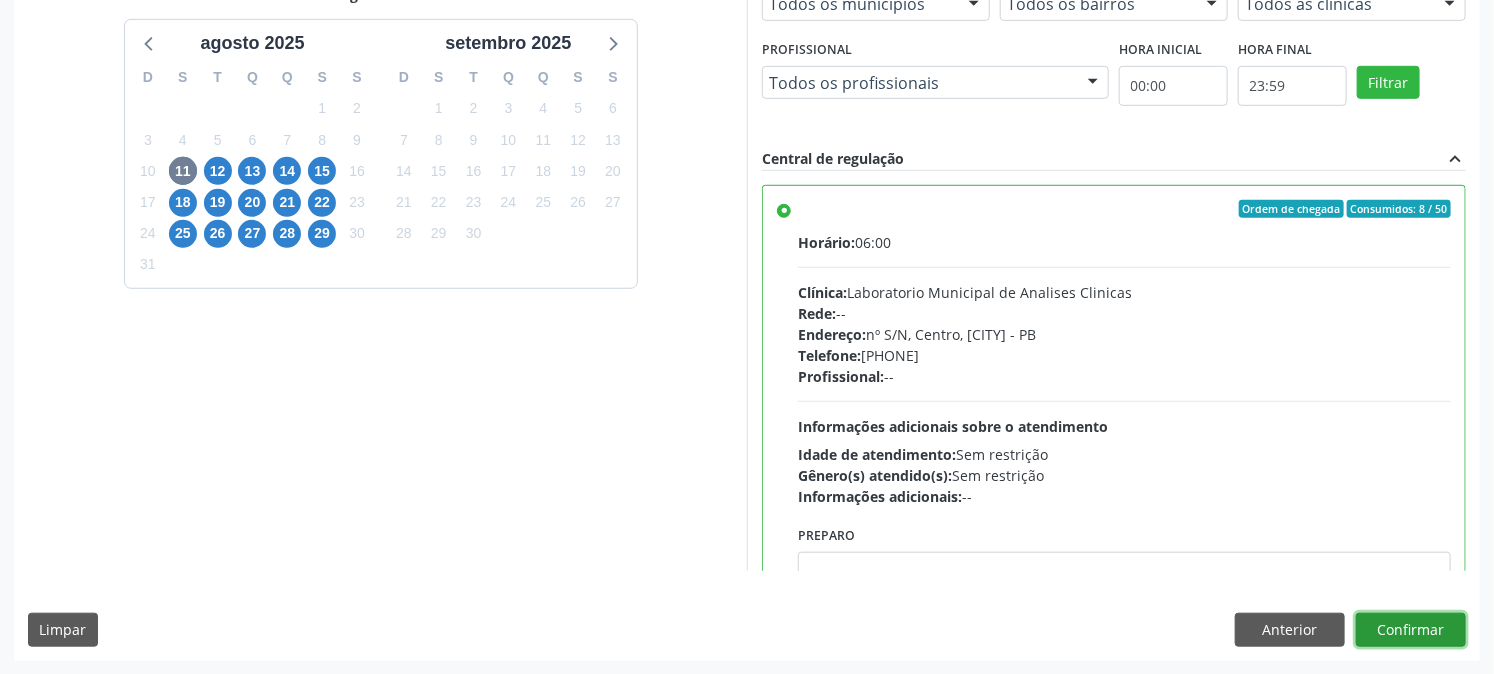 click on "Confirmar" at bounding box center (1411, 630) 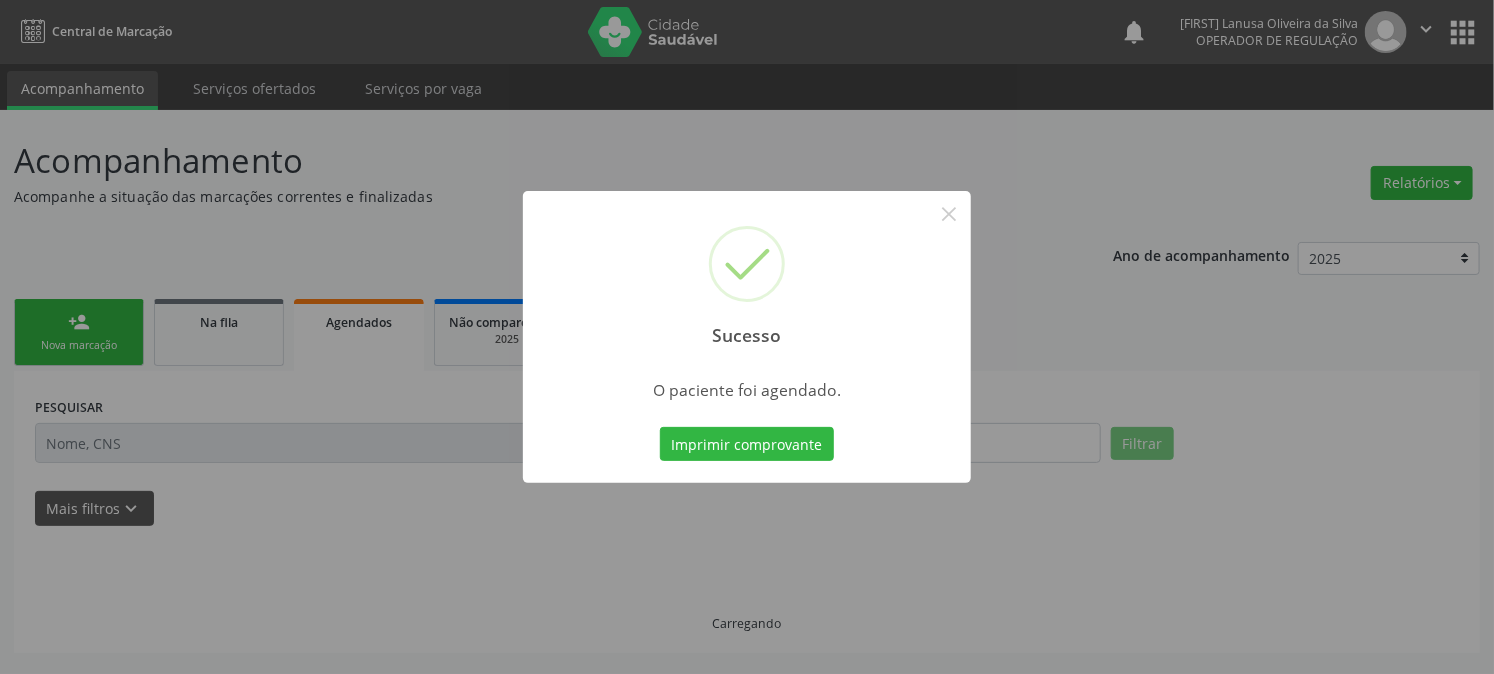 scroll, scrollTop: 0, scrollLeft: 0, axis: both 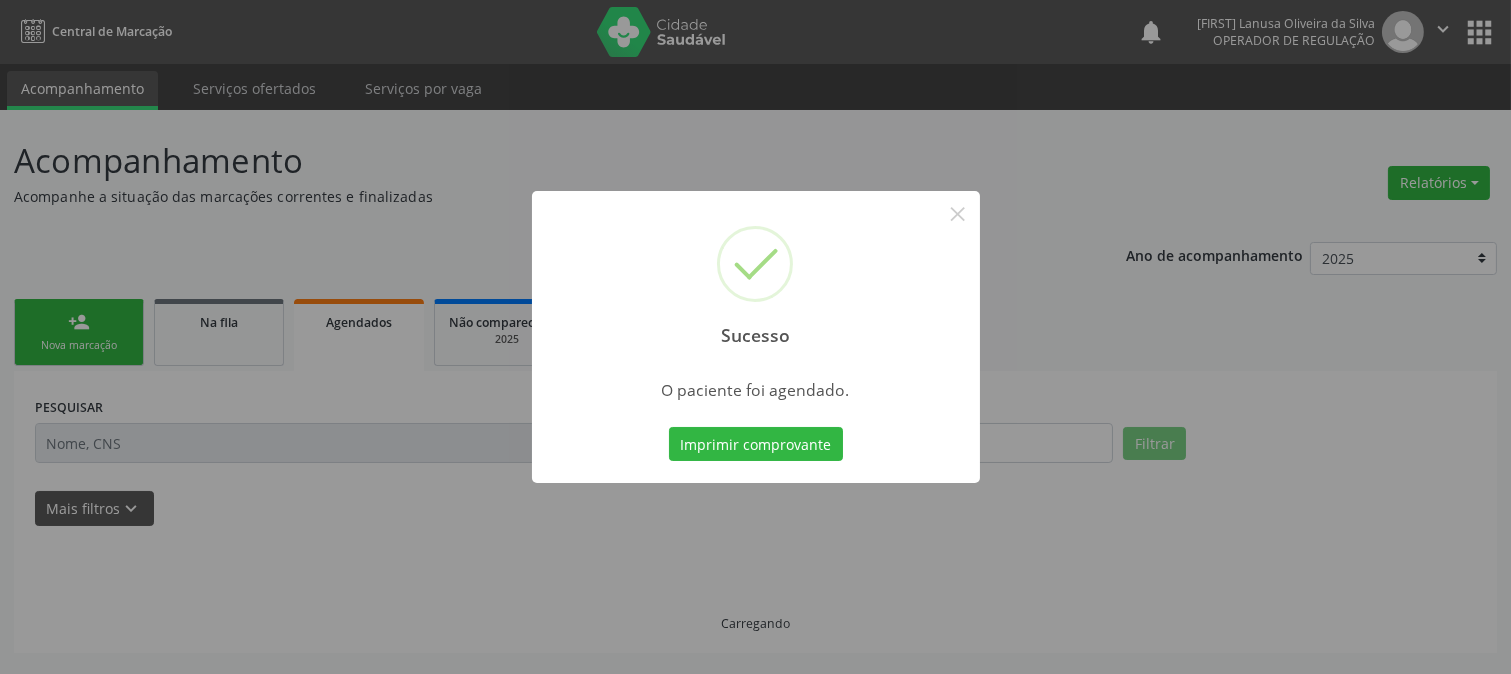 type 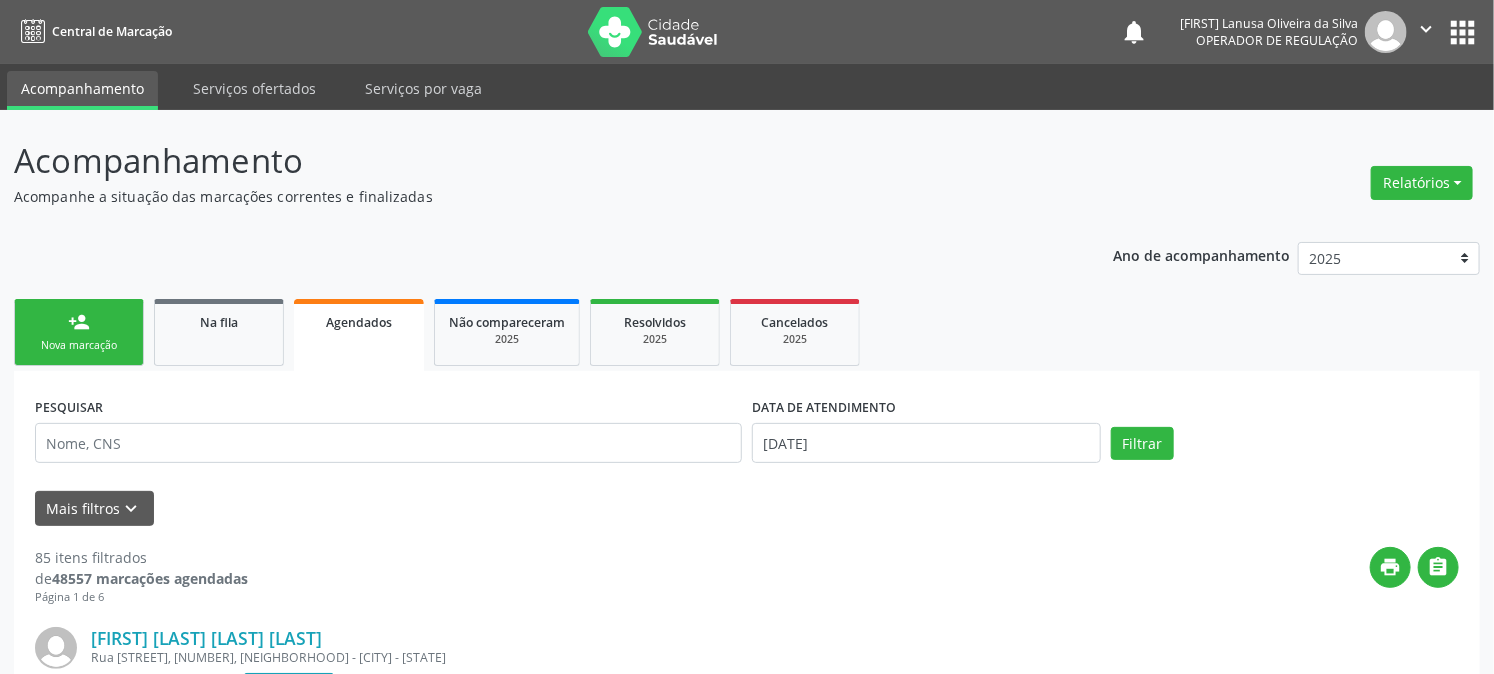 click on "person_add
Nova marcação" at bounding box center (79, 332) 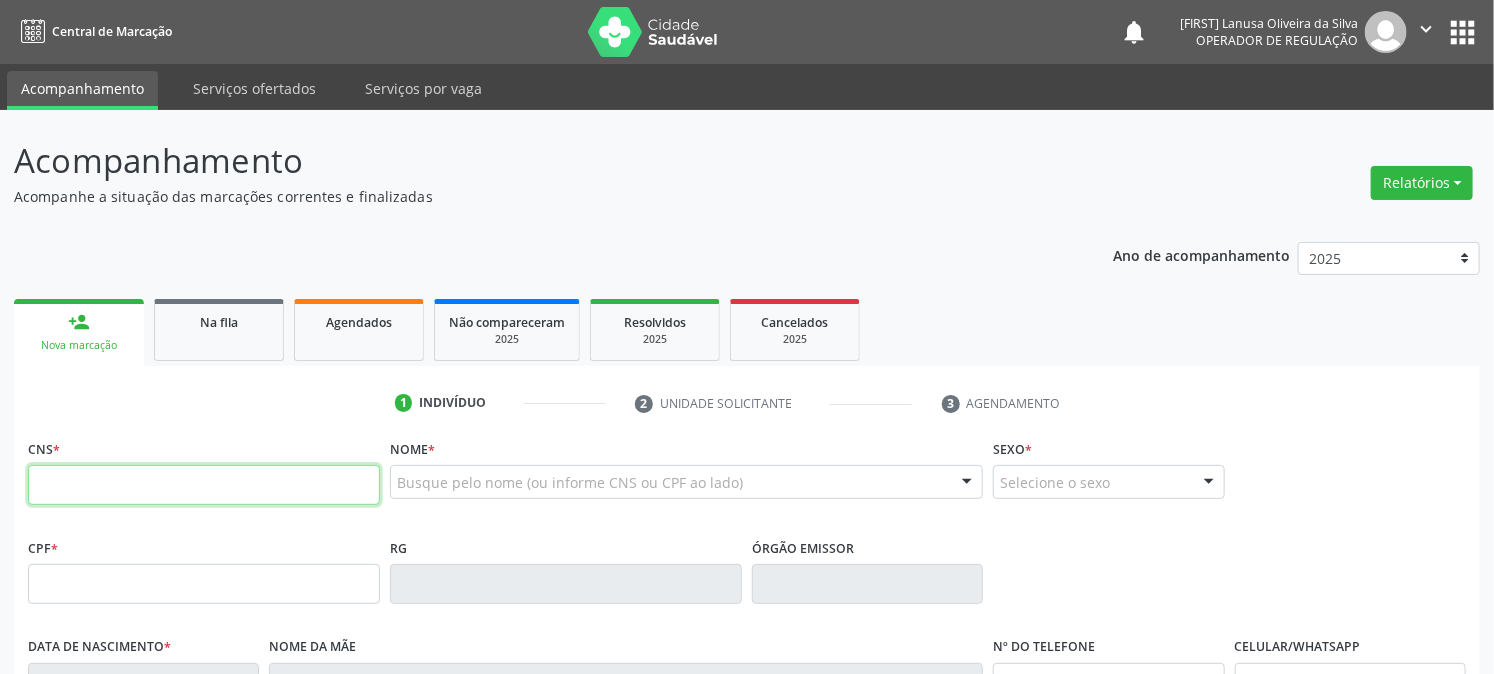 click at bounding box center (204, 485) 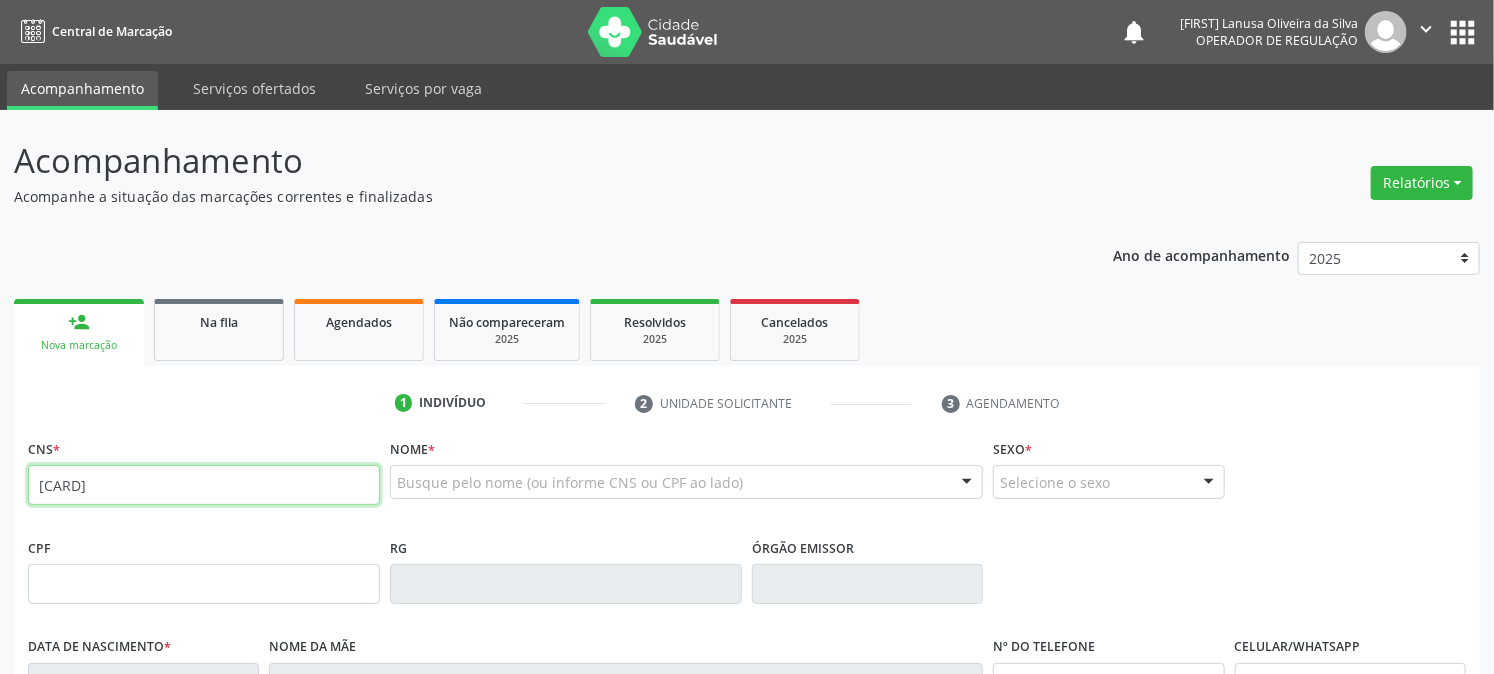 type on "704 5031 3043 512" 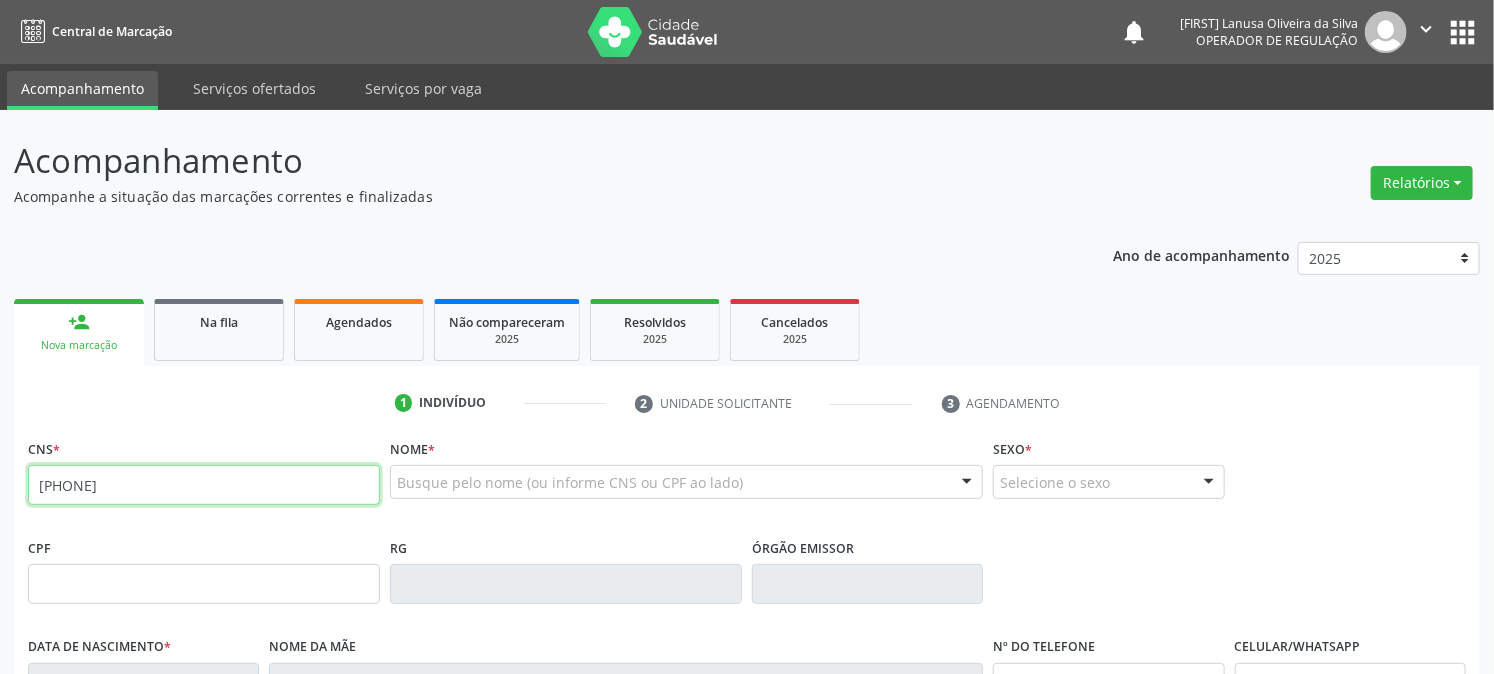 click on "704 5031 3043 512" at bounding box center [204, 485] 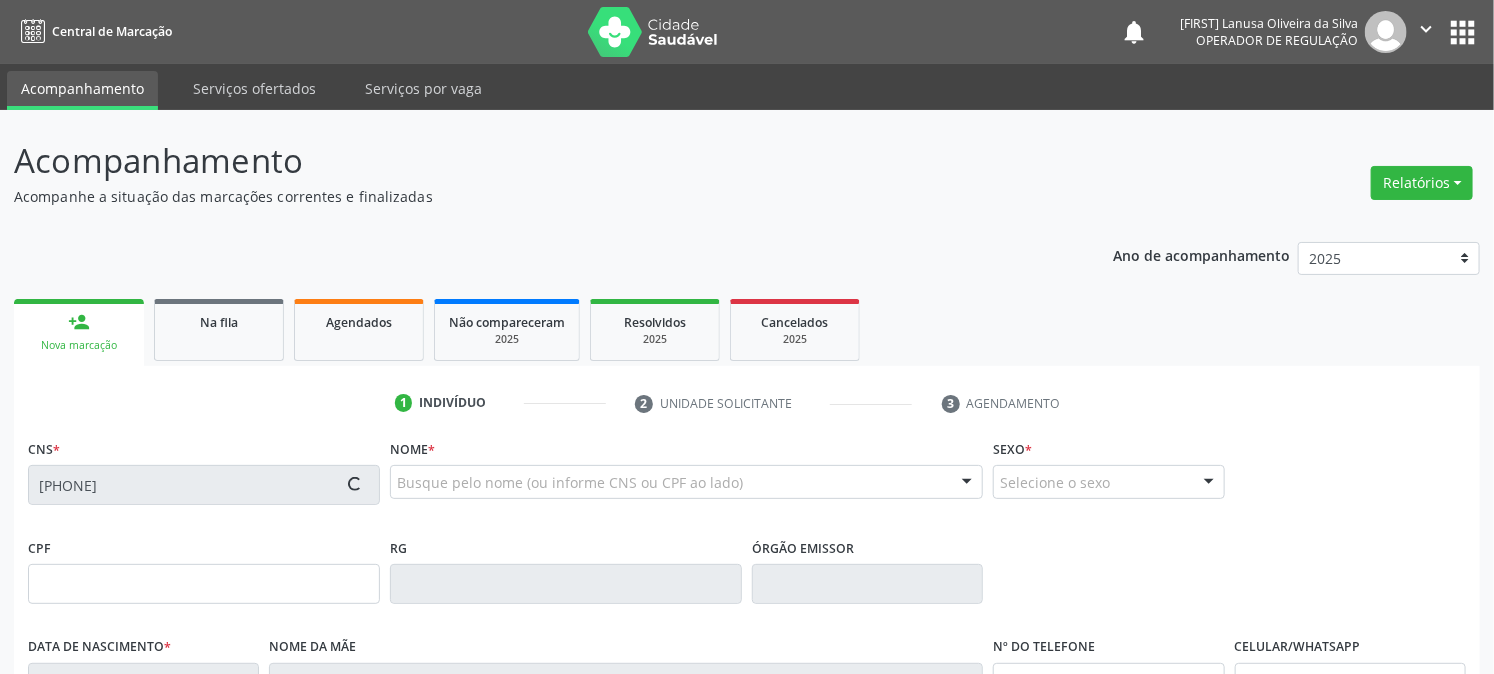 type on "091.969.824-70" 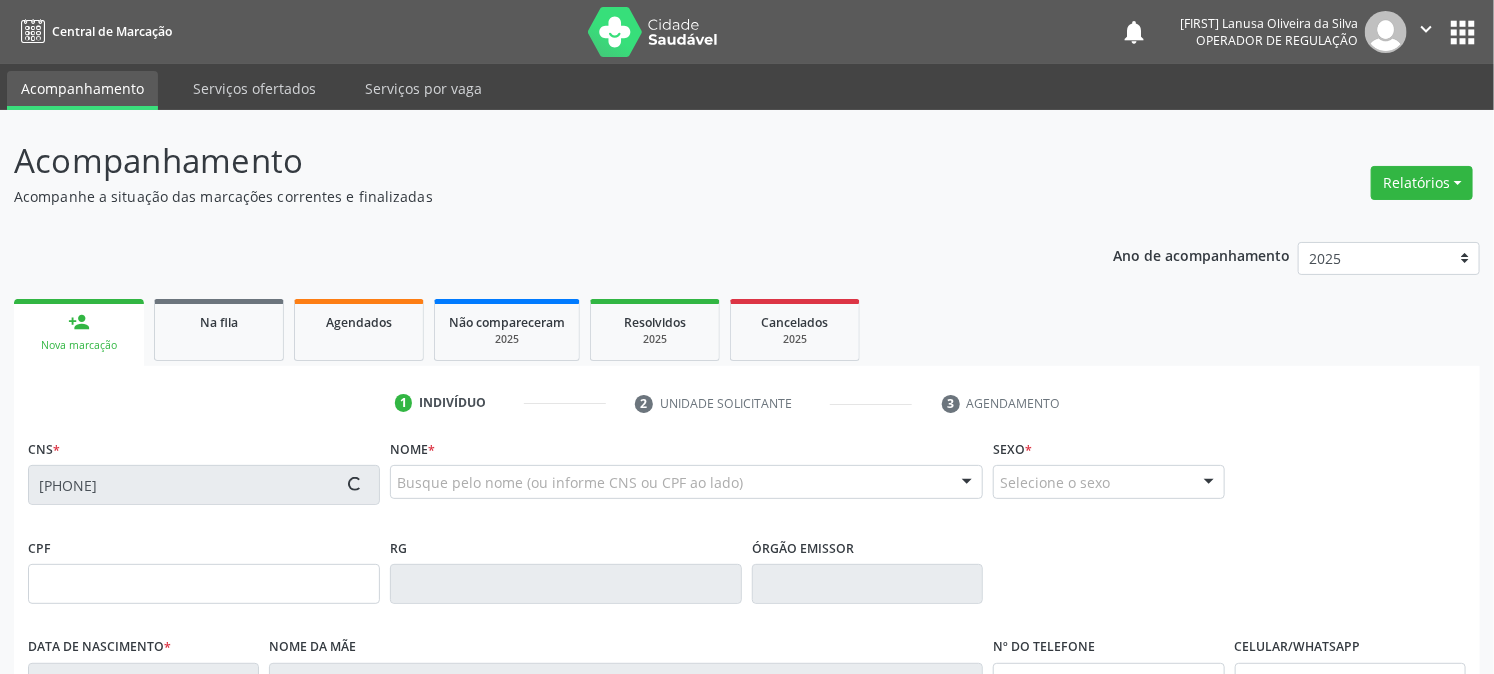 type on "18/06/1993" 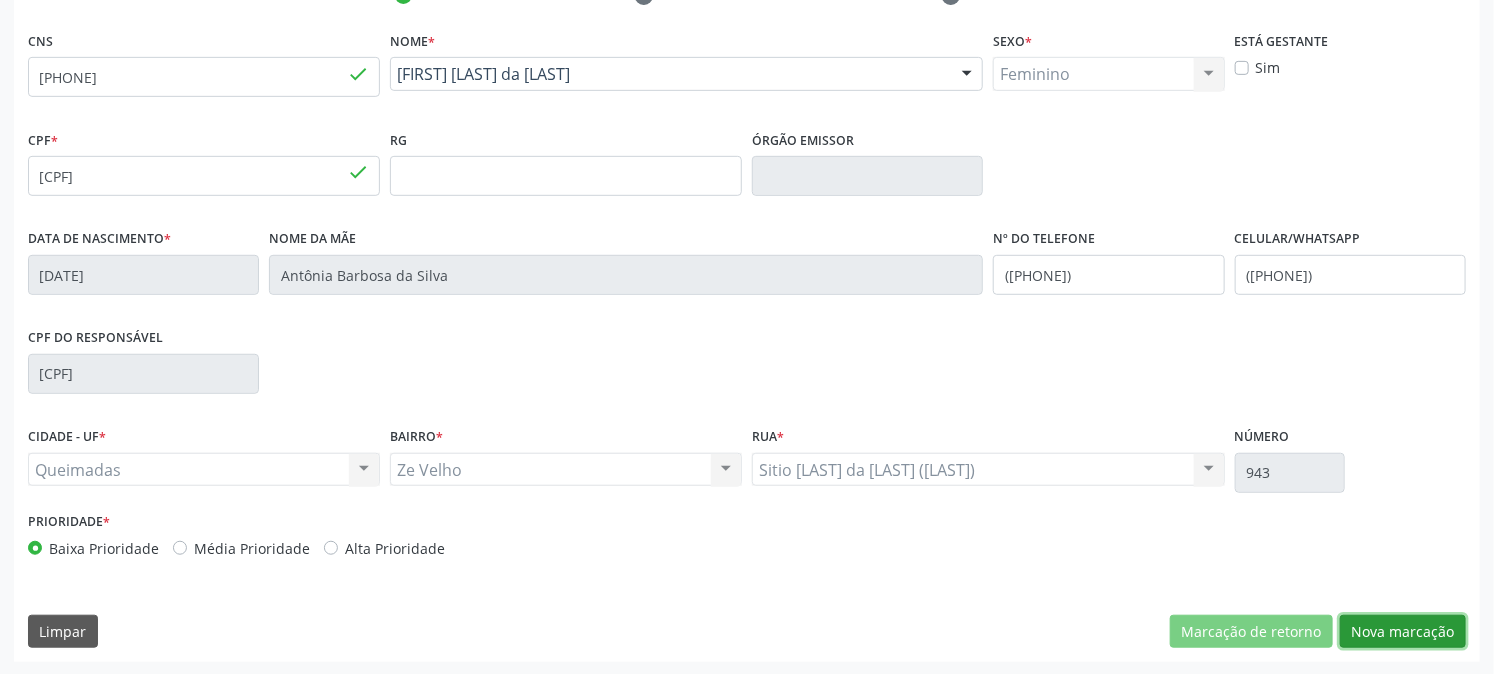click on "Nova marcação" at bounding box center [1403, 632] 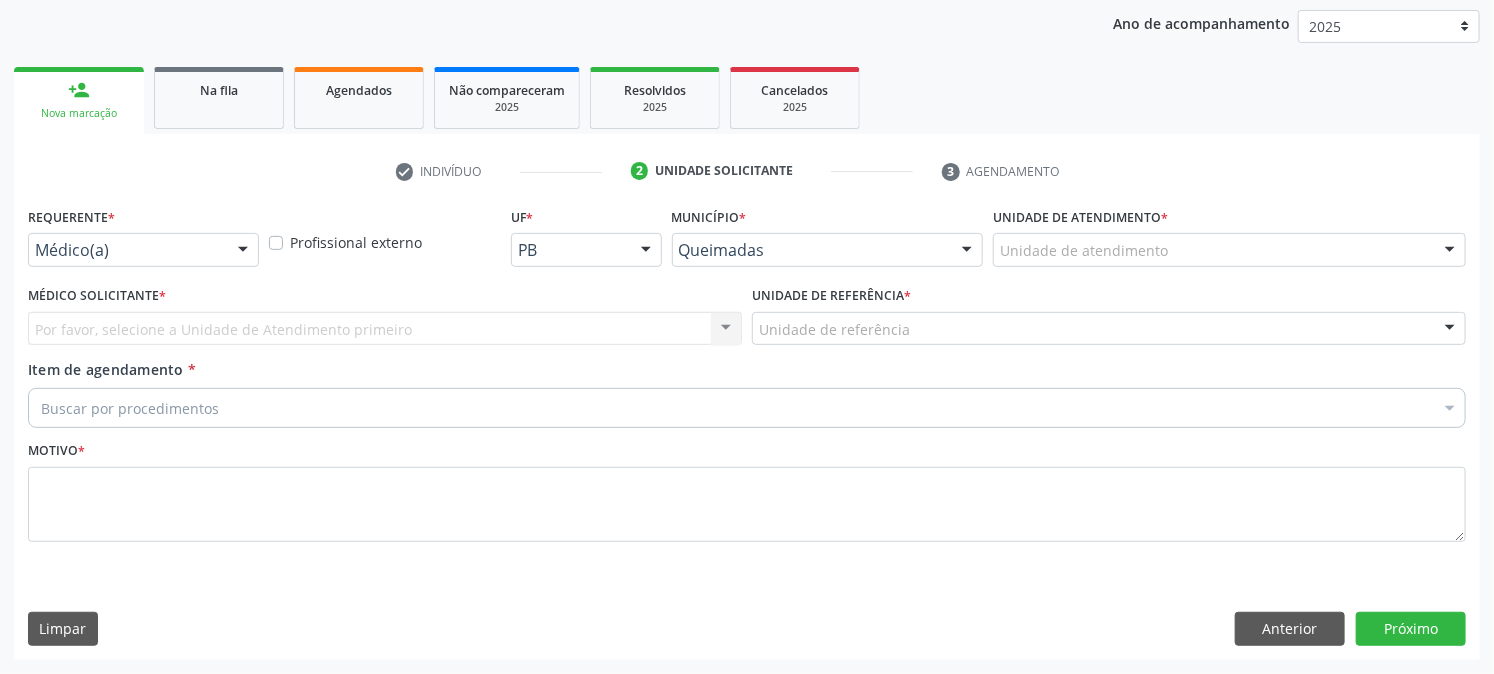 scroll, scrollTop: 231, scrollLeft: 0, axis: vertical 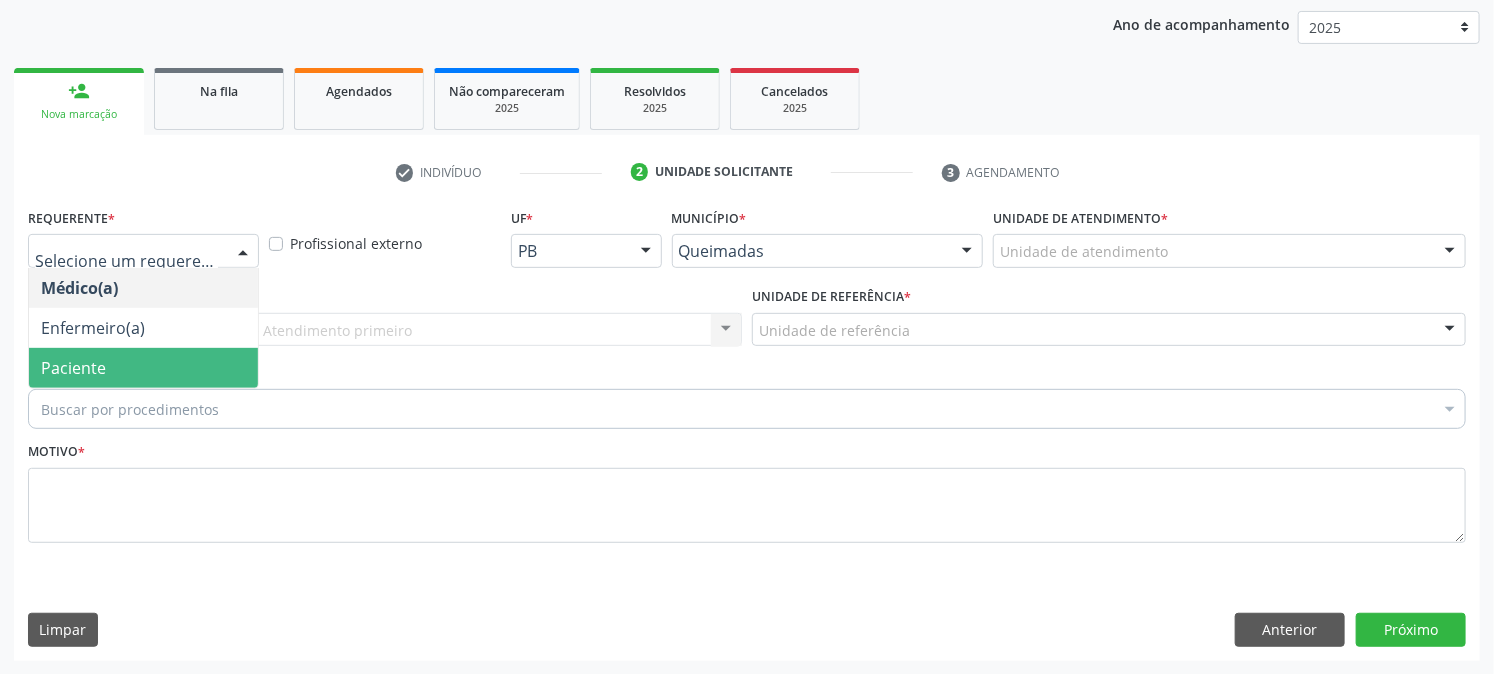 click on "Paciente" at bounding box center (143, 368) 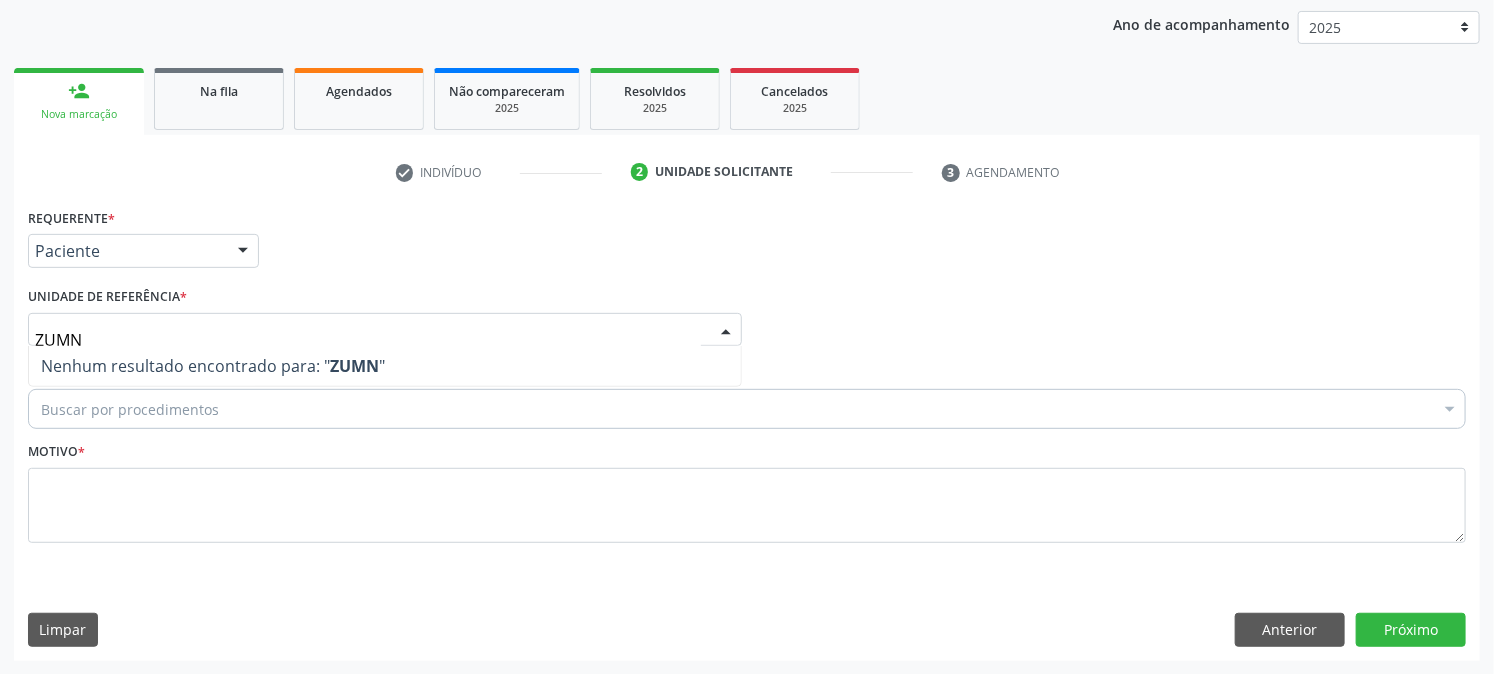 type on "ZUM" 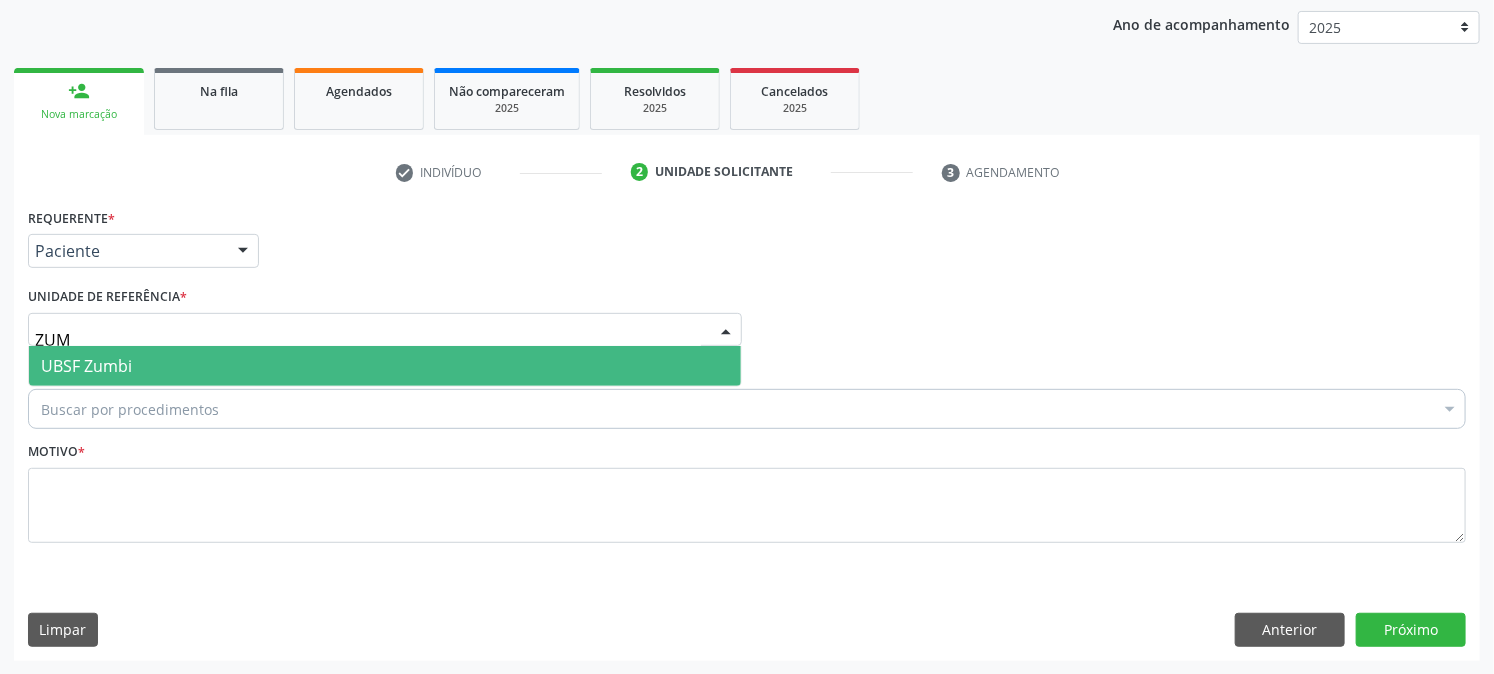 click on "UBSF Zumbi" at bounding box center [385, 366] 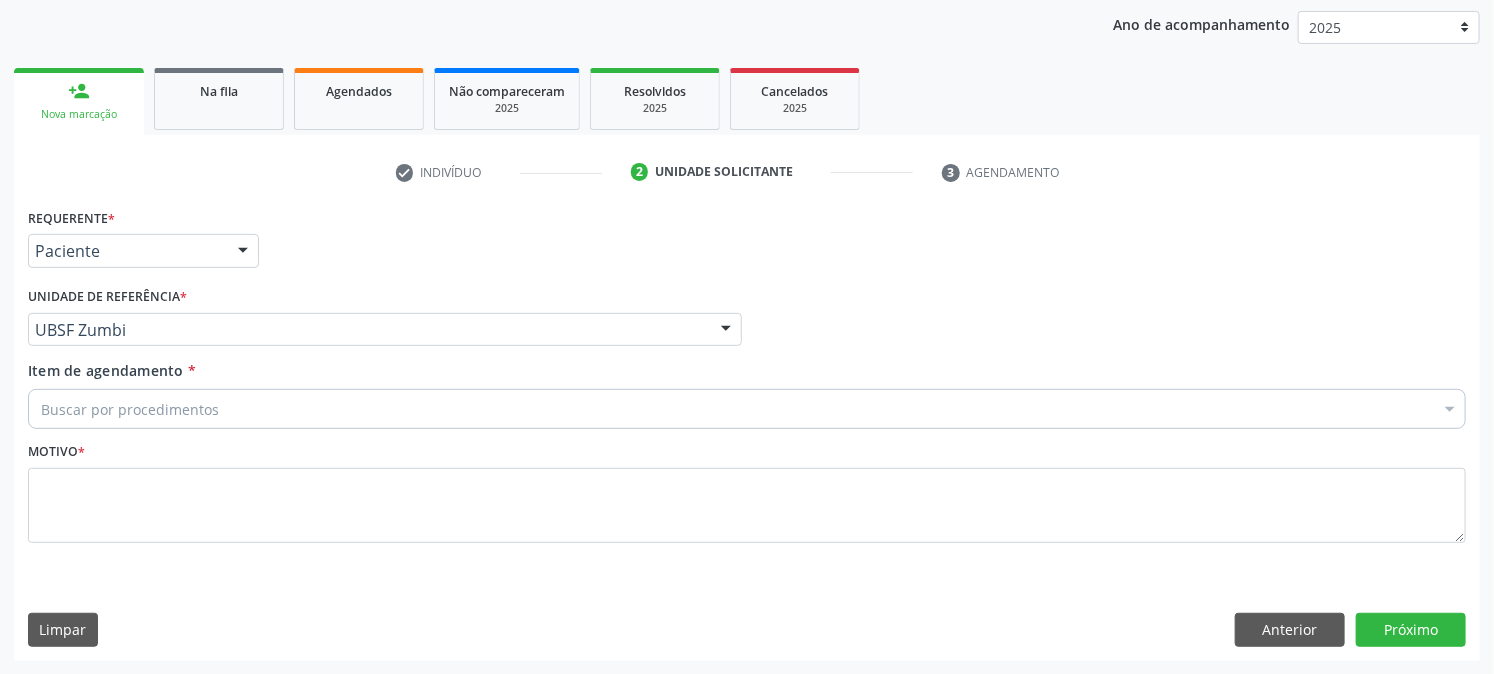 click on "Buscar por procedimentos" at bounding box center (747, 409) 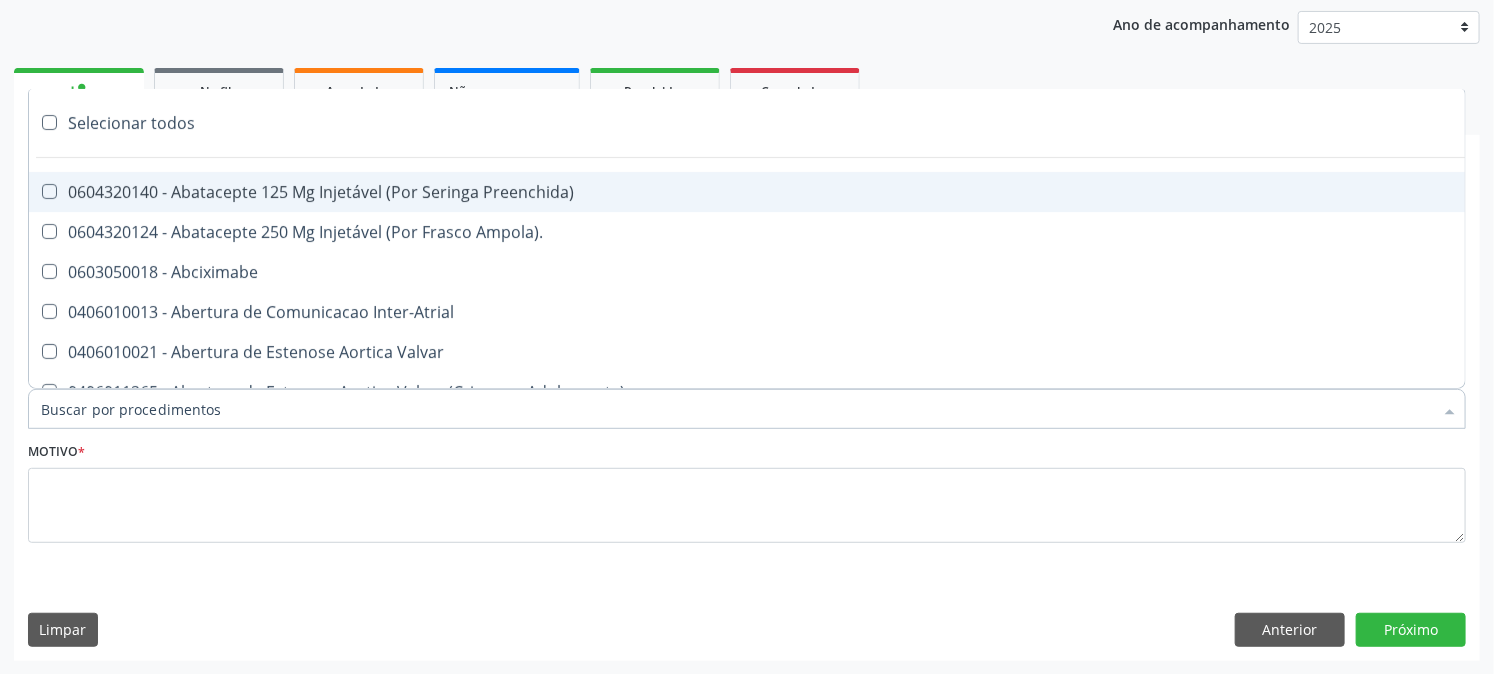 click on "Item de agendamento
*" at bounding box center [737, 409] 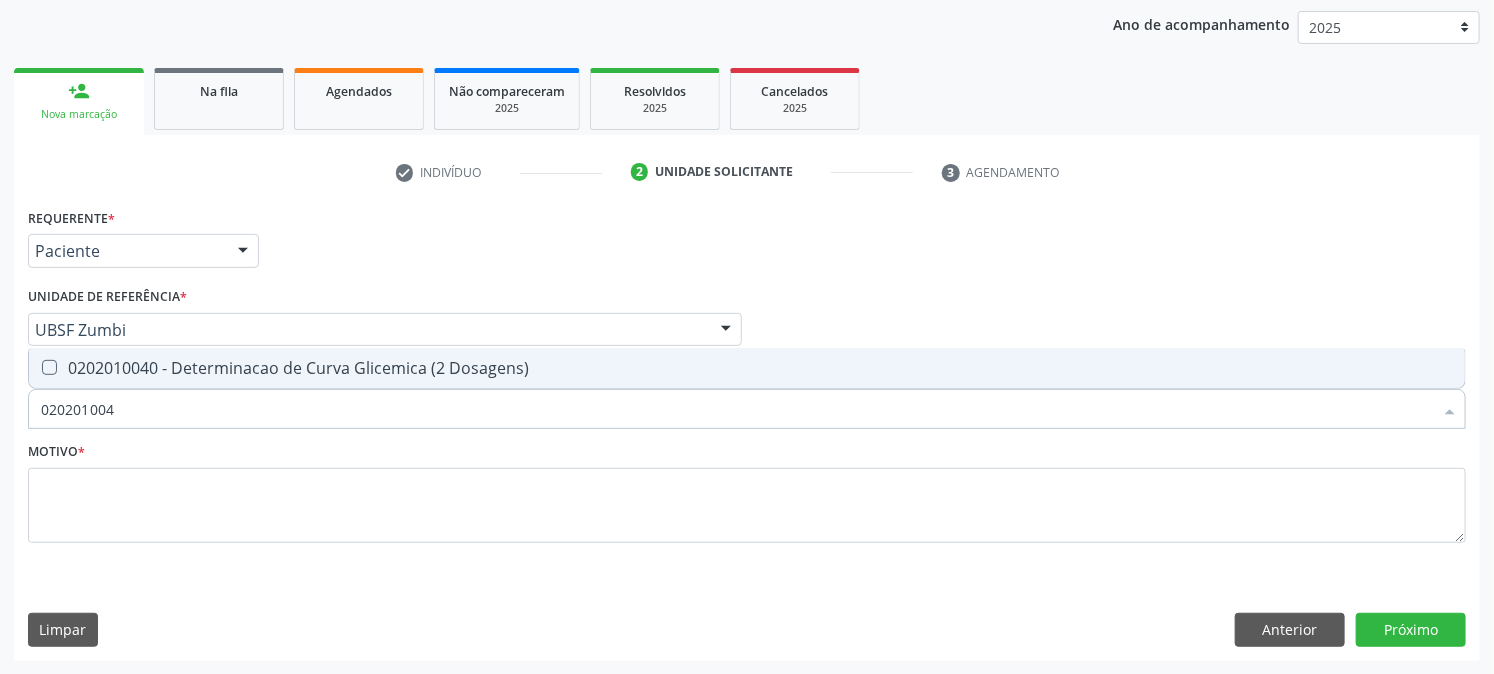 type on "0202010040" 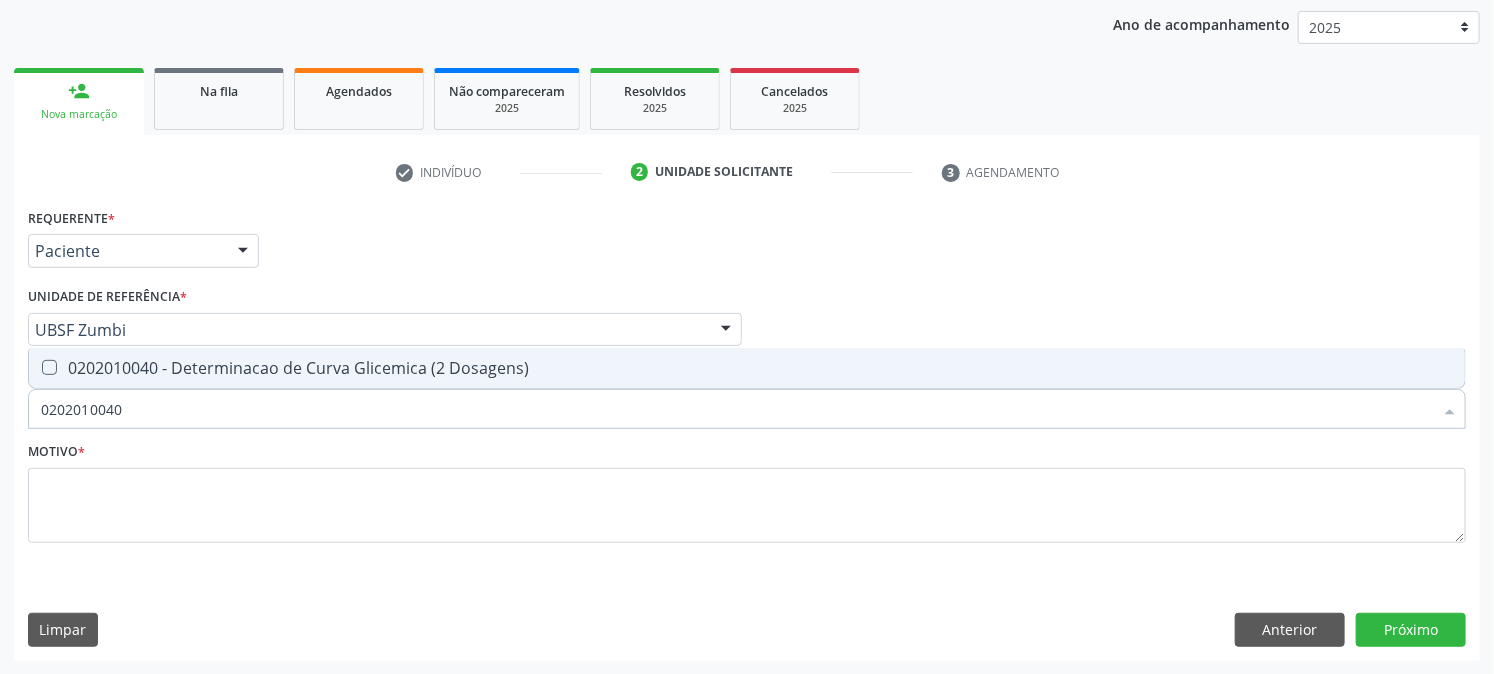 click on "0202010040 - Determinacao de Curva Glicemica (2 Dosagens)" at bounding box center [747, 368] 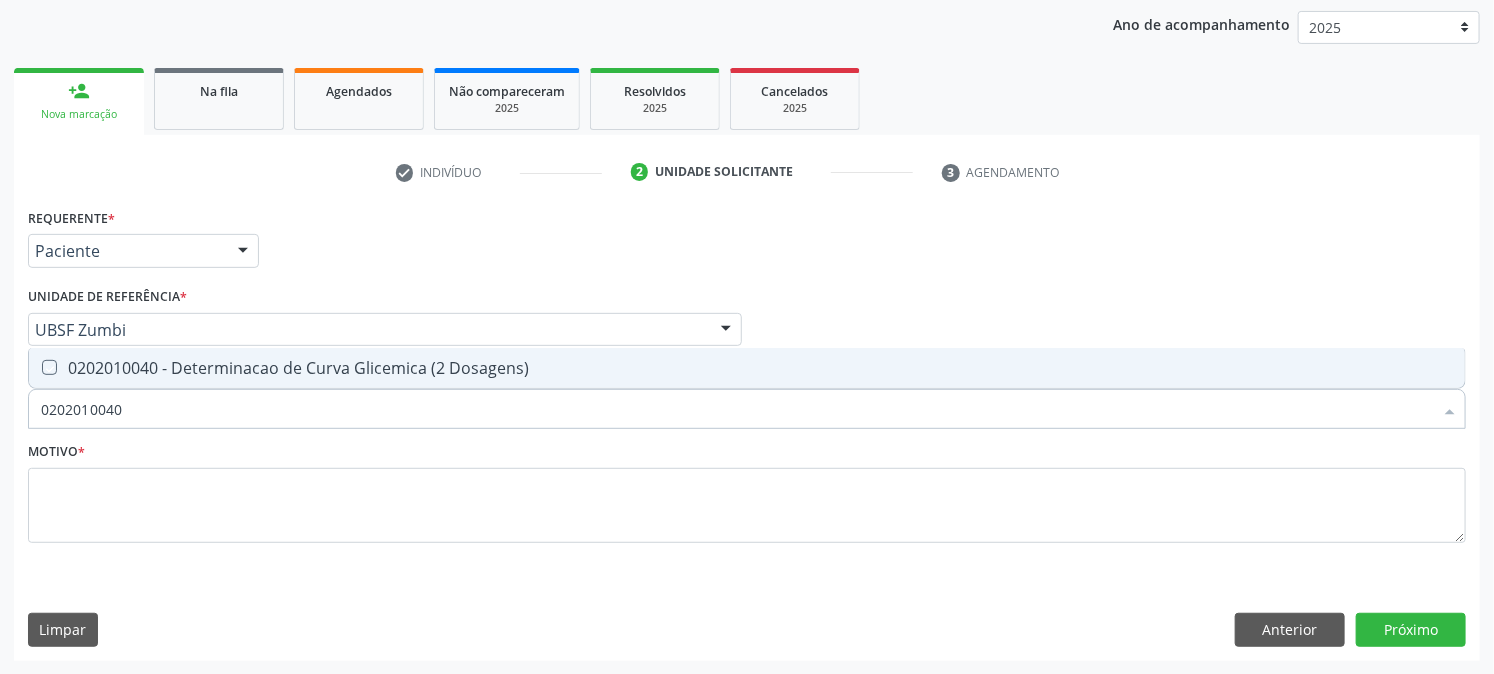 checkbox on "true" 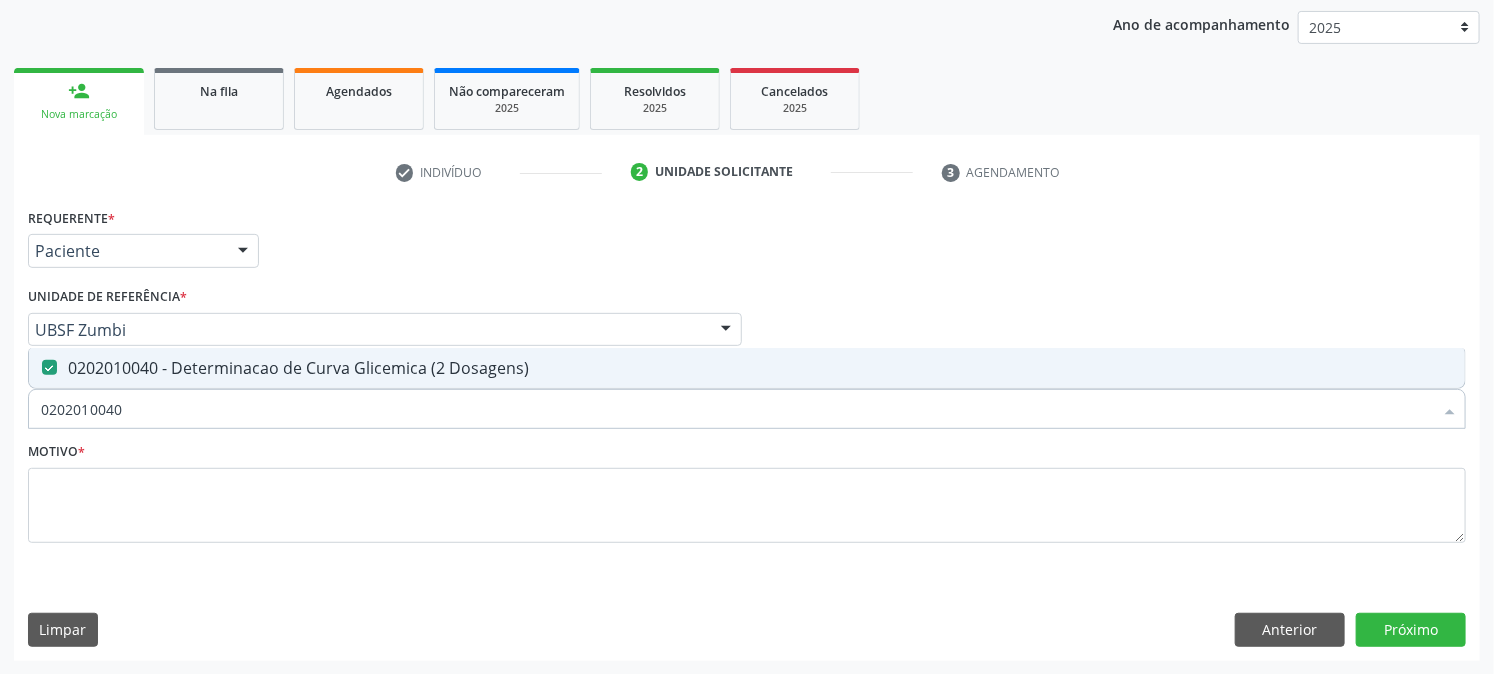 drag, startPoint x: 190, startPoint y: 395, endPoint x: 0, endPoint y: 501, distance: 217.56837 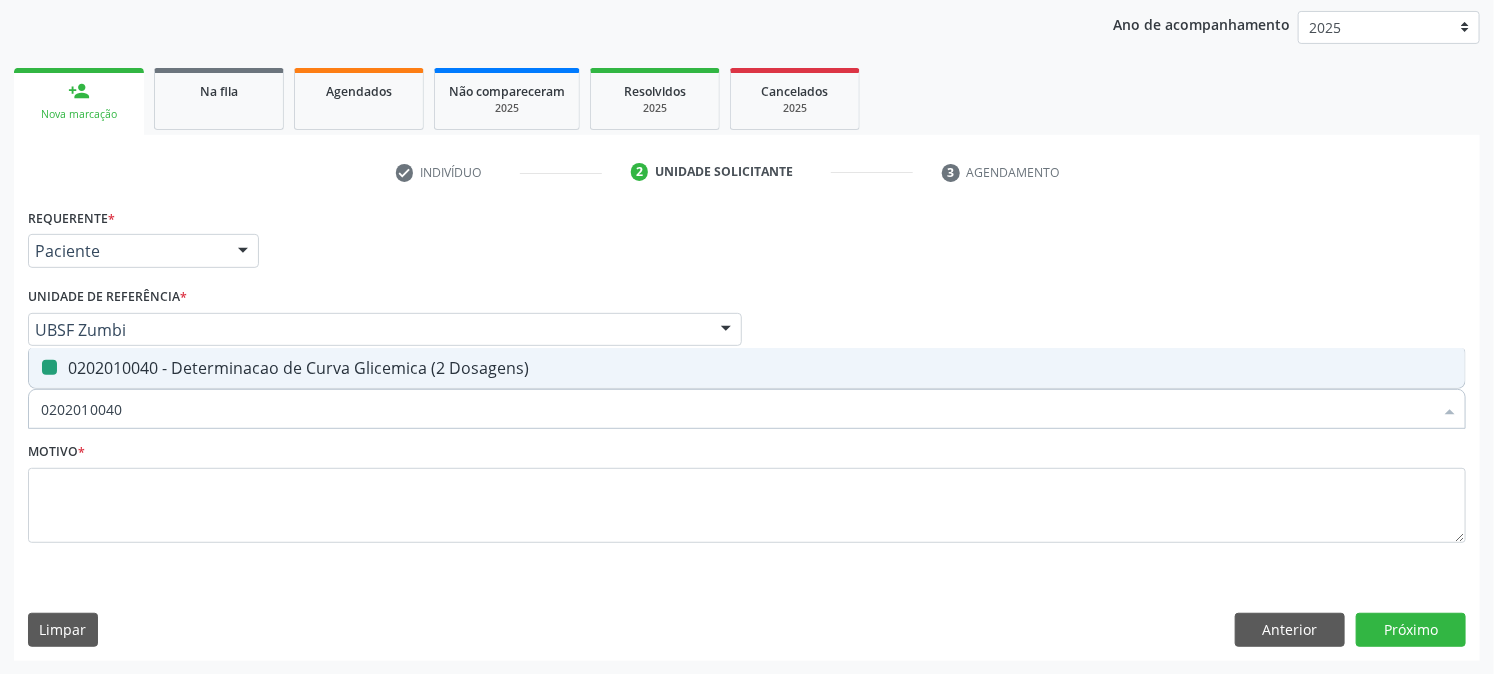 type 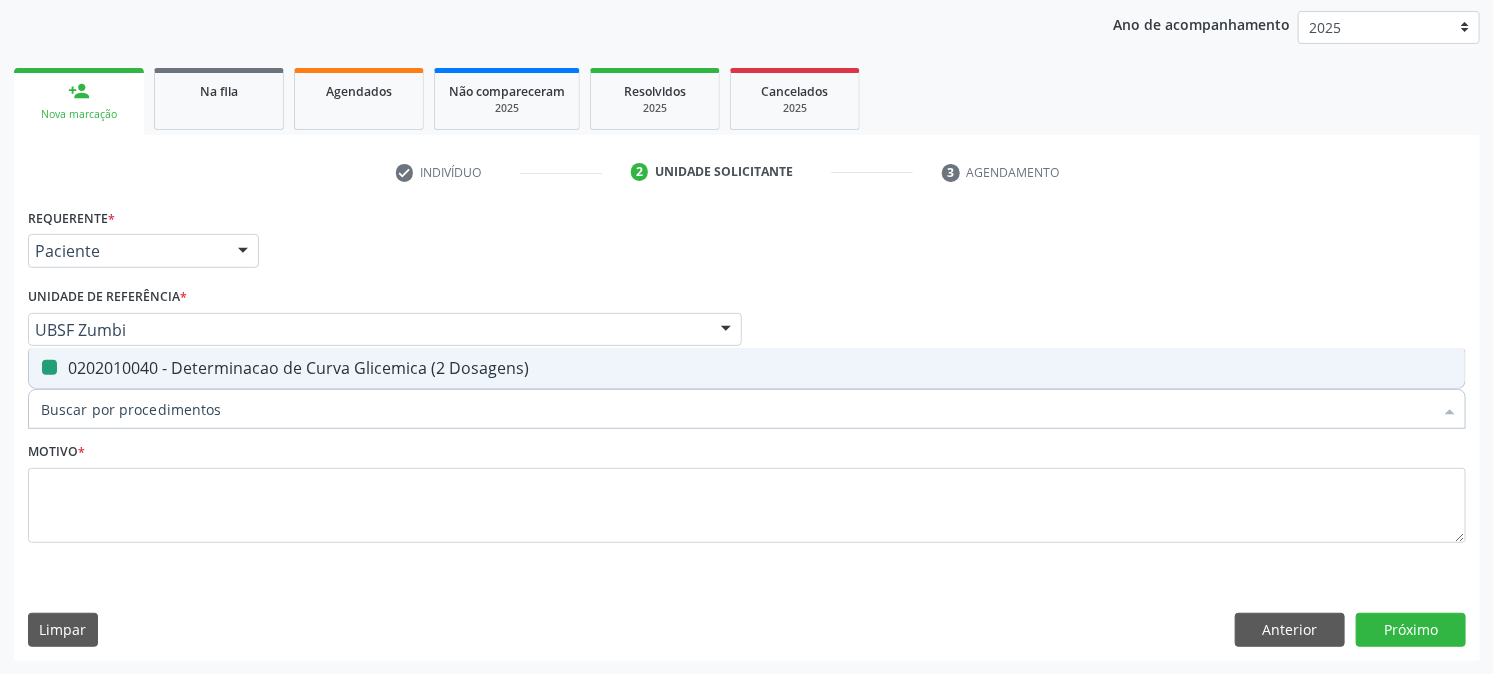 checkbox on "false" 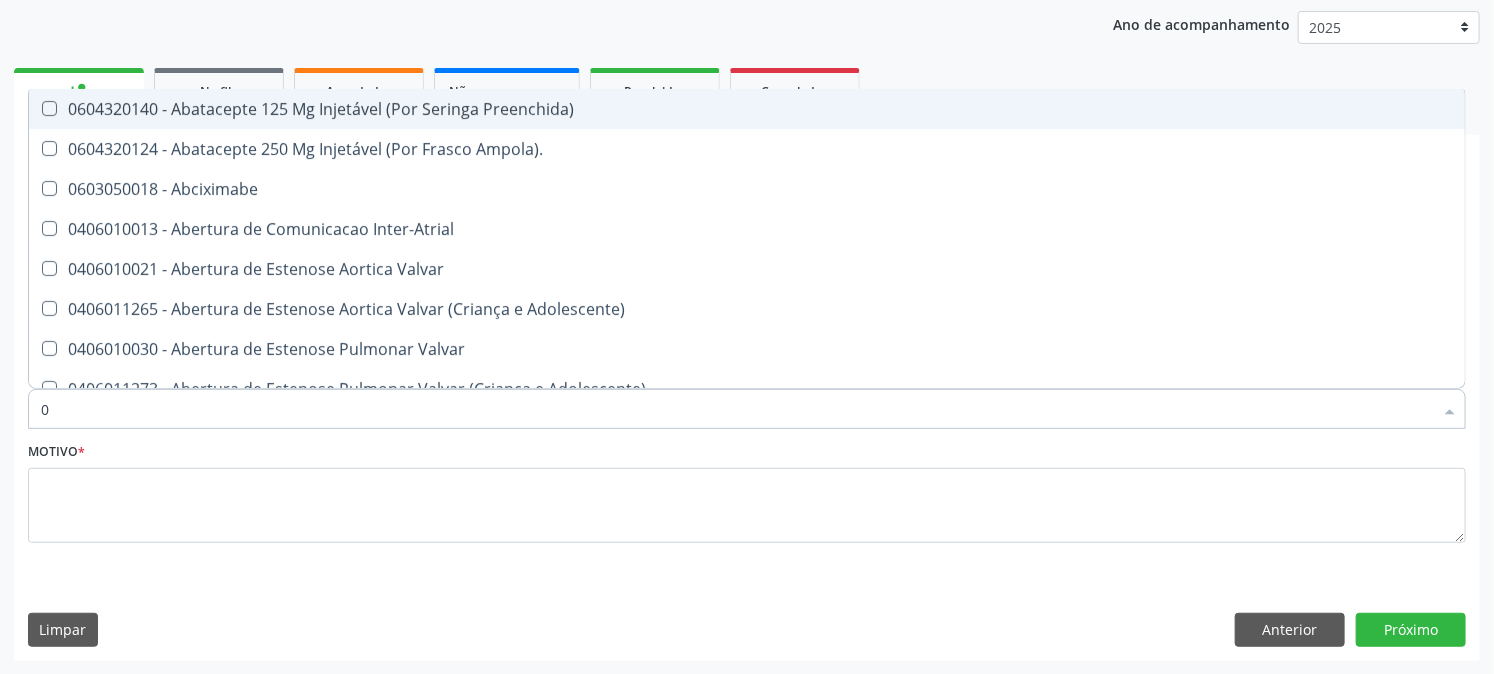 type on "02" 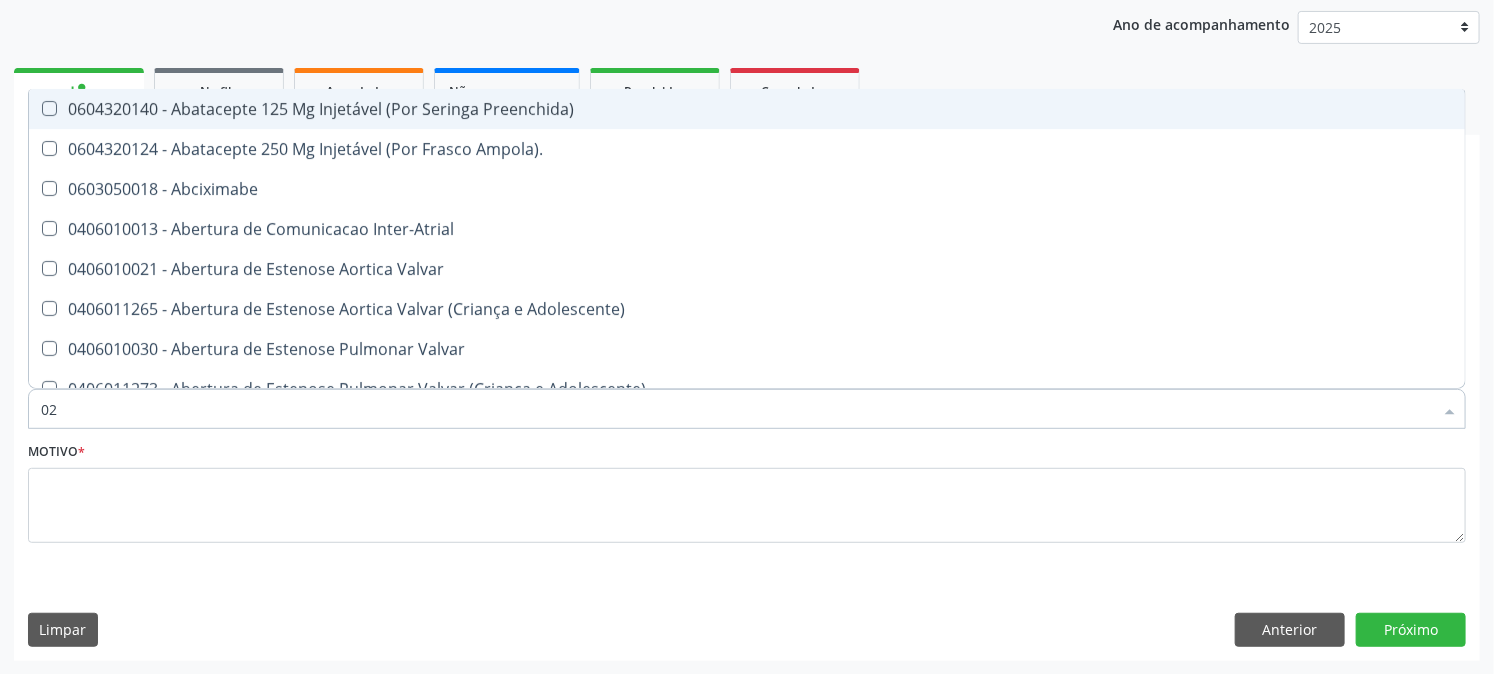checkbox on "true" 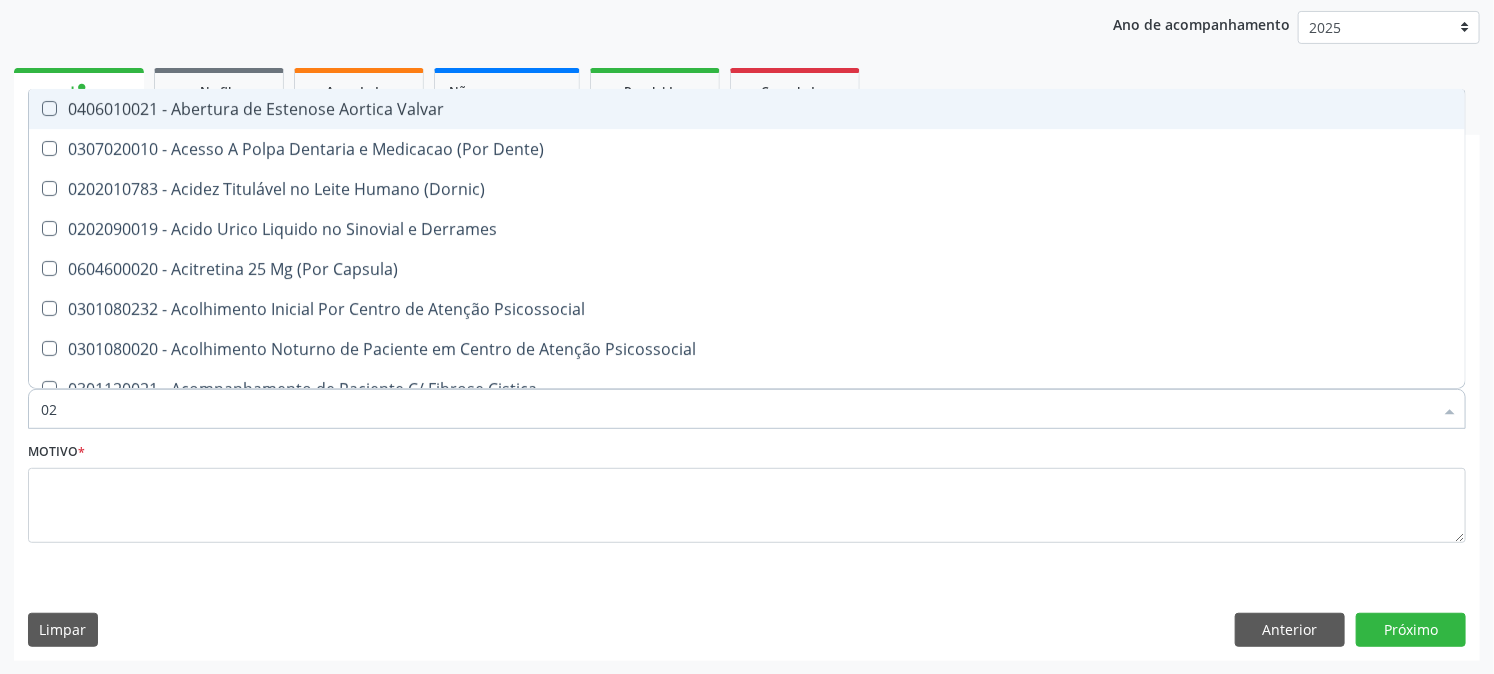 type on "020" 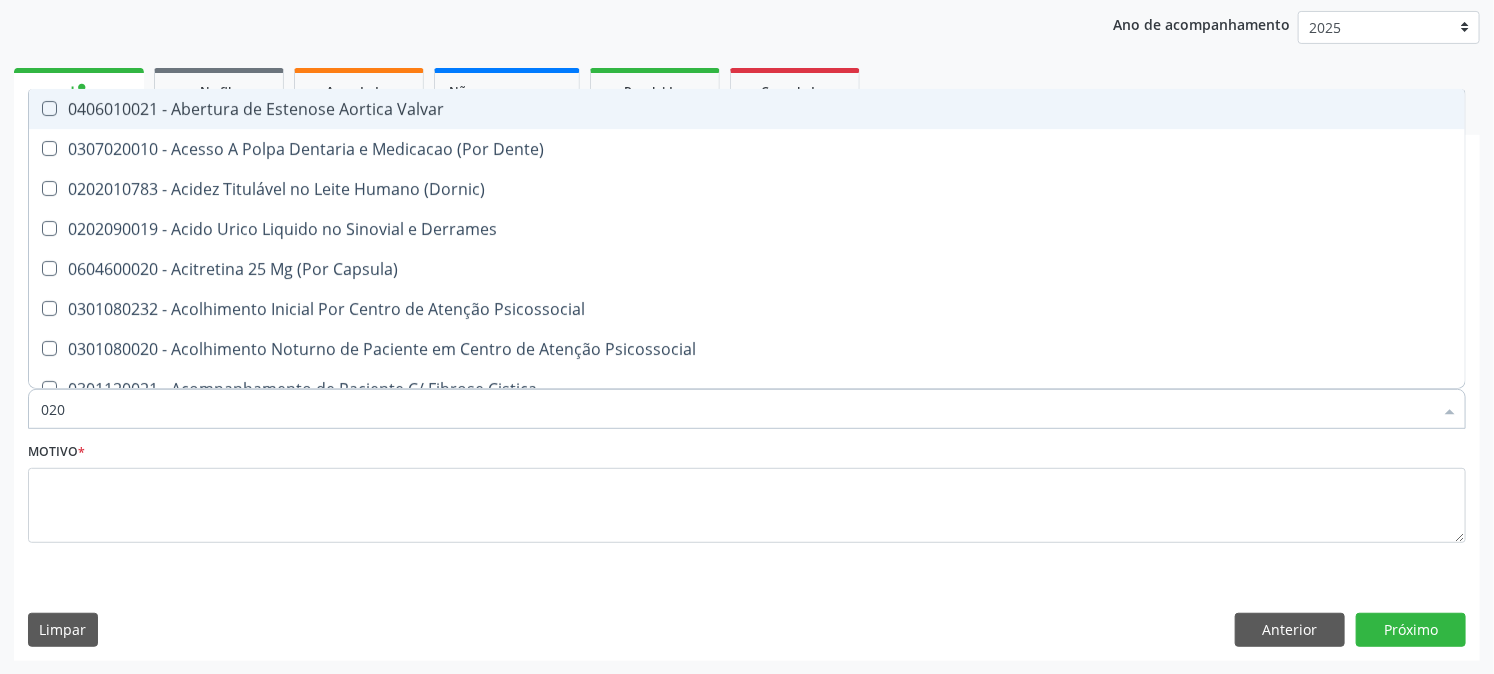 checkbox on "true" 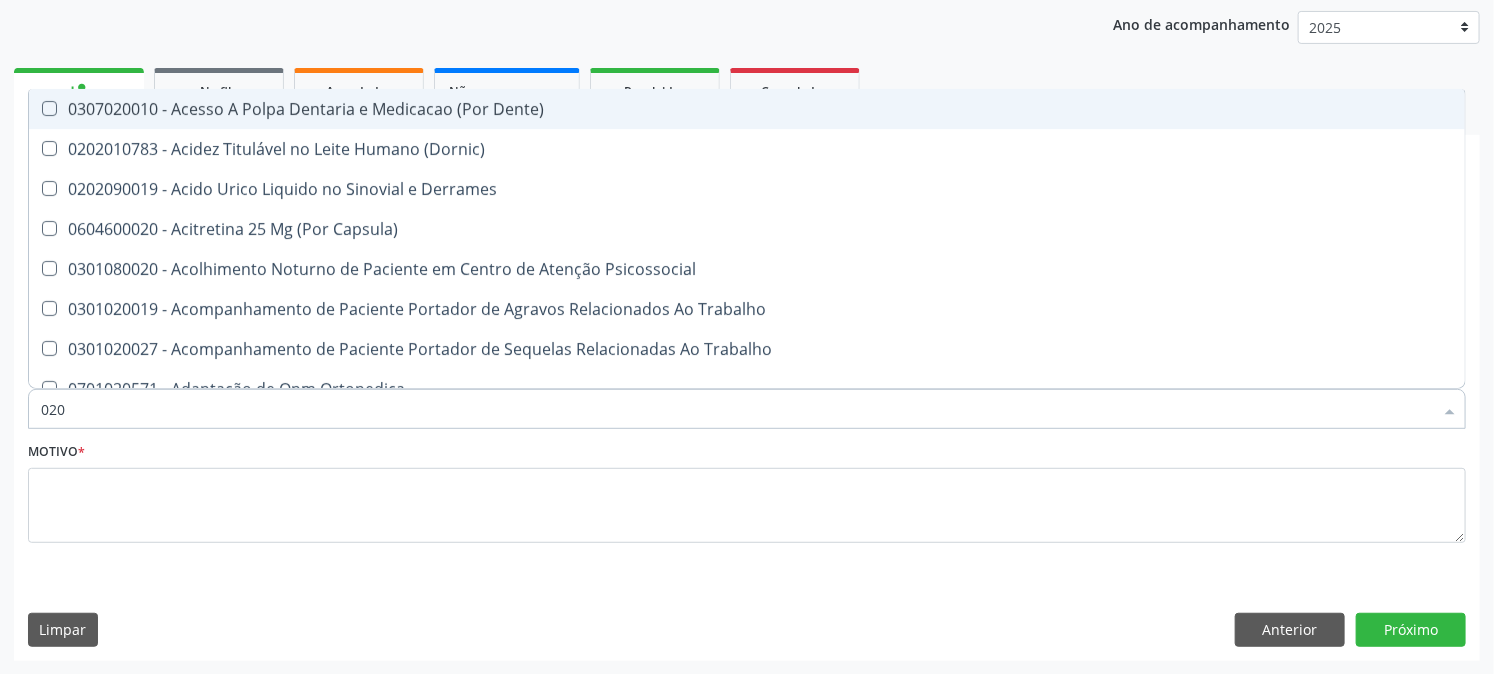 type on "0202" 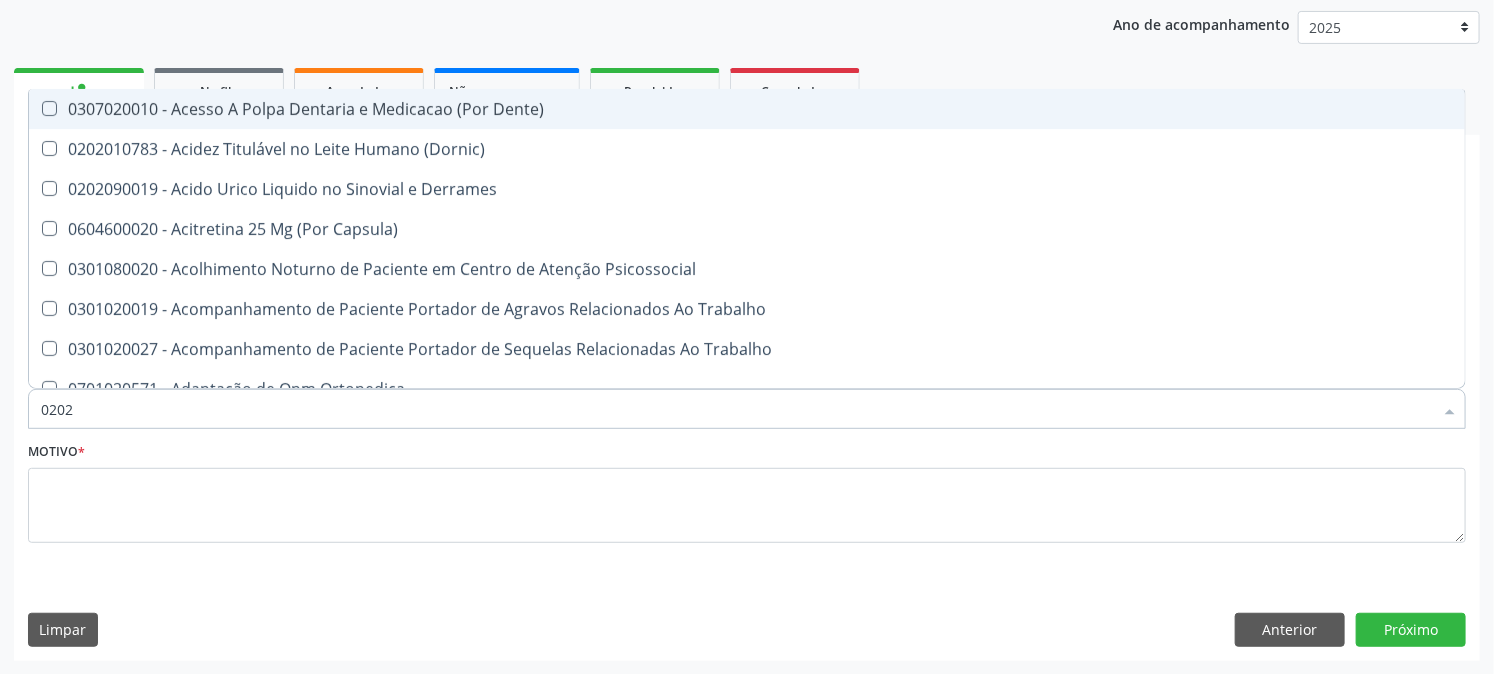 checkbox on "true" 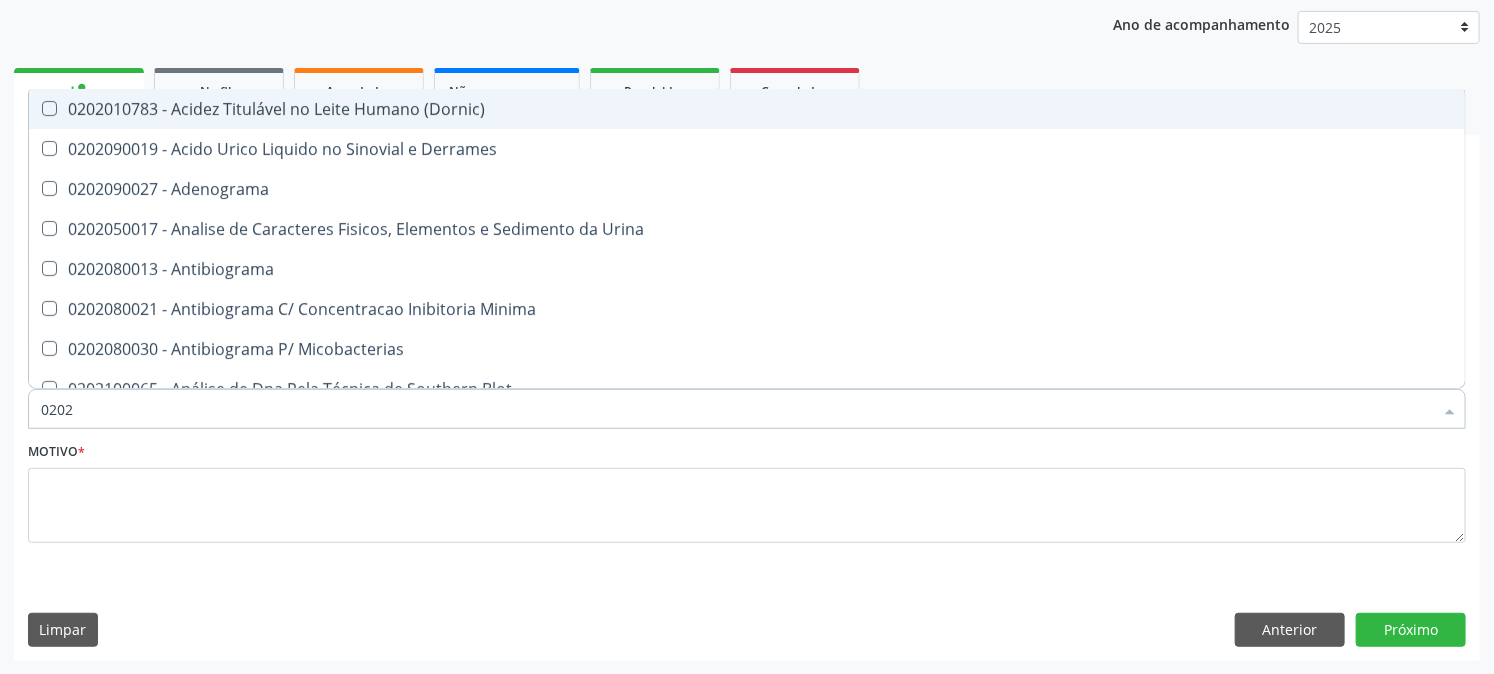 type on "02020" 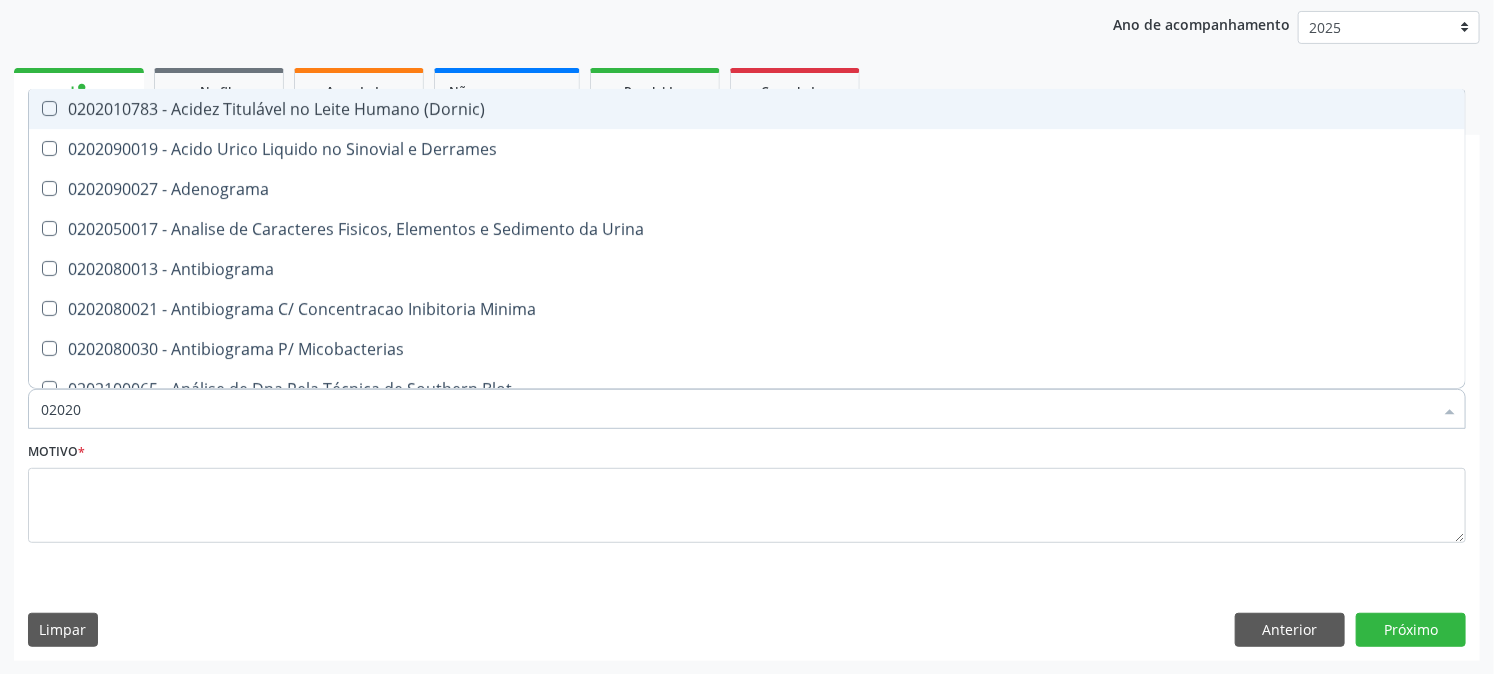 checkbox on "true" 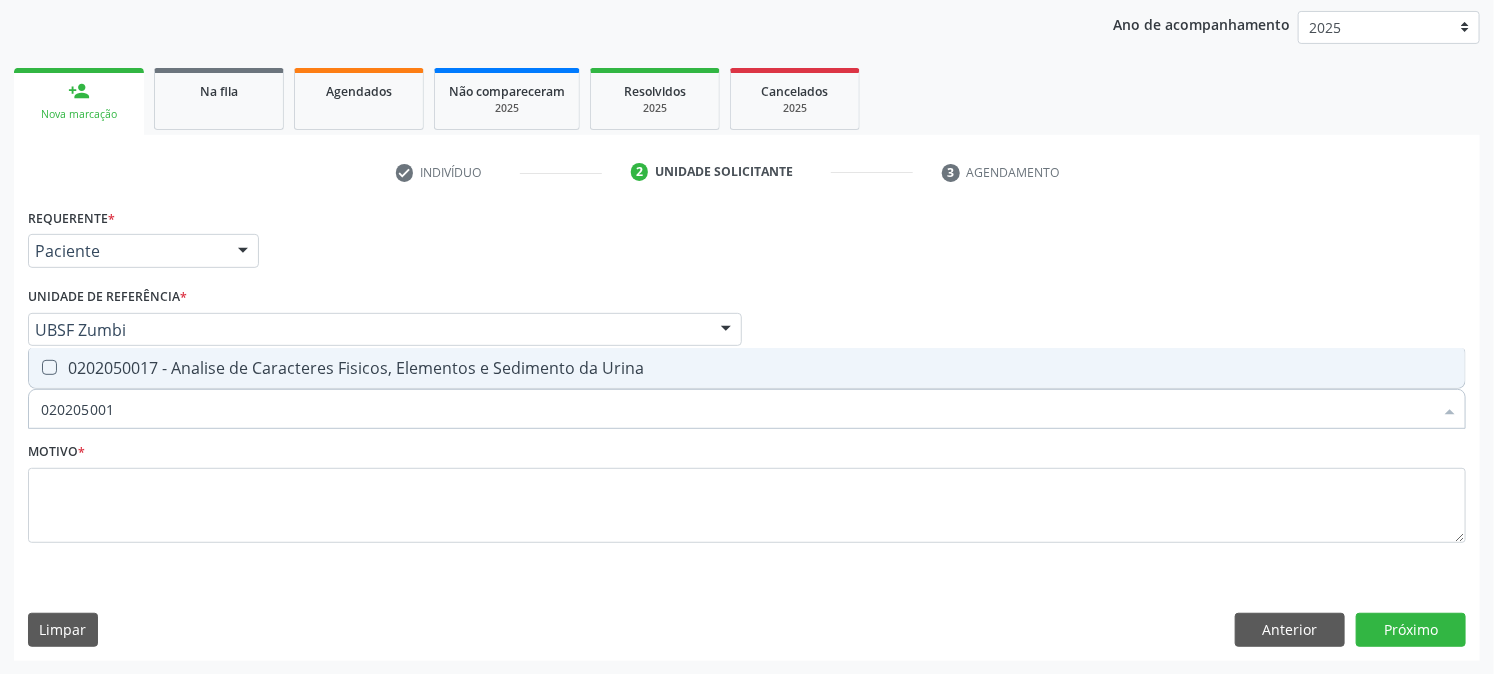 type on "0202050017" 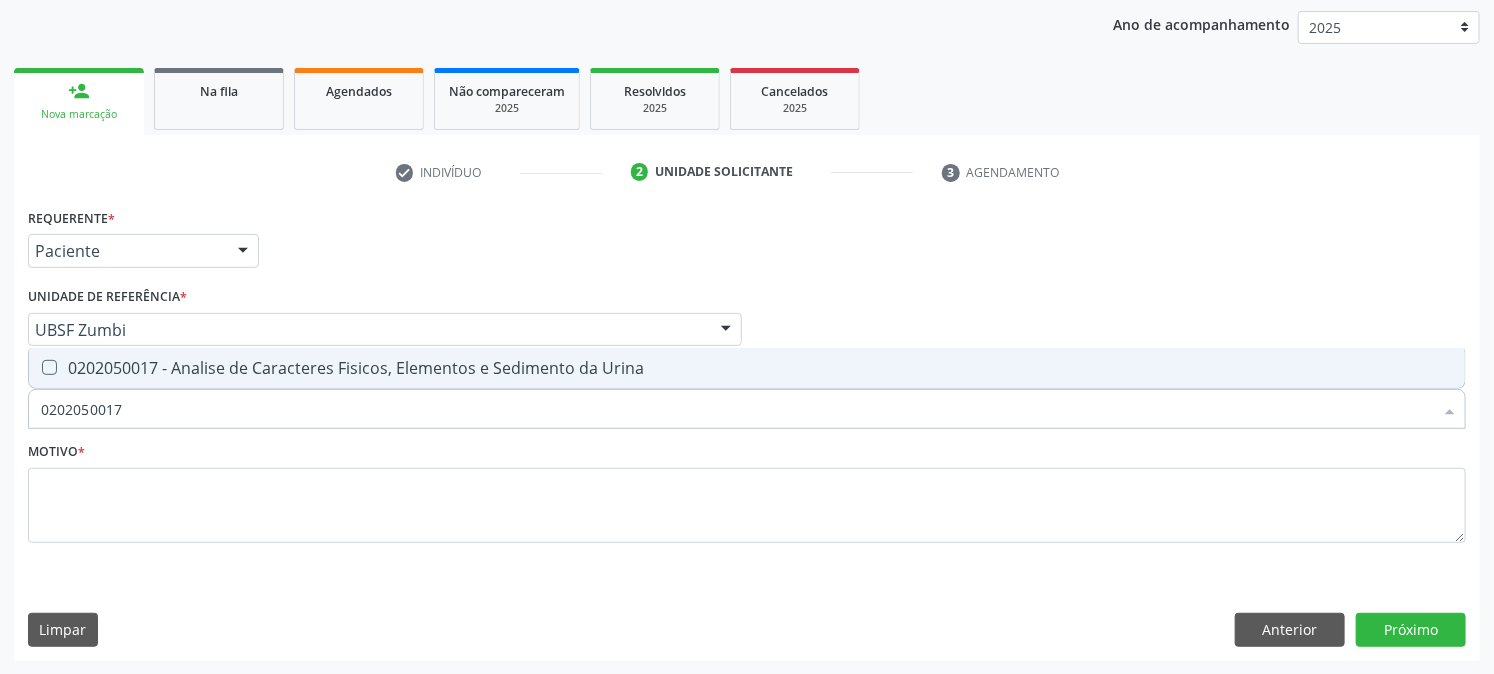 click on "0202050017 - Analise de Caracteres Fisicos, Elementos e Sedimento da Urina" at bounding box center (747, 368) 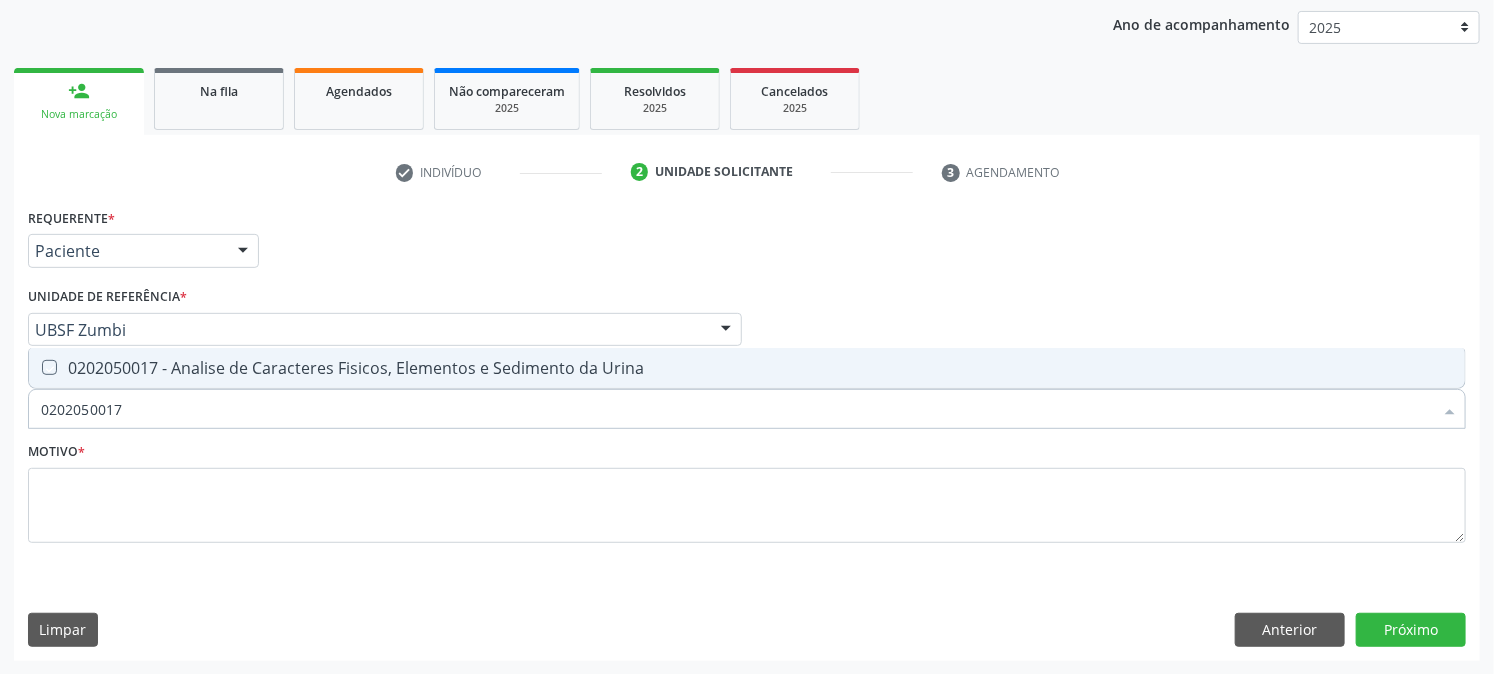 checkbox on "true" 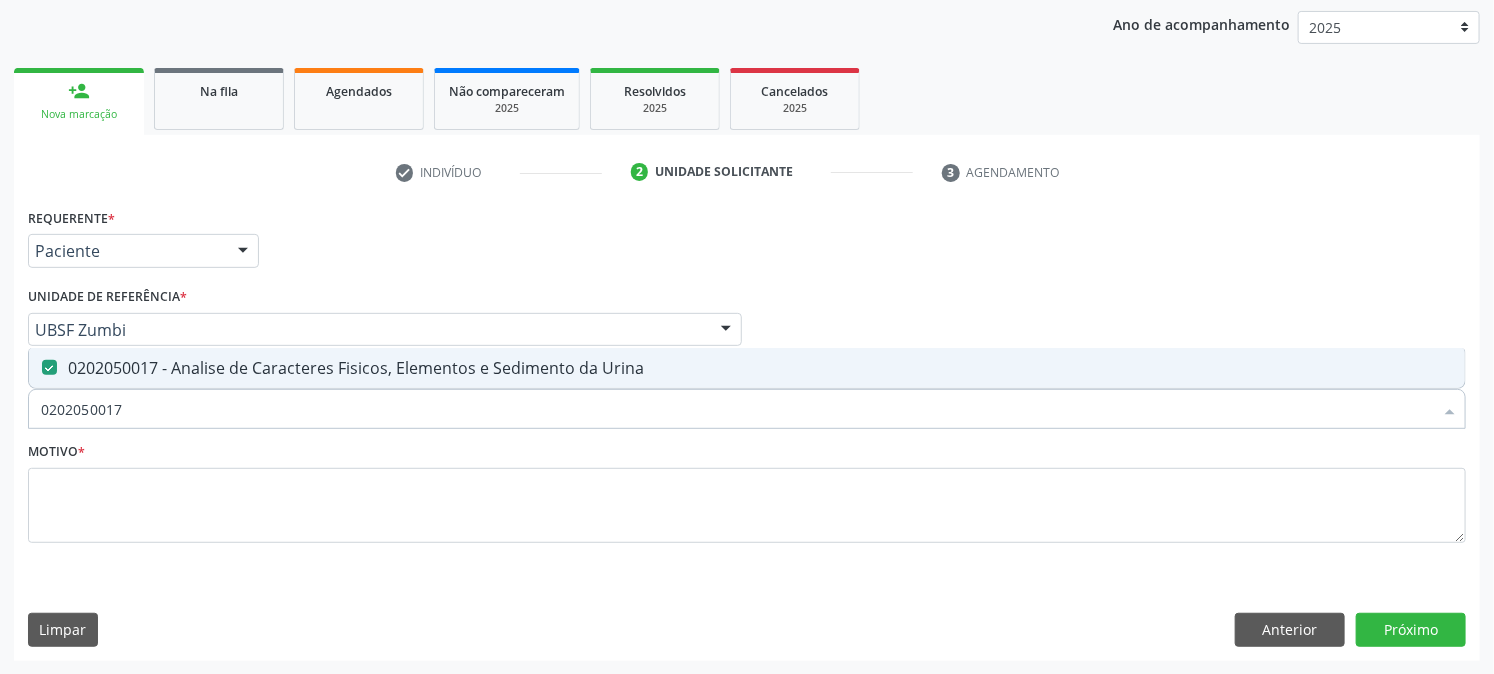 drag, startPoint x: 164, startPoint y: 408, endPoint x: 0, endPoint y: 514, distance: 195.27417 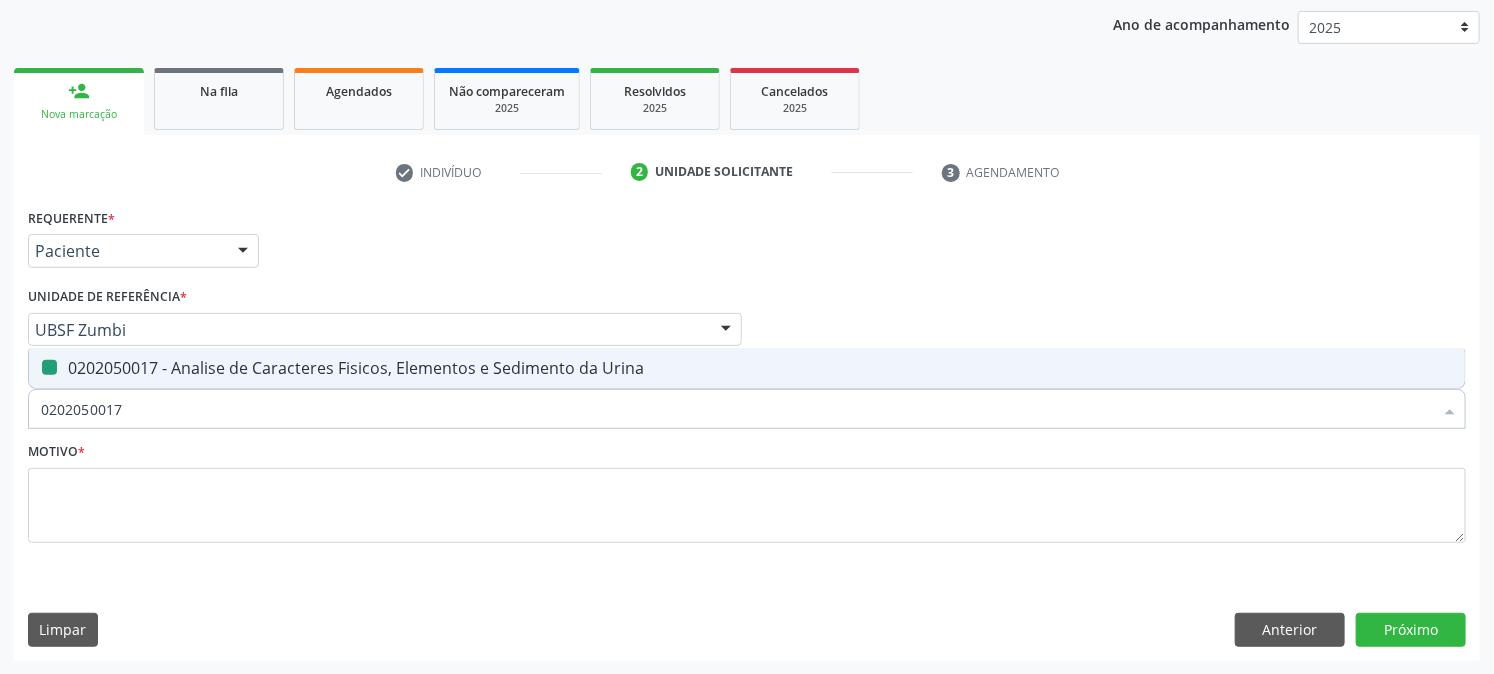 type 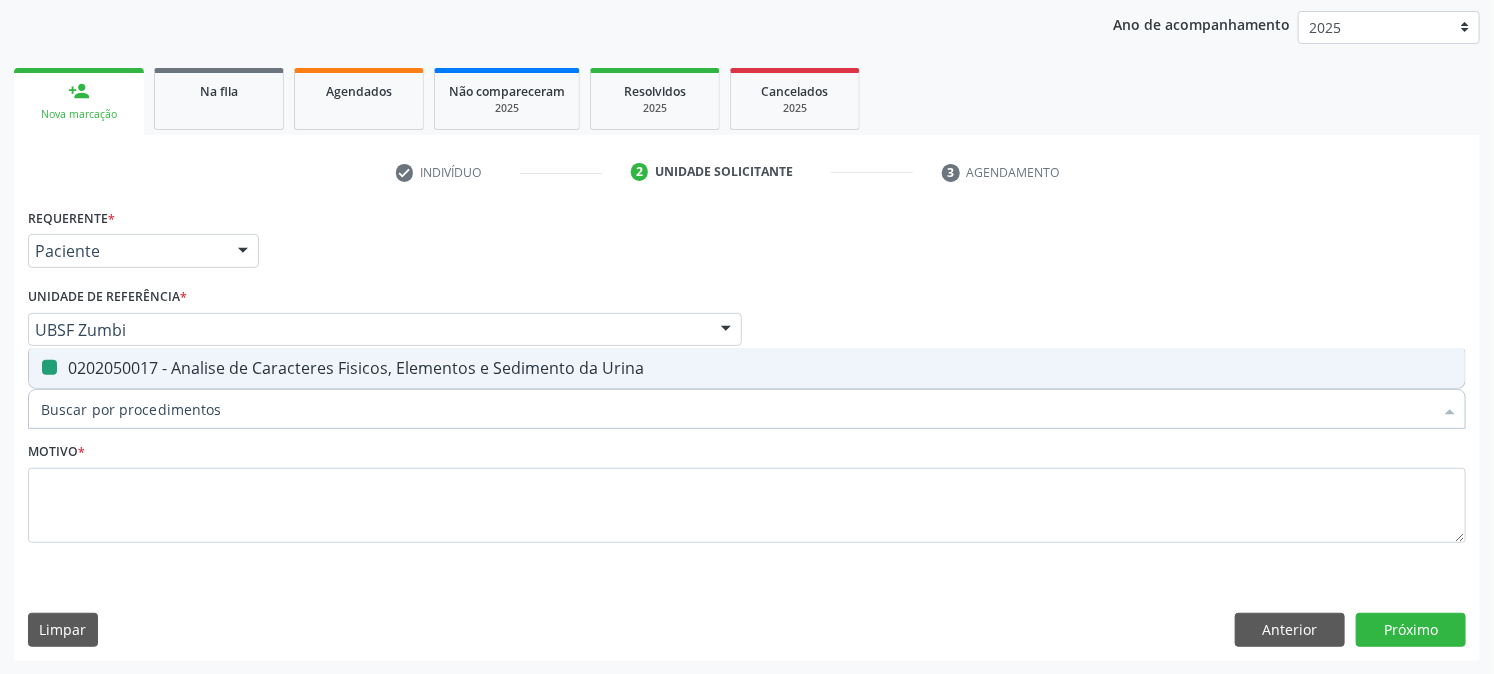 checkbox on "false" 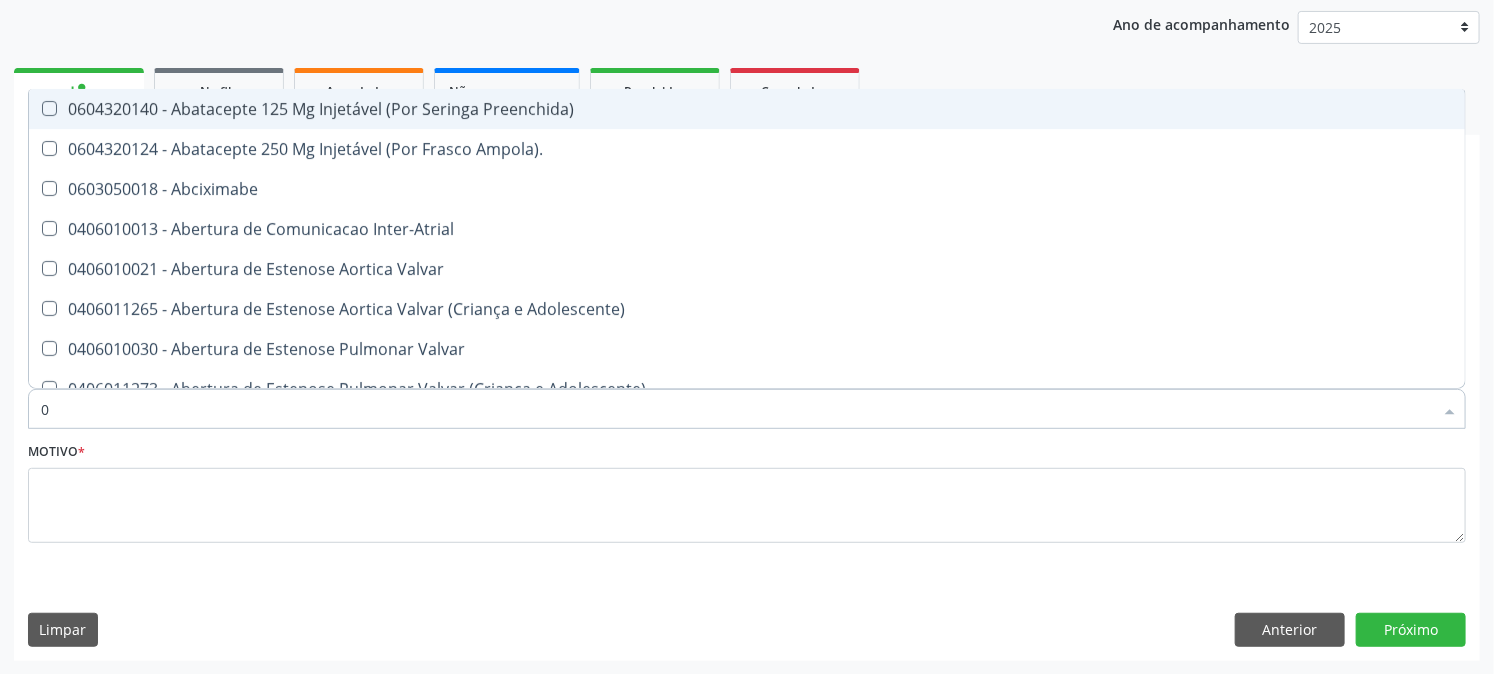 type on "02" 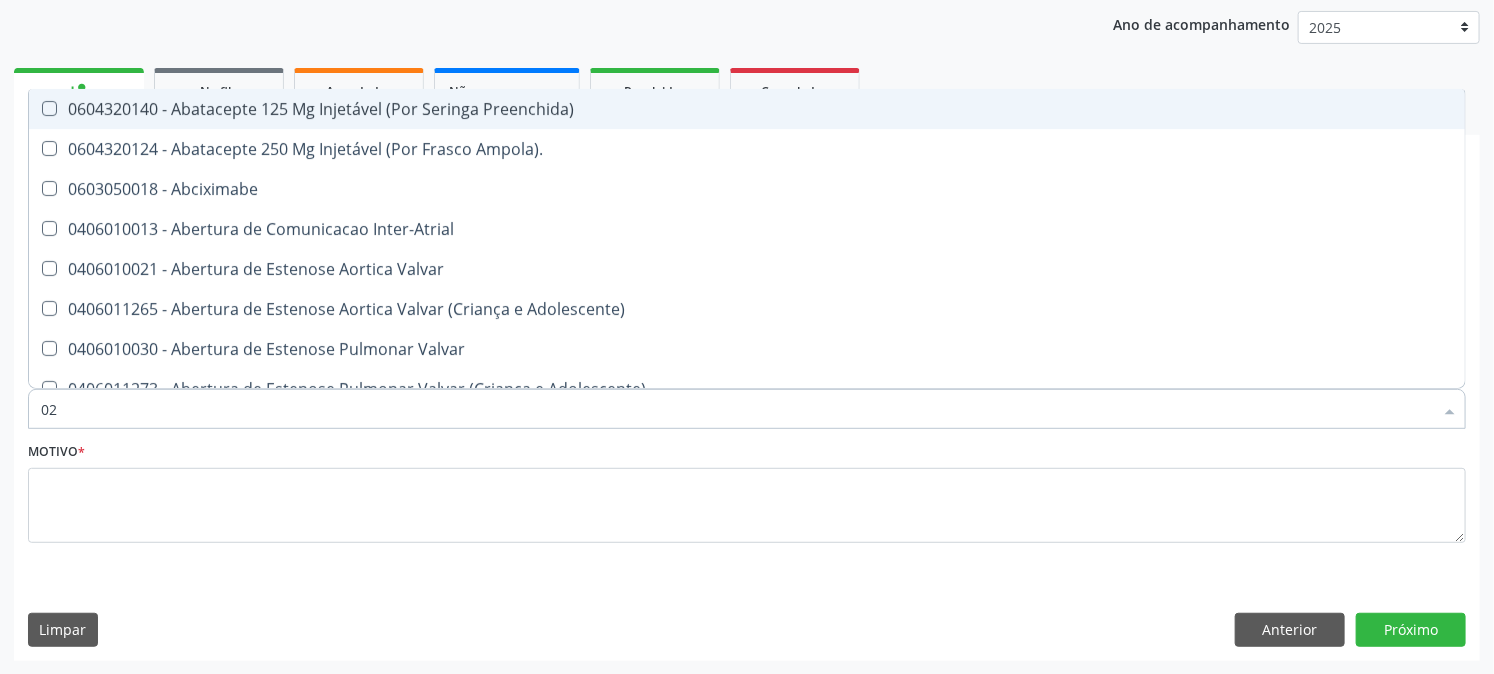 checkbox on "true" 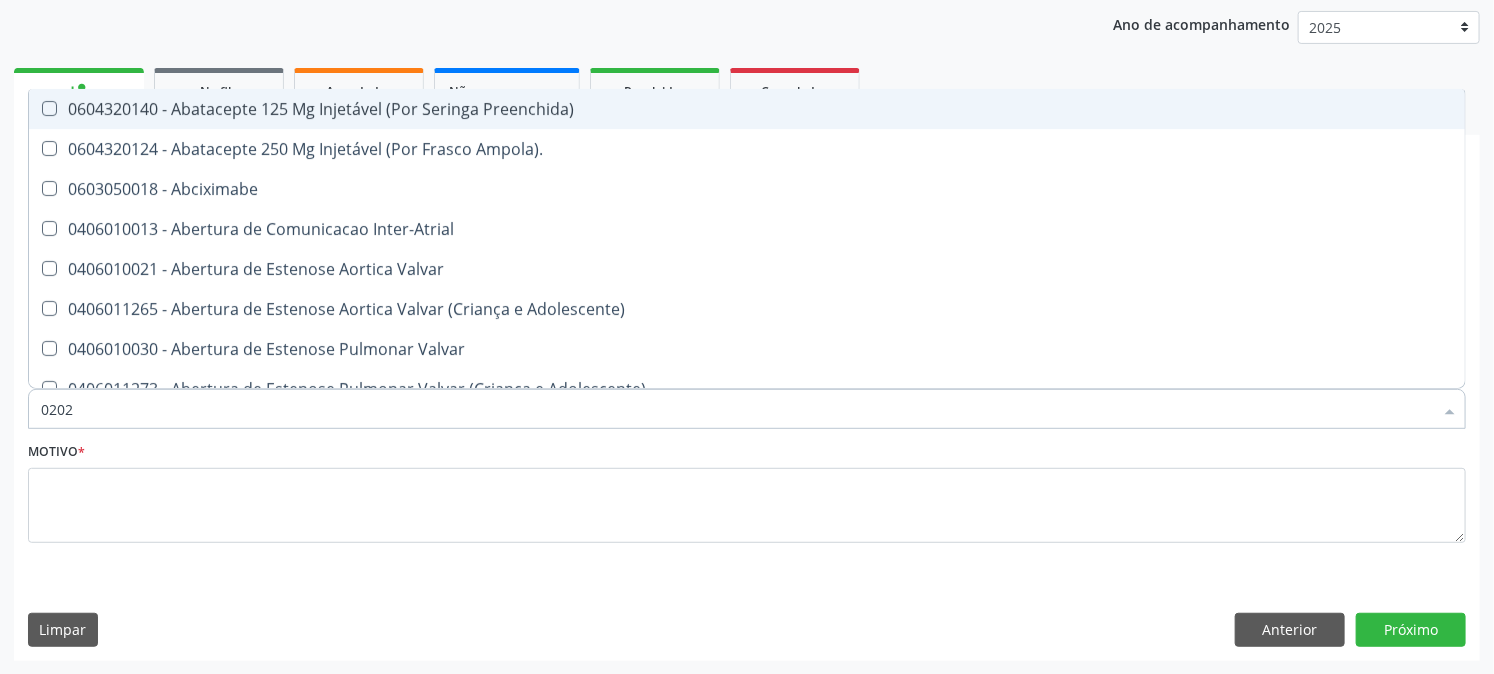 type on "02020" 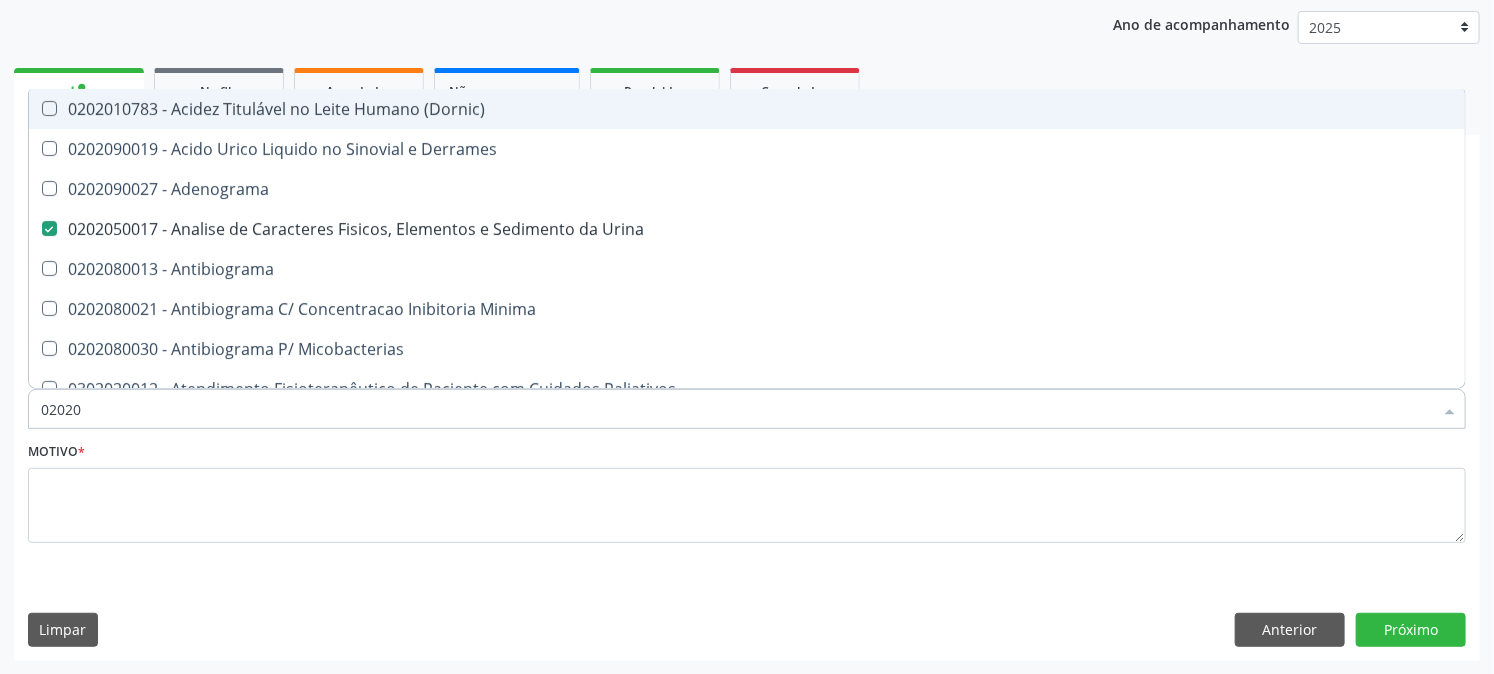 checkbox on "true" 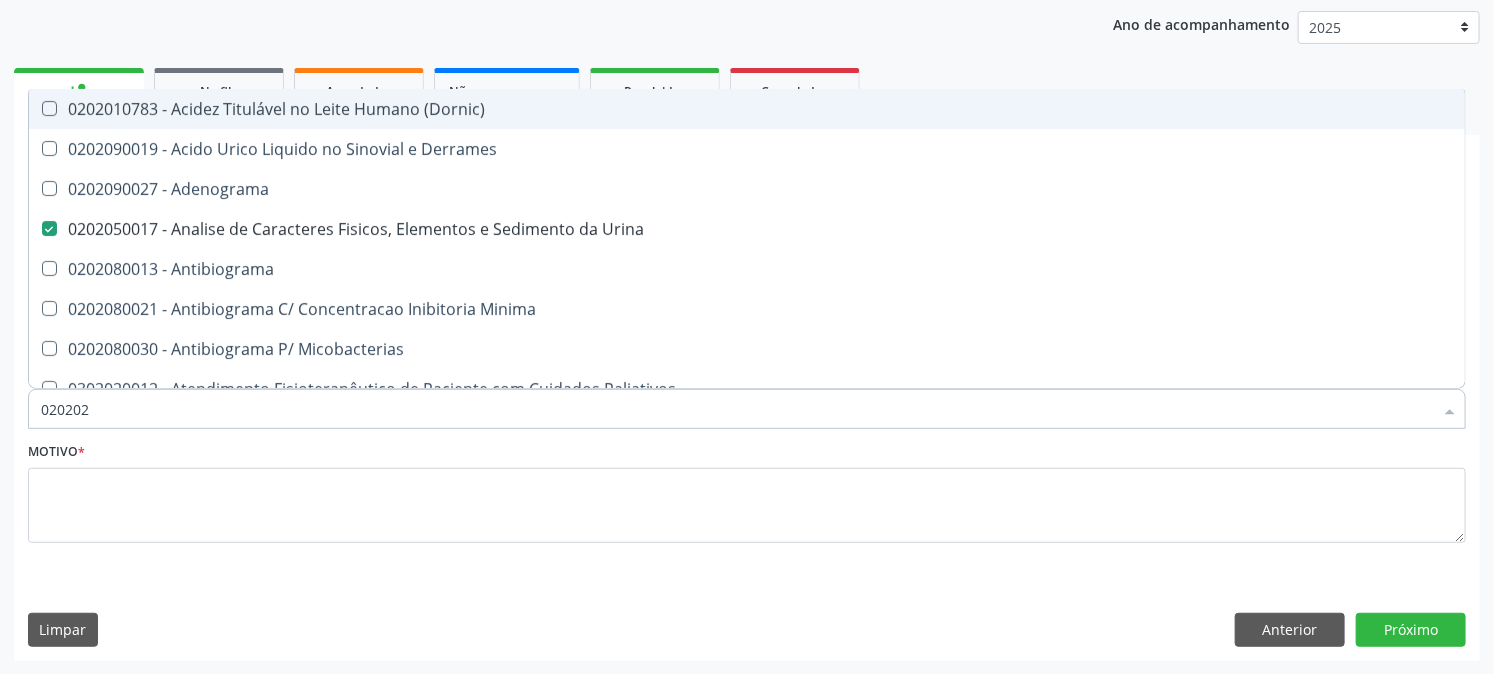 type on "0202020" 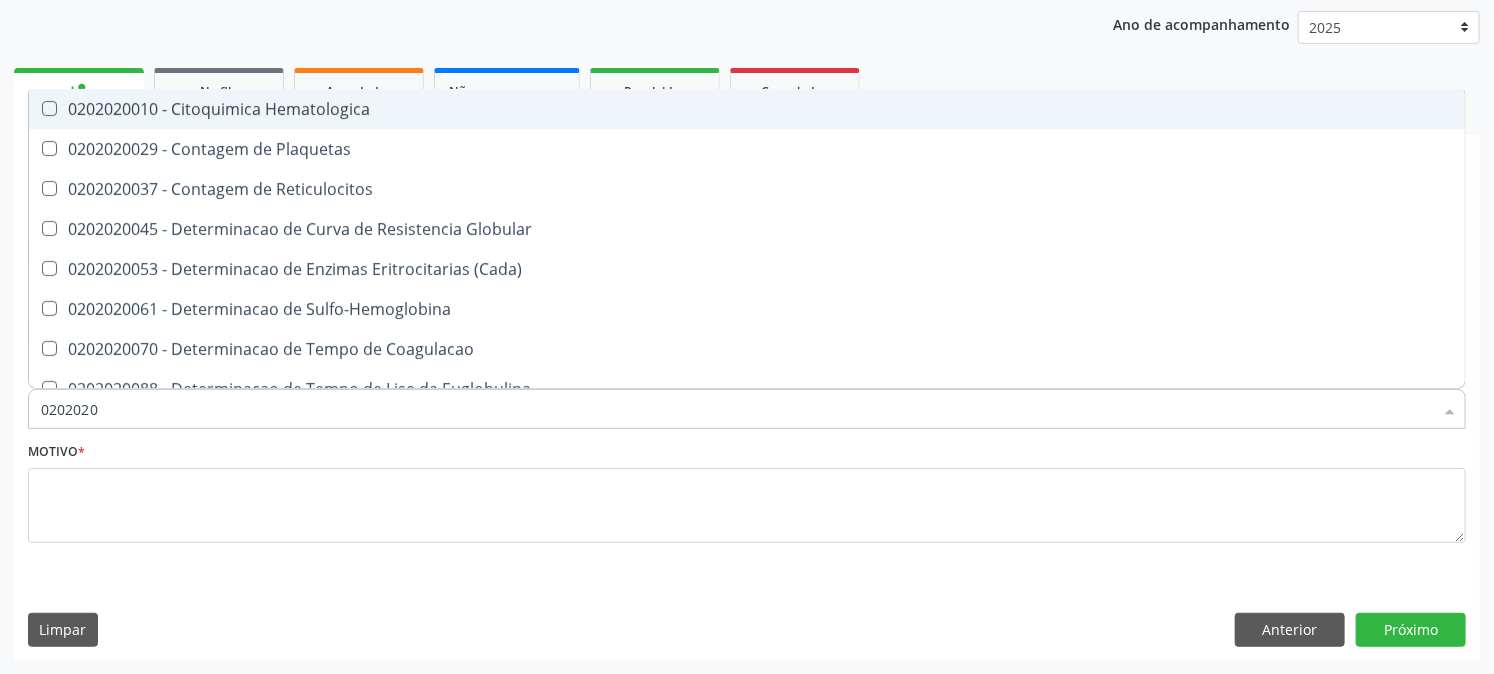 checkbox on "false" 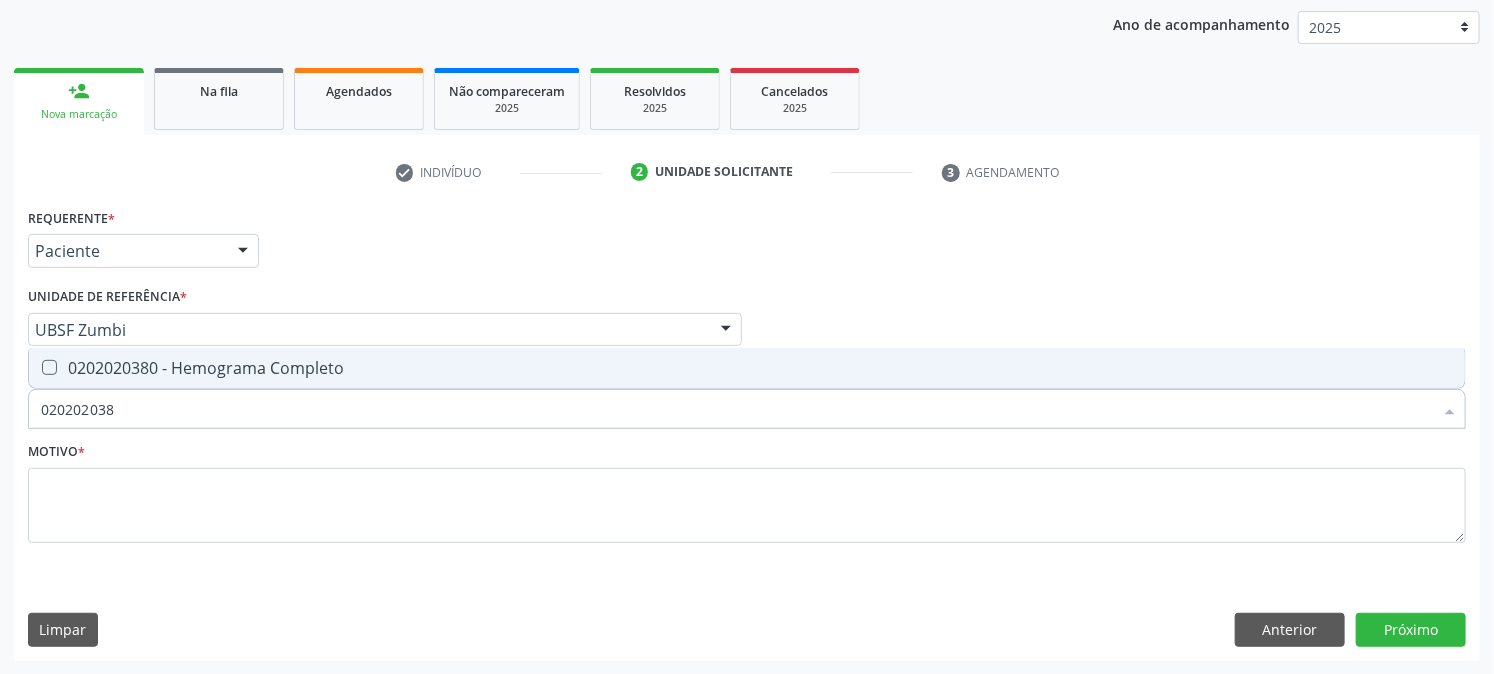 type on "0202020380" 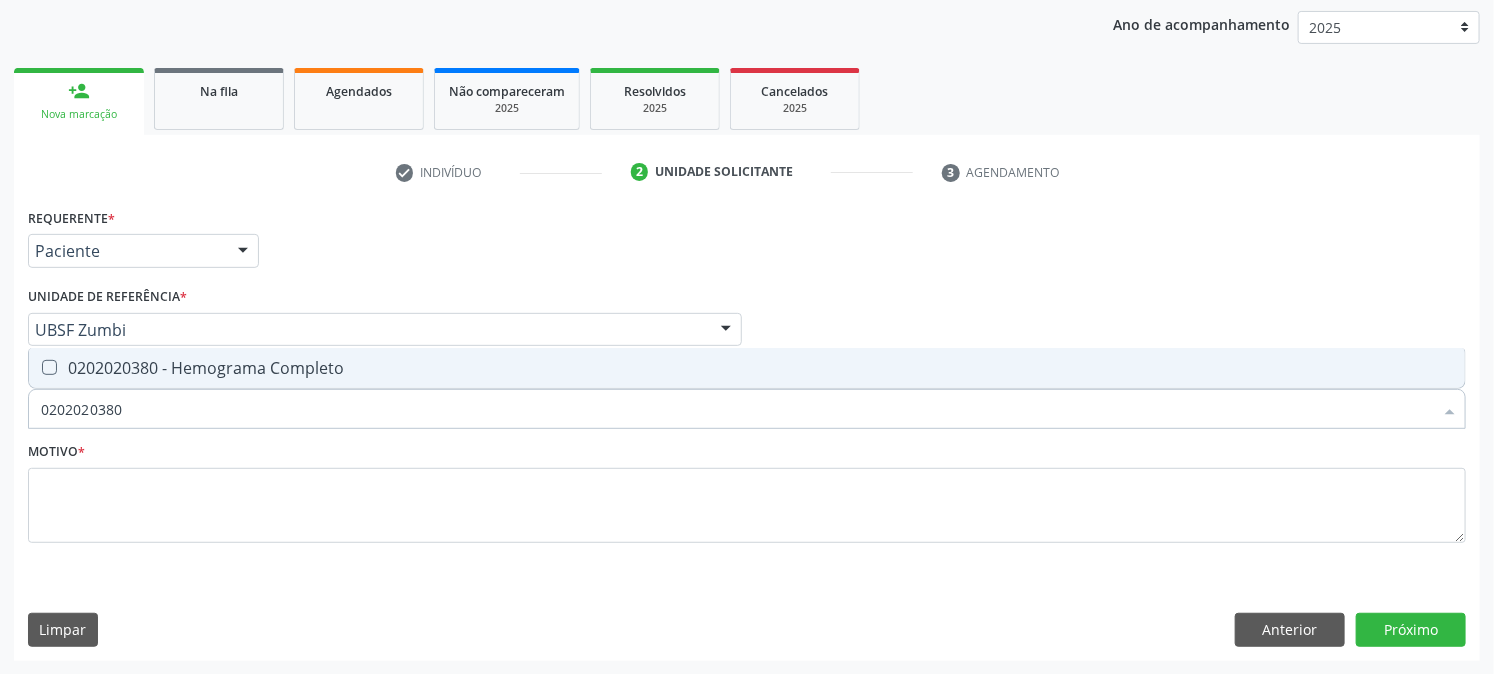 click on "0202020380 - Hemograma Completo" at bounding box center [747, 368] 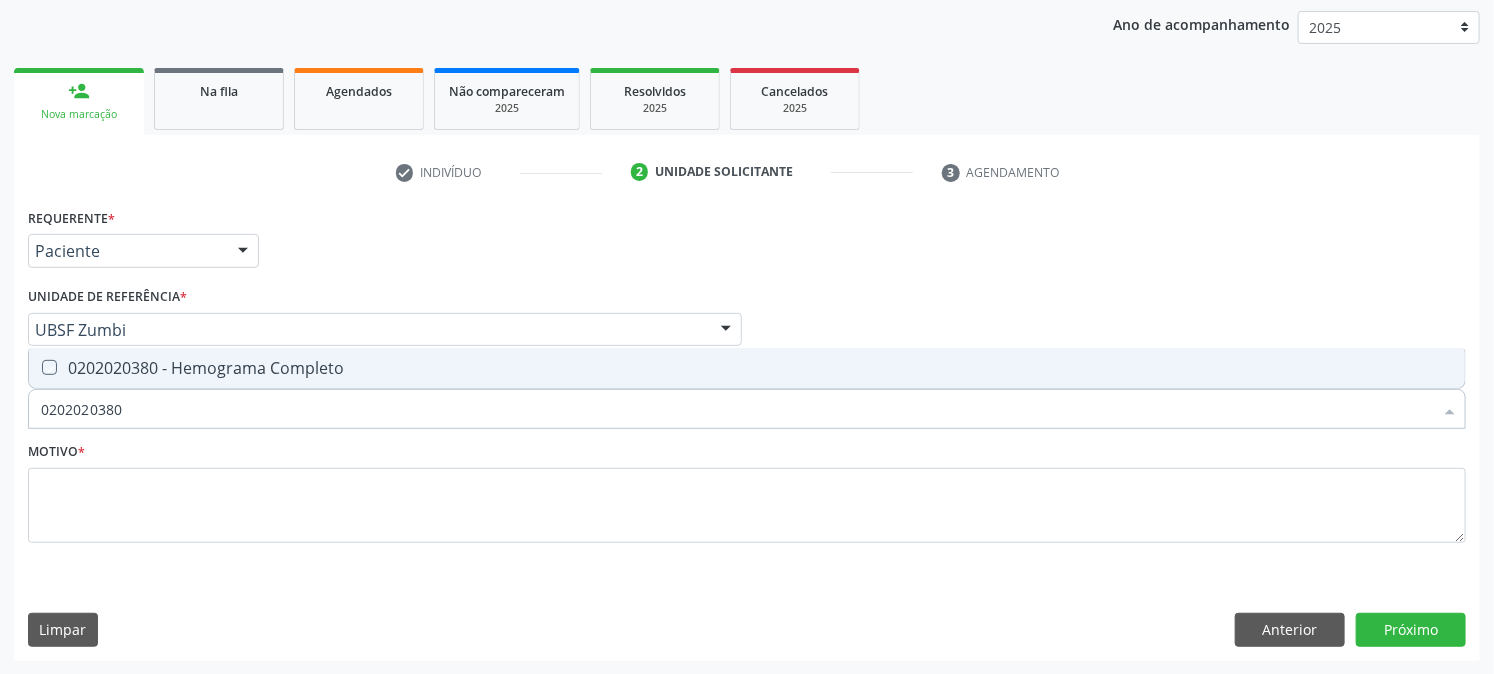 checkbox on "true" 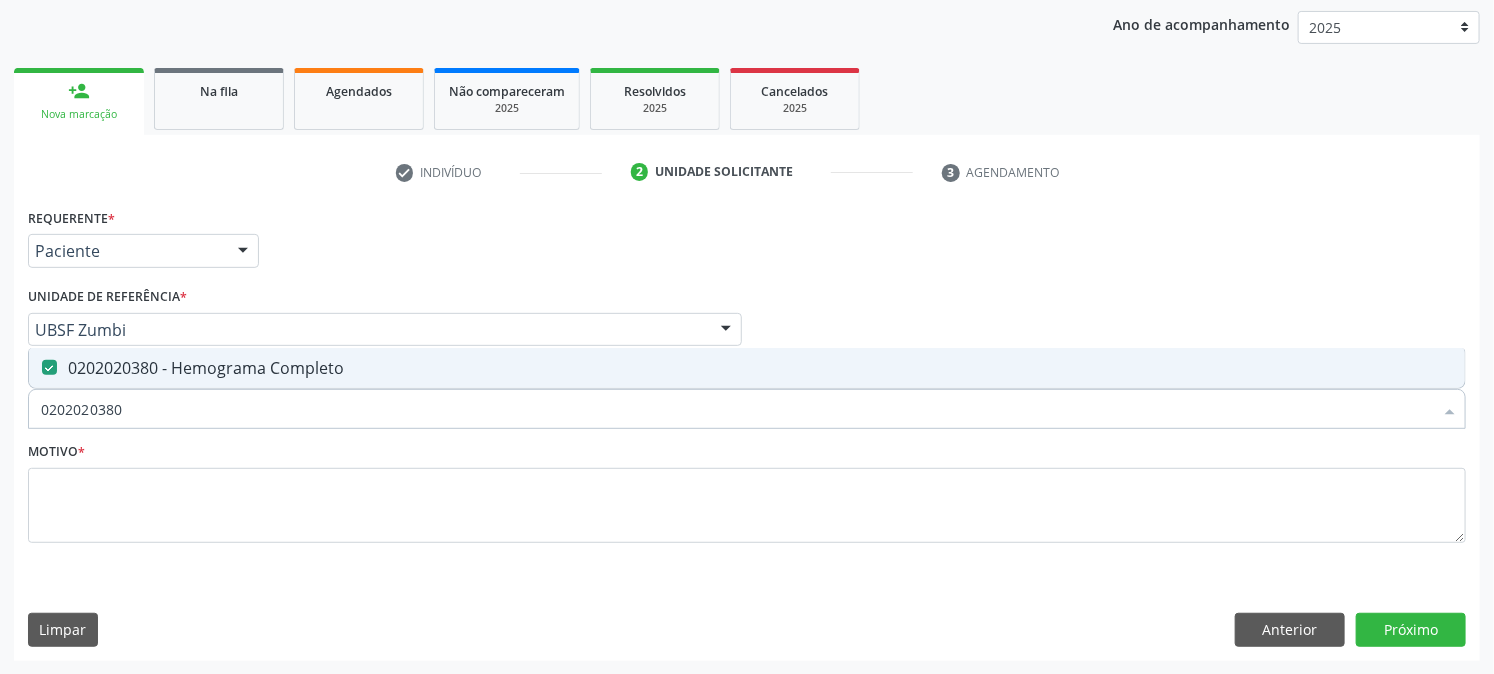 drag, startPoint x: 197, startPoint y: 407, endPoint x: 0, endPoint y: 463, distance: 204.80478 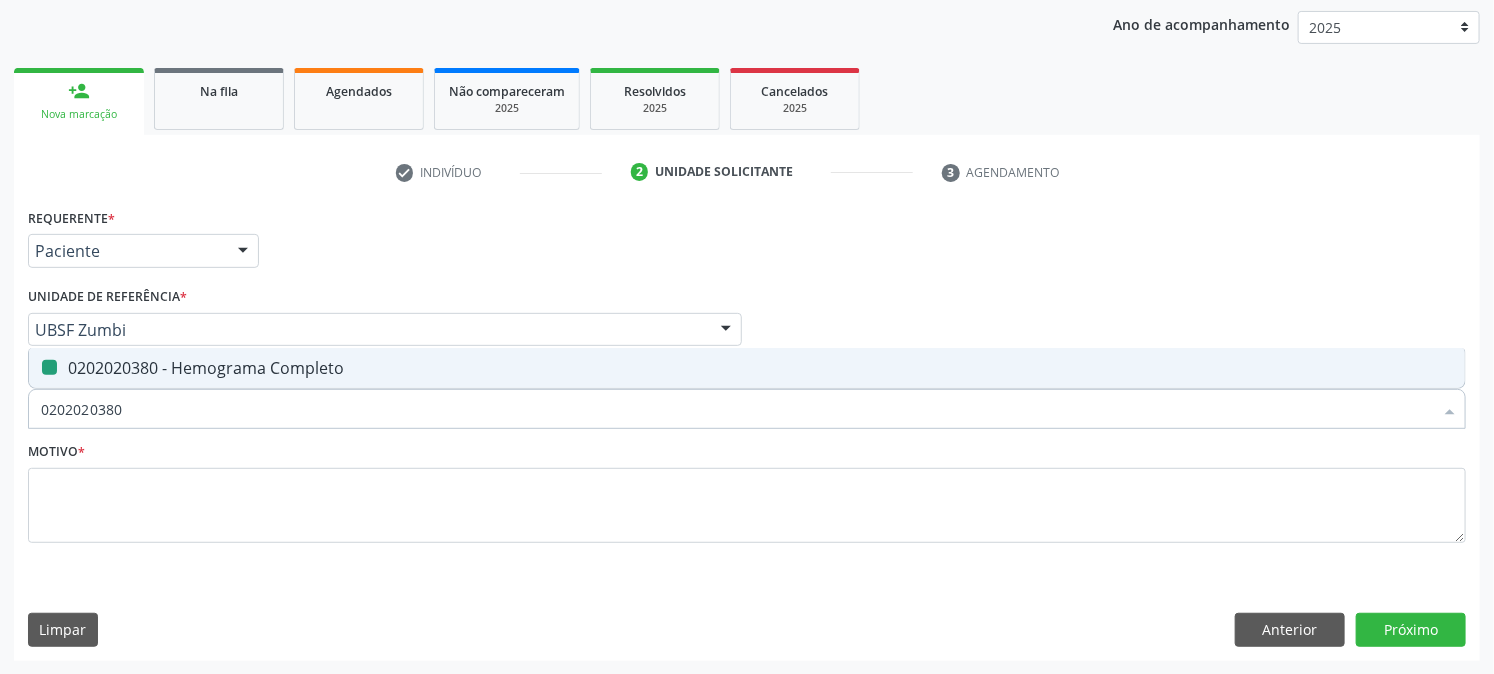 type 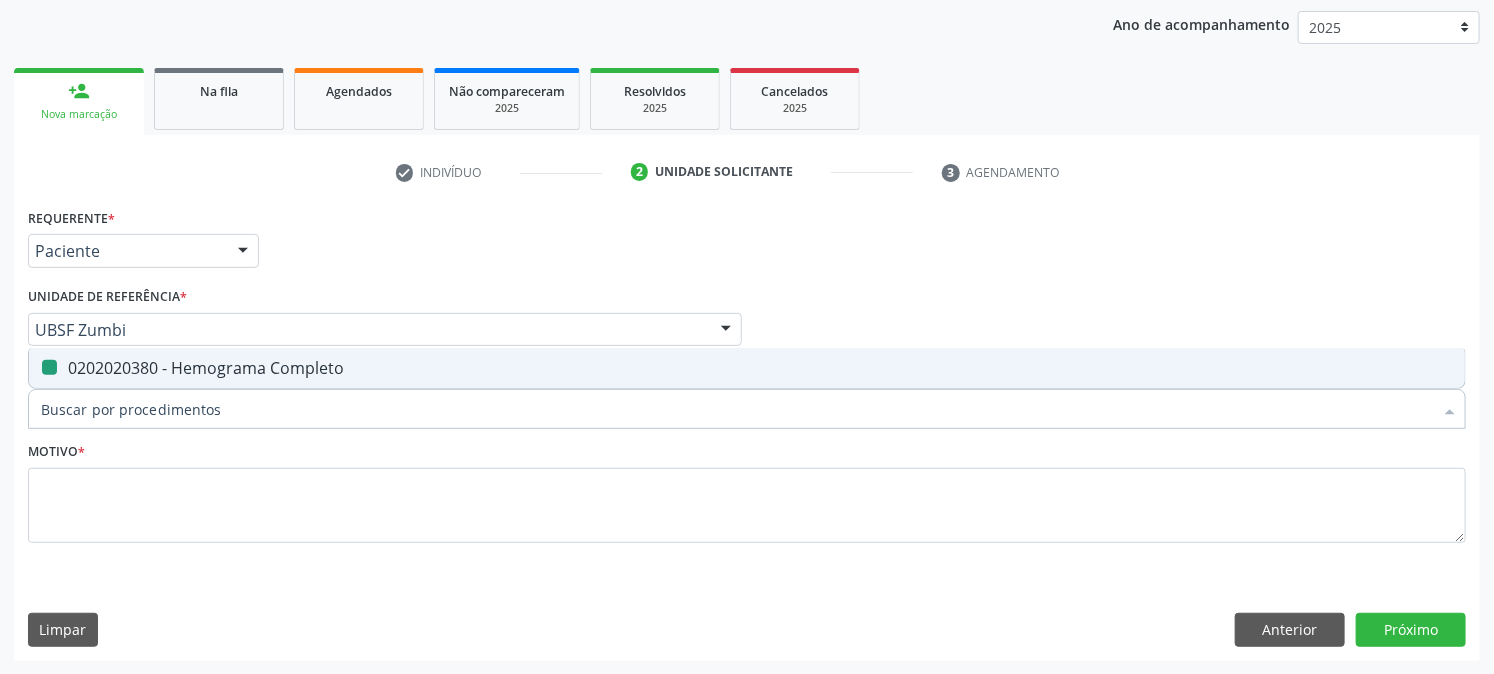 checkbox on "false" 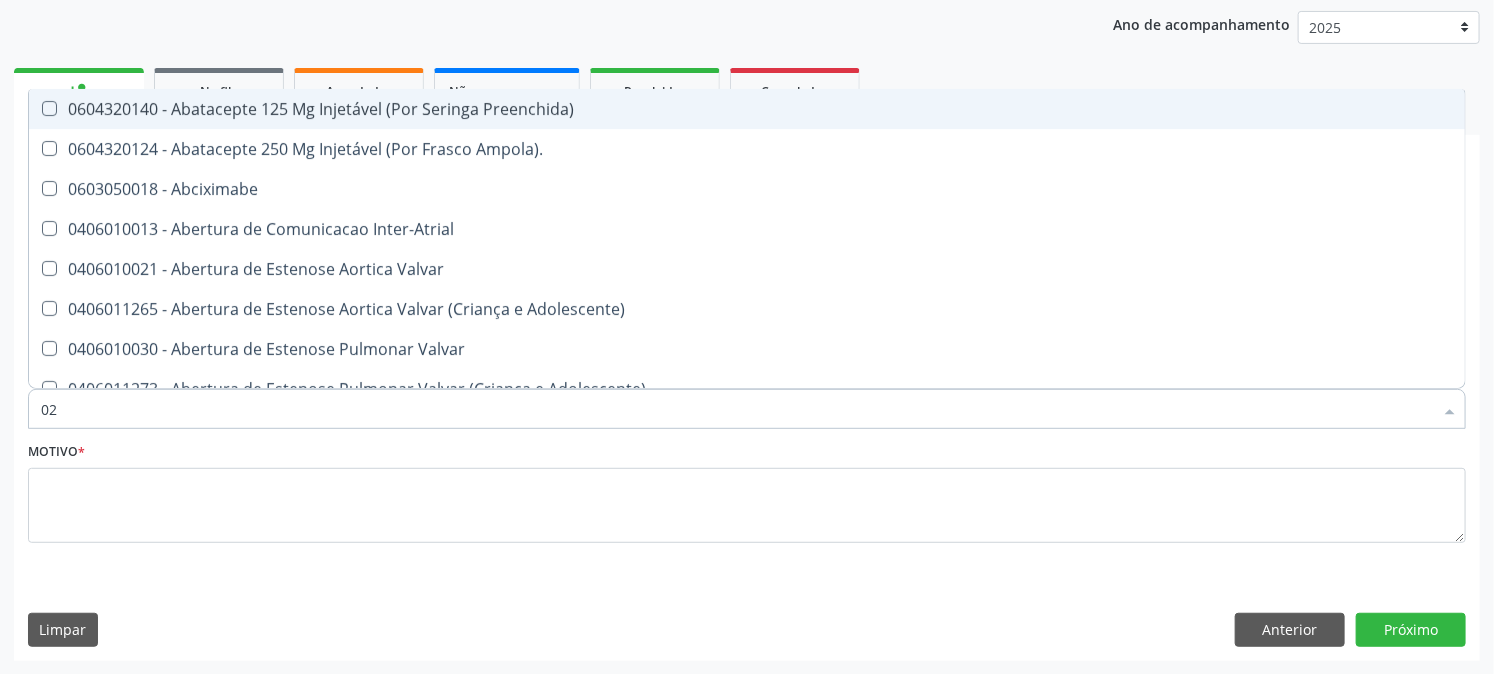 type on "021" 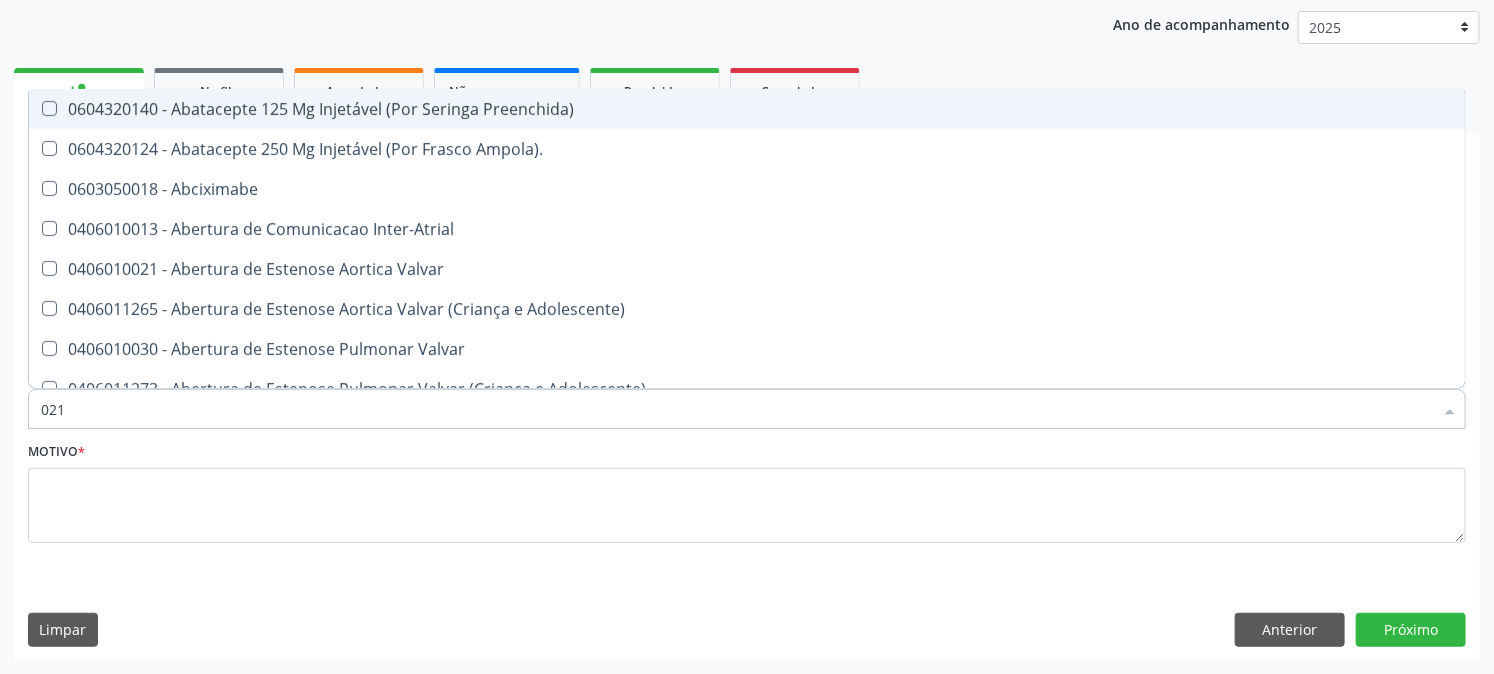checkbox on "false" 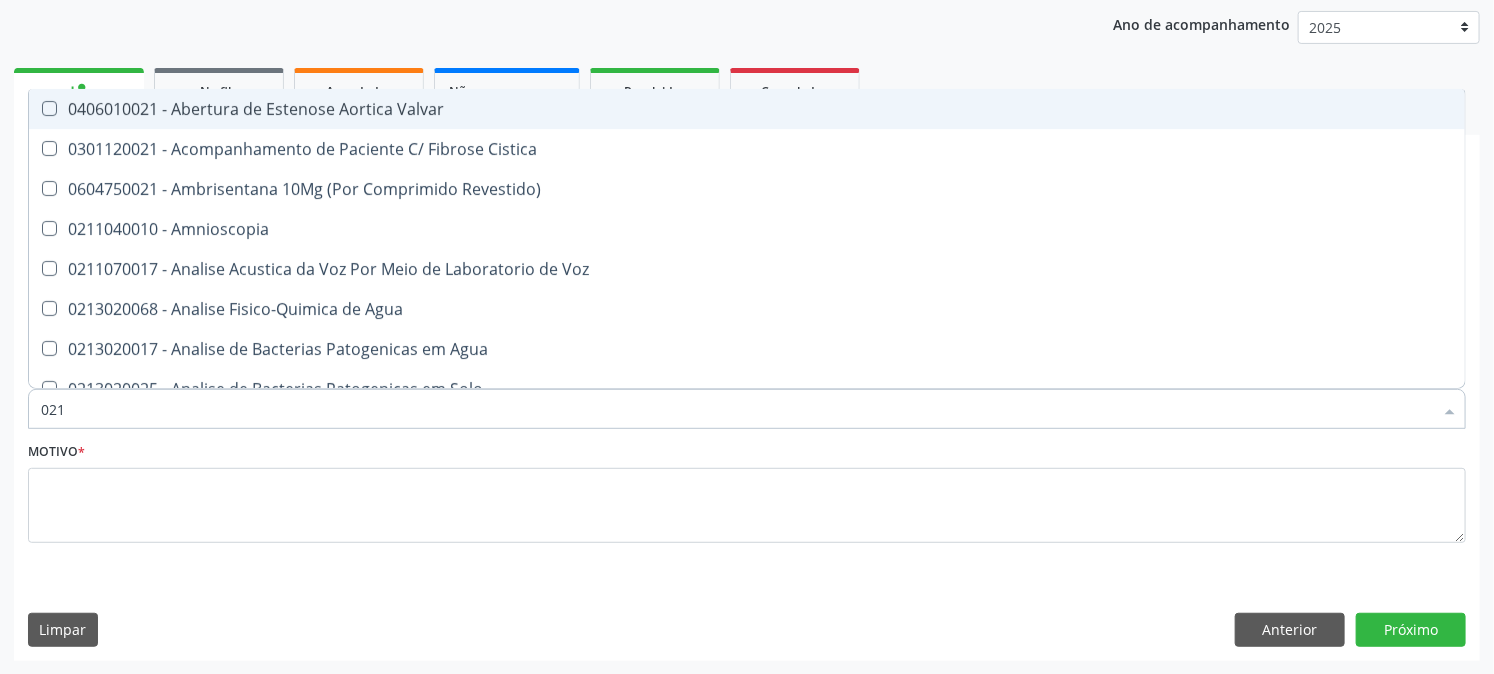 type on "02" 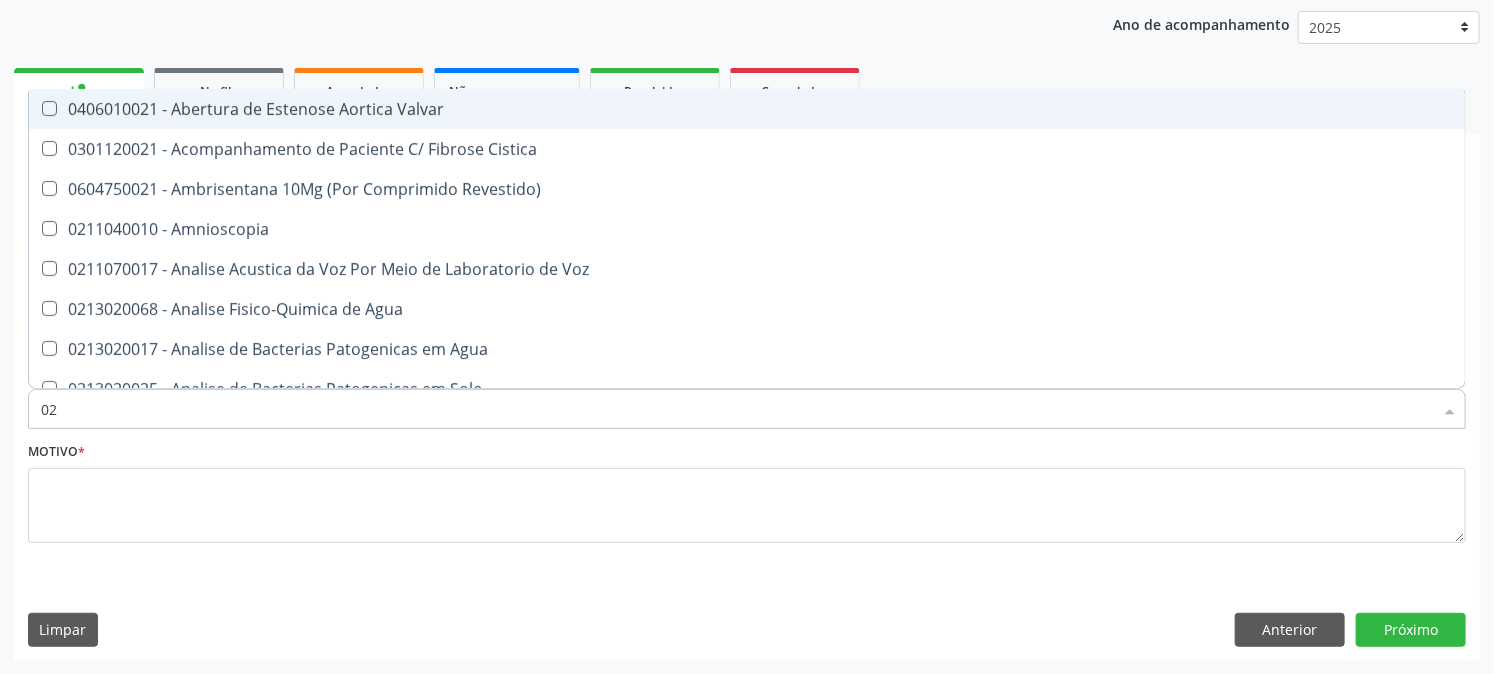 checkbox on "true" 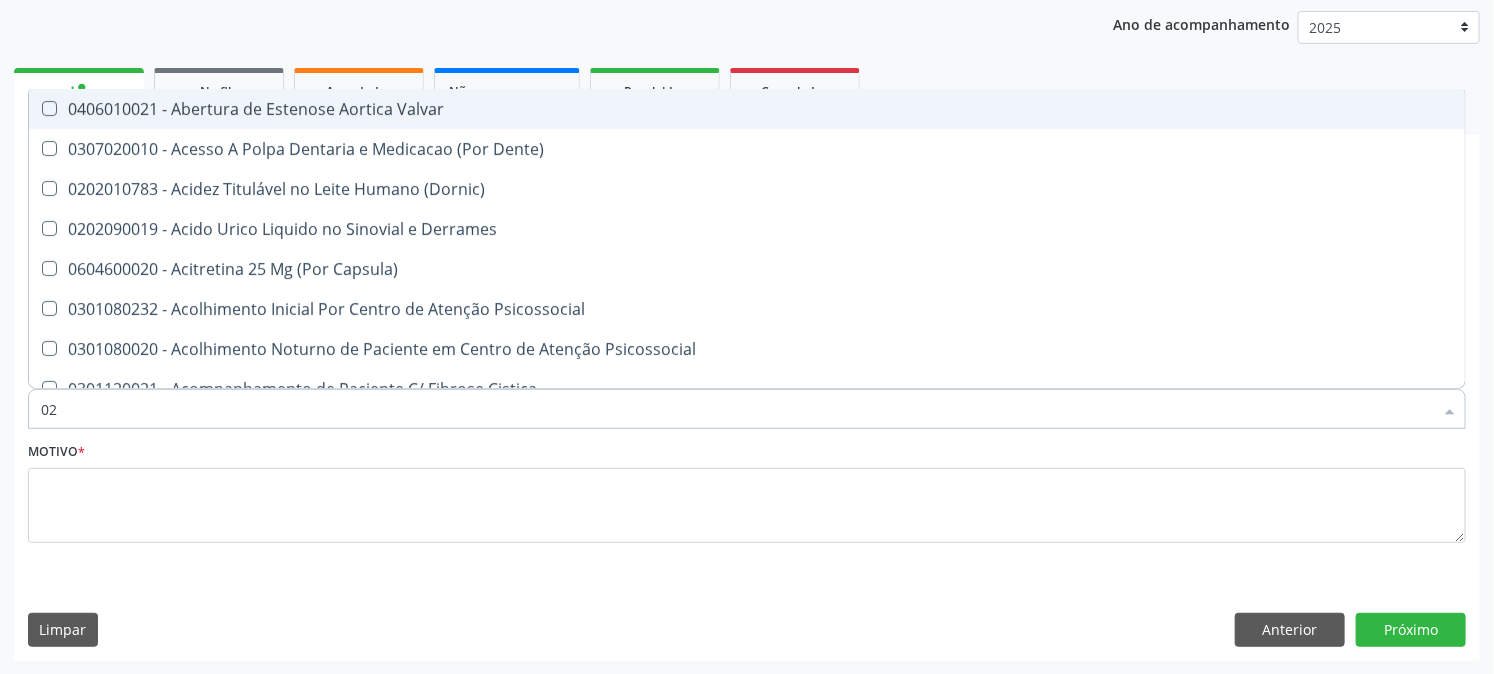 type on "020" 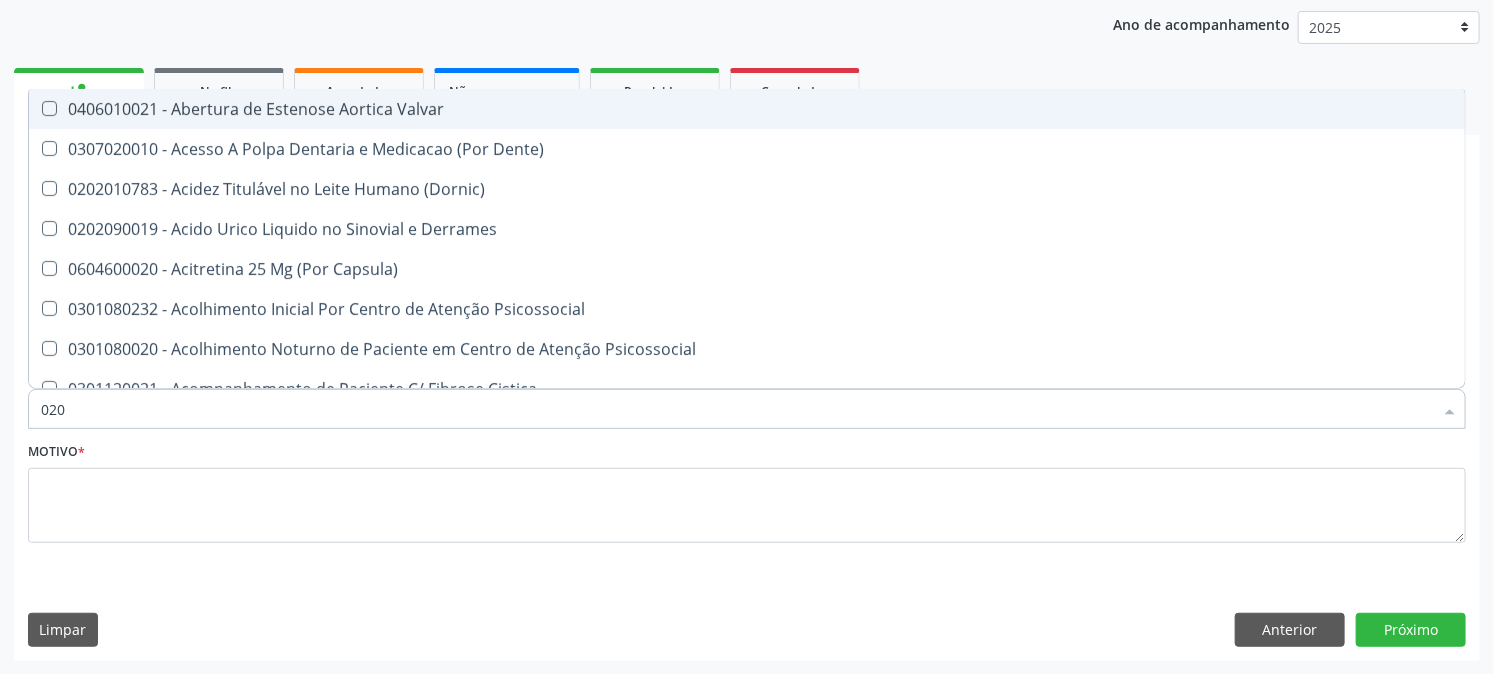 checkbox on "true" 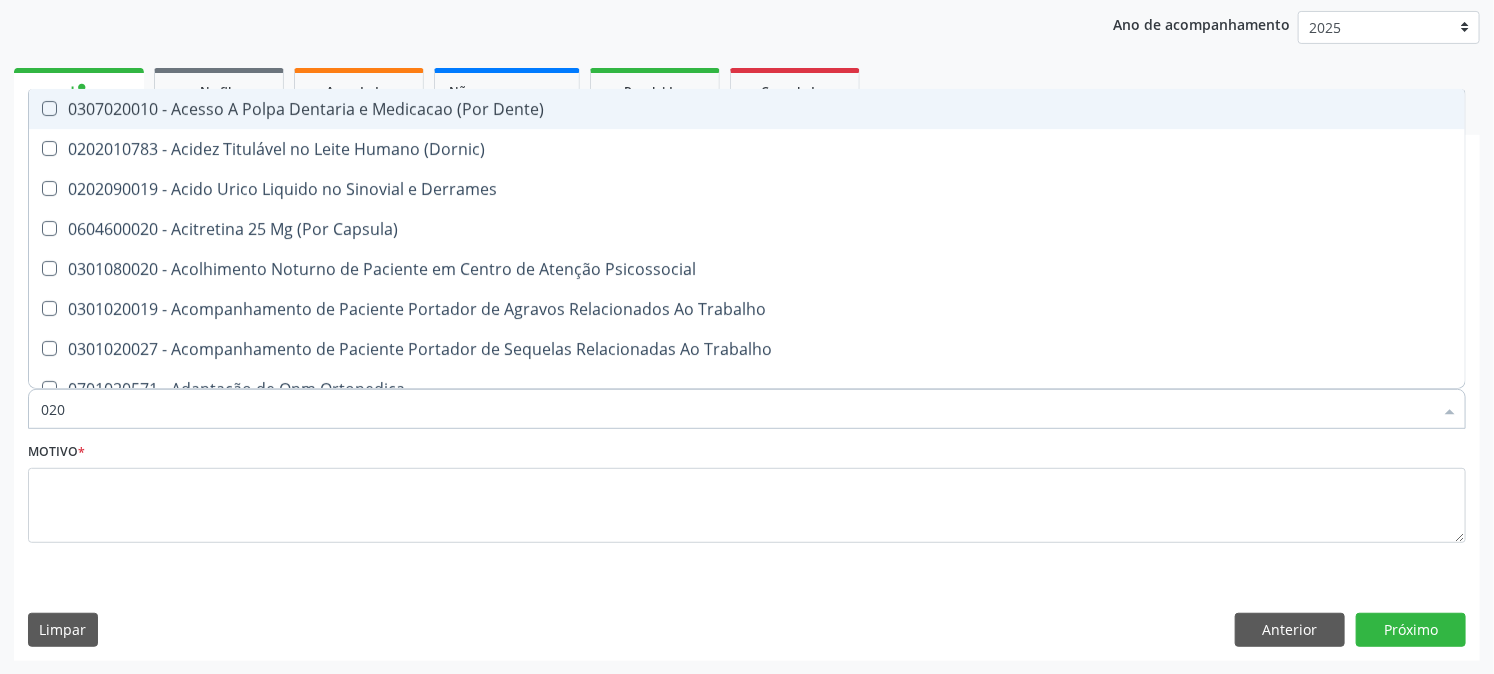 type on "0202" 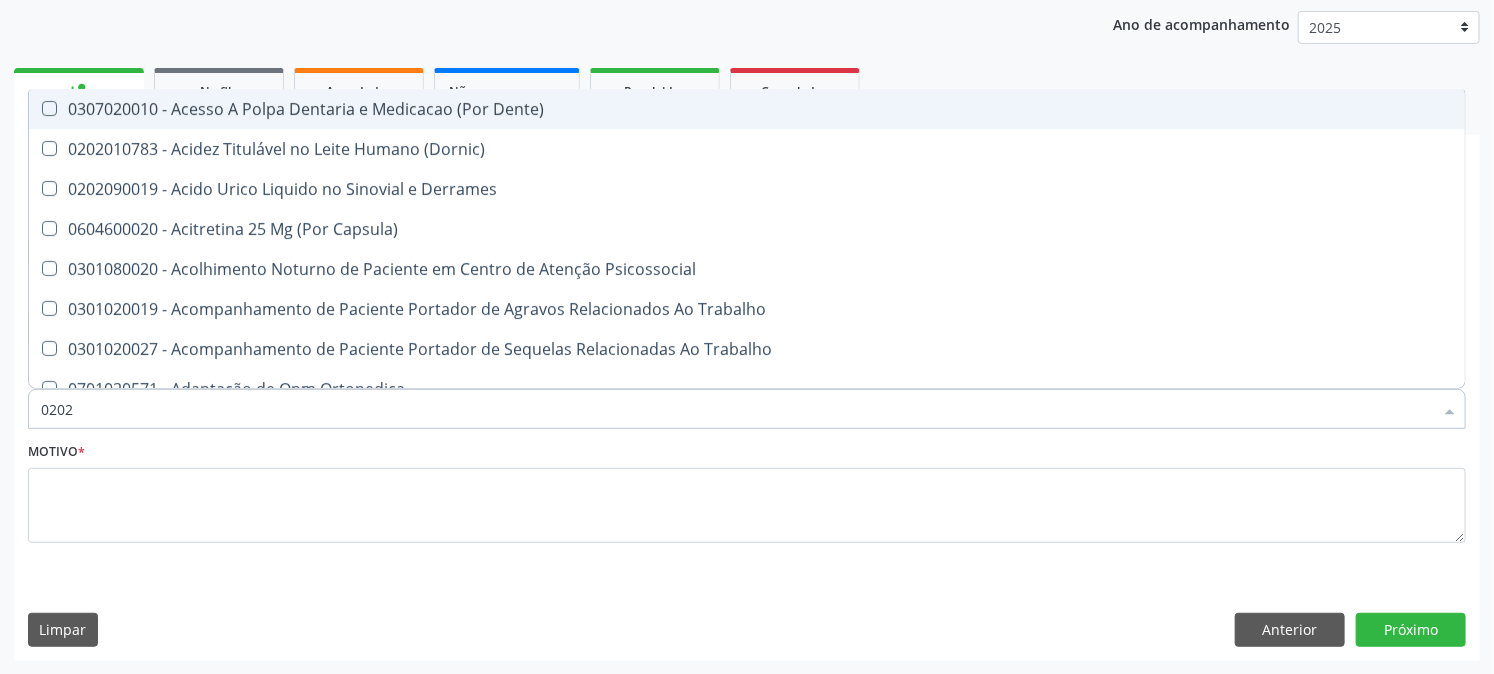 checkbox on "true" 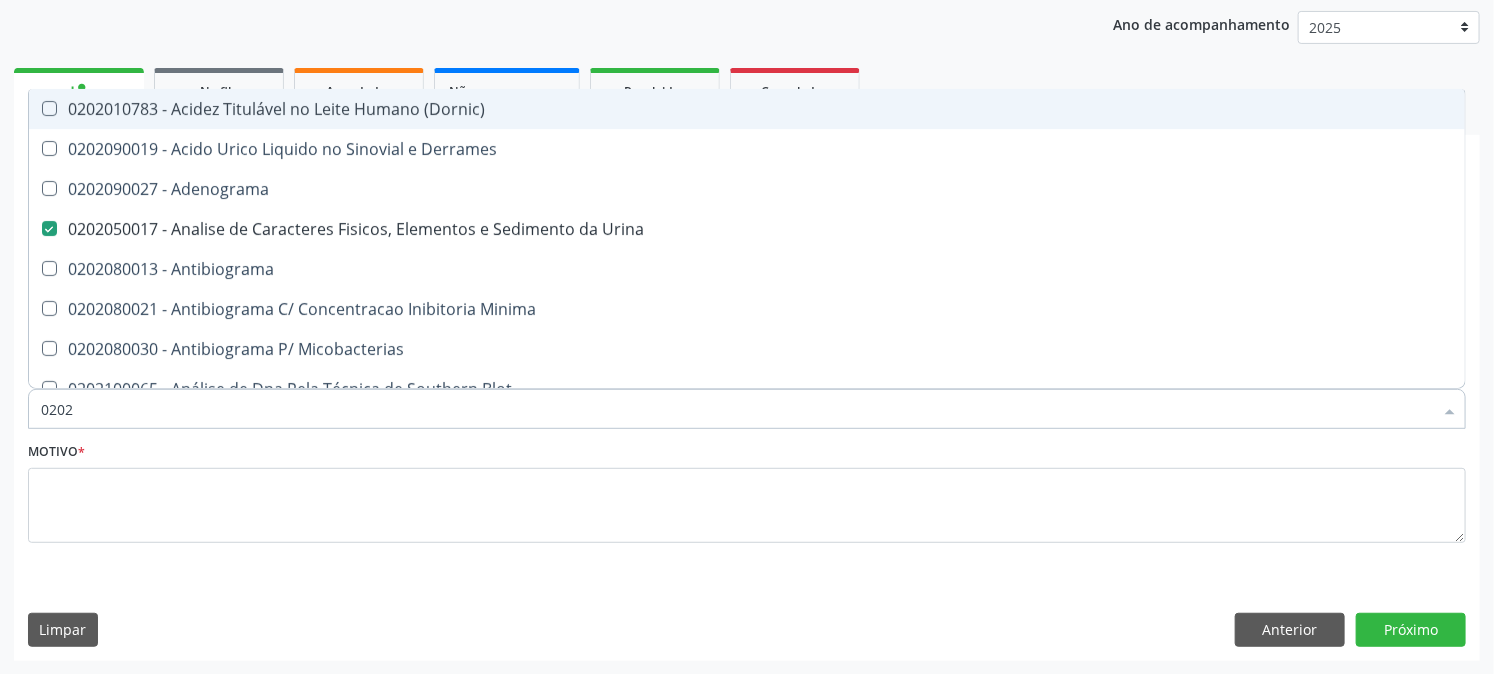 type on "02020" 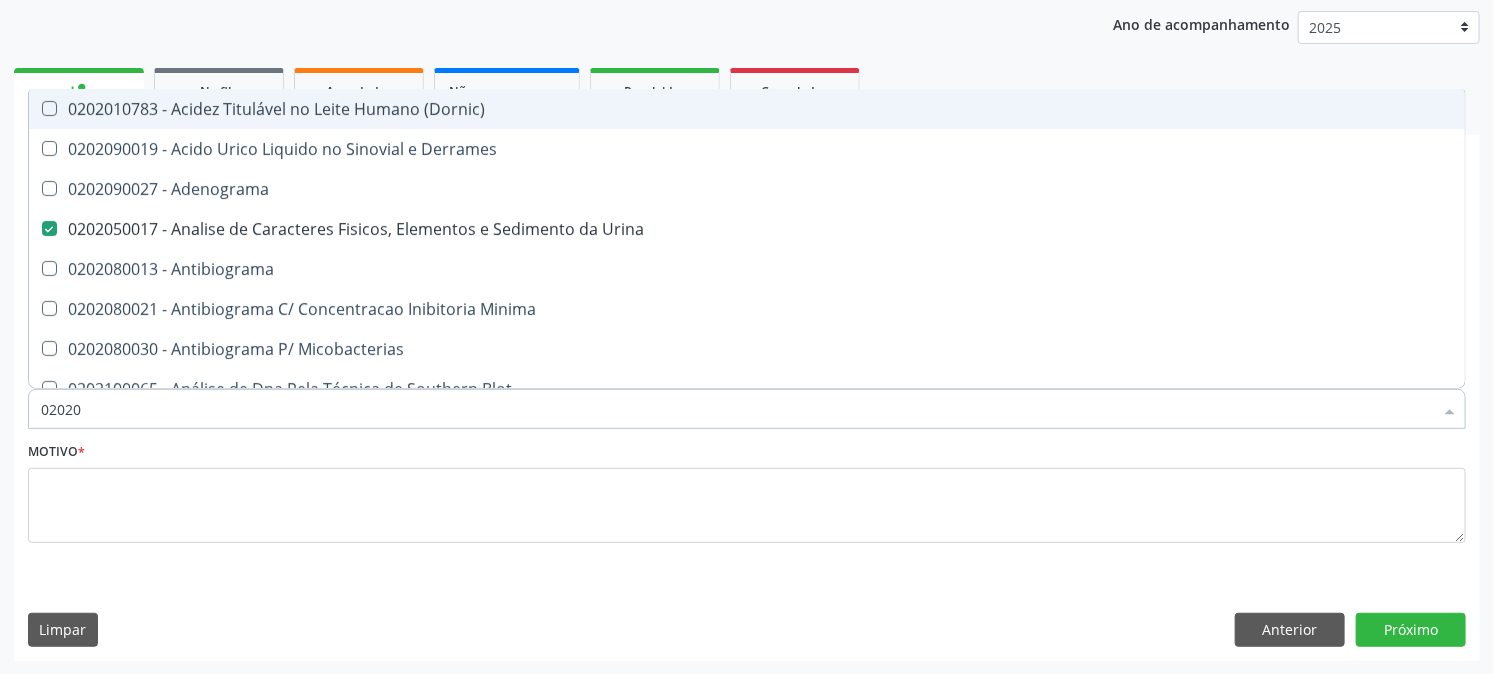 checkbox on "true" 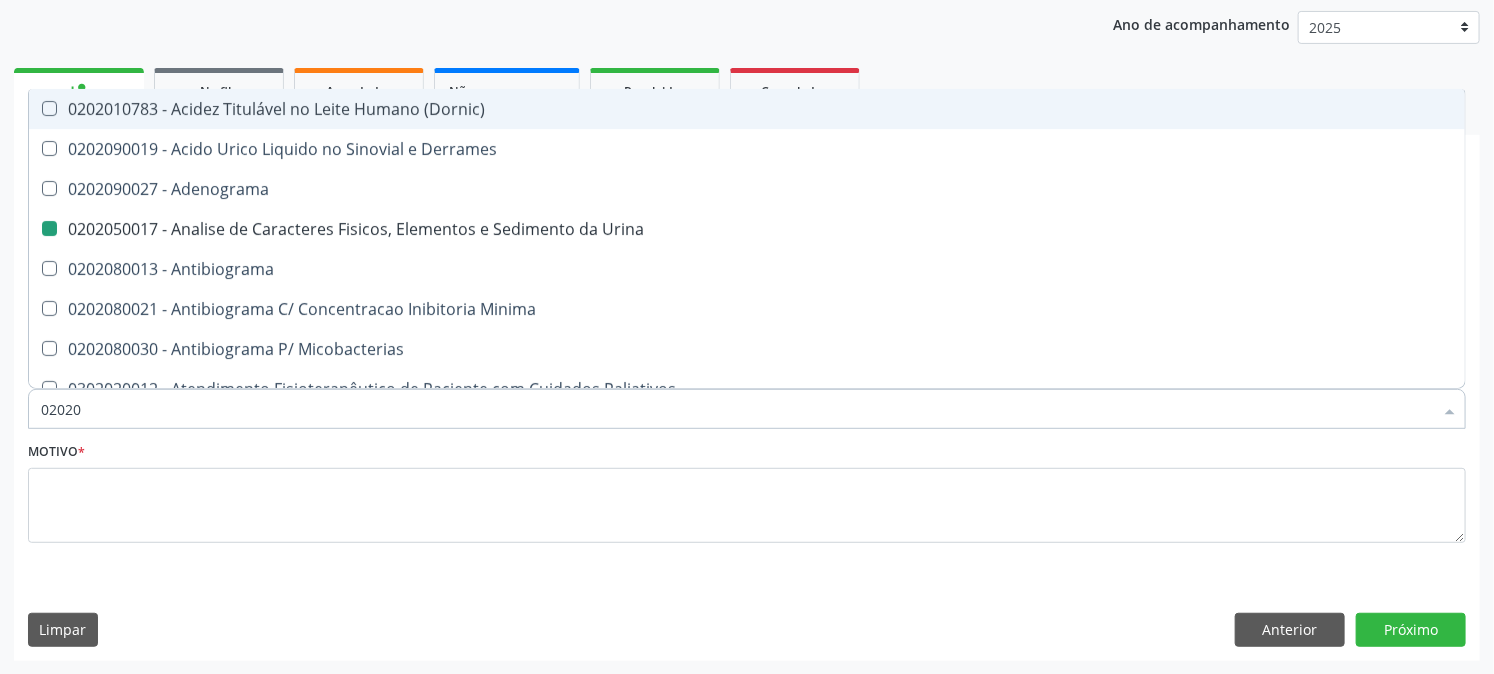 type on "020203" 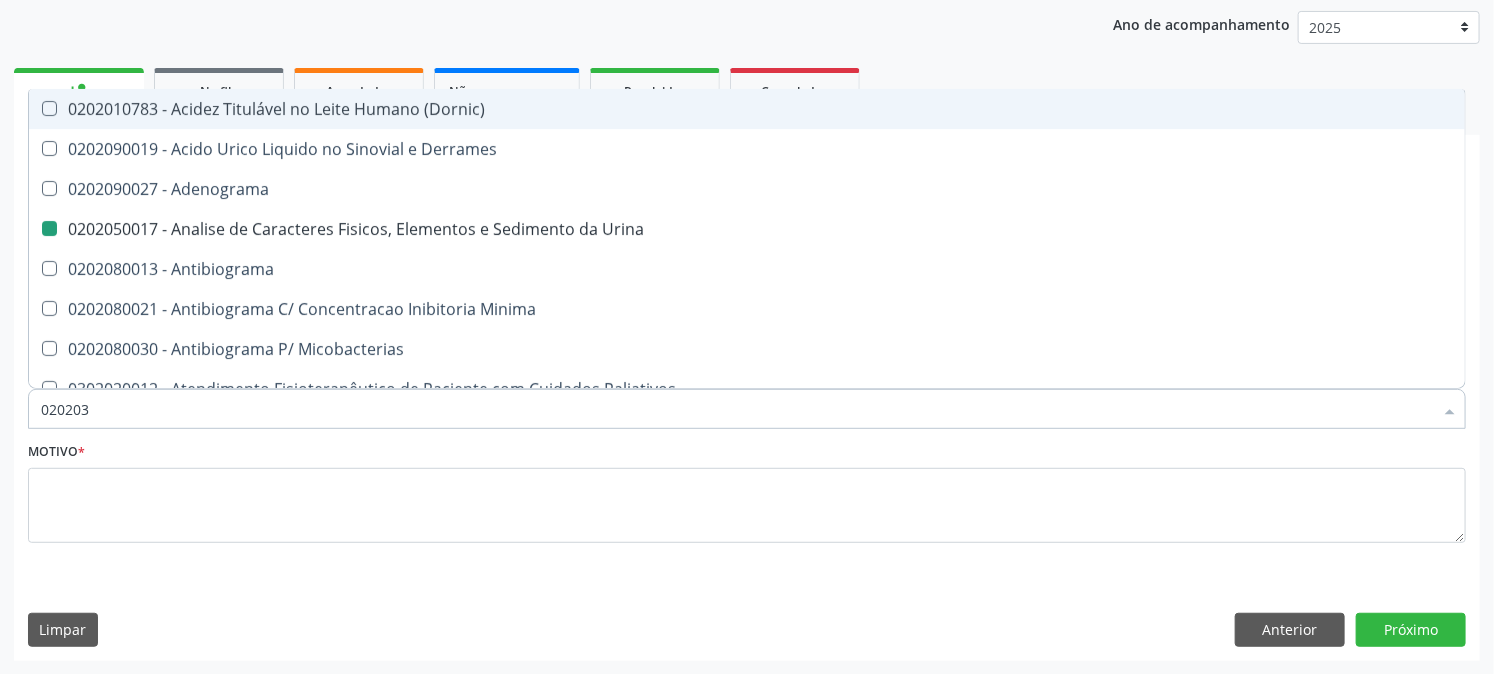 checkbox on "false" 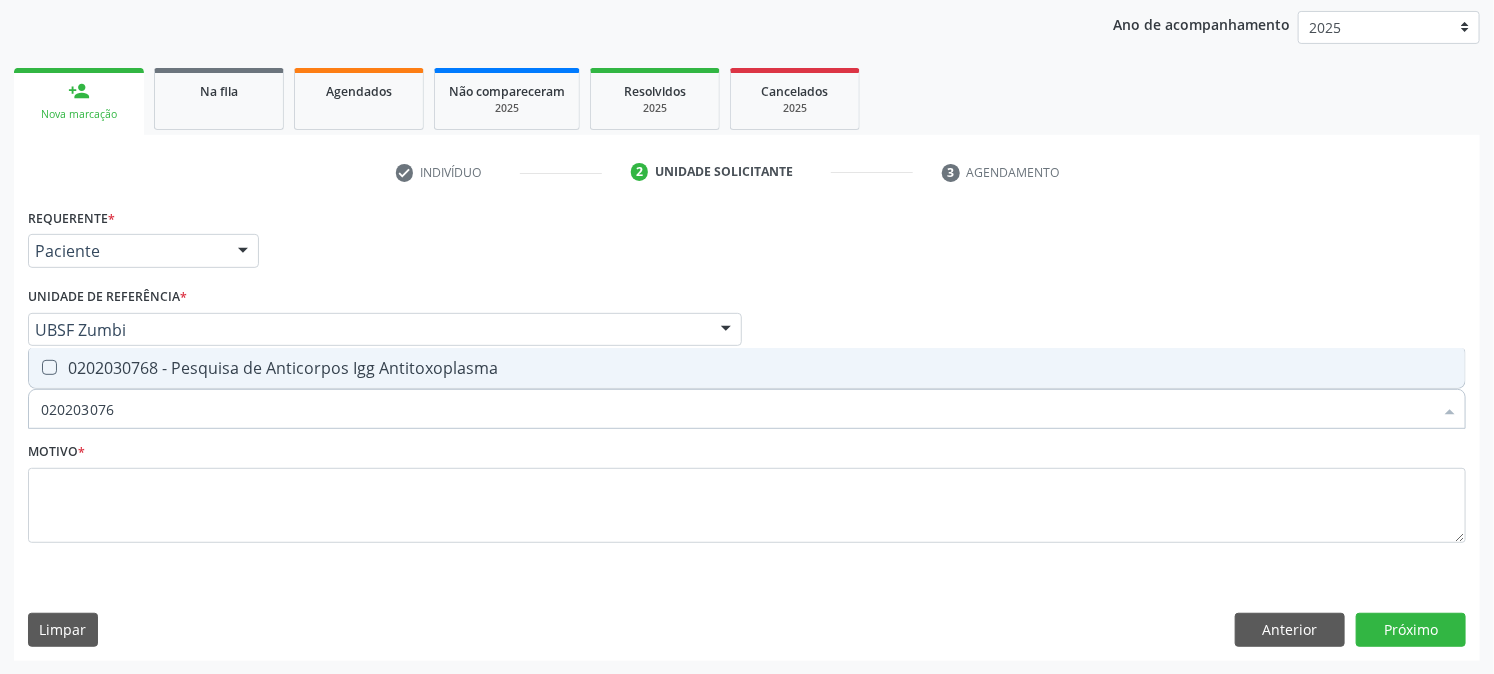 type on "0202030768" 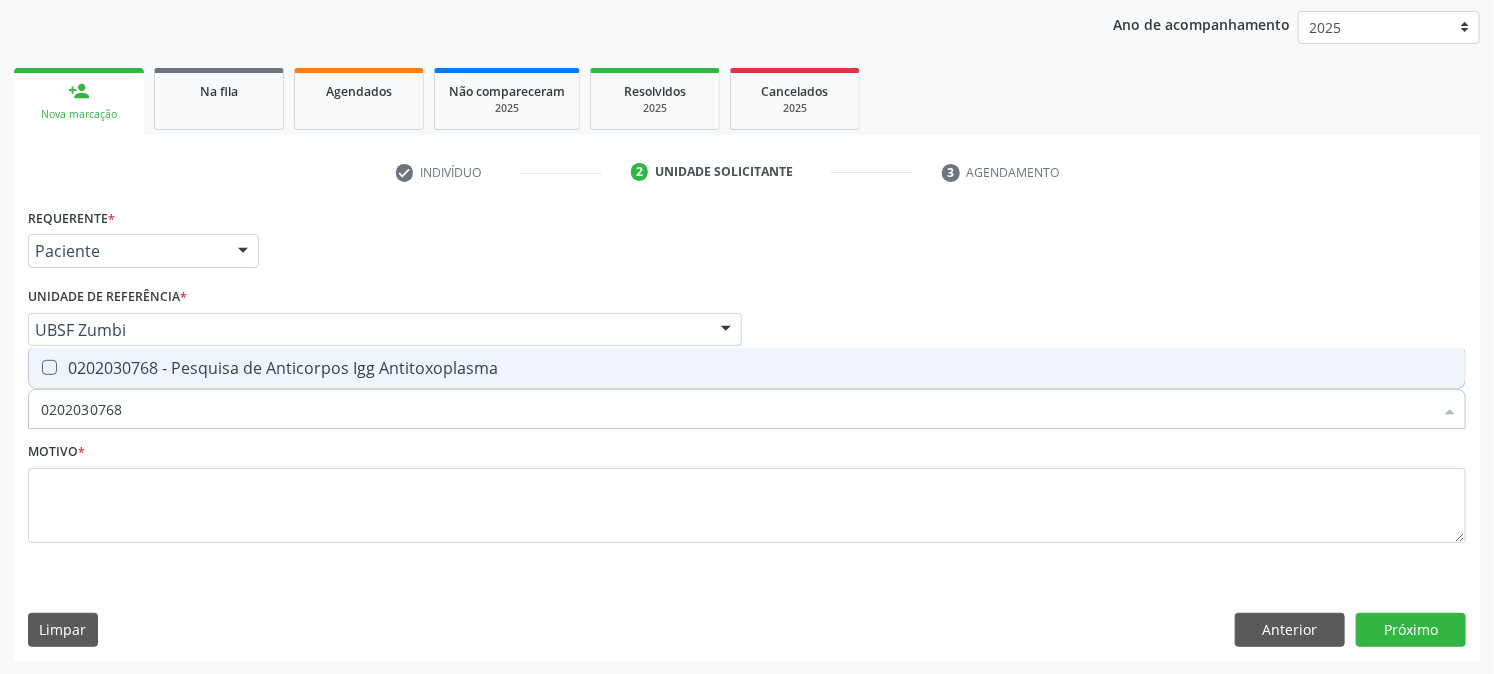 click on "0202030768 - Pesquisa de Anticorpos Igg Antitoxoplasma" at bounding box center (747, 368) 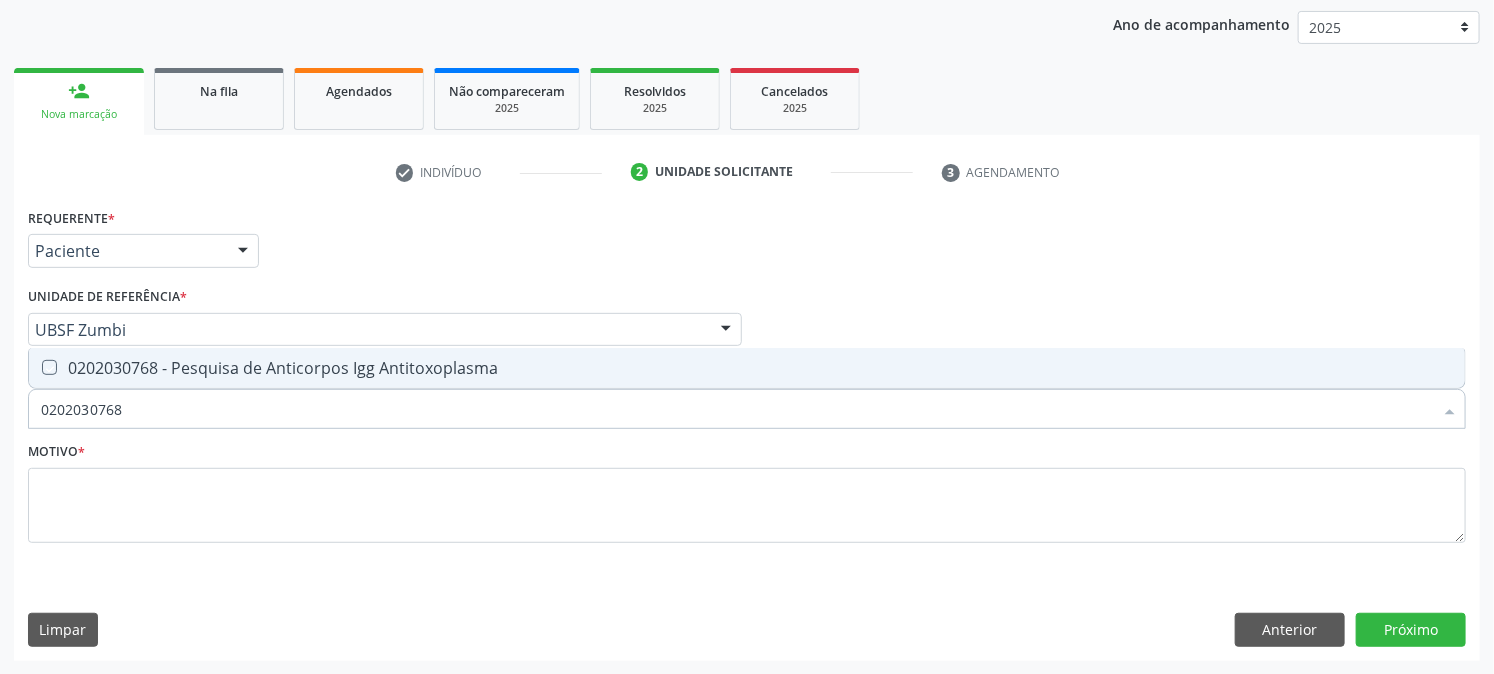 checkbox on "true" 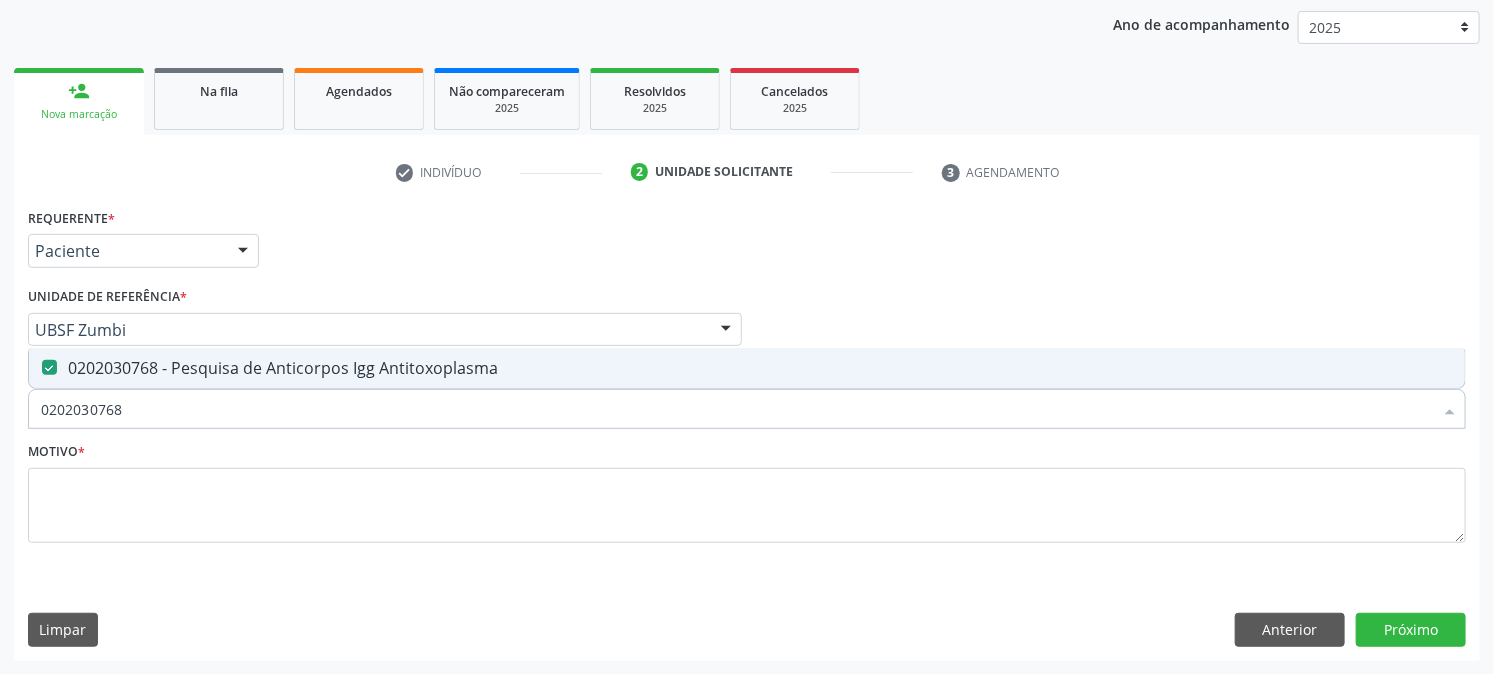 drag, startPoint x: 202, startPoint y: 400, endPoint x: 0, endPoint y: 441, distance: 206.1189 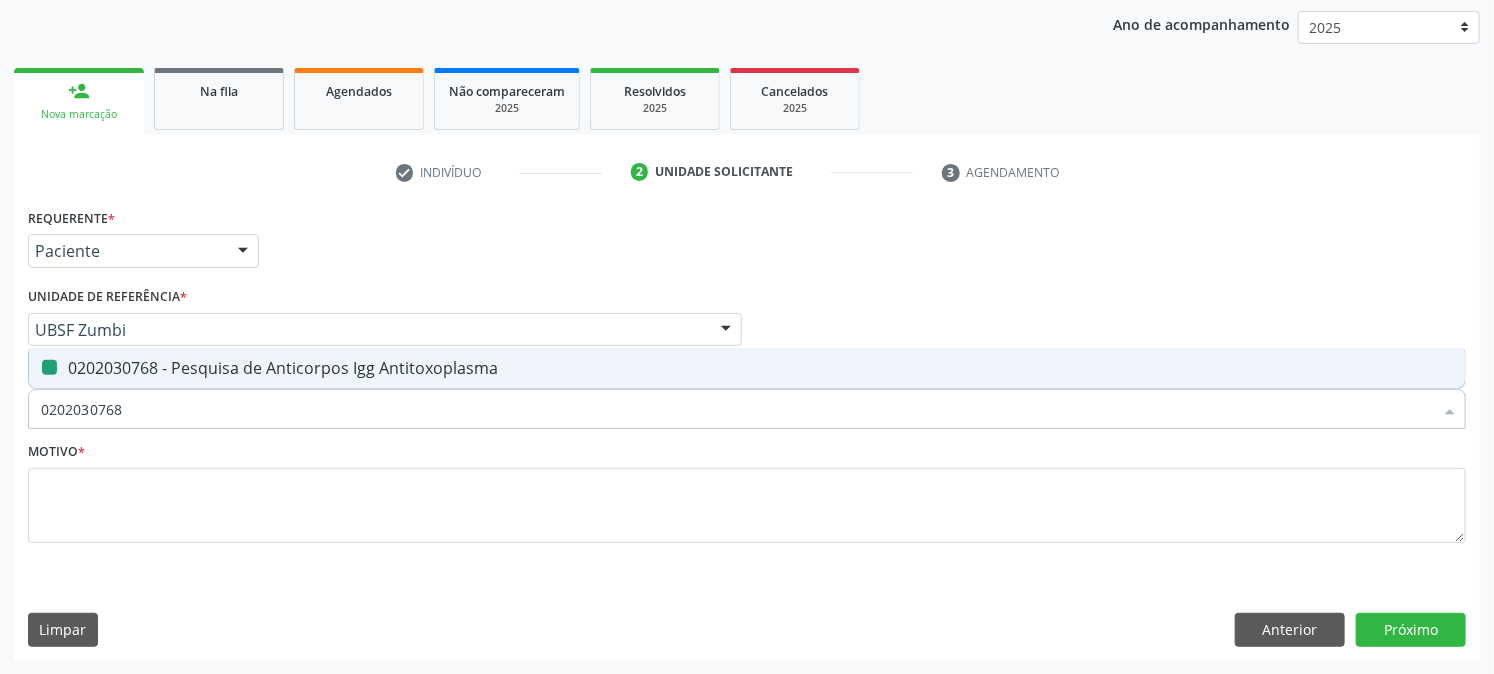 type 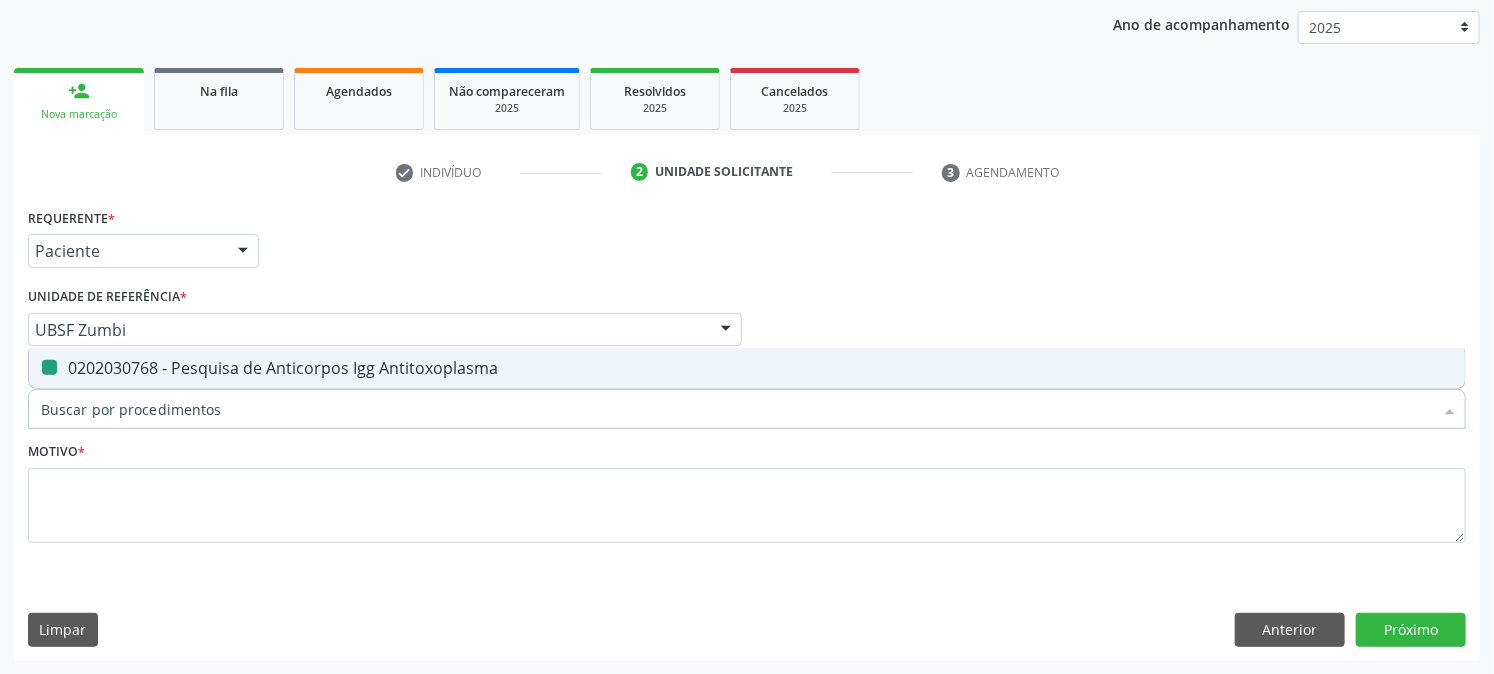 checkbox on "false" 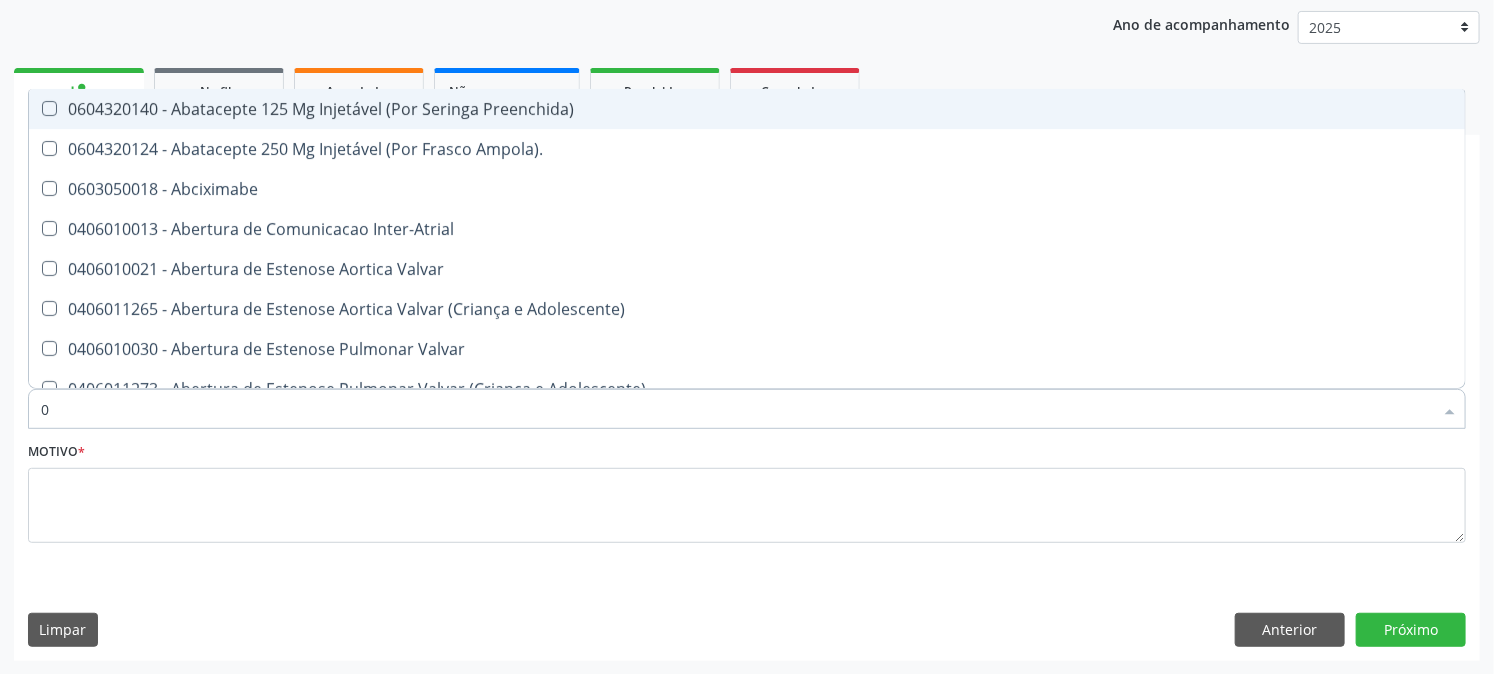 type on "02" 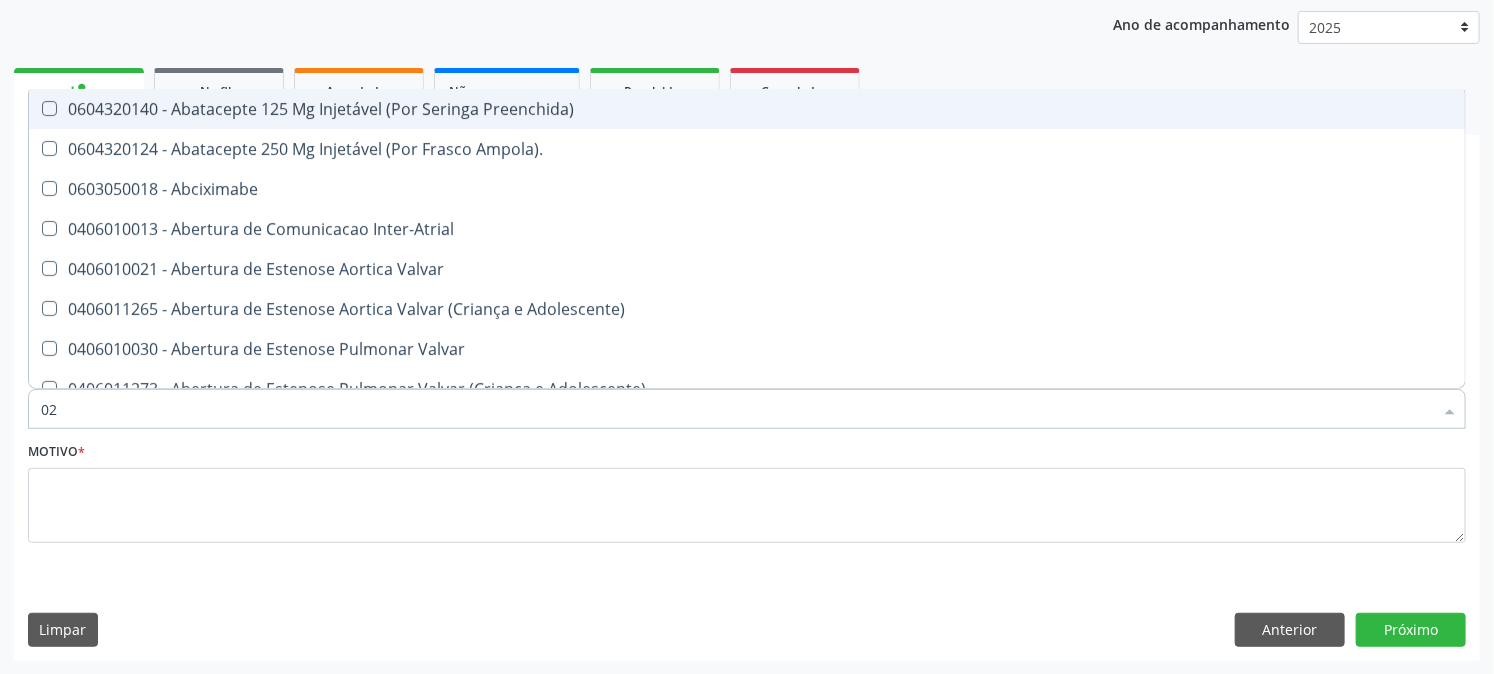 checkbox on "true" 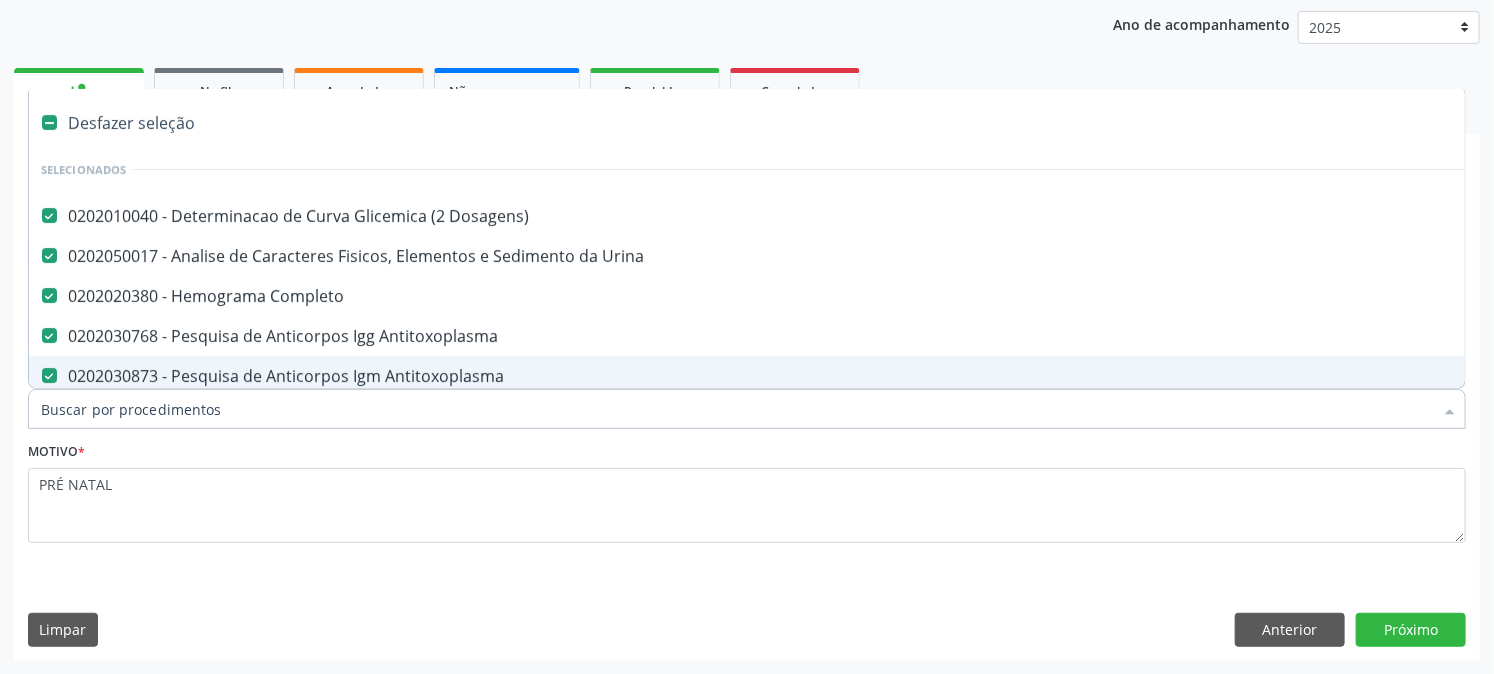 scroll, scrollTop: 231, scrollLeft: 0, axis: vertical 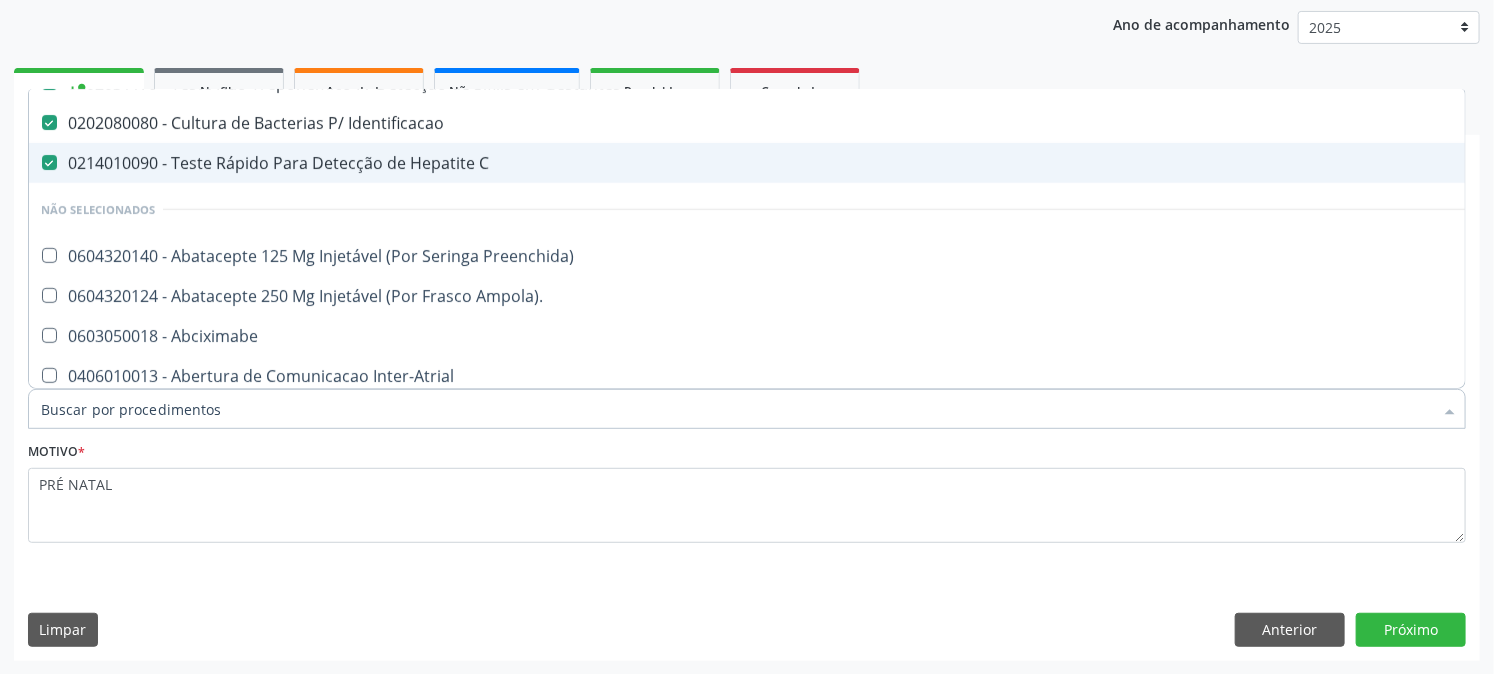 click on "0214010090 - Teste Rápido Para Detecção de Hepatite C" at bounding box center [819, 163] 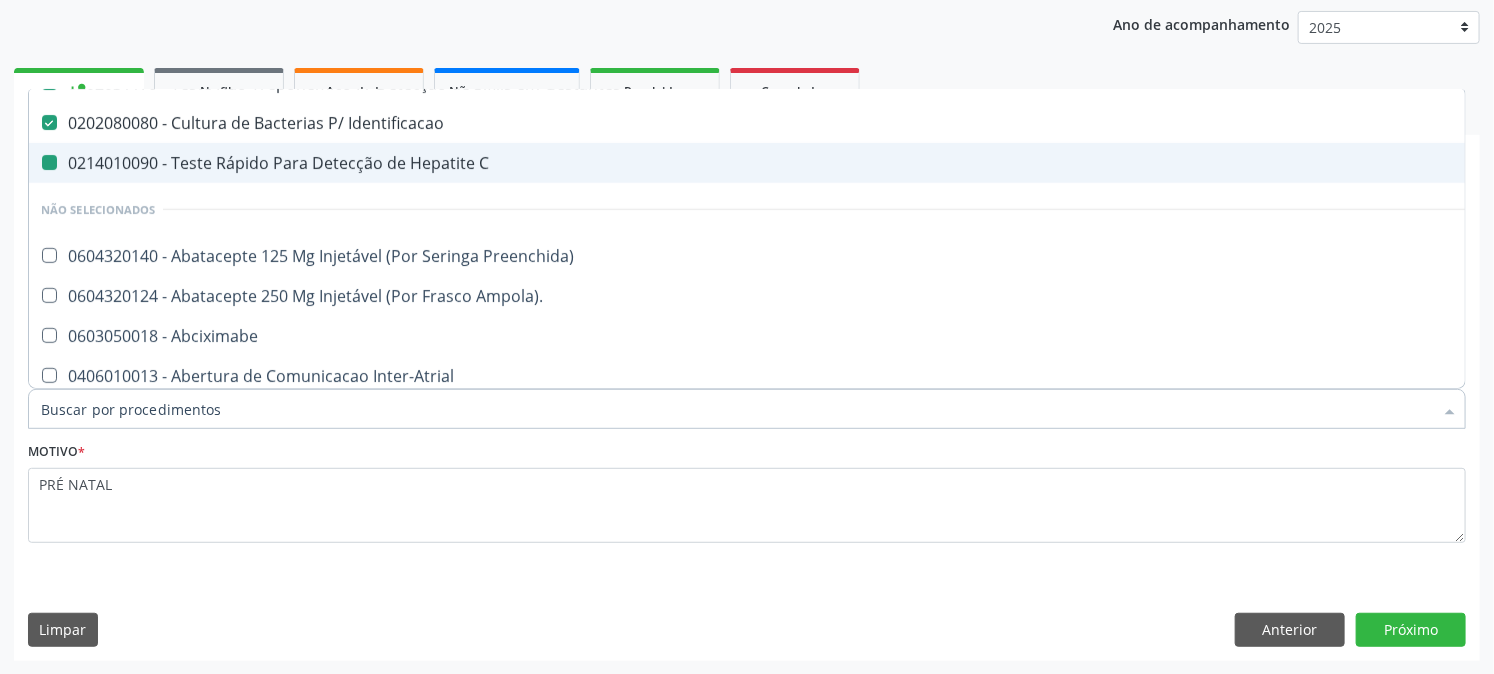 checkbox on "false" 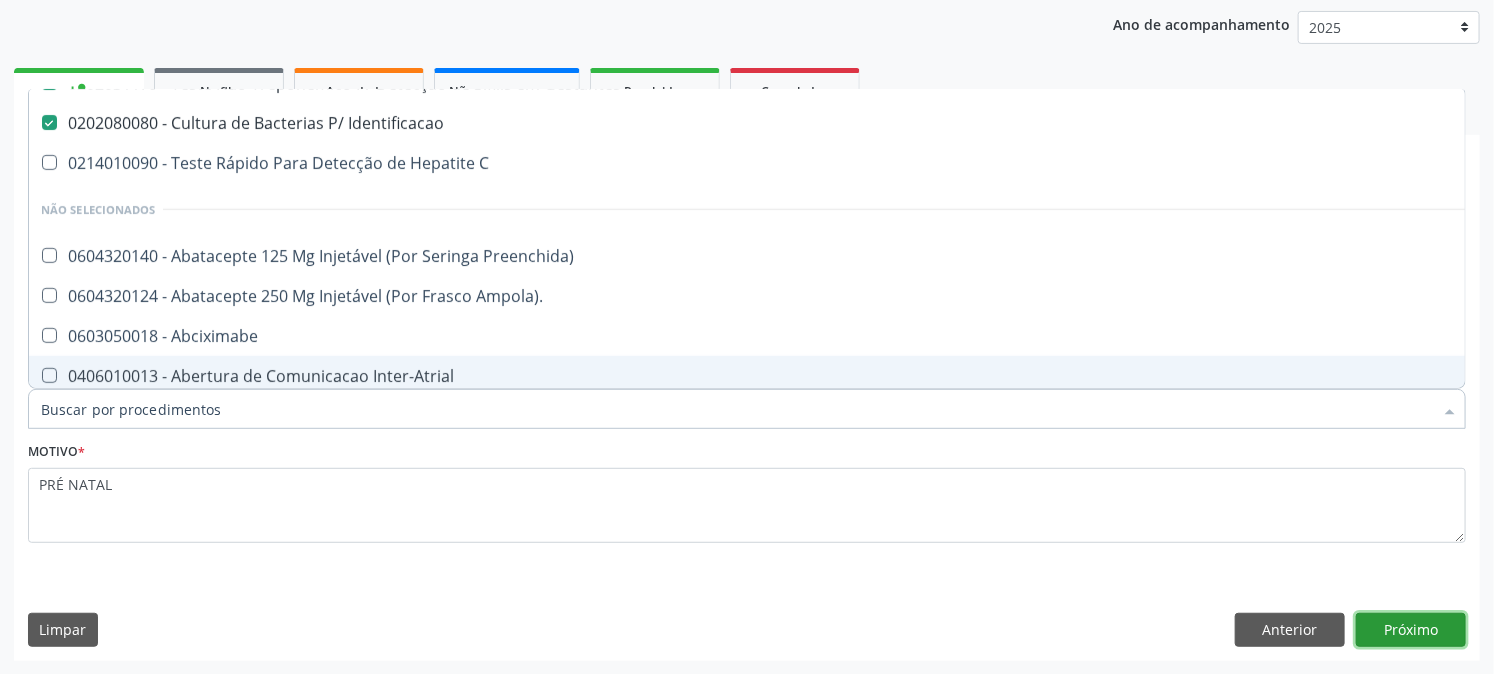 click on "Próximo" at bounding box center (1411, 630) 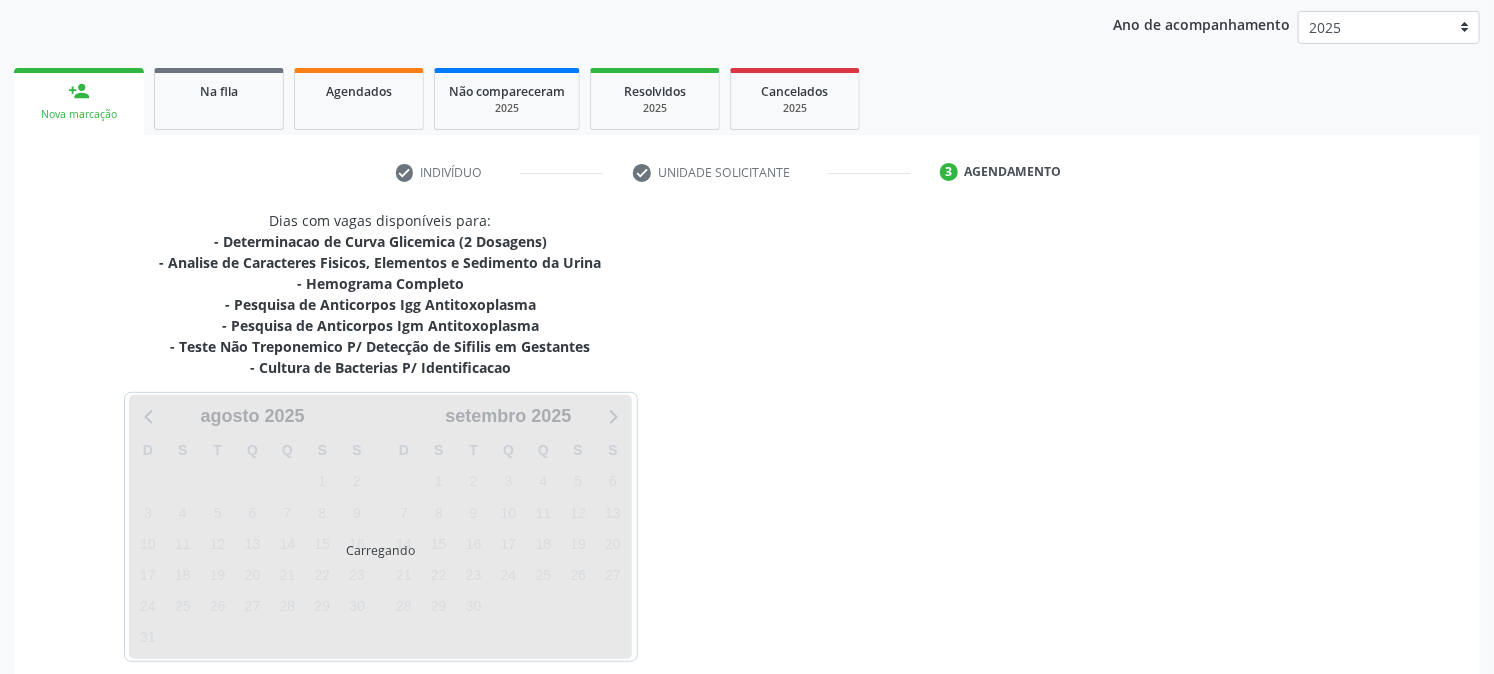 scroll, scrollTop: 0, scrollLeft: 0, axis: both 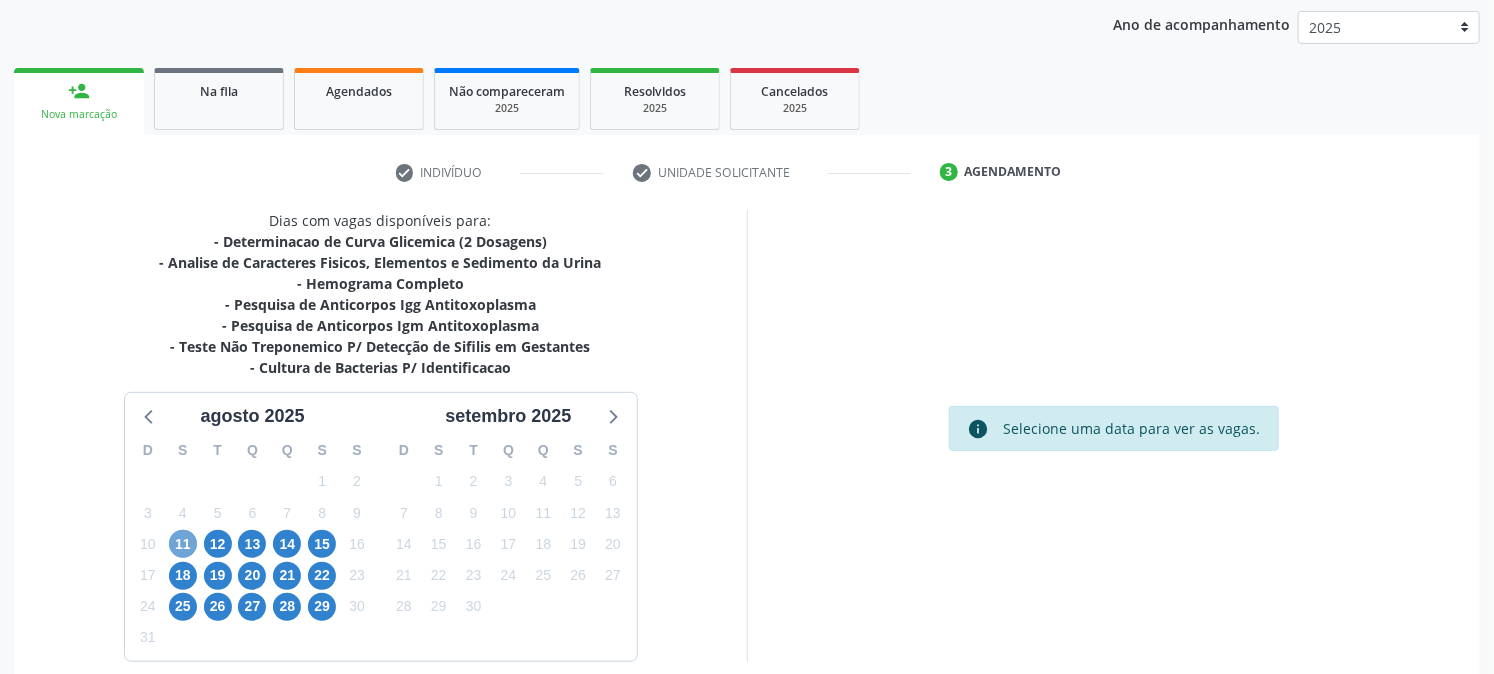 click on "11" at bounding box center [183, 544] 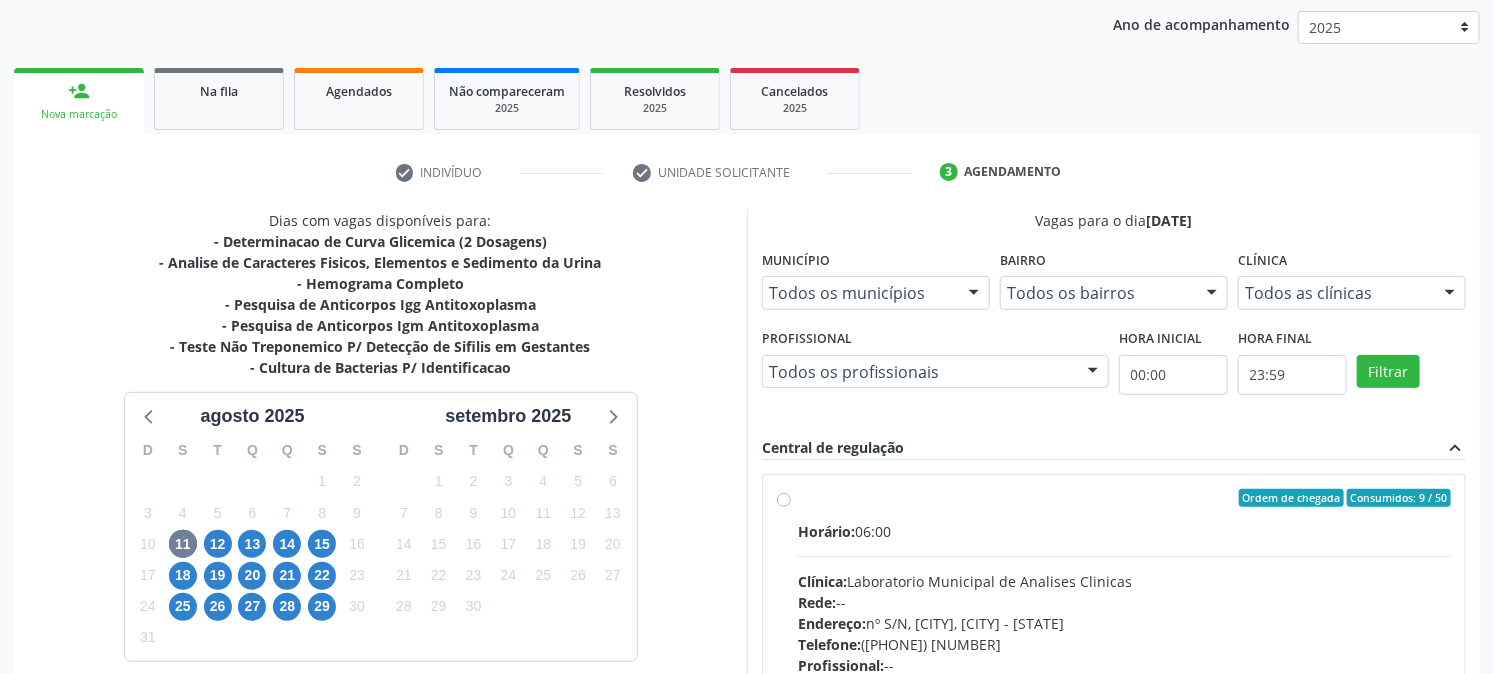 click on "Ordem de chegada
Consumidos: 9 / 50
Horário:   06:00
Clínica:  Laboratorio Municipal de Analises Clinicas
Rede:
--
Endereço:   nº S/N, Centro, Queimadas - PB
Telefone:   (83) 33921344
Profissional:
--
Informações adicionais sobre o atendimento
Idade de atendimento:
Sem restrição
Gênero(s) atendido(s):
Sem restrição
Informações adicionais:
--" at bounding box center [1124, 642] 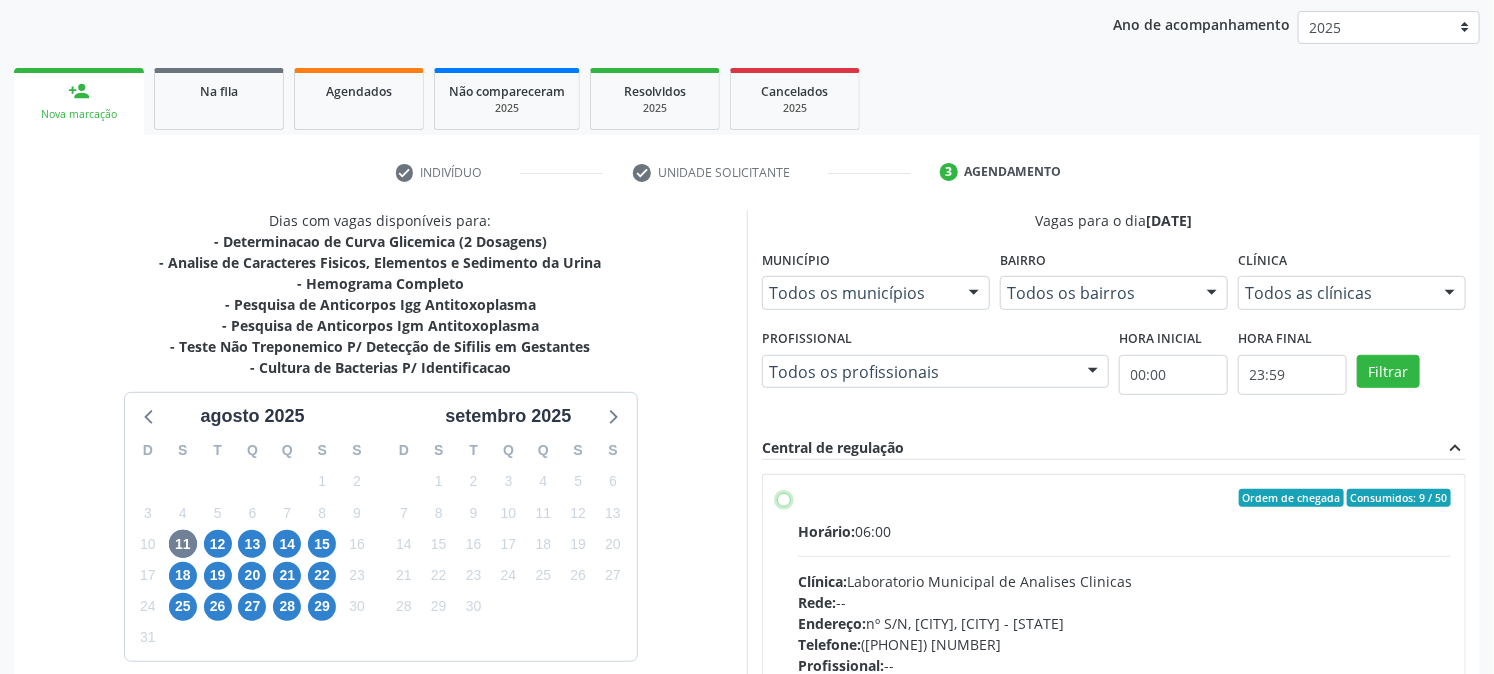 click on "Ordem de chegada
Consumidos: 9 / 50
Horário:   06:00
Clínica:  Laboratorio Municipal de Analises Clinicas
Rede:
--
Endereço:   nº S/N, Centro, Queimadas - PB
Telefone:   (83) 33921344
Profissional:
--
Informações adicionais sobre o atendimento
Idade de atendimento:
Sem restrição
Gênero(s) atendido(s):
Sem restrição
Informações adicionais:
--" at bounding box center [784, 498] 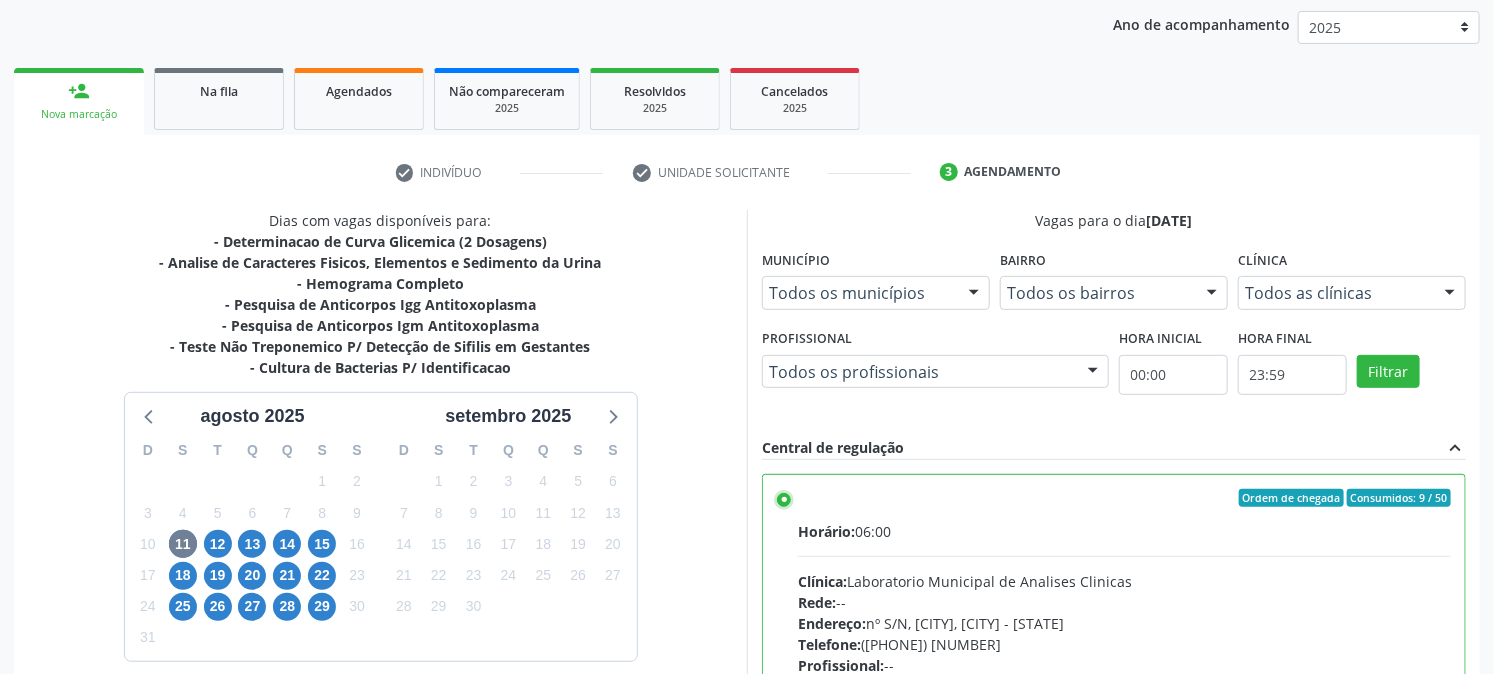 scroll, scrollTop: 520, scrollLeft: 0, axis: vertical 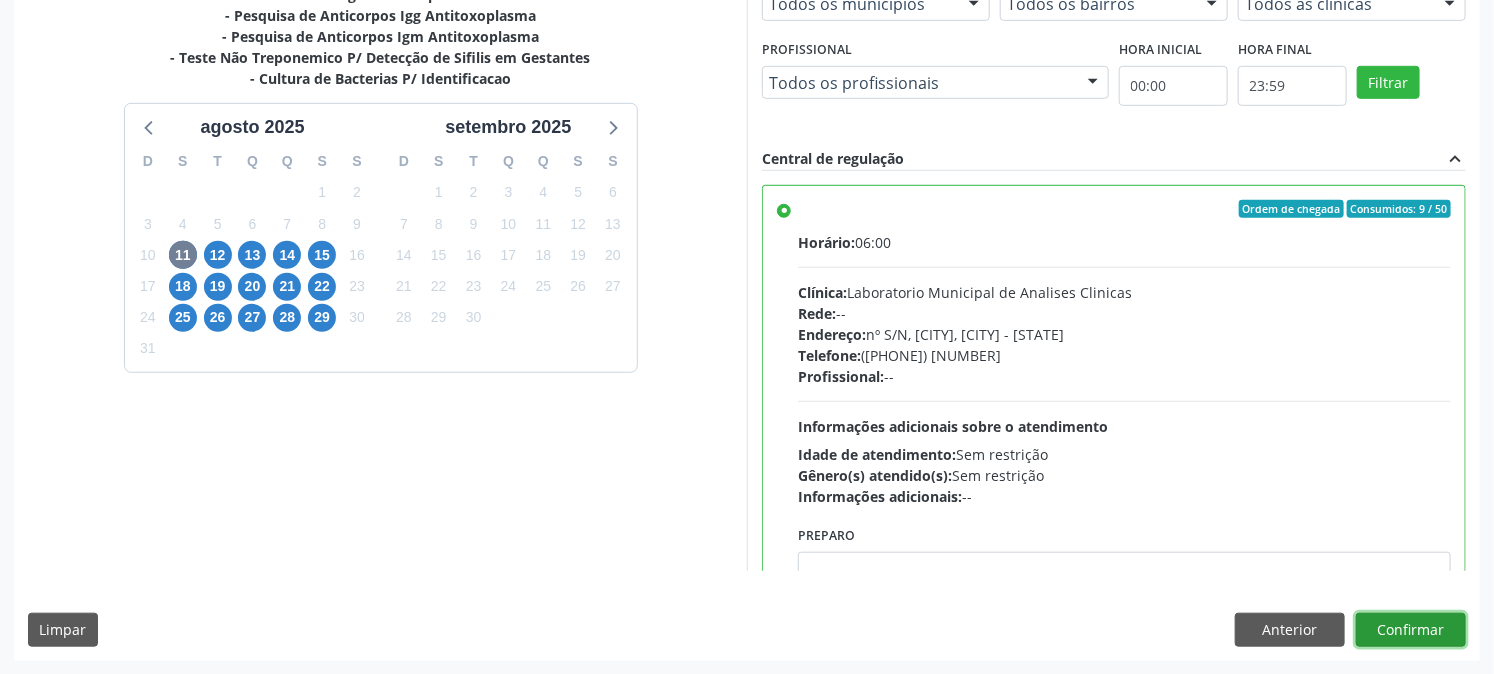 click on "Confirmar" at bounding box center (1411, 630) 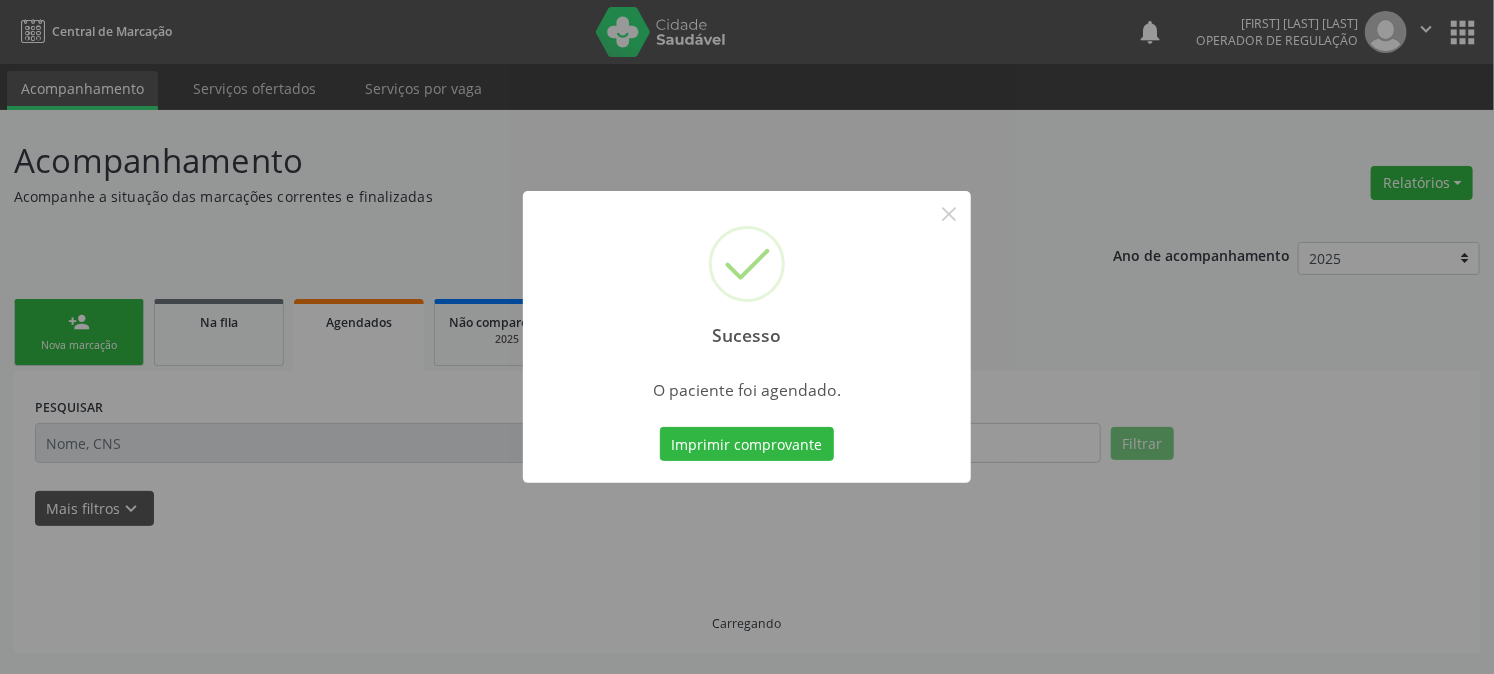 scroll, scrollTop: 0, scrollLeft: 0, axis: both 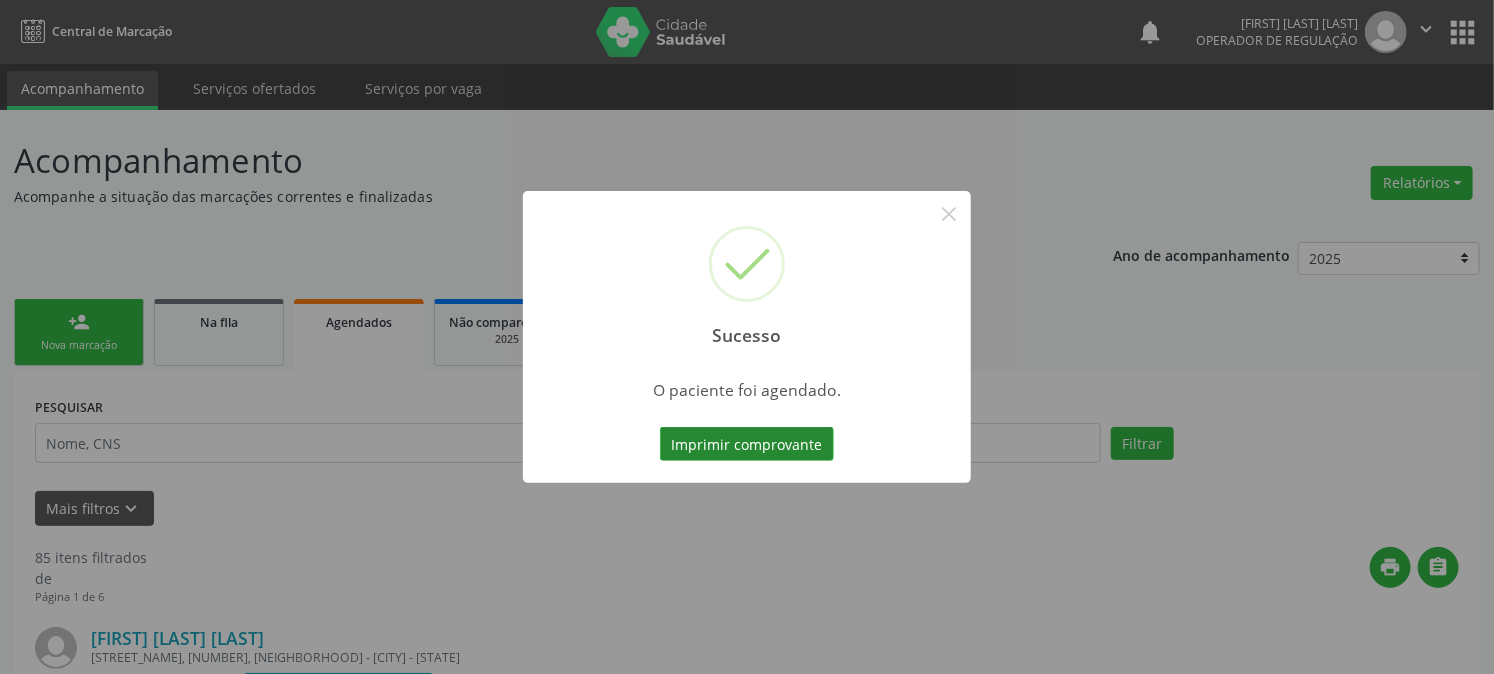click on "Imprimir comprovante" at bounding box center [747, 444] 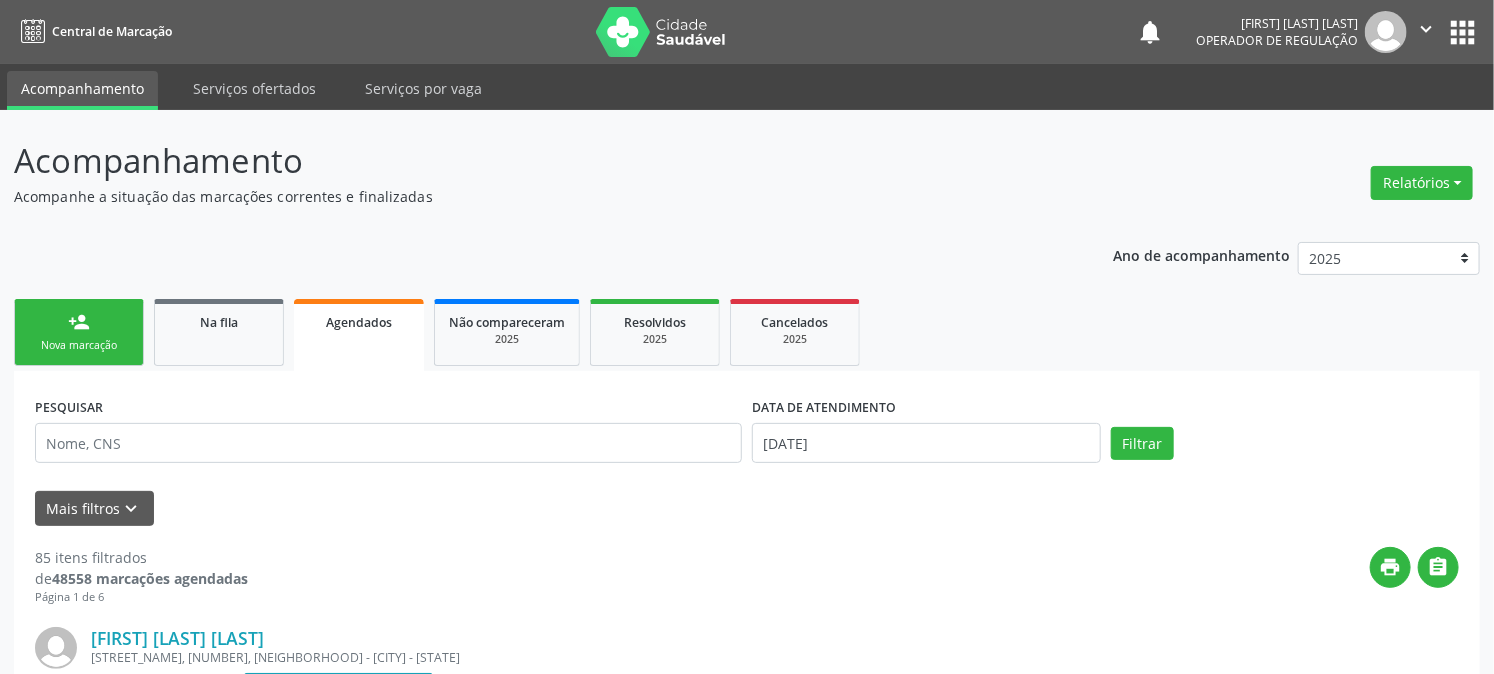 click on "person_add
Nova marcação" at bounding box center (79, 332) 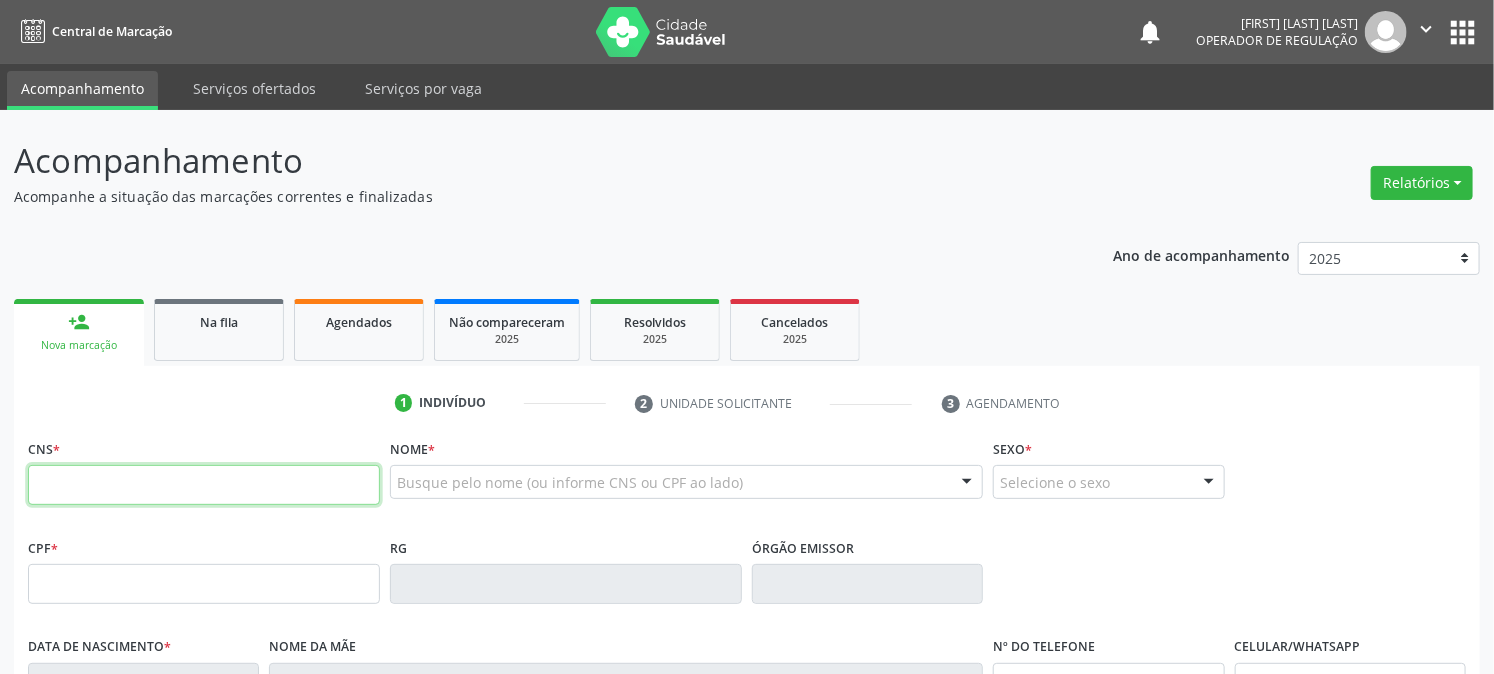 click at bounding box center [204, 485] 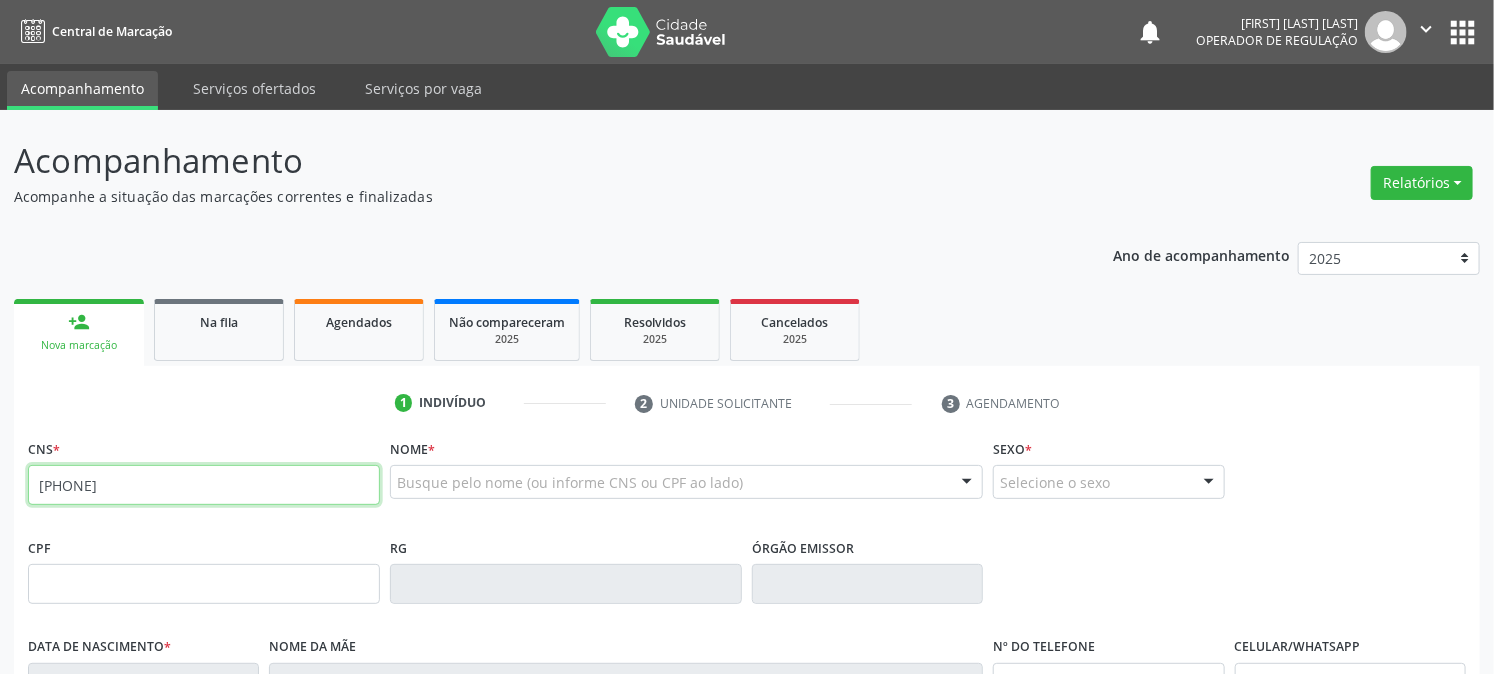 type on "702 8076 8004 3462" 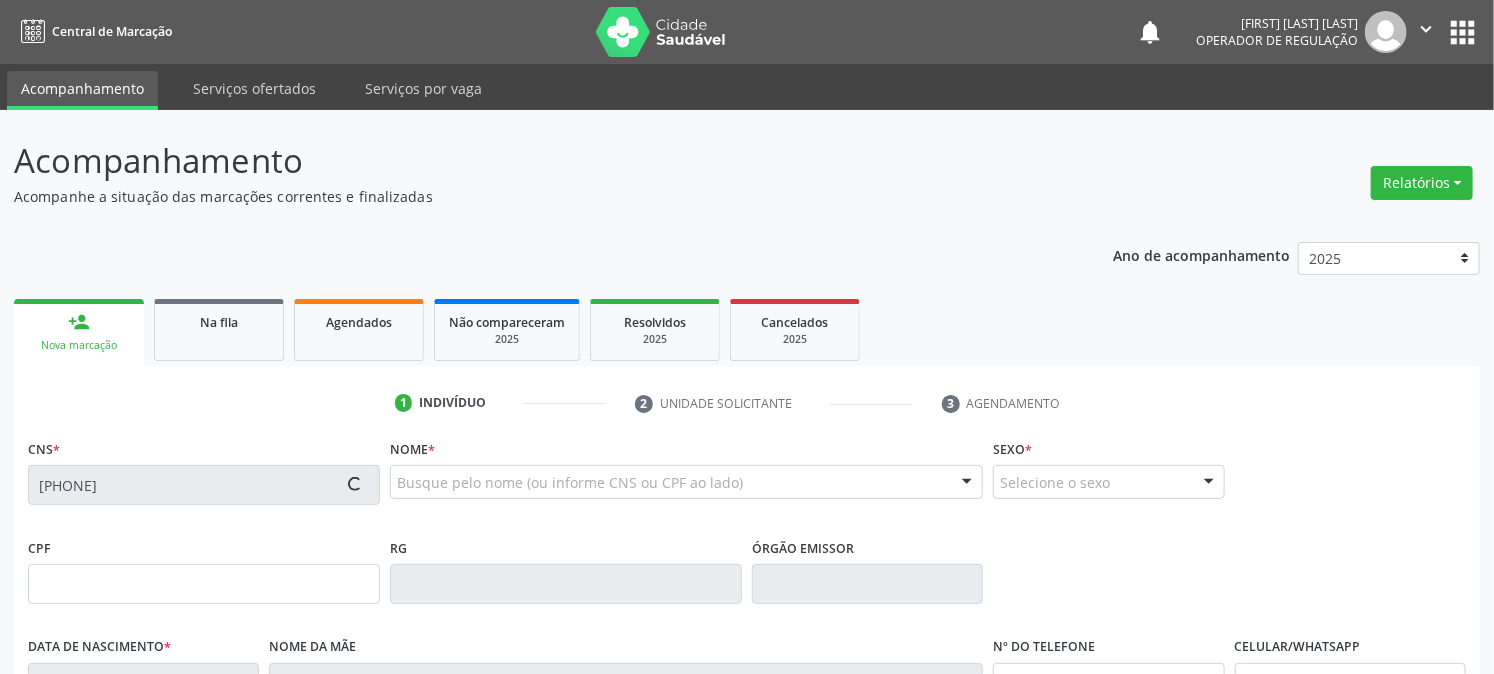 type on "015.875.544-88" 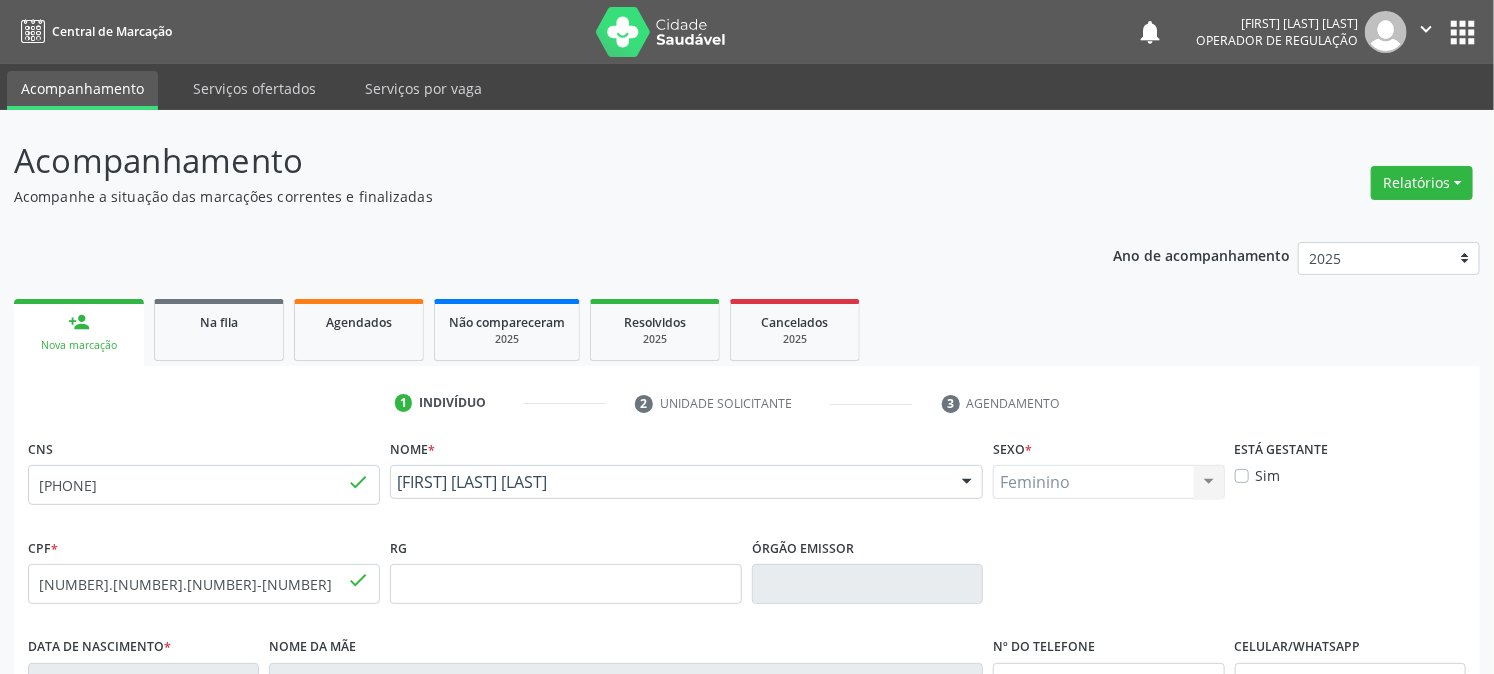 click on "Nome
*
Luana Pereira de Oliveira
Luana Pereira de Oliveira
CNS:
702 8076 8004 3462
CPF:
015.875.544-88
Nascimento:
09/05/1991
Nenhum resultado encontrado para: "   "
Digite o nome" at bounding box center [686, 483] 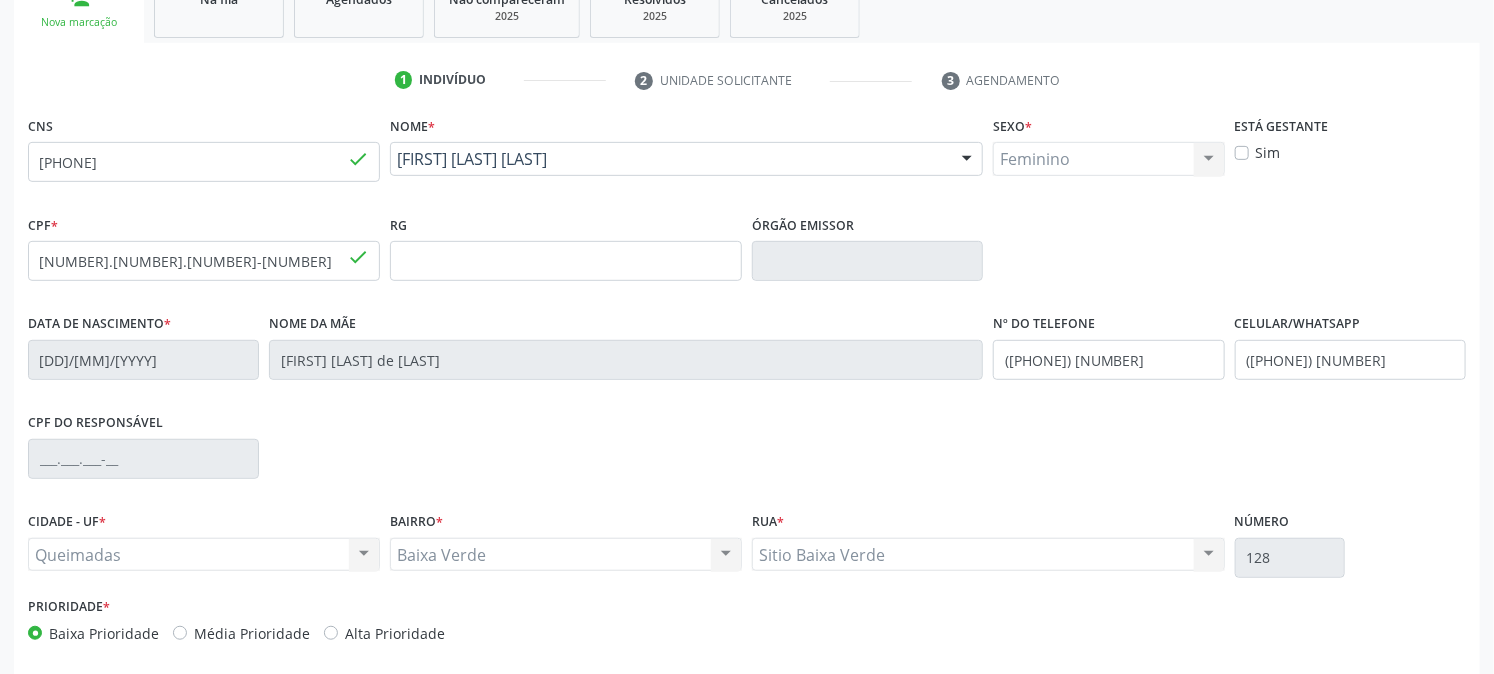 scroll, scrollTop: 408, scrollLeft: 0, axis: vertical 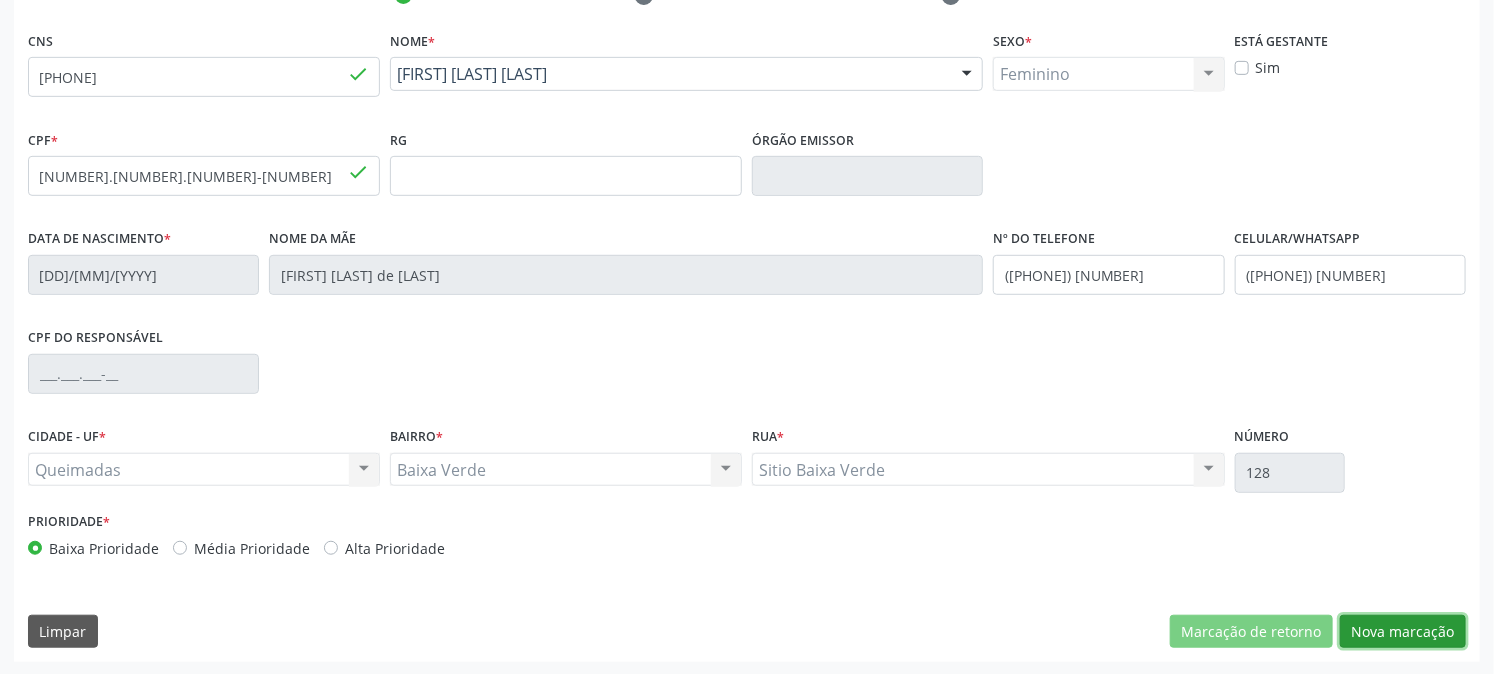 click on "Nova marcação" at bounding box center (1403, 632) 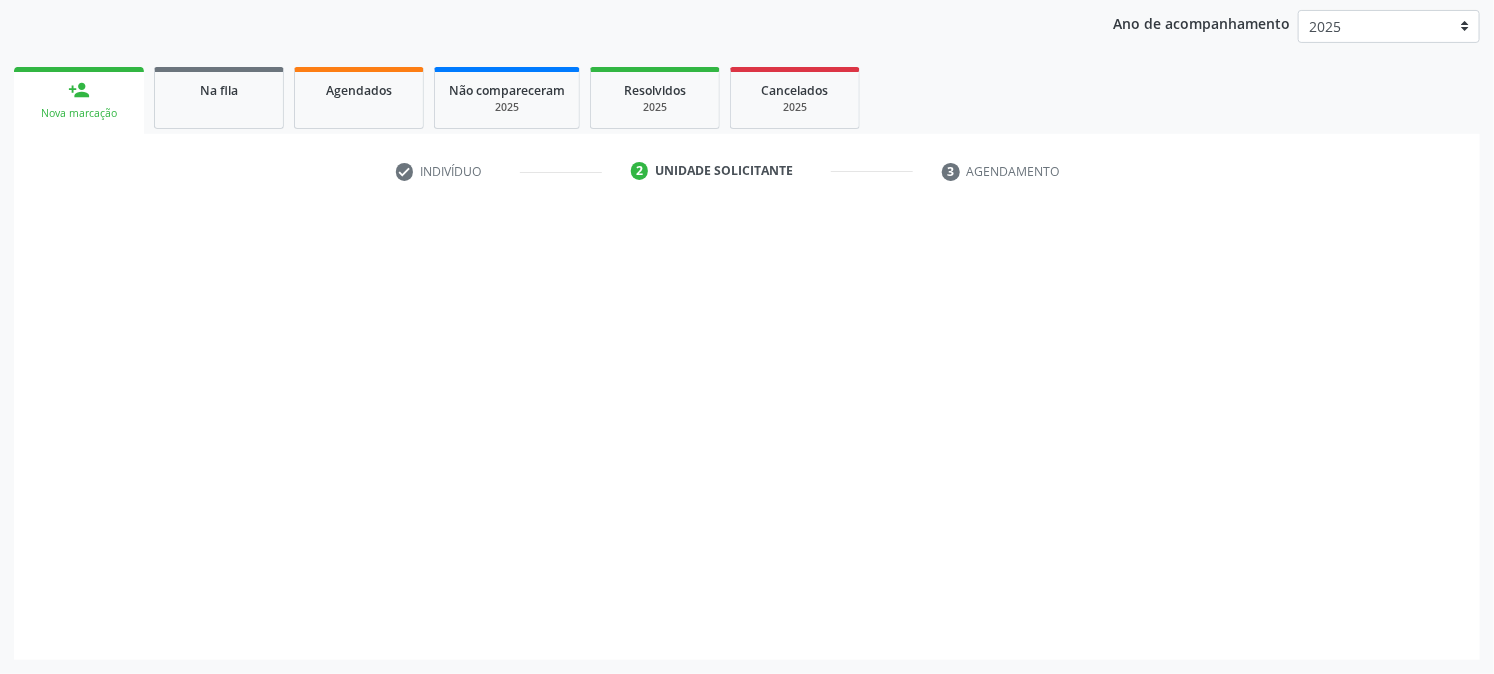 scroll, scrollTop: 231, scrollLeft: 0, axis: vertical 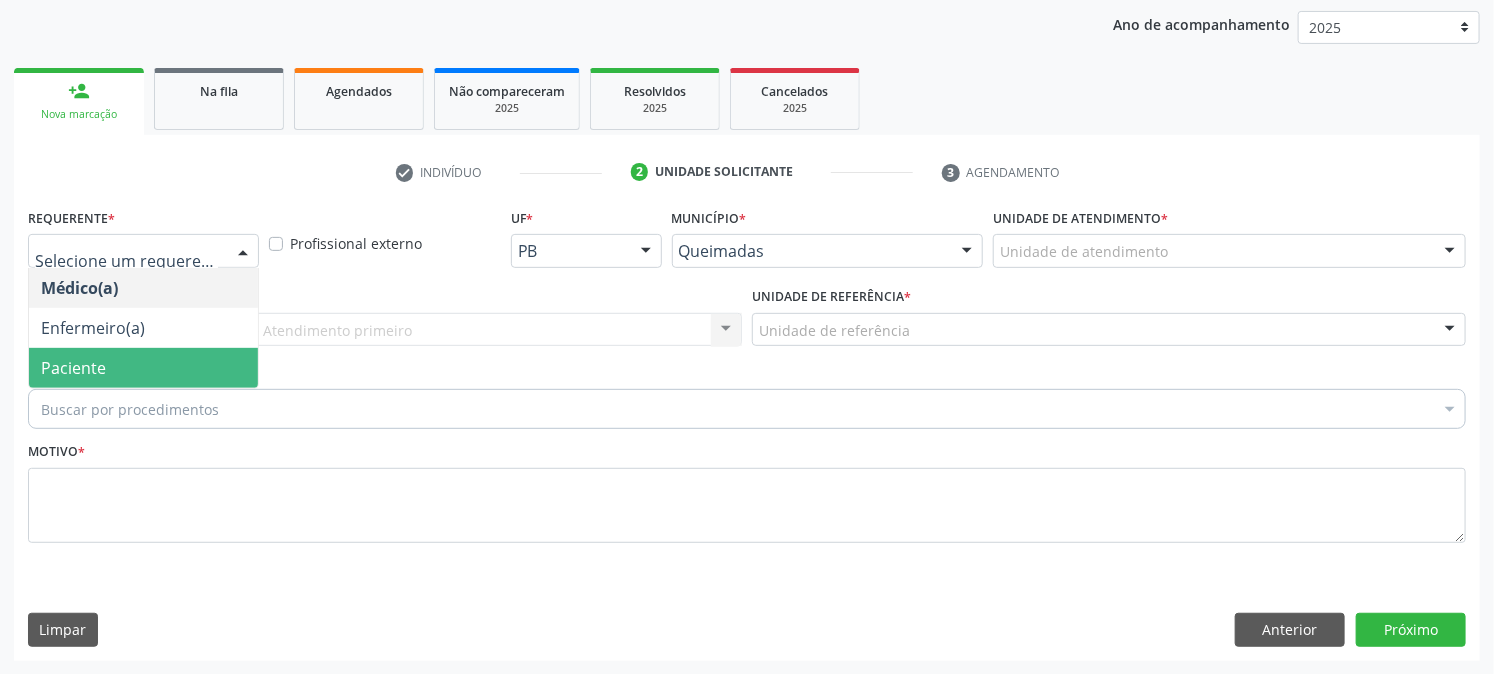 click on "Paciente" at bounding box center (73, 368) 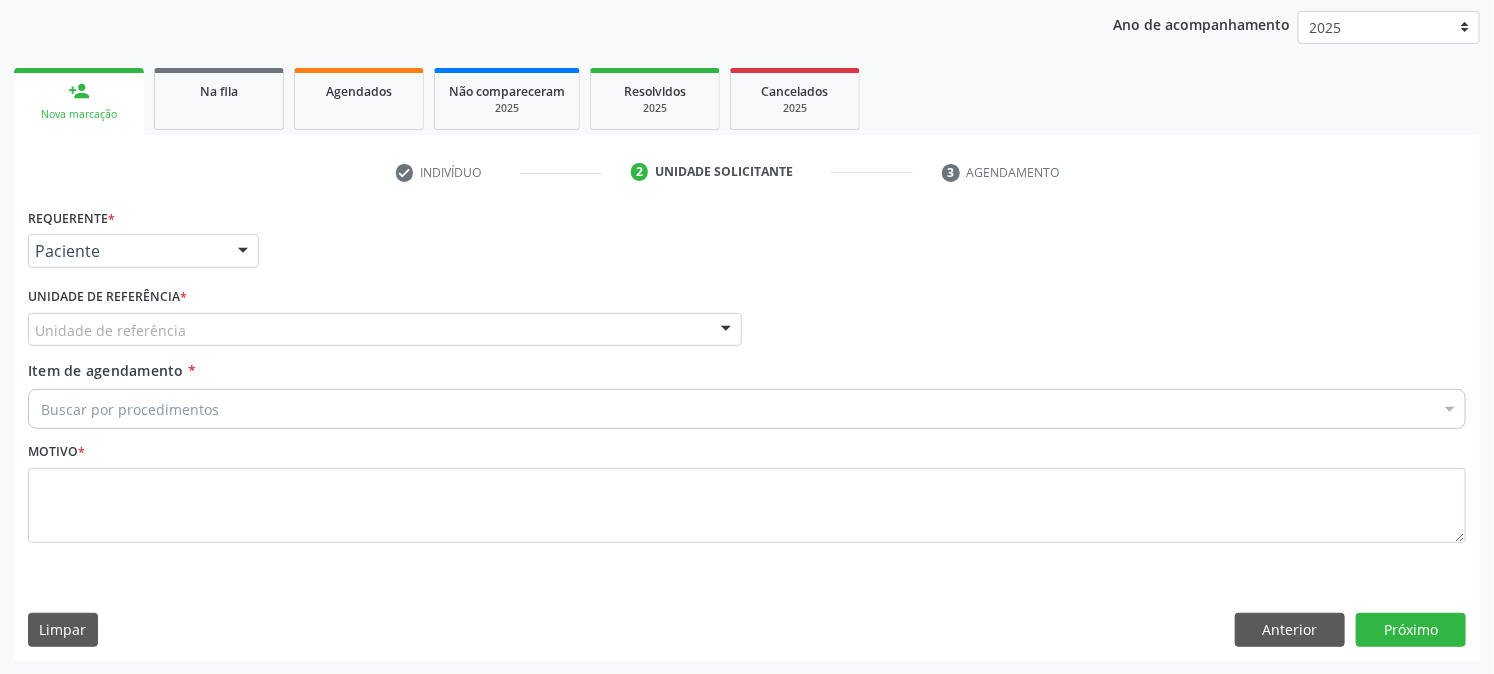 click on "Unidade de referência" at bounding box center (385, 330) 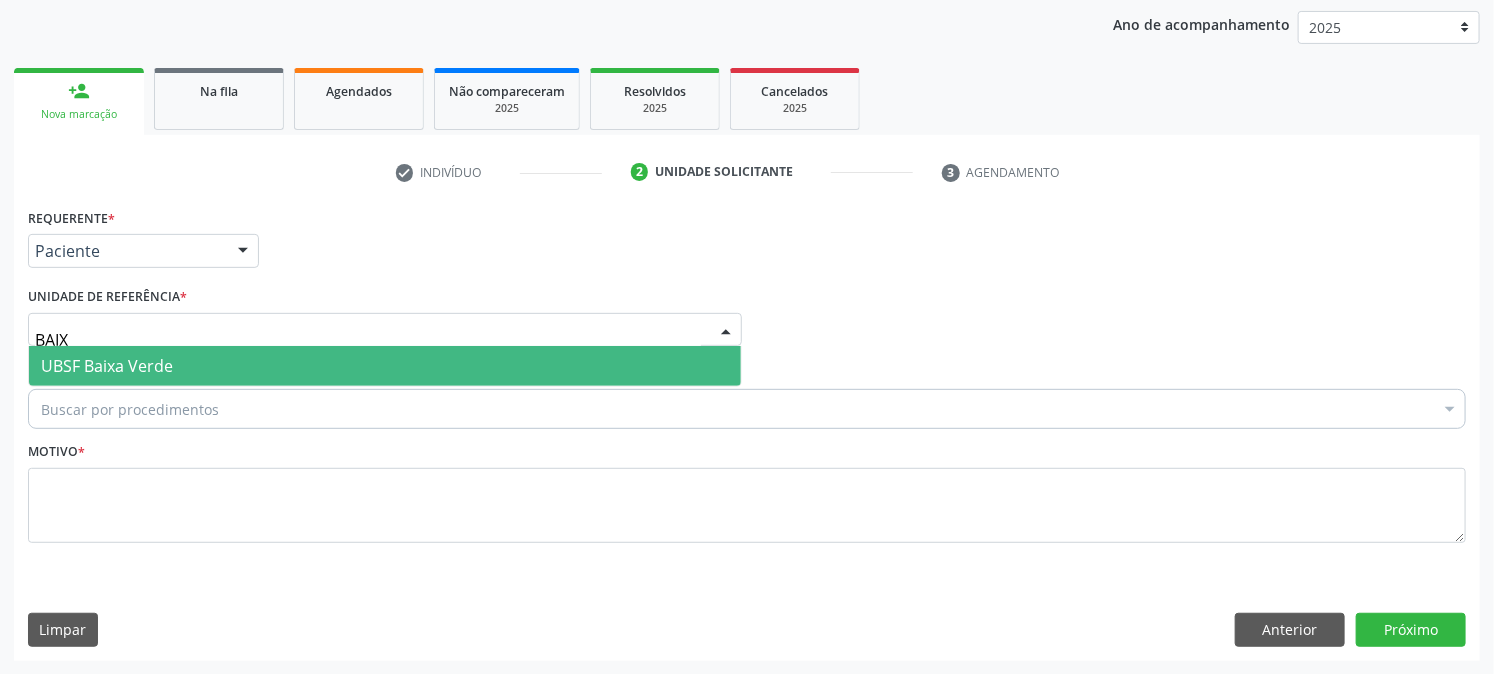 type on "BAIXA" 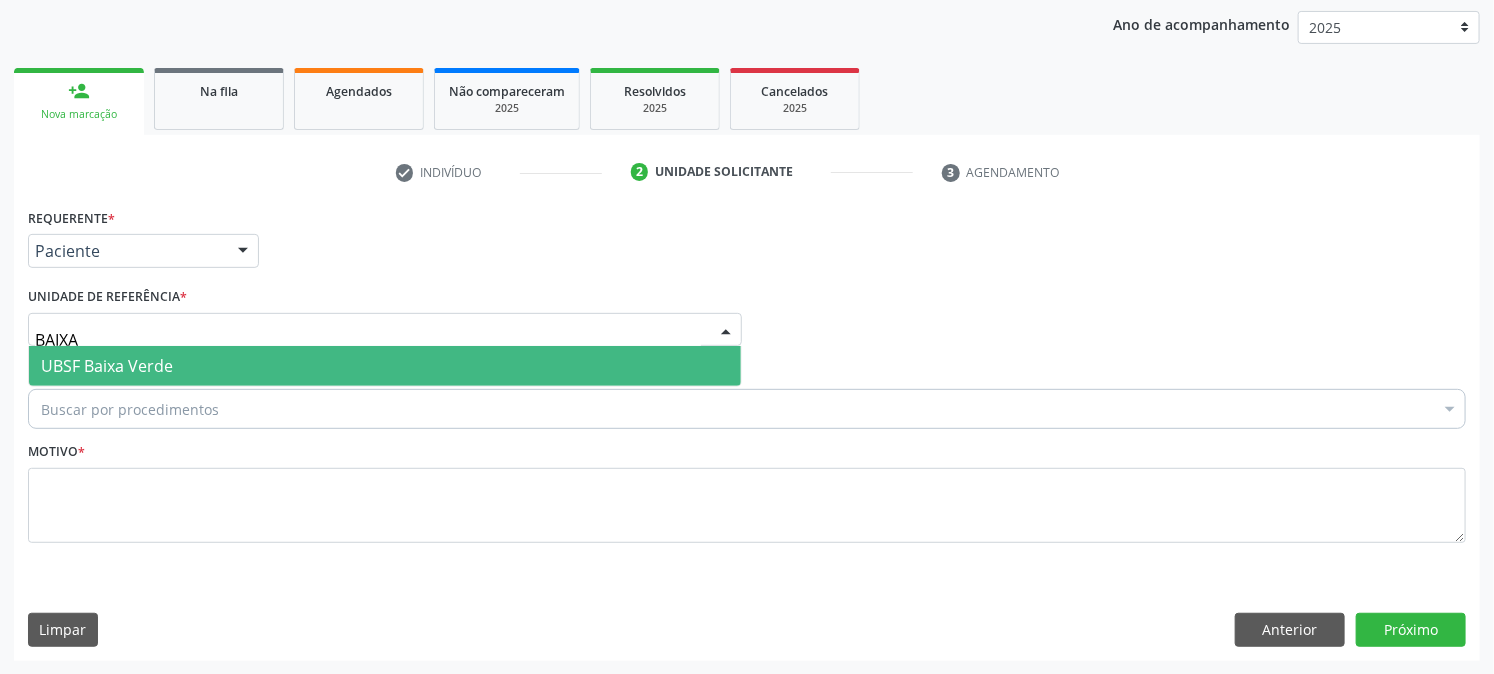 click on "UBSF Baixa Verde" at bounding box center (385, 366) 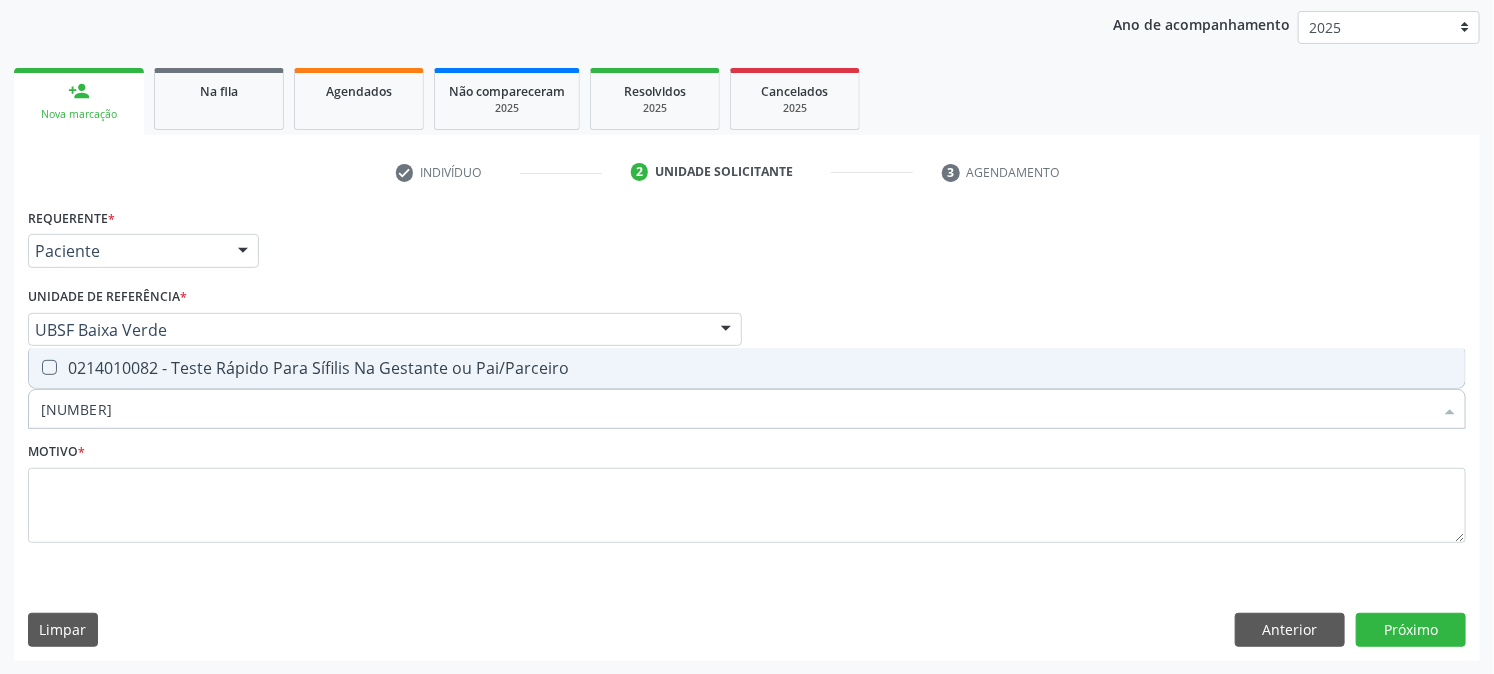 type on "0214010082" 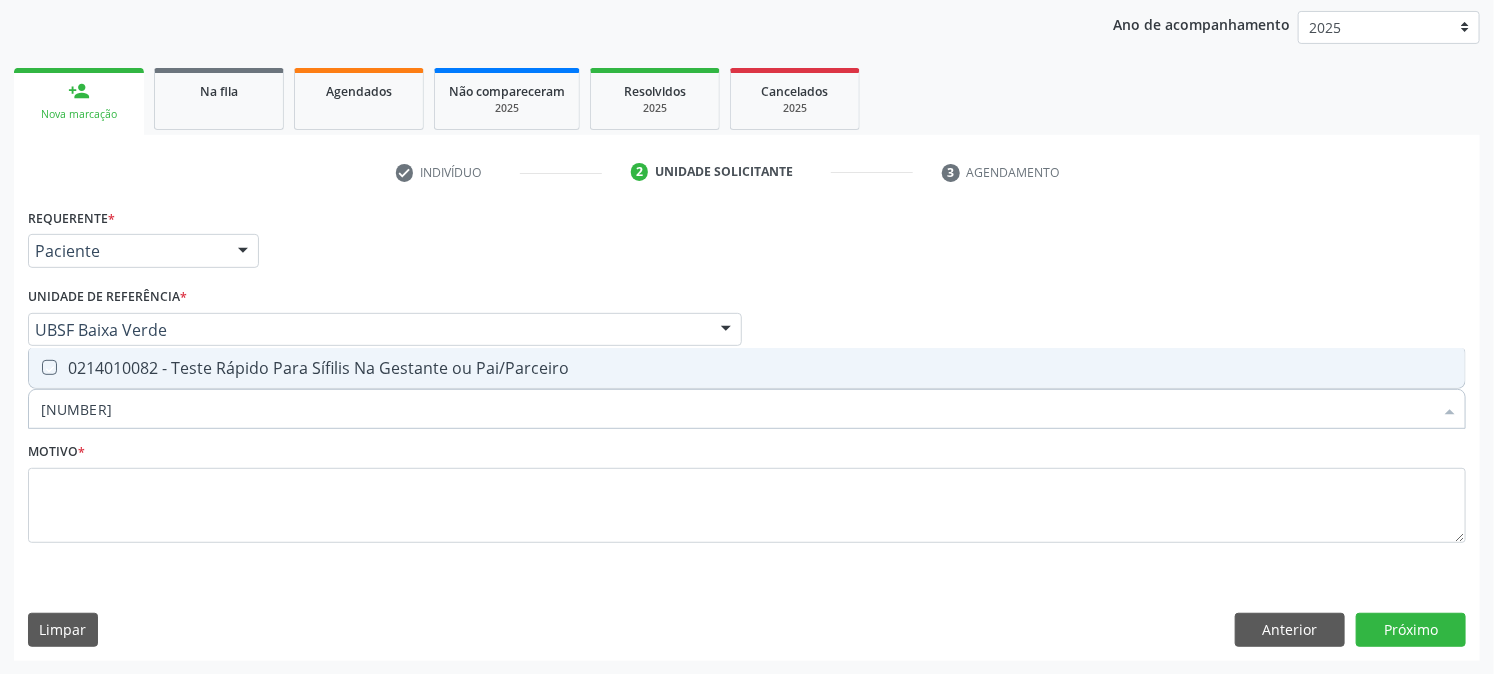 checkbox on "true" 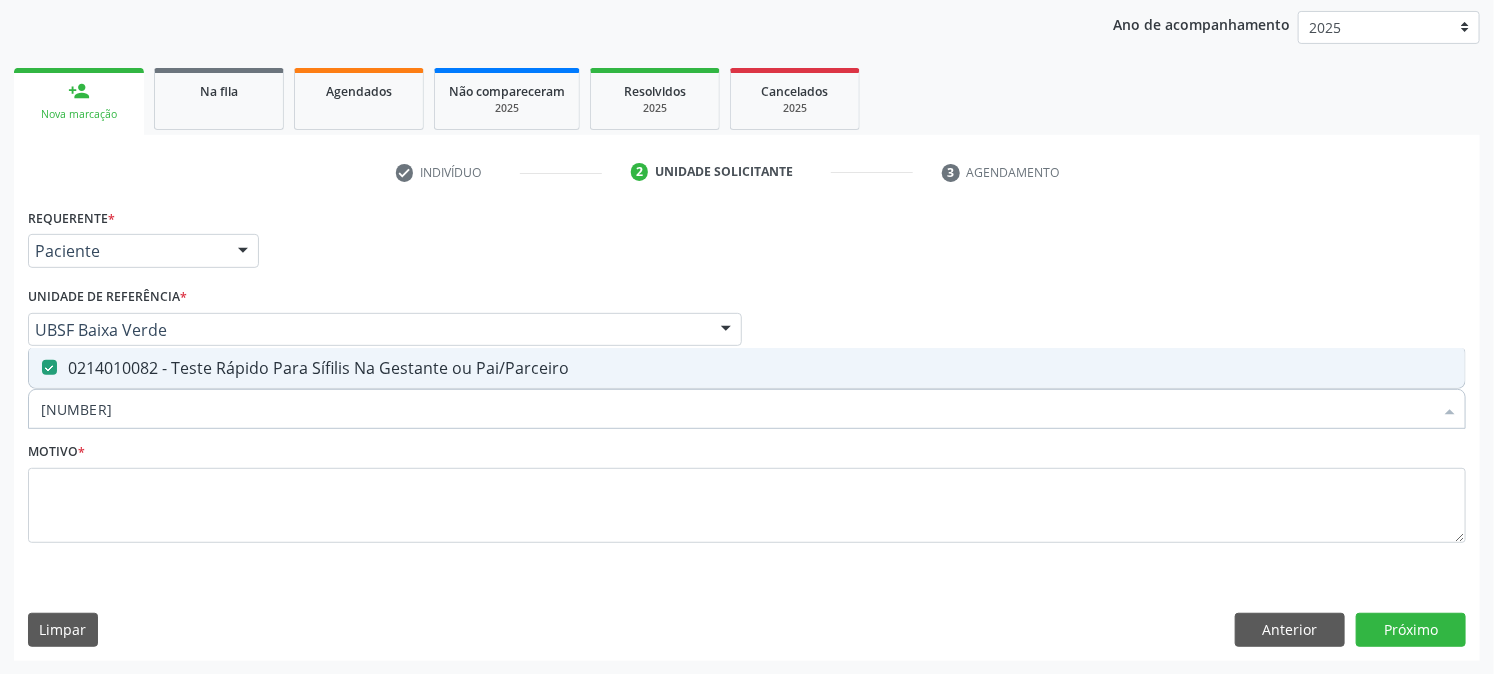drag, startPoint x: 155, startPoint y: 404, endPoint x: 0, endPoint y: 476, distance: 170.9064 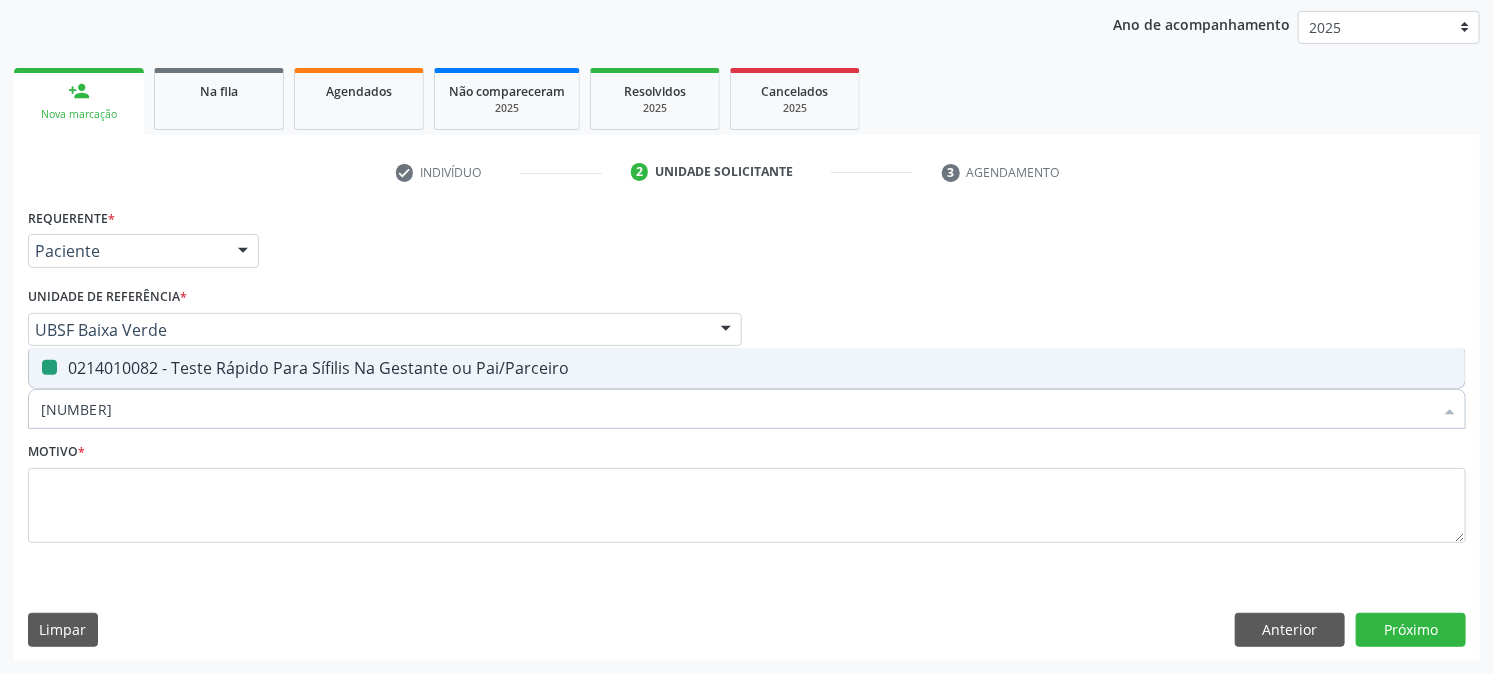 type 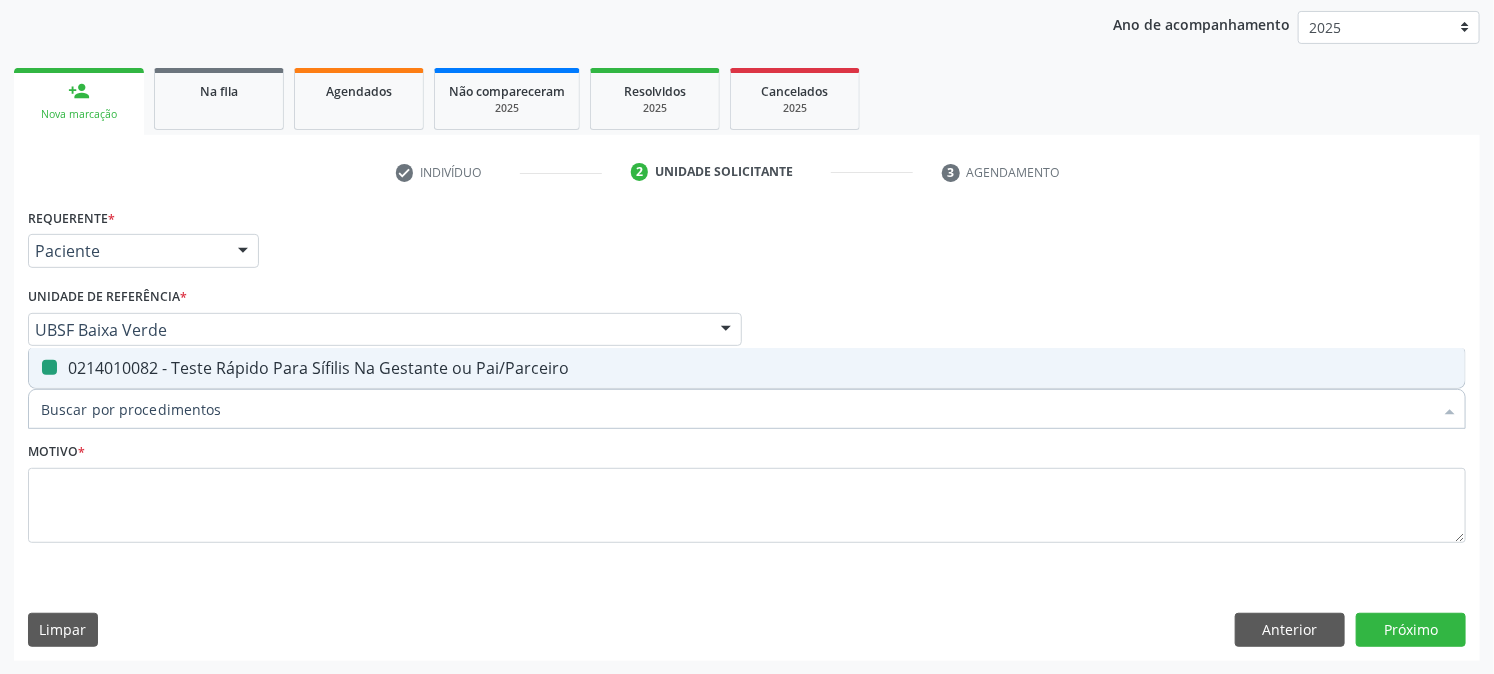 checkbox on "false" 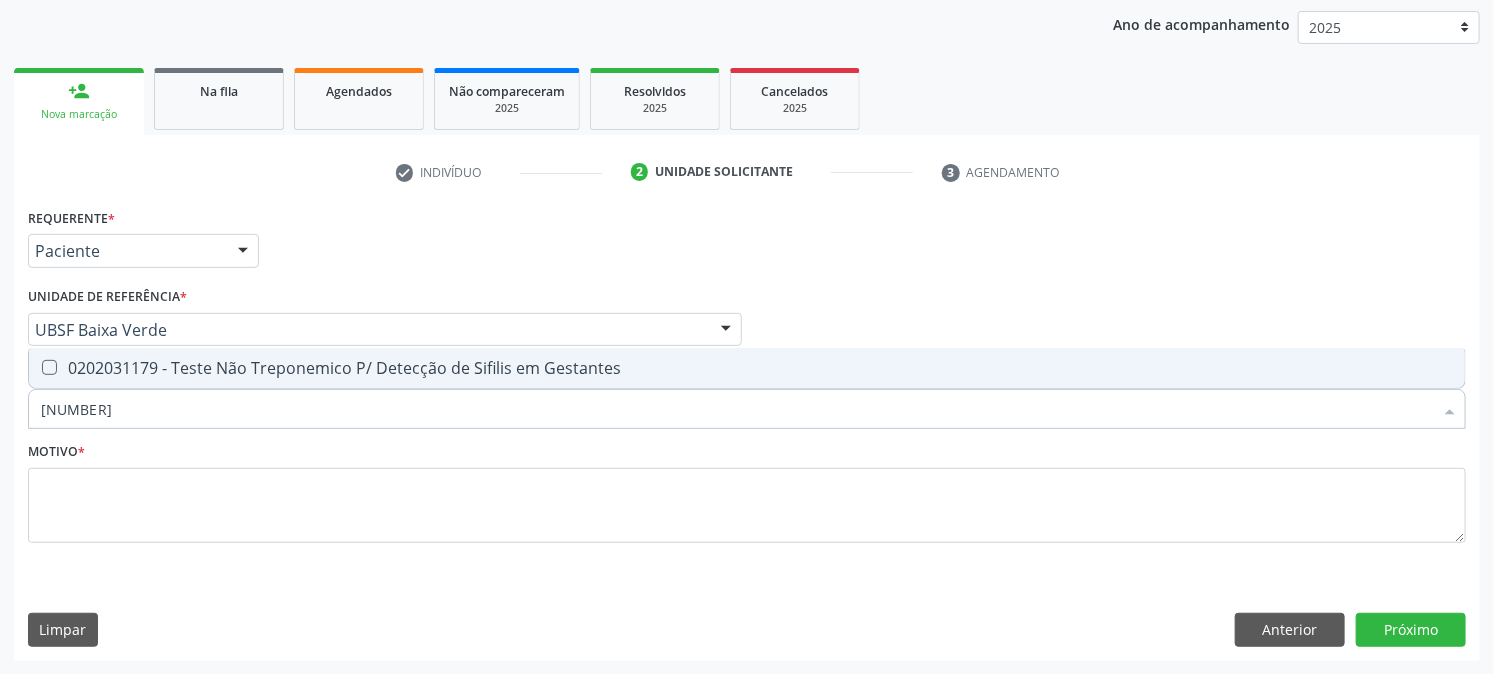type on "0202031179" 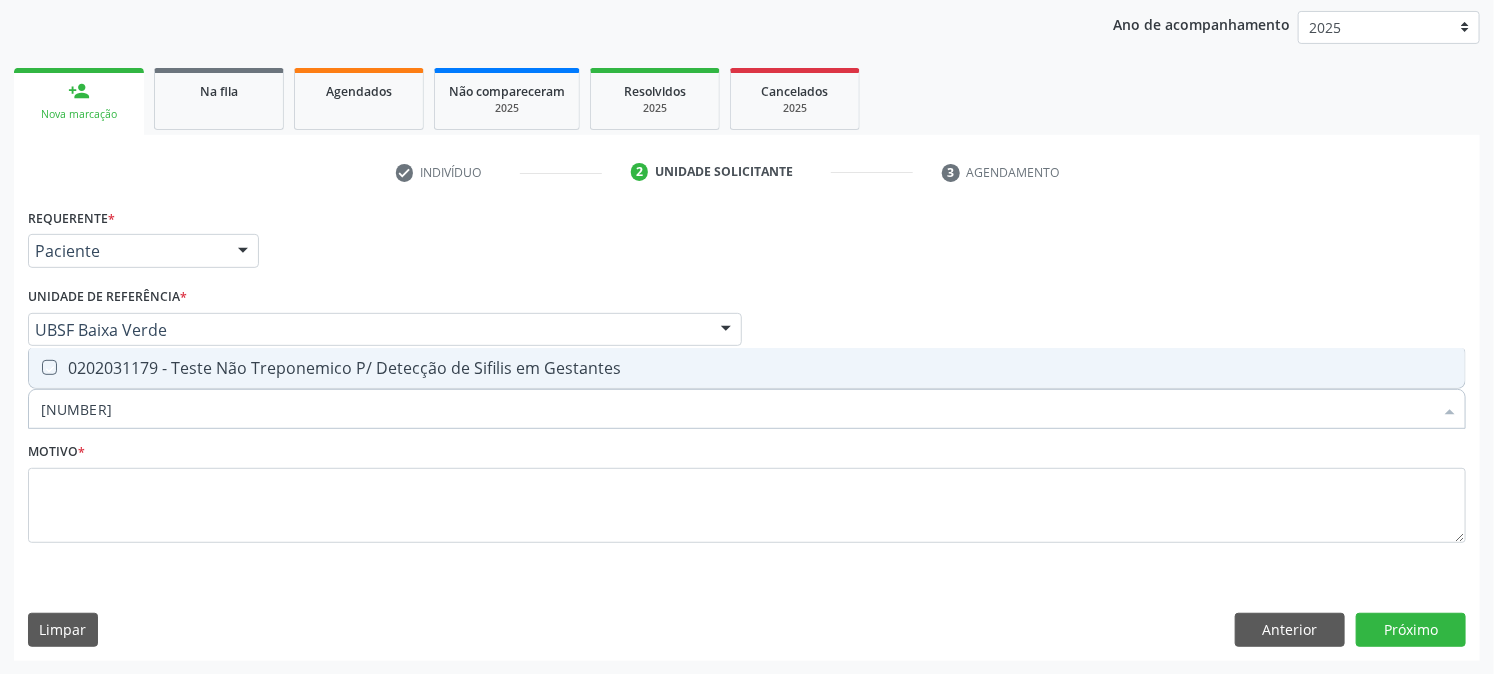 checkbox on "true" 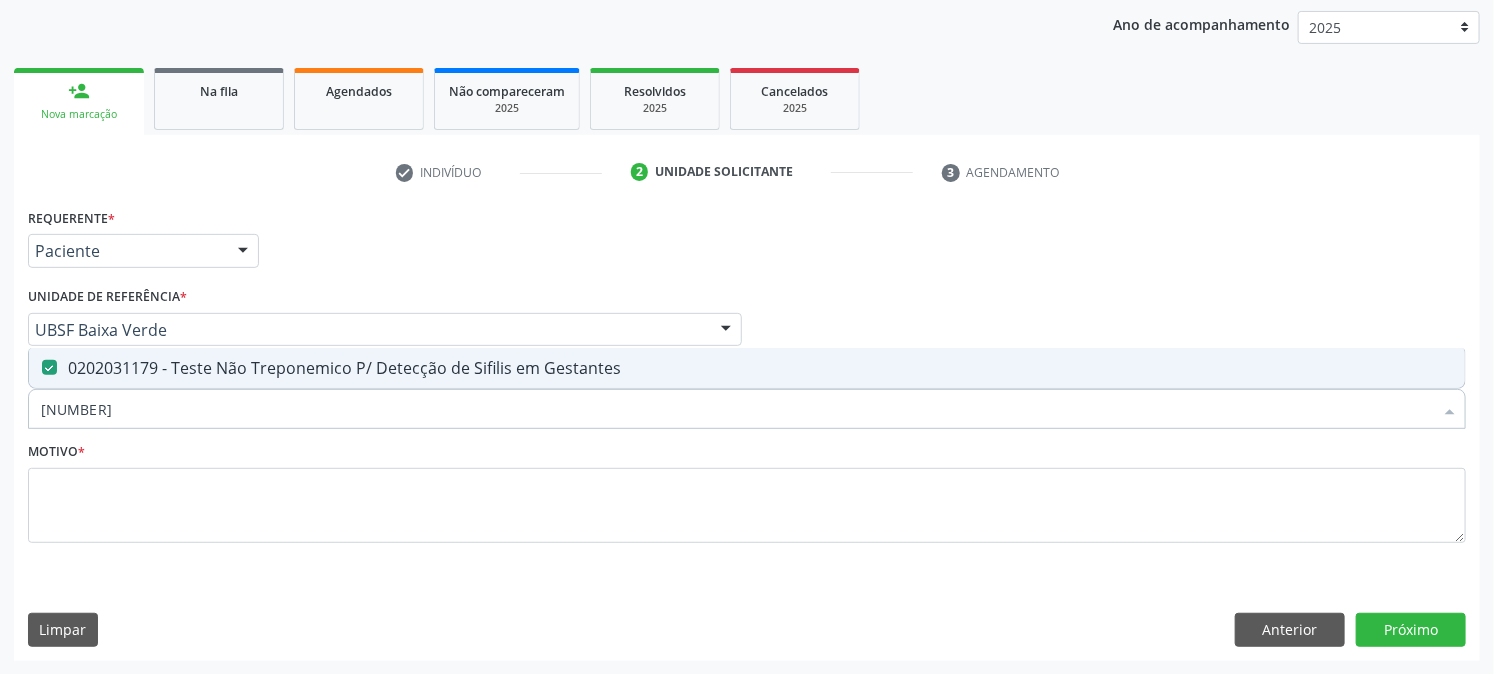 drag, startPoint x: 151, startPoint y: 400, endPoint x: 0, endPoint y: 496, distance: 178.93295 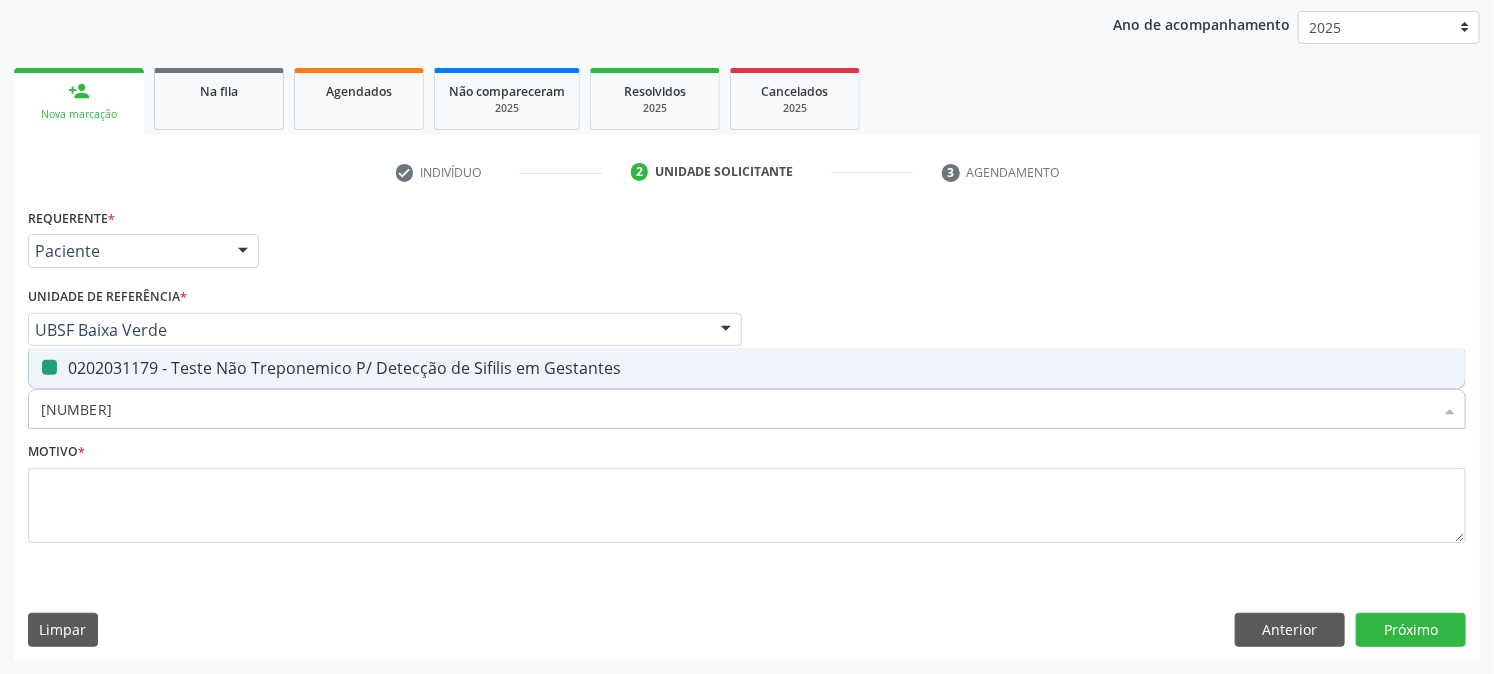 type 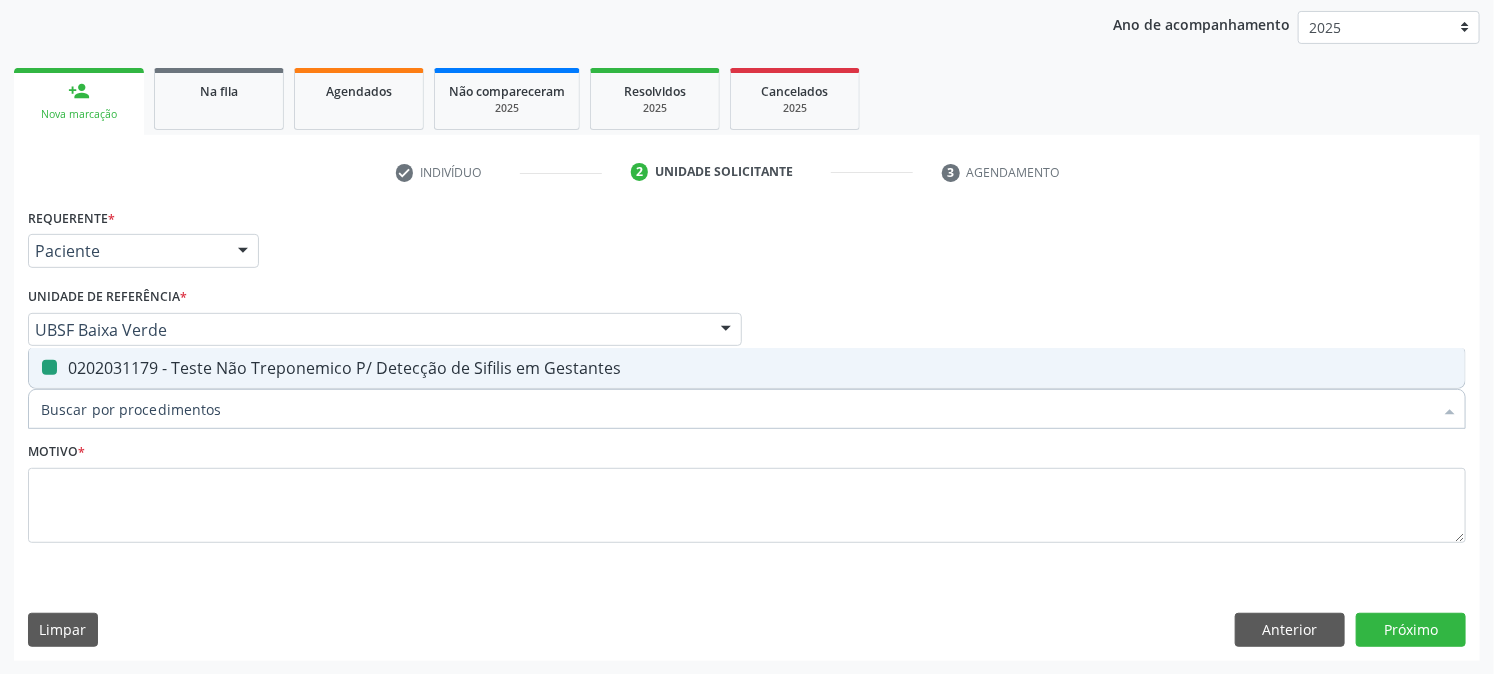 checkbox on "false" 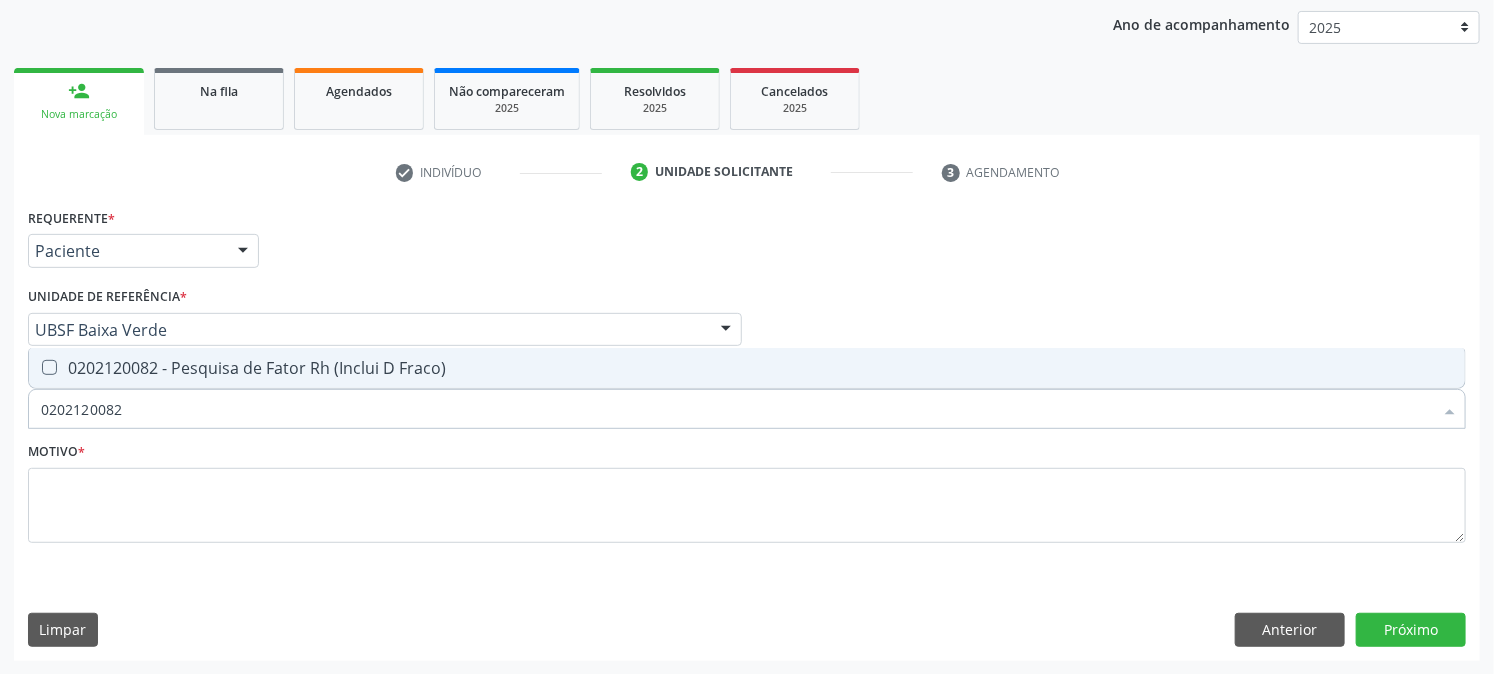 type on "02021200820" 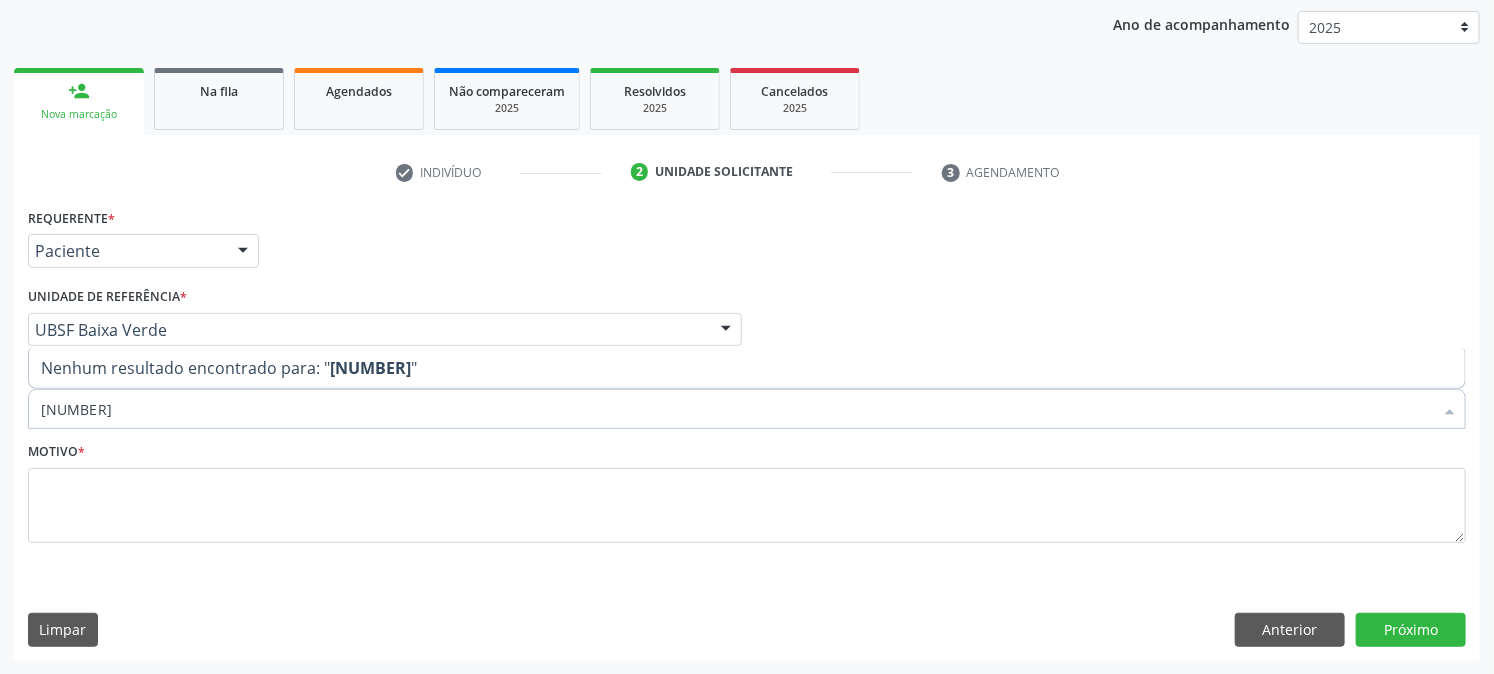 drag, startPoint x: 161, startPoint y: 414, endPoint x: 0, endPoint y: 413, distance: 161.00311 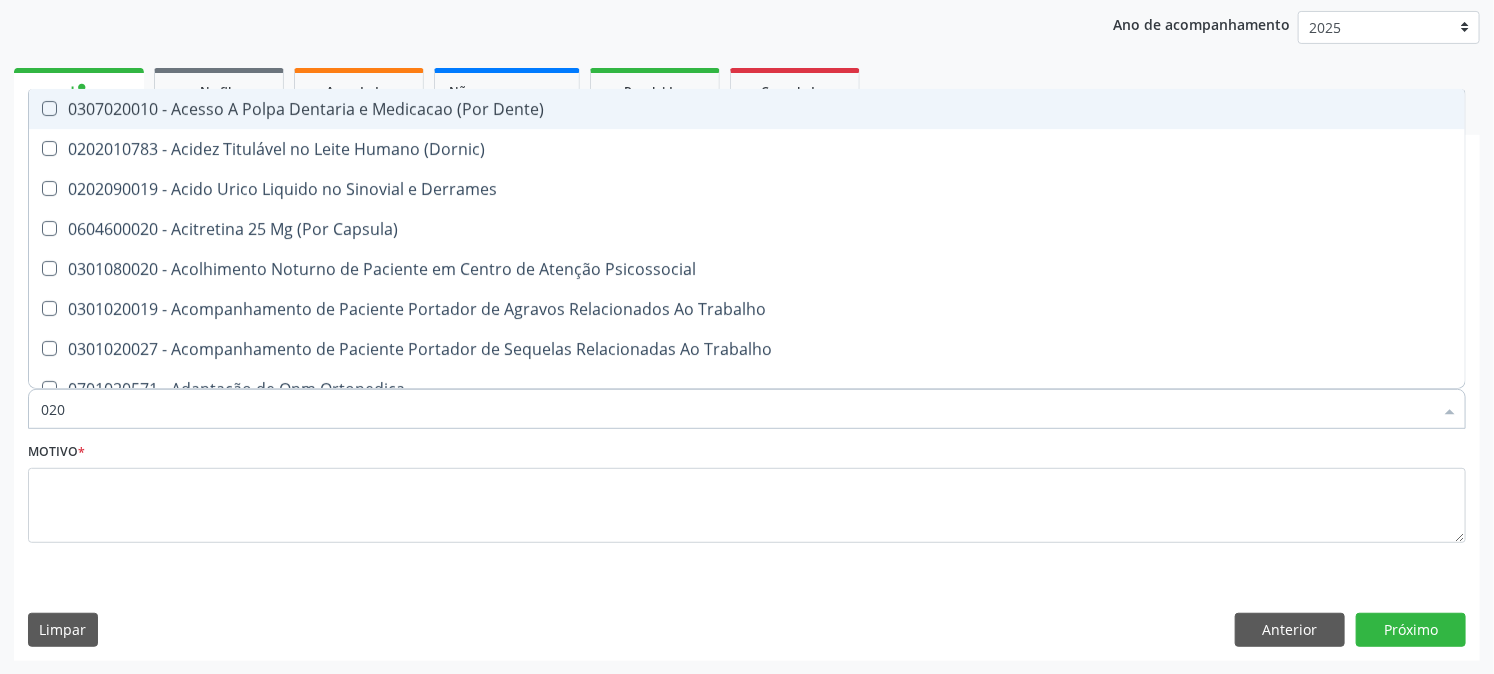 type on "0202" 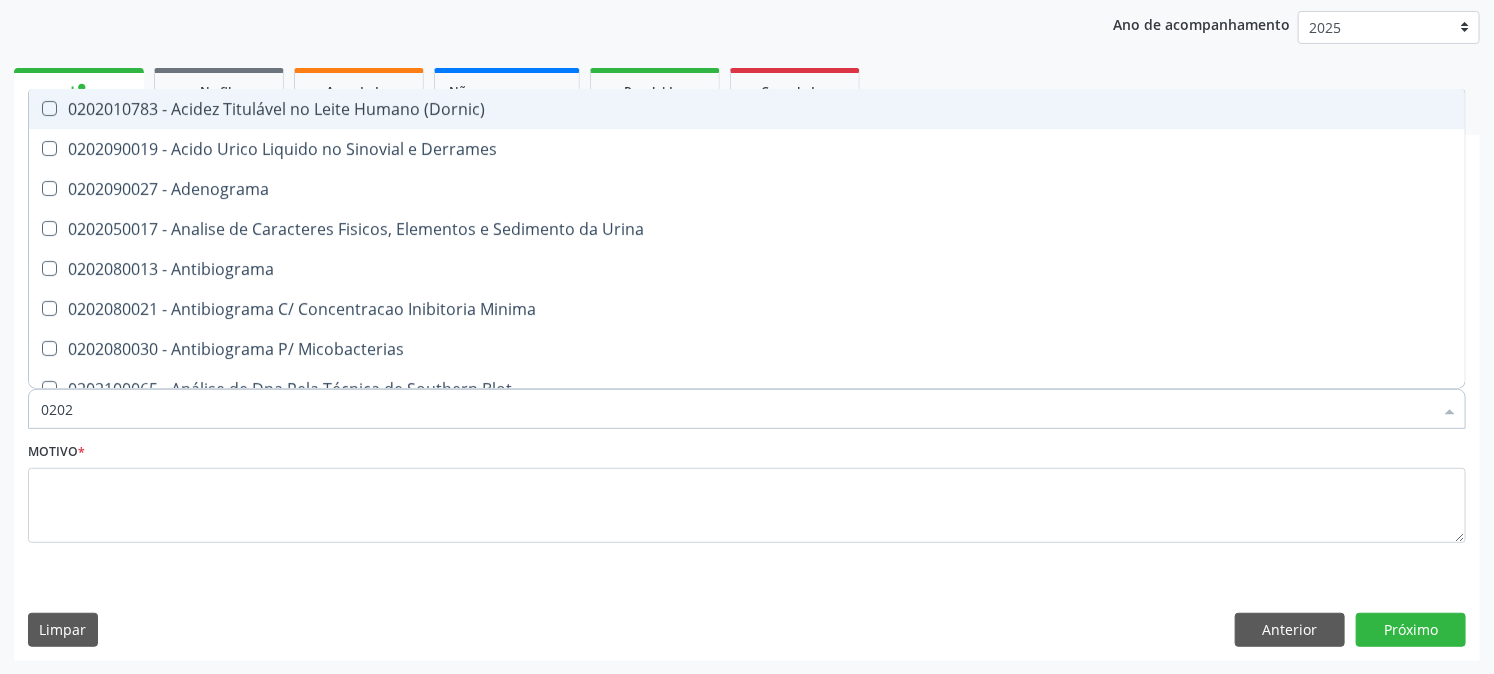 type on "02020" 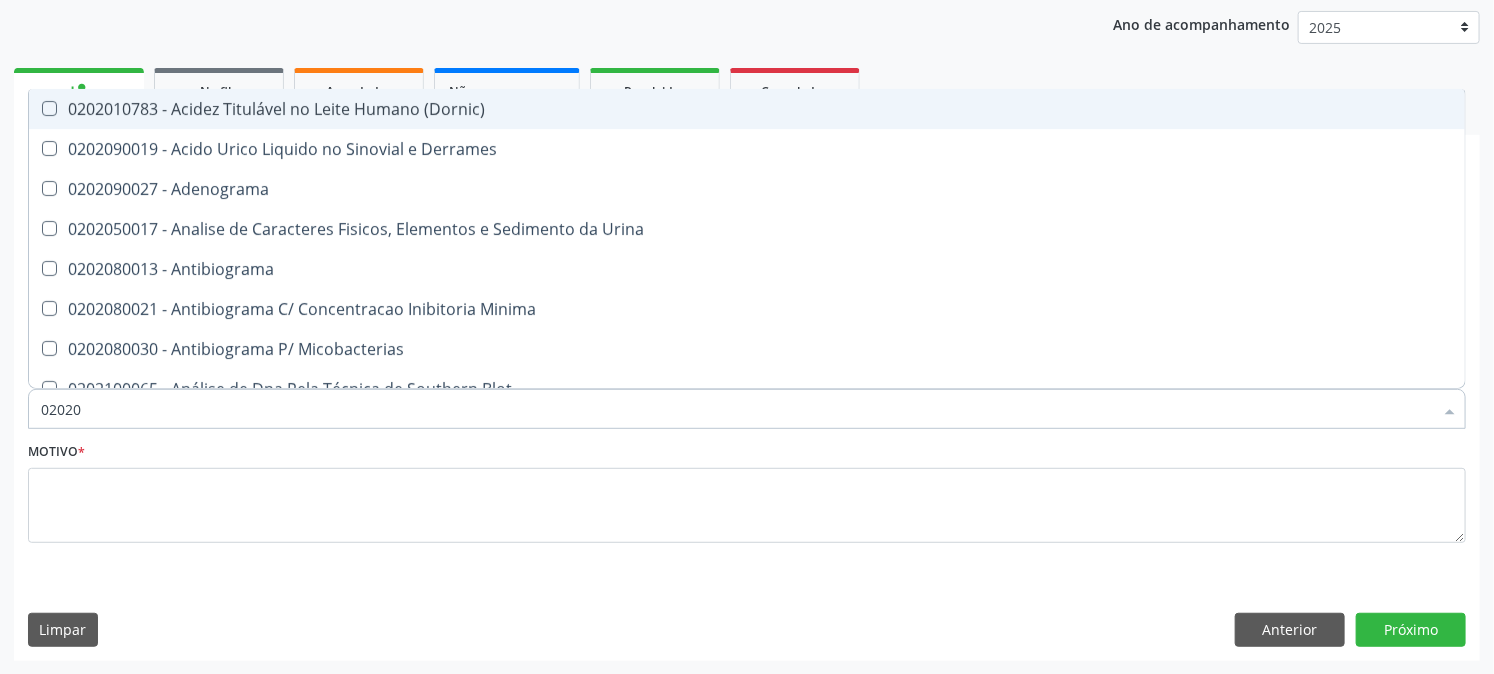 checkbox on "true" 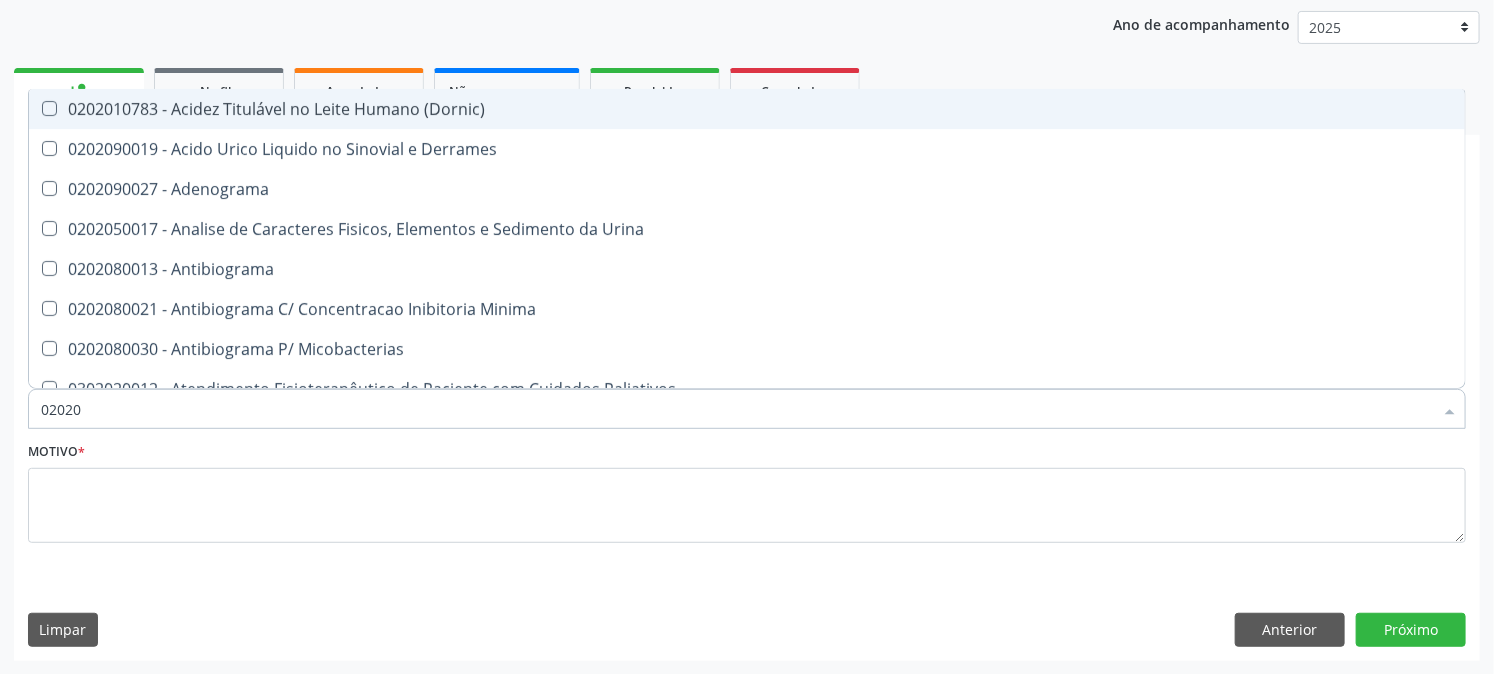 type on "0202" 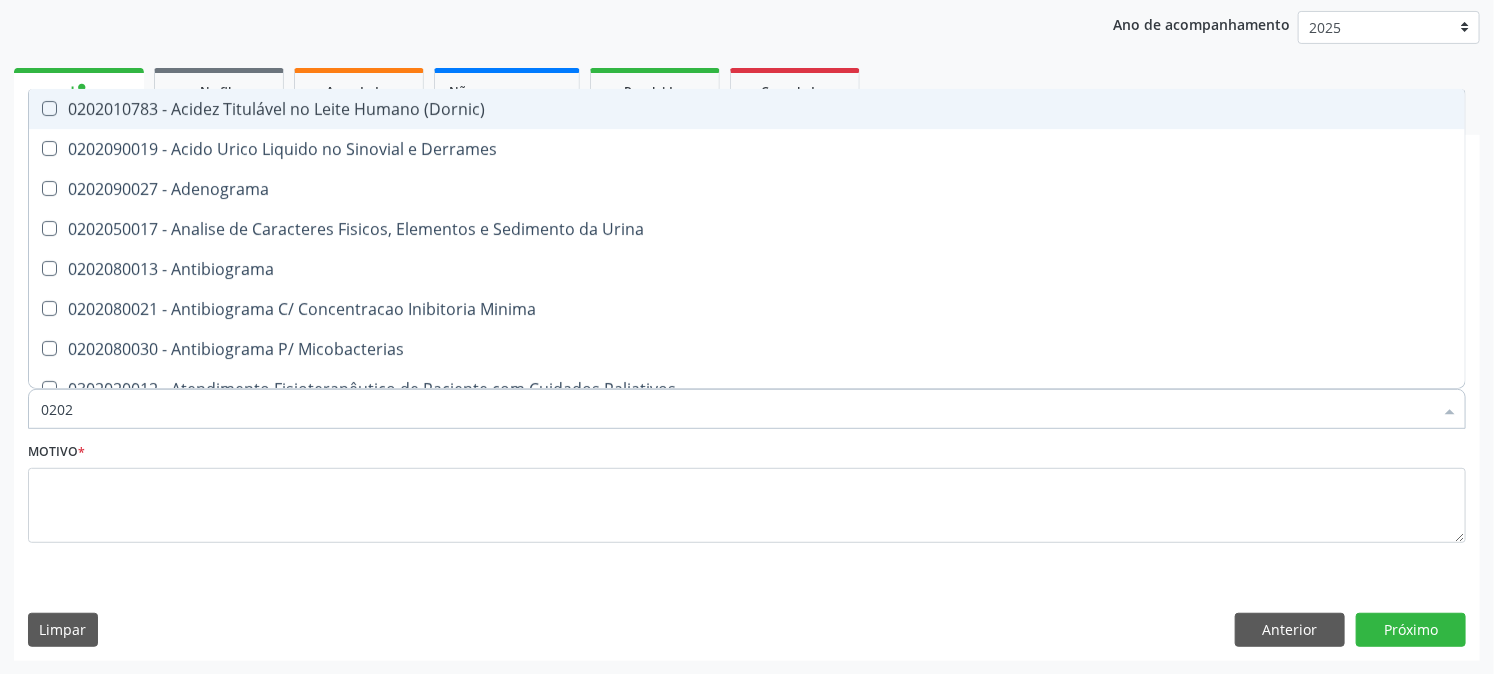 checkbox on "false" 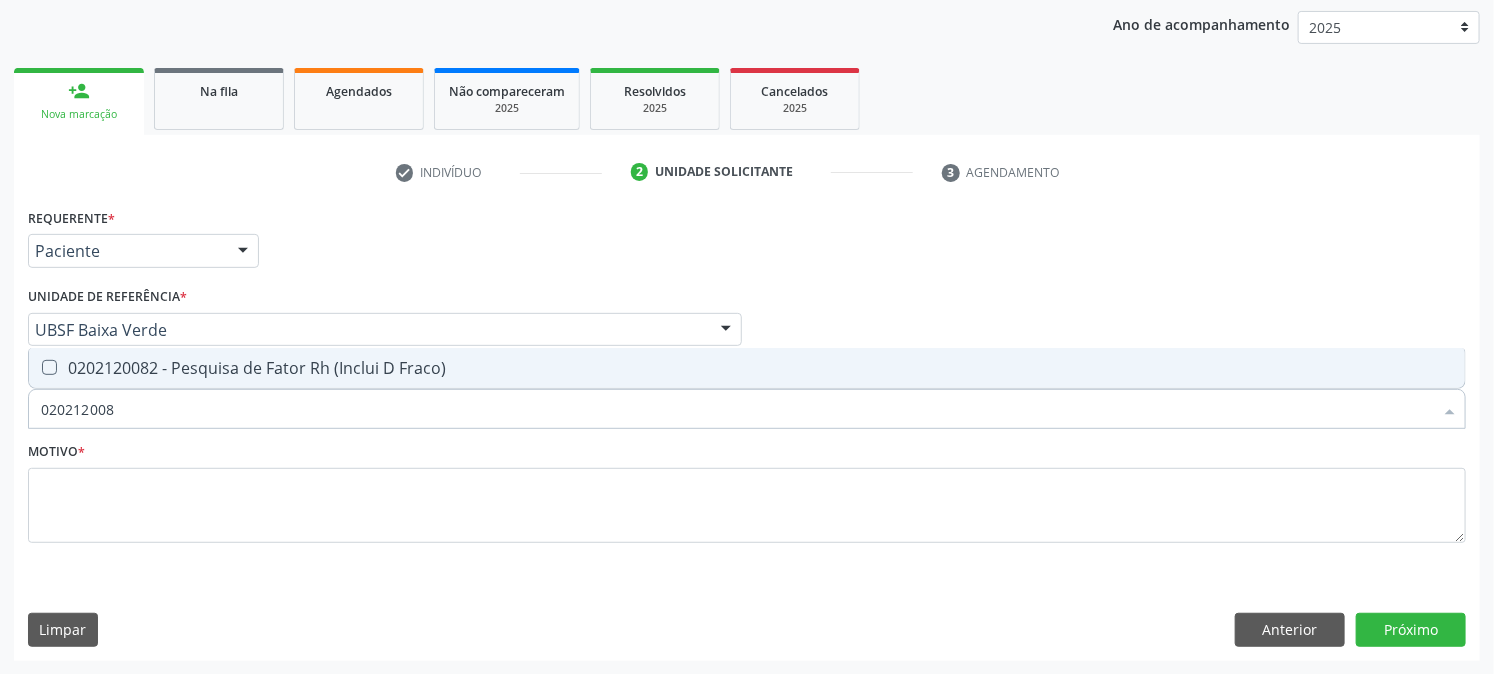 type on "0202120082" 